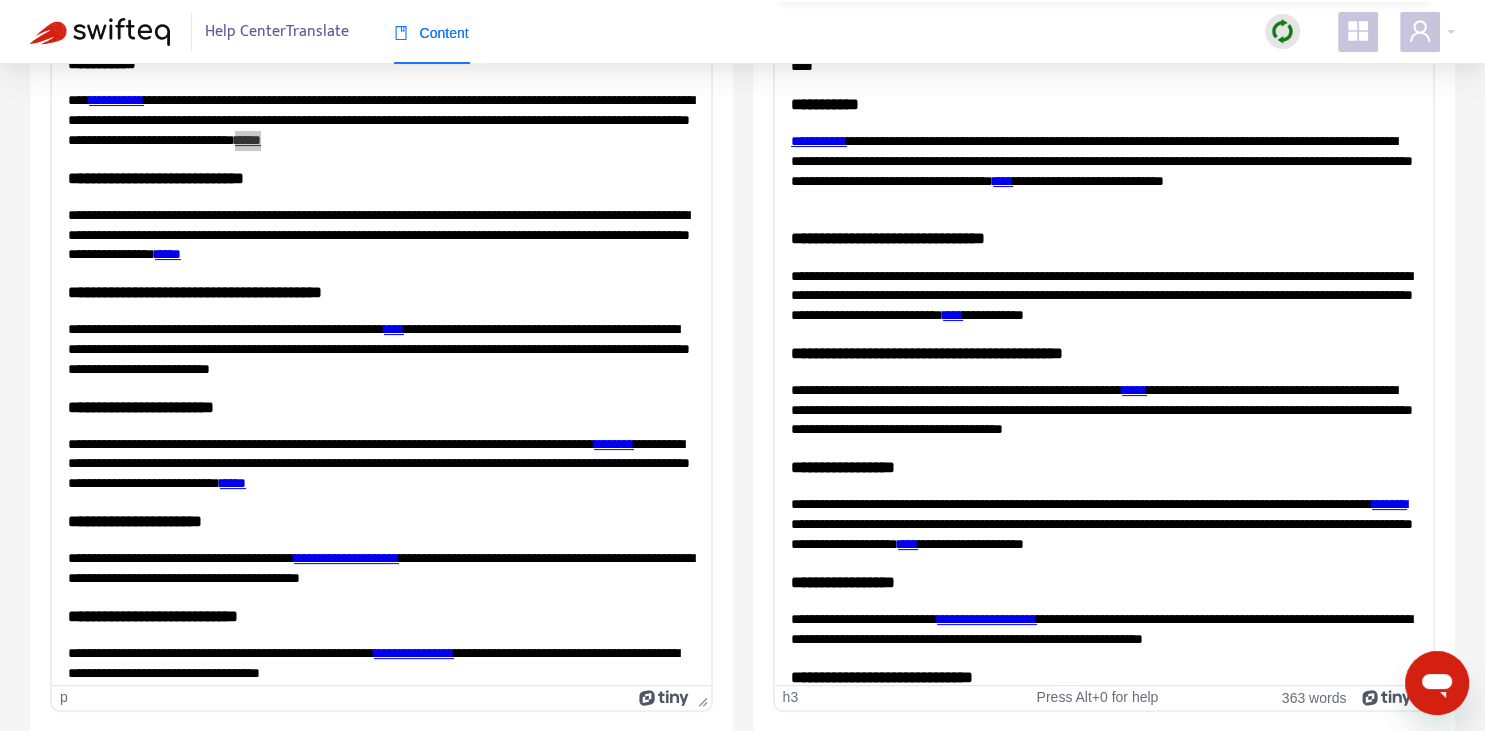 scroll, scrollTop: 70, scrollLeft: 0, axis: vertical 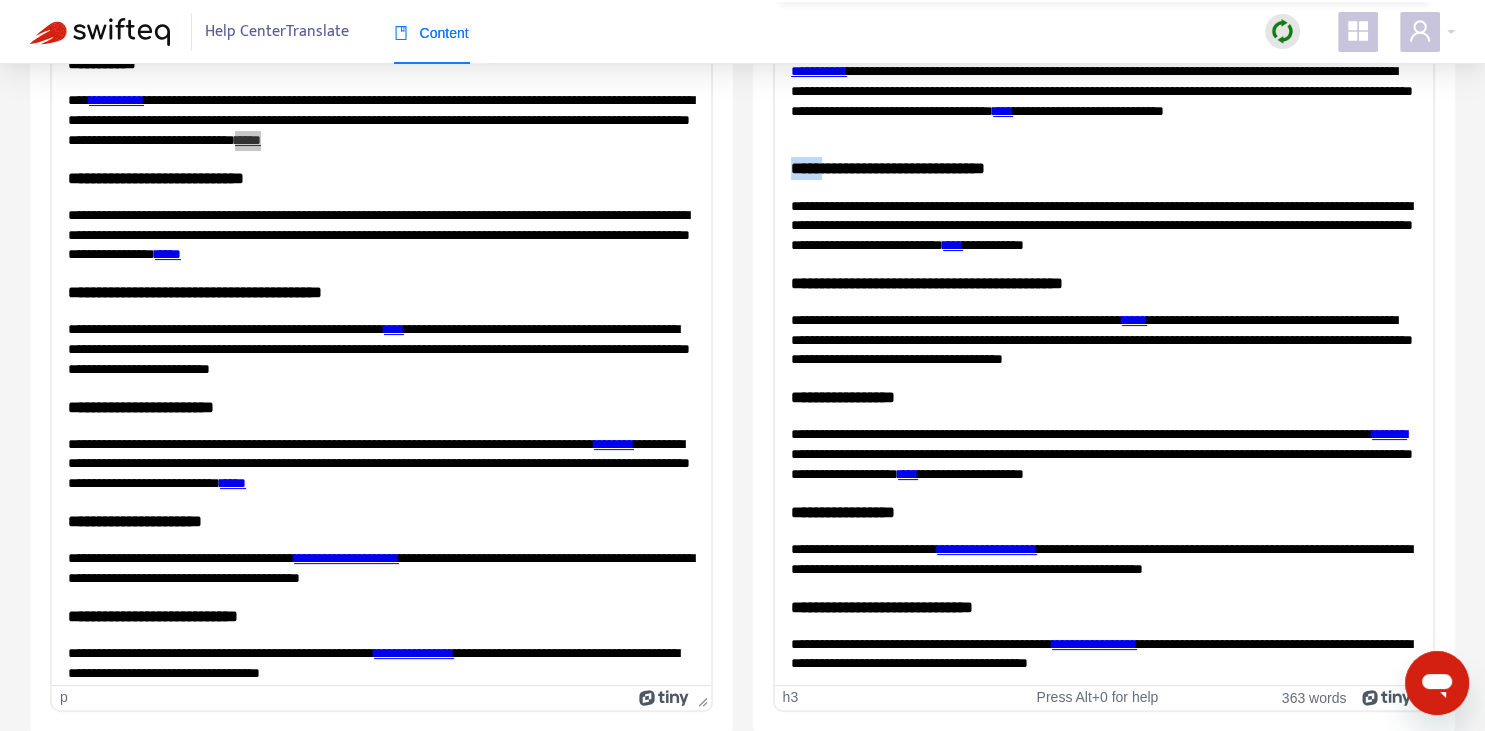type 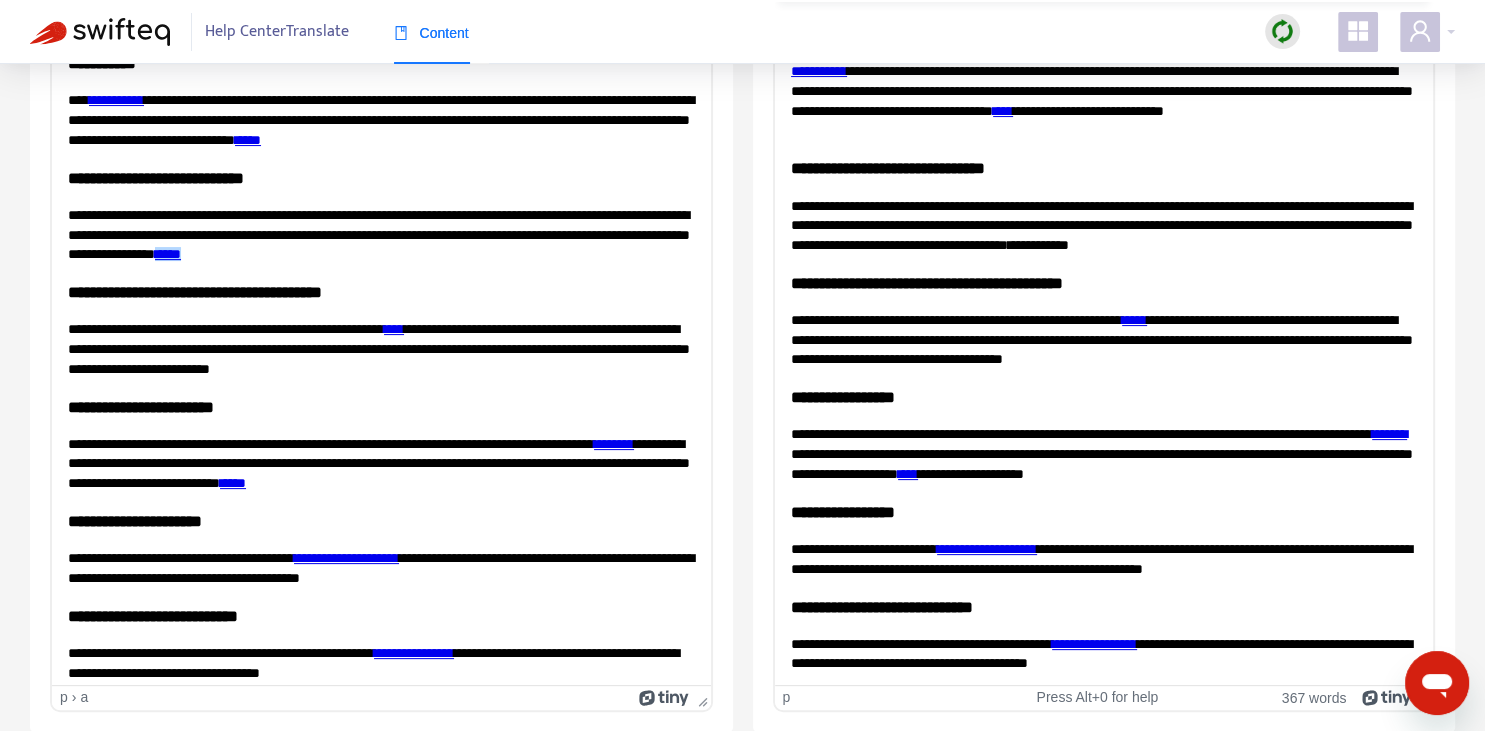 click on "**********" at bounding box center (1103, 225) 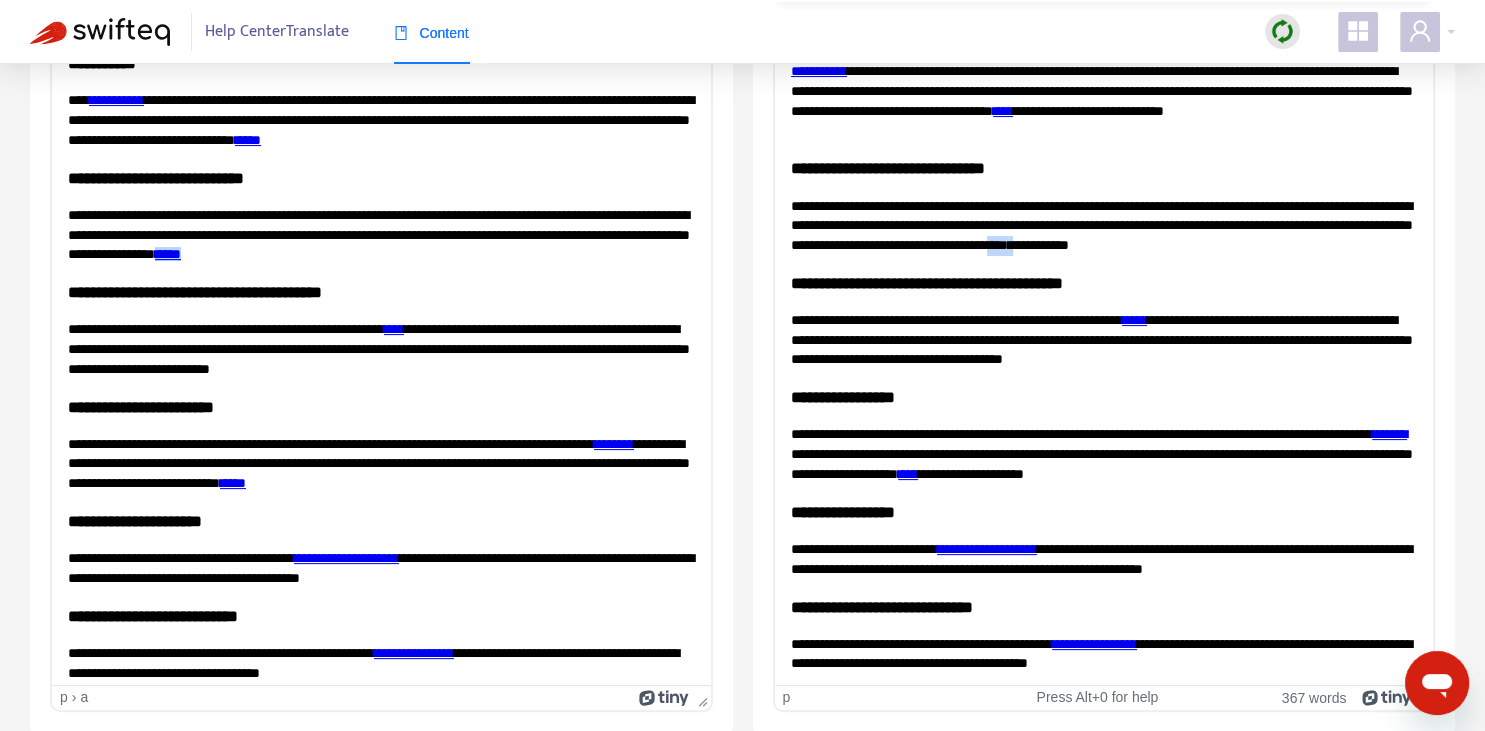 click on "**********" at bounding box center [1103, 225] 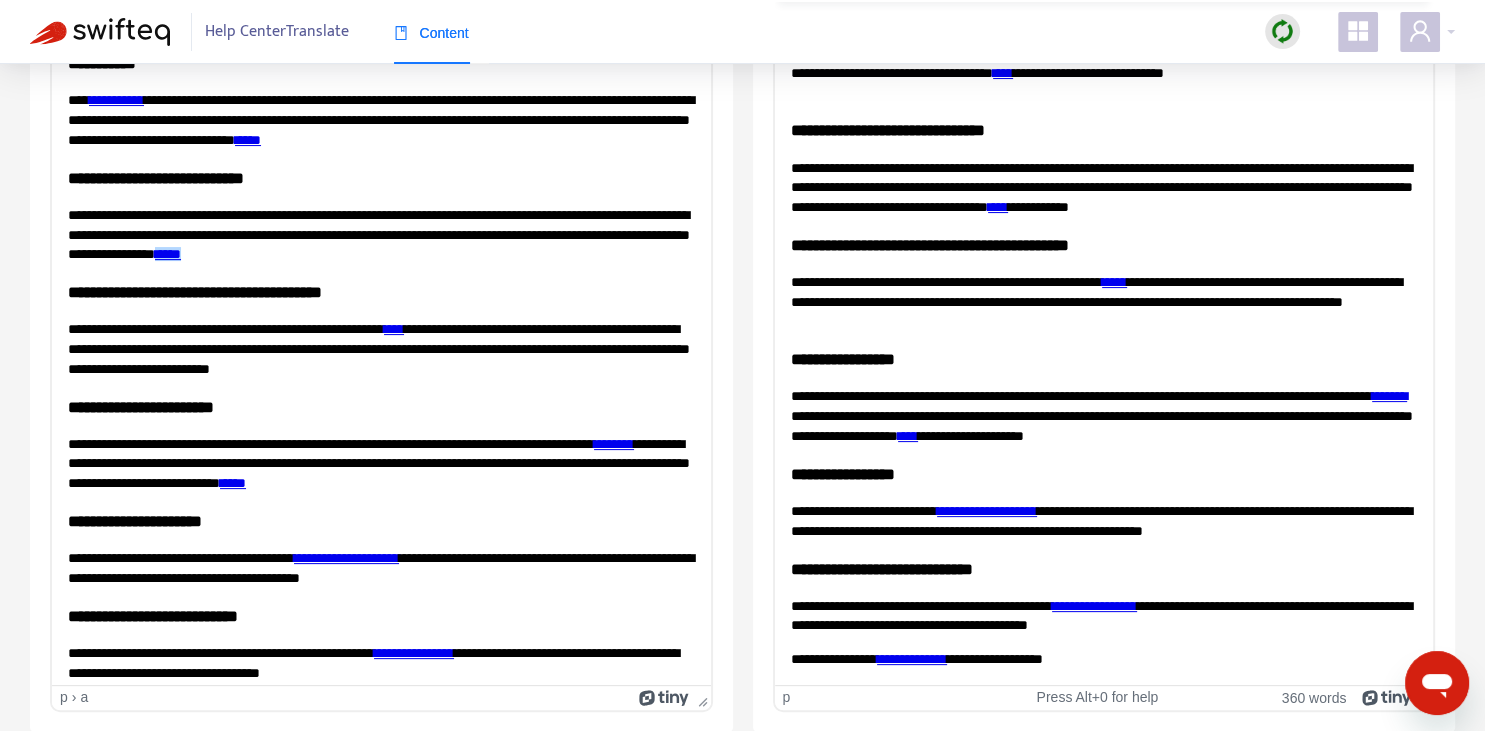 scroll, scrollTop: 88, scrollLeft: 0, axis: vertical 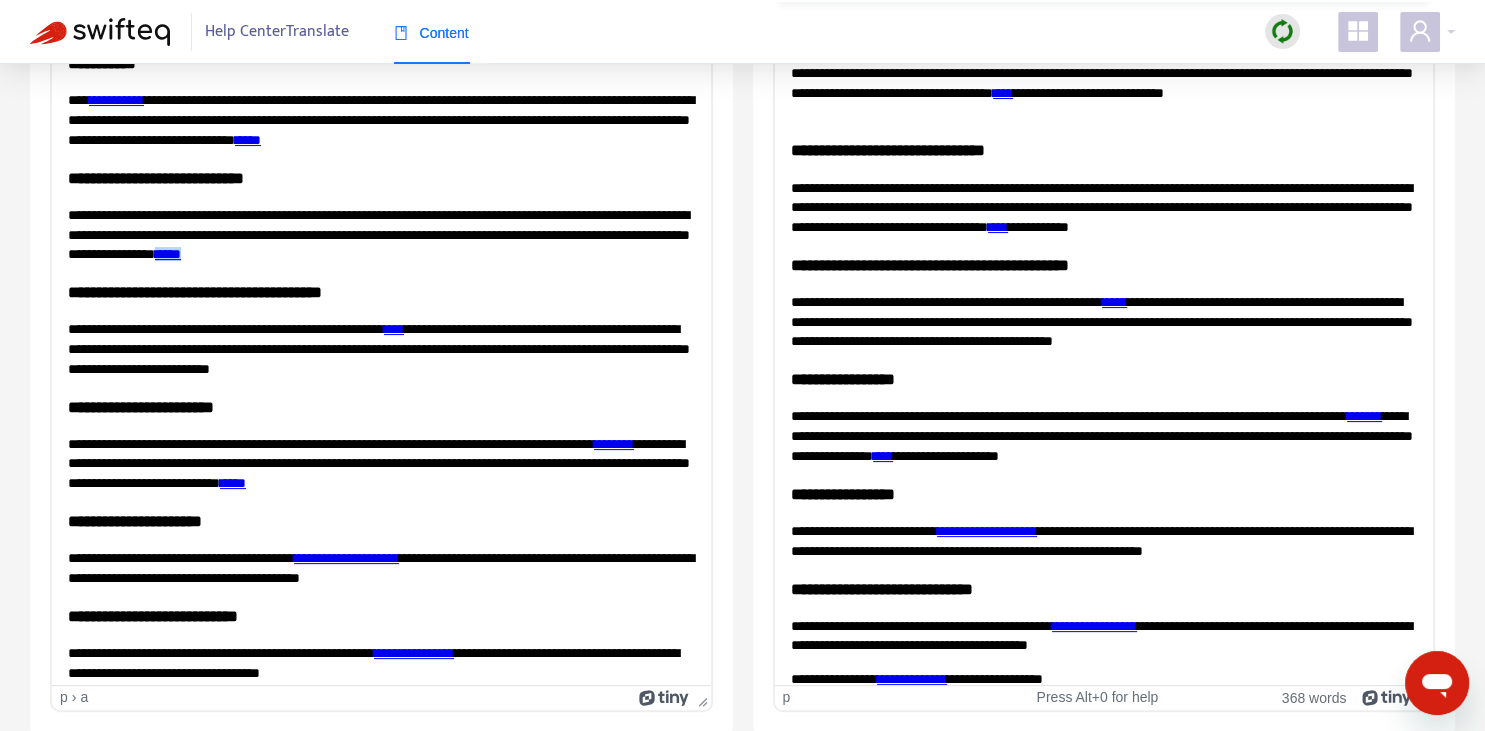 click on "**********" at bounding box center [1103, 435] 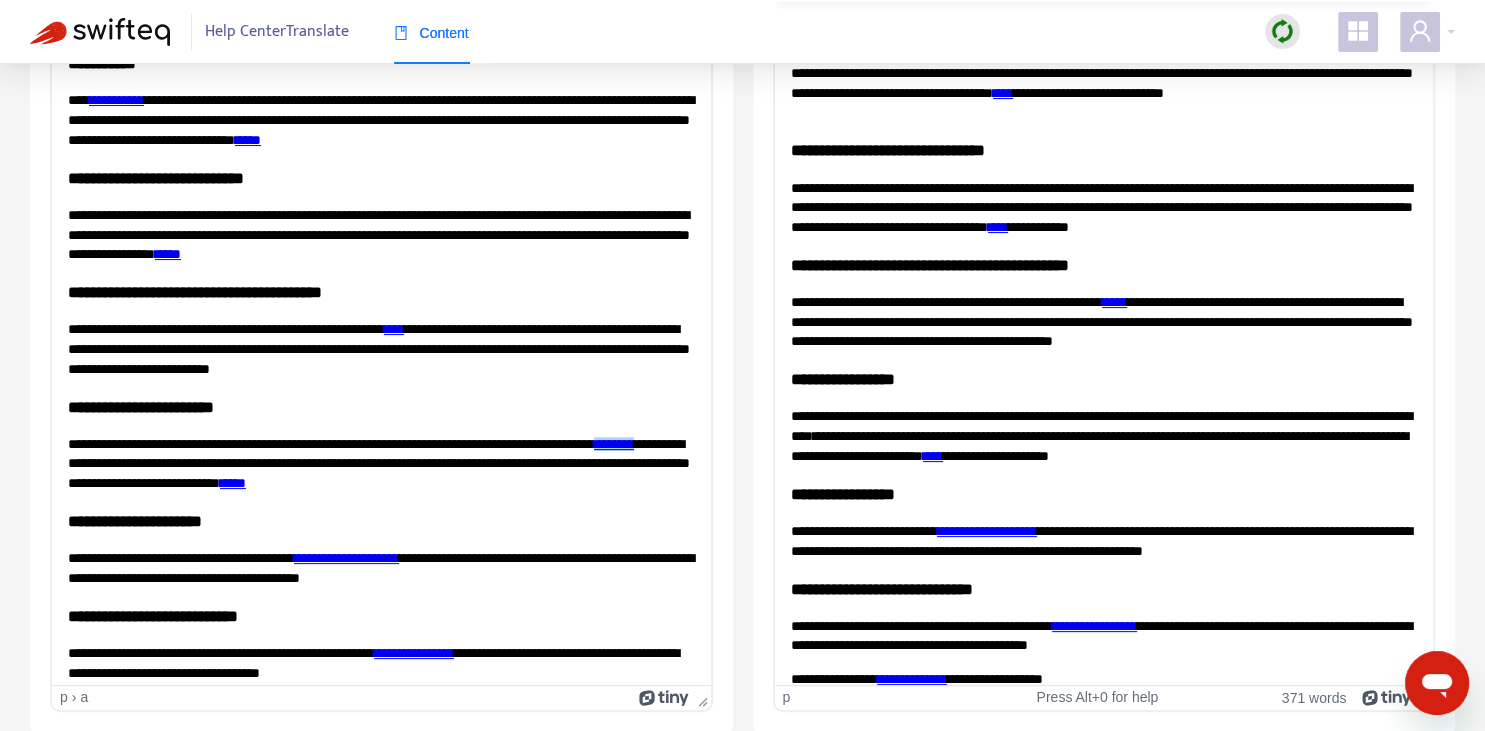 click on "**********" at bounding box center (1103, 435) 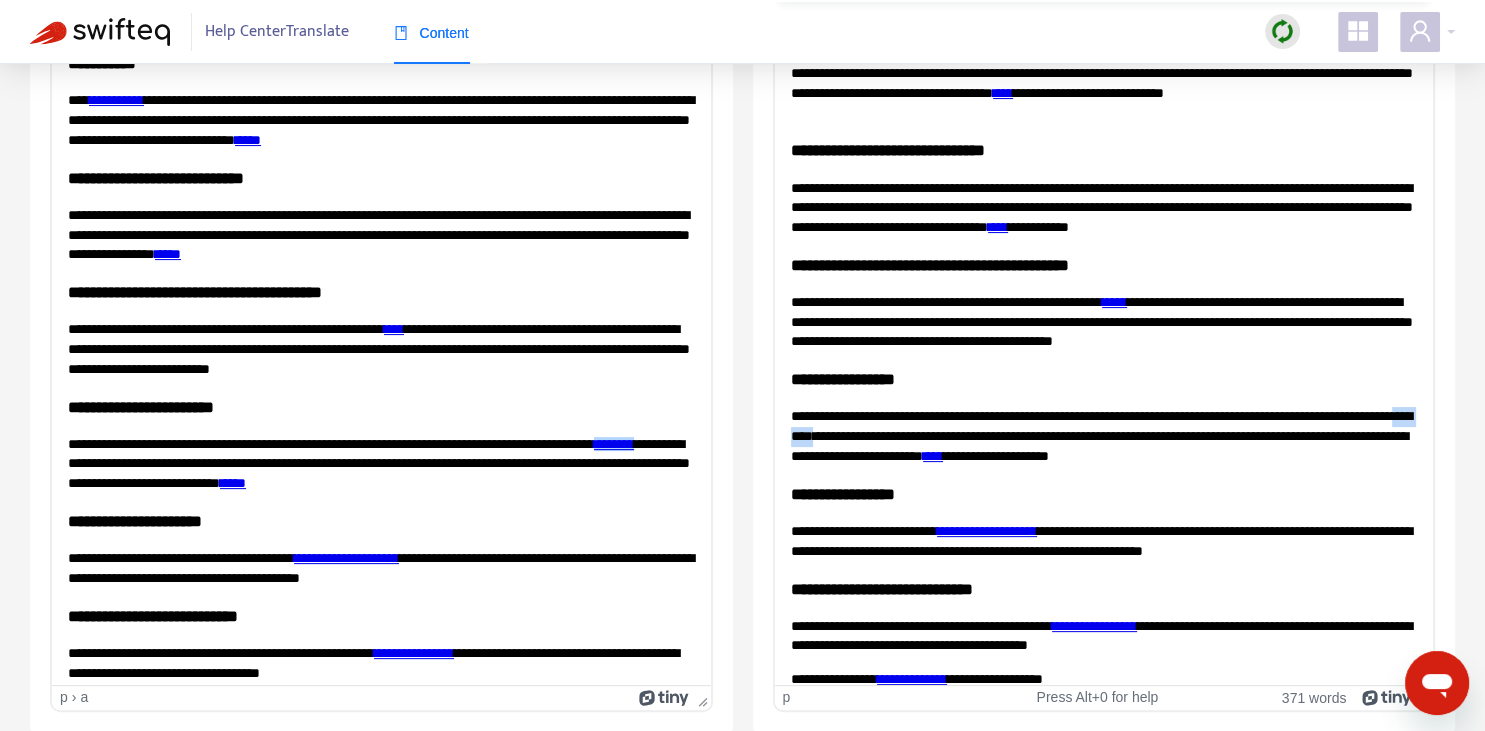 click on "**********" at bounding box center [1103, 435] 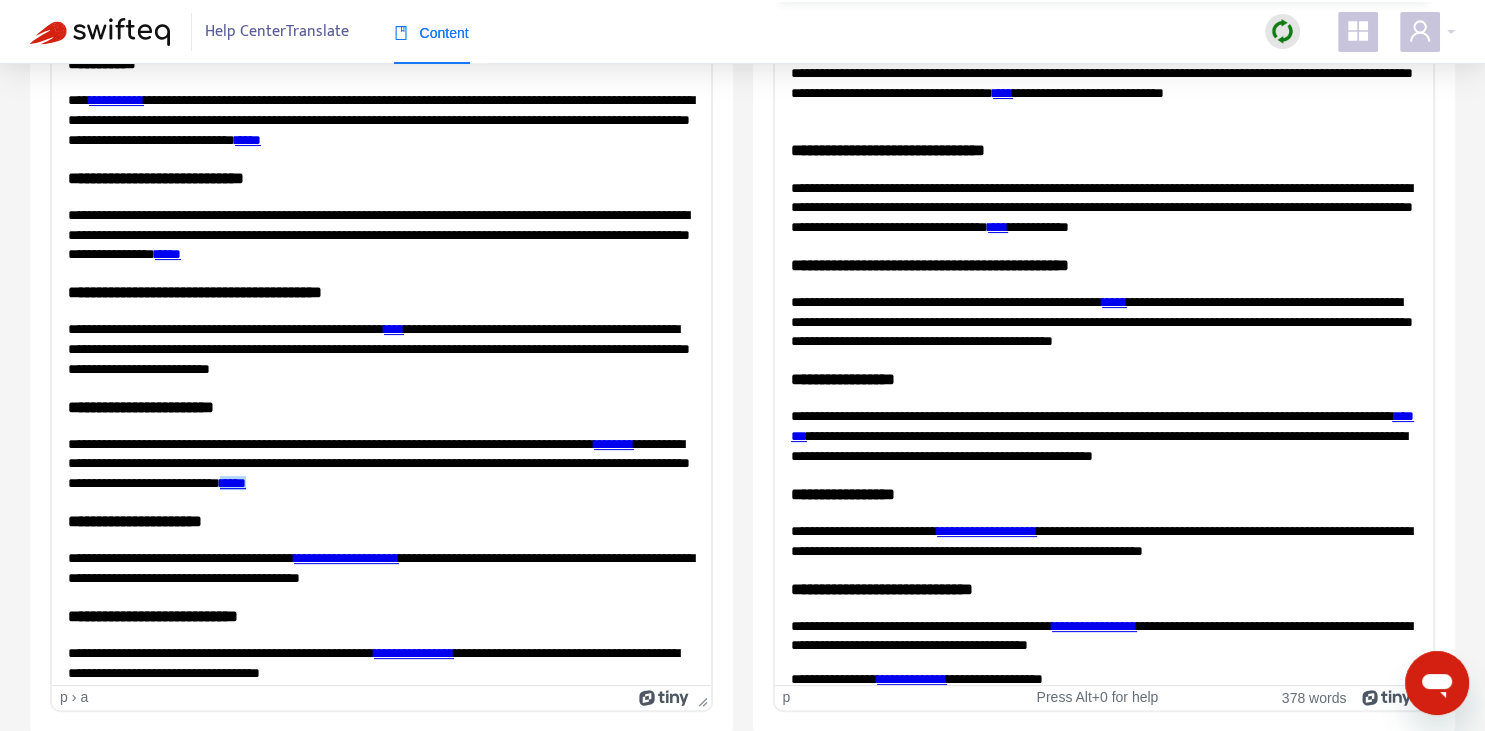 click on "****" at bounding box center [233, 483] 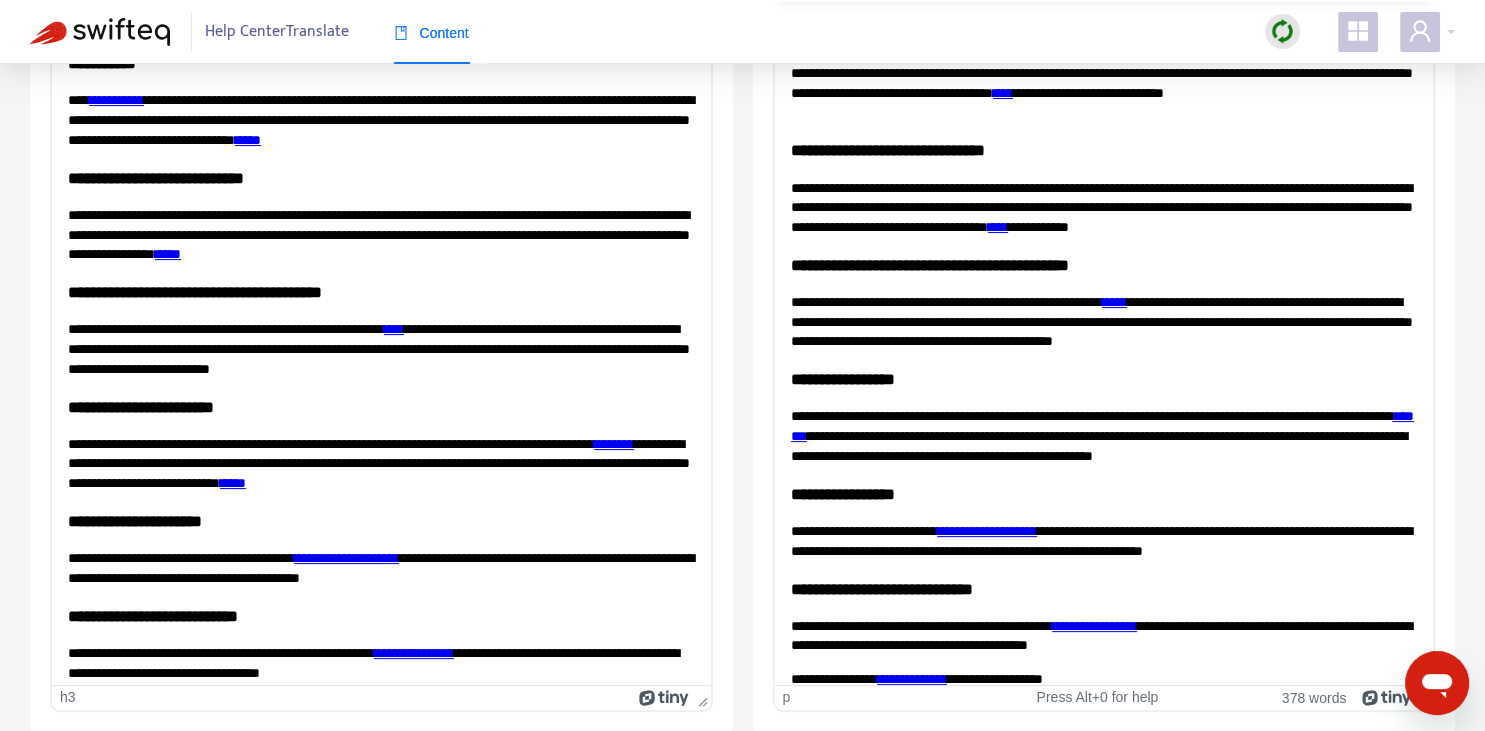 click on "**********" at bounding box center (381, 521) 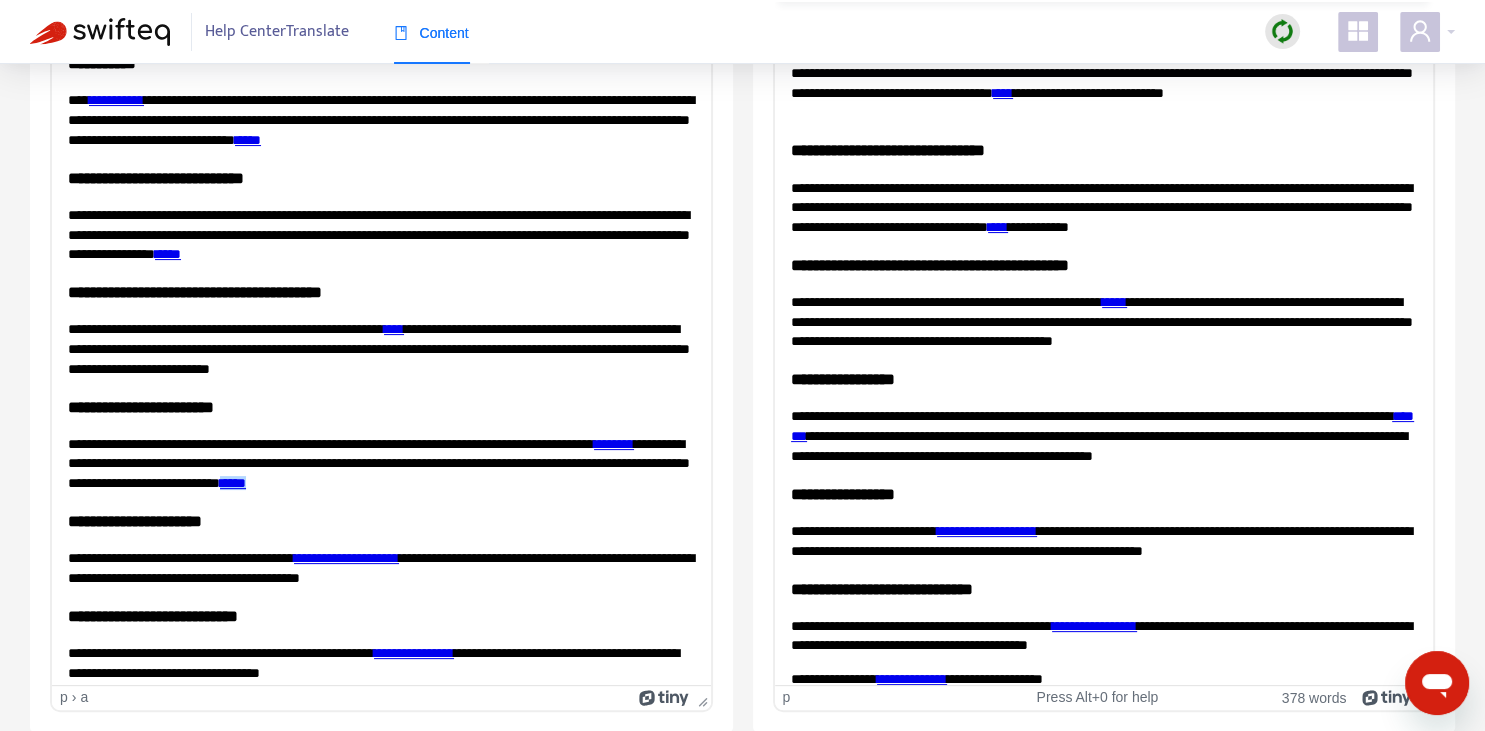 click on "**********" at bounding box center [1103, 435] 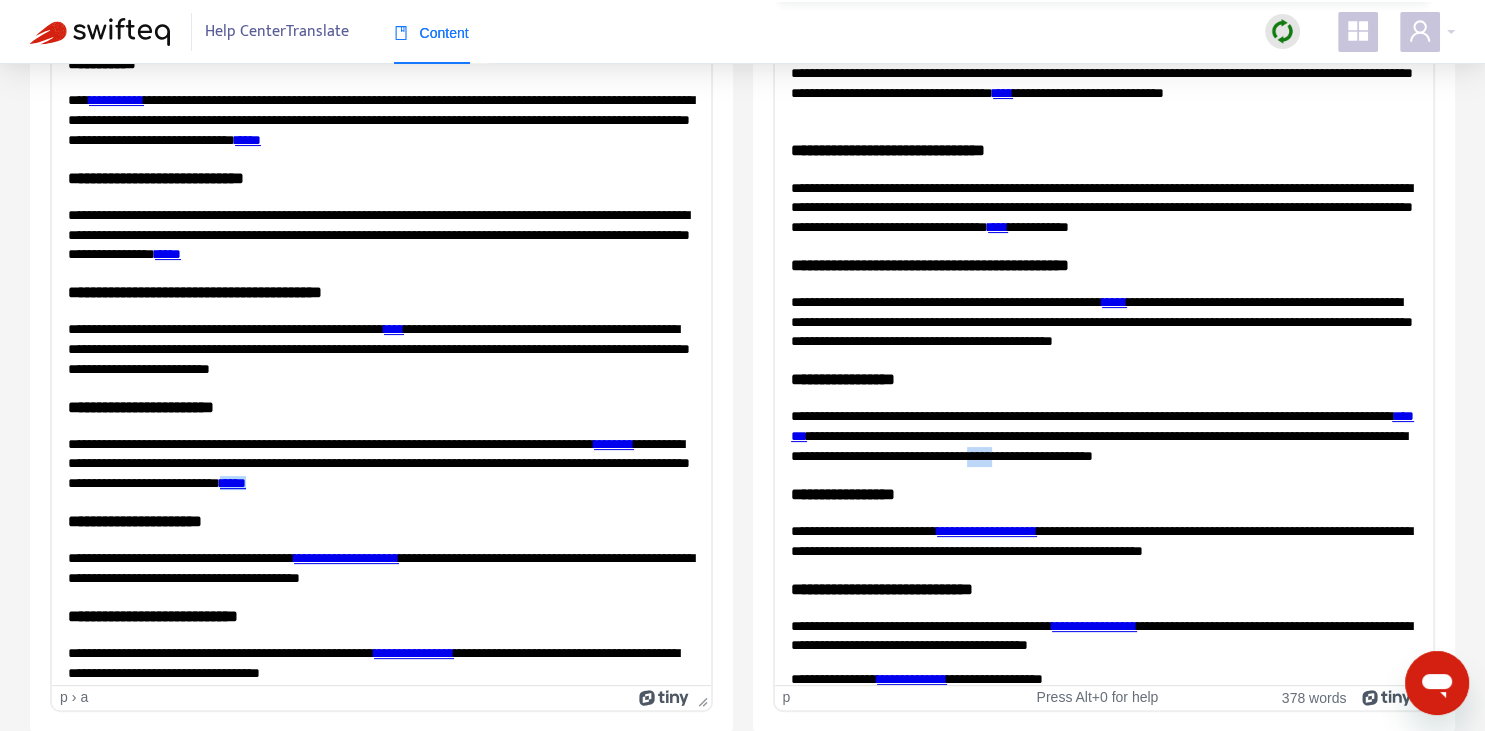 click on "**********" at bounding box center [1103, 435] 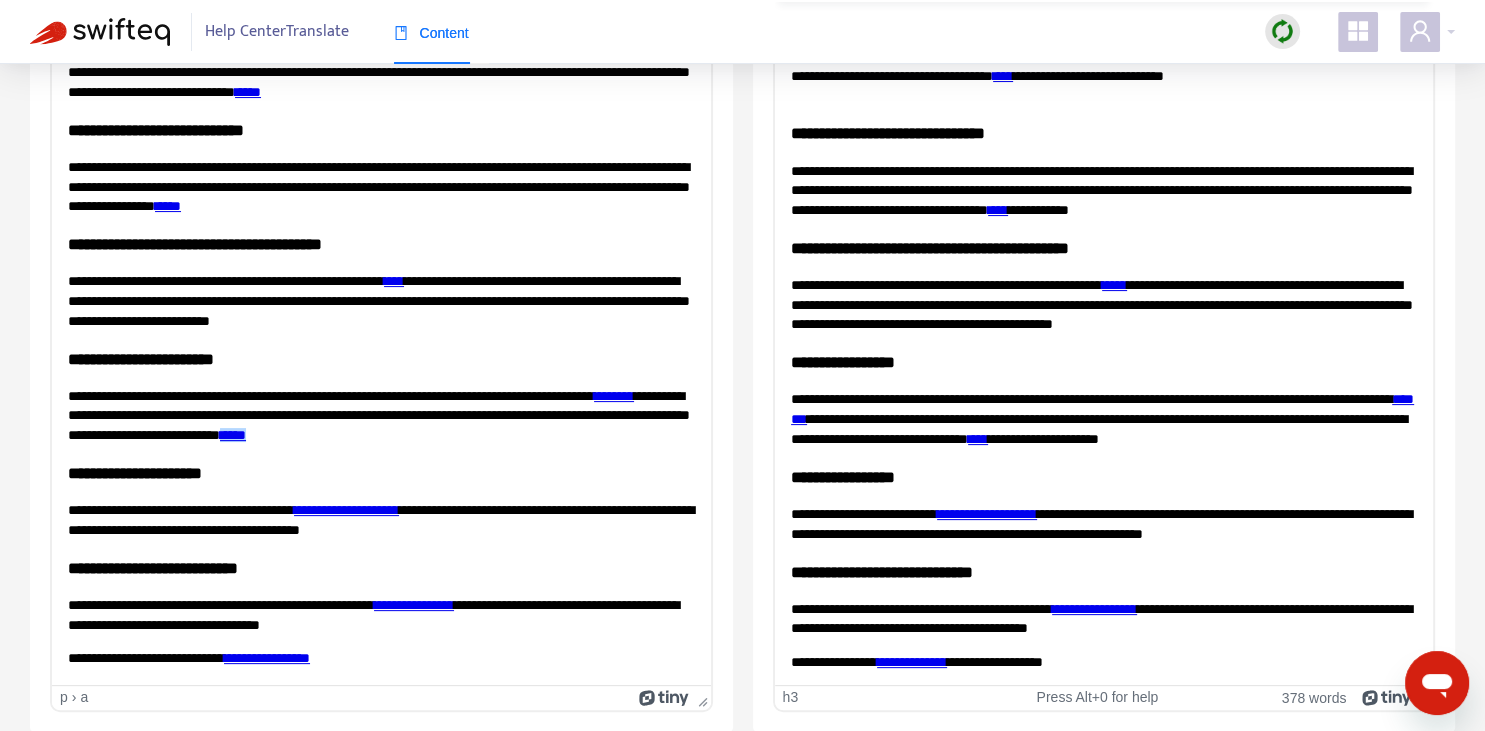 scroll, scrollTop: 108, scrollLeft: 0, axis: vertical 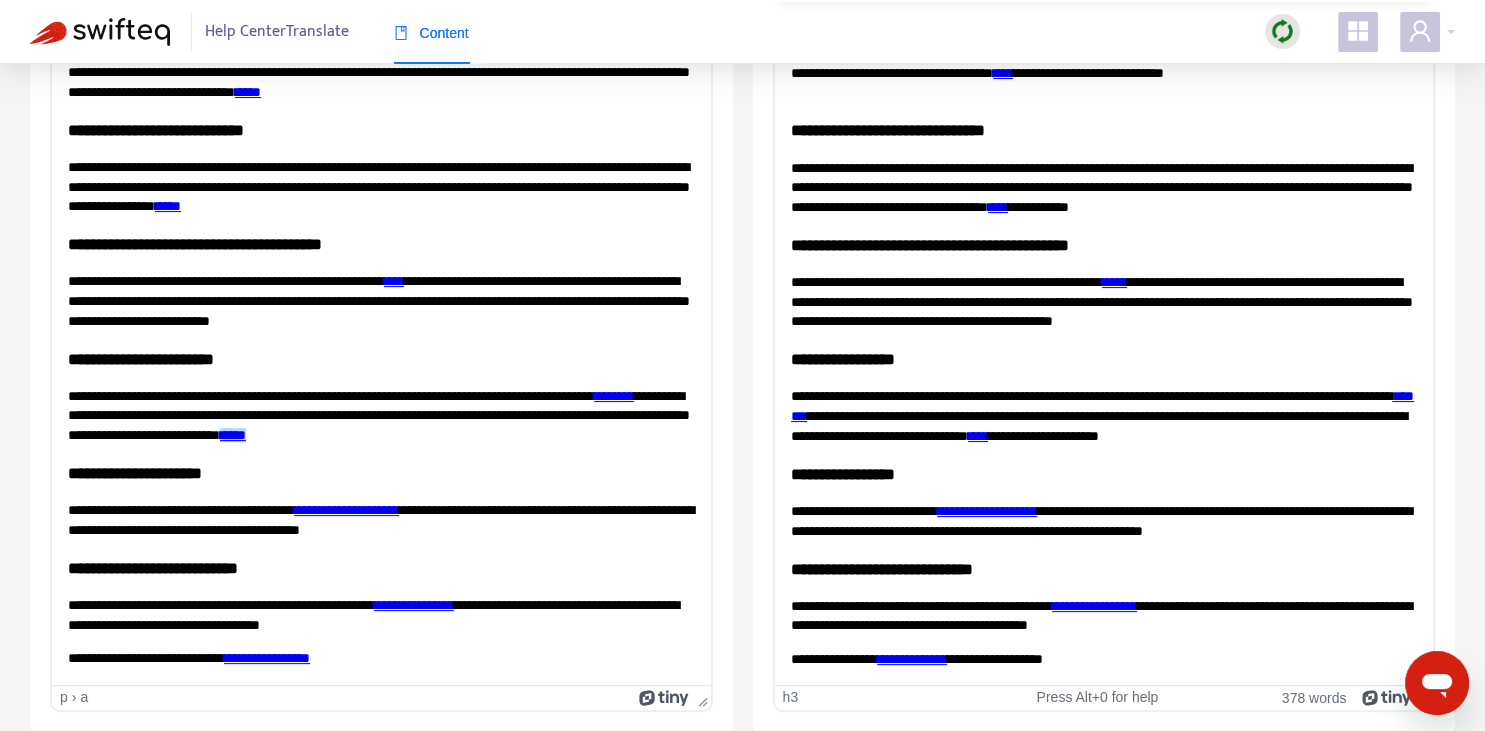 click on "**********" at bounding box center [1103, 520] 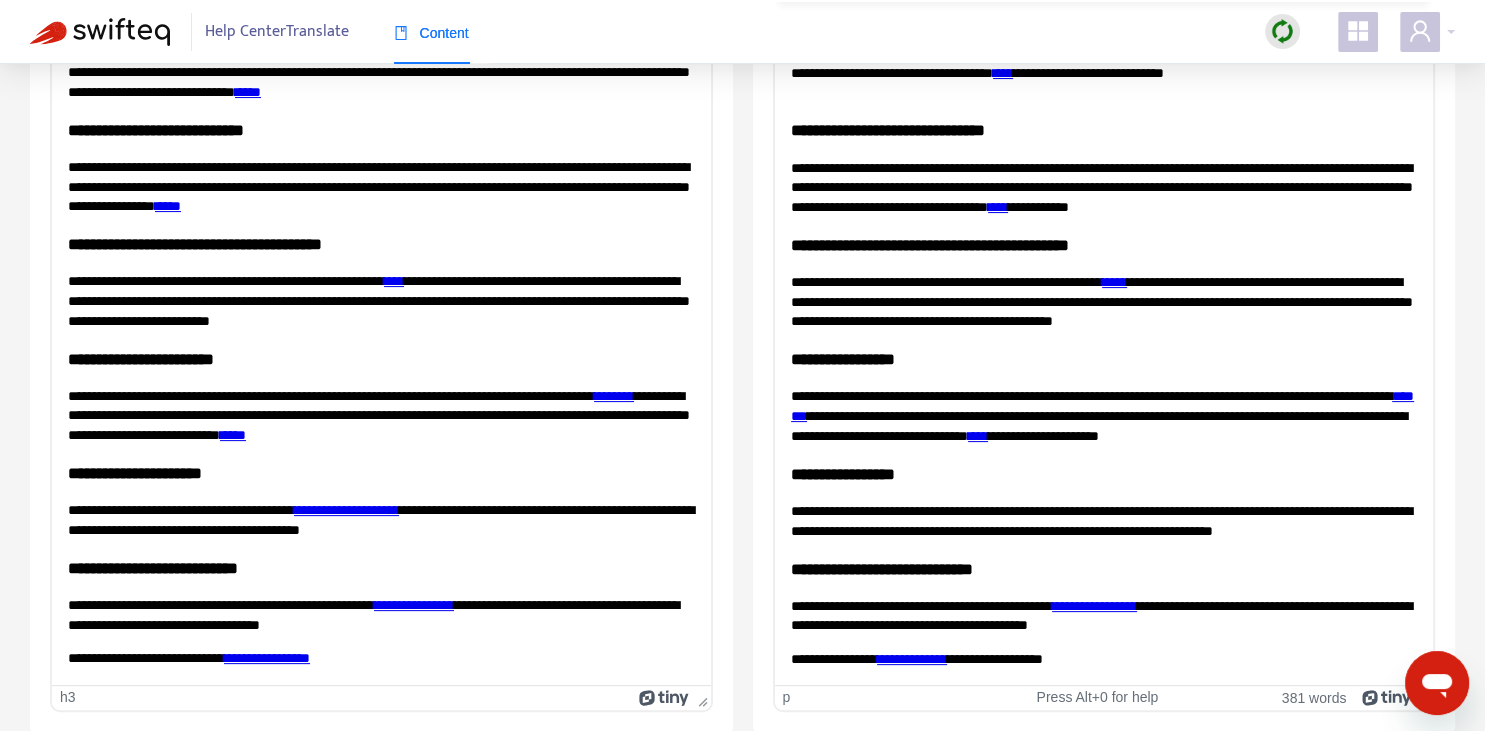 click on "**********" at bounding box center (381, 299) 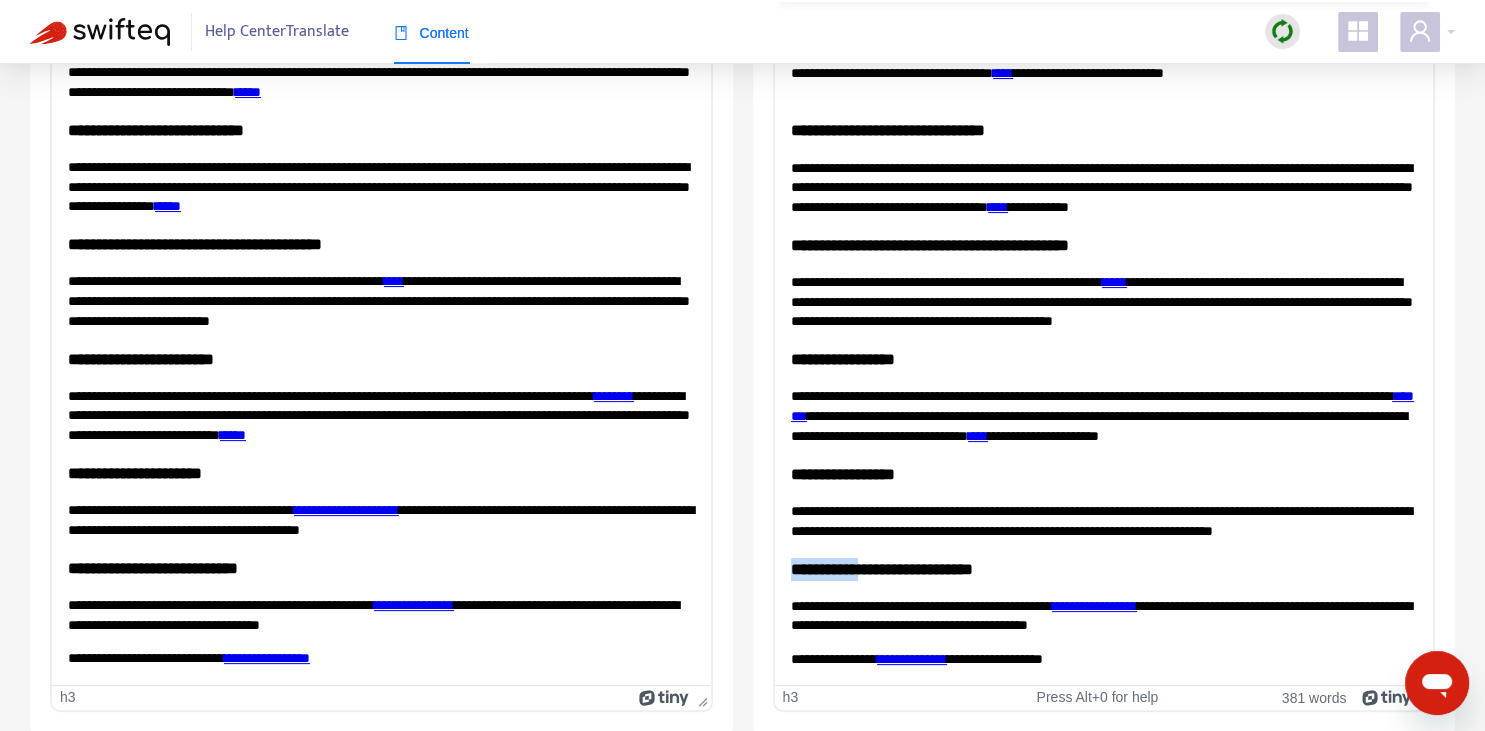 click on "**********" at bounding box center (1103, 568) 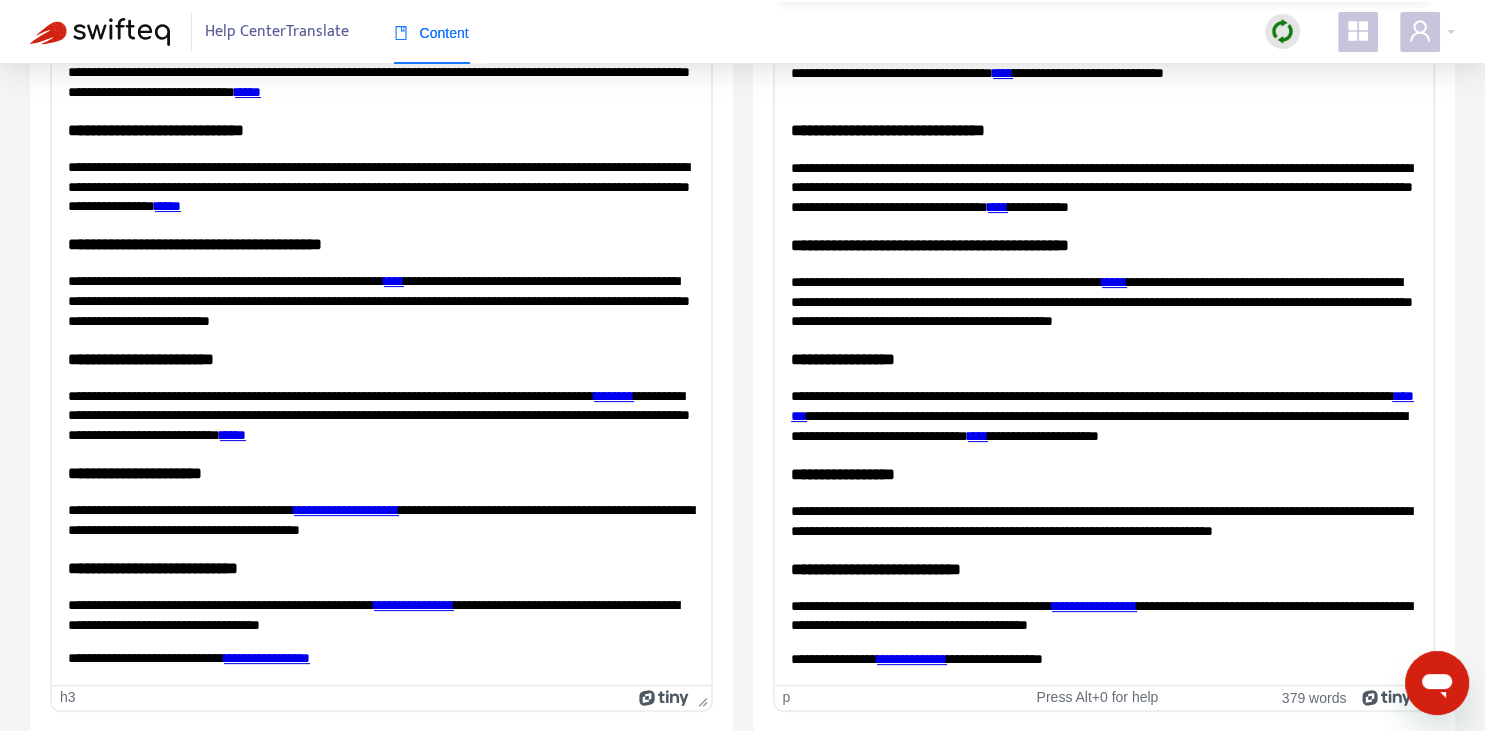 click on "**********" at bounding box center (1093, 605) 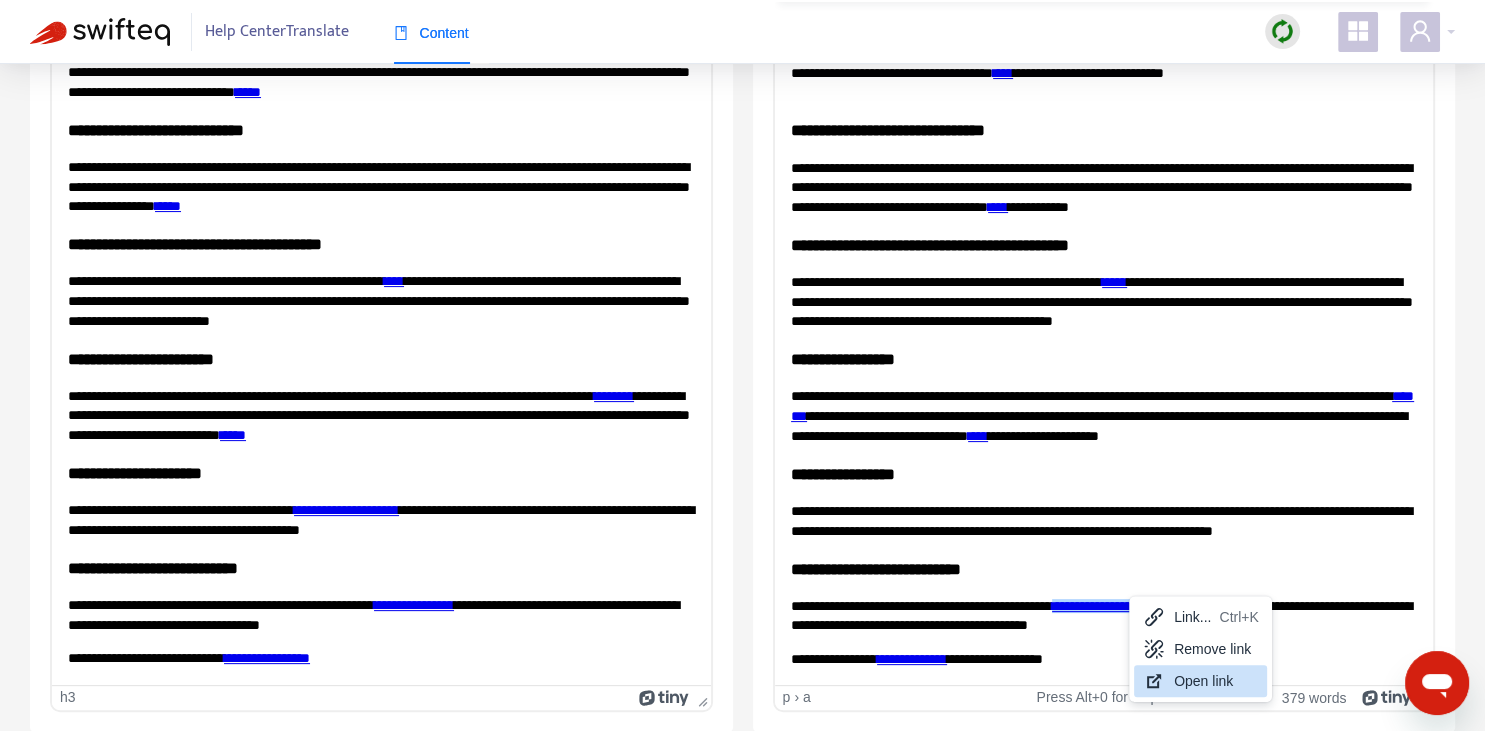 drag, startPoint x: 1178, startPoint y: 612, endPoint x: 1234, endPoint y: 678, distance: 86.55634 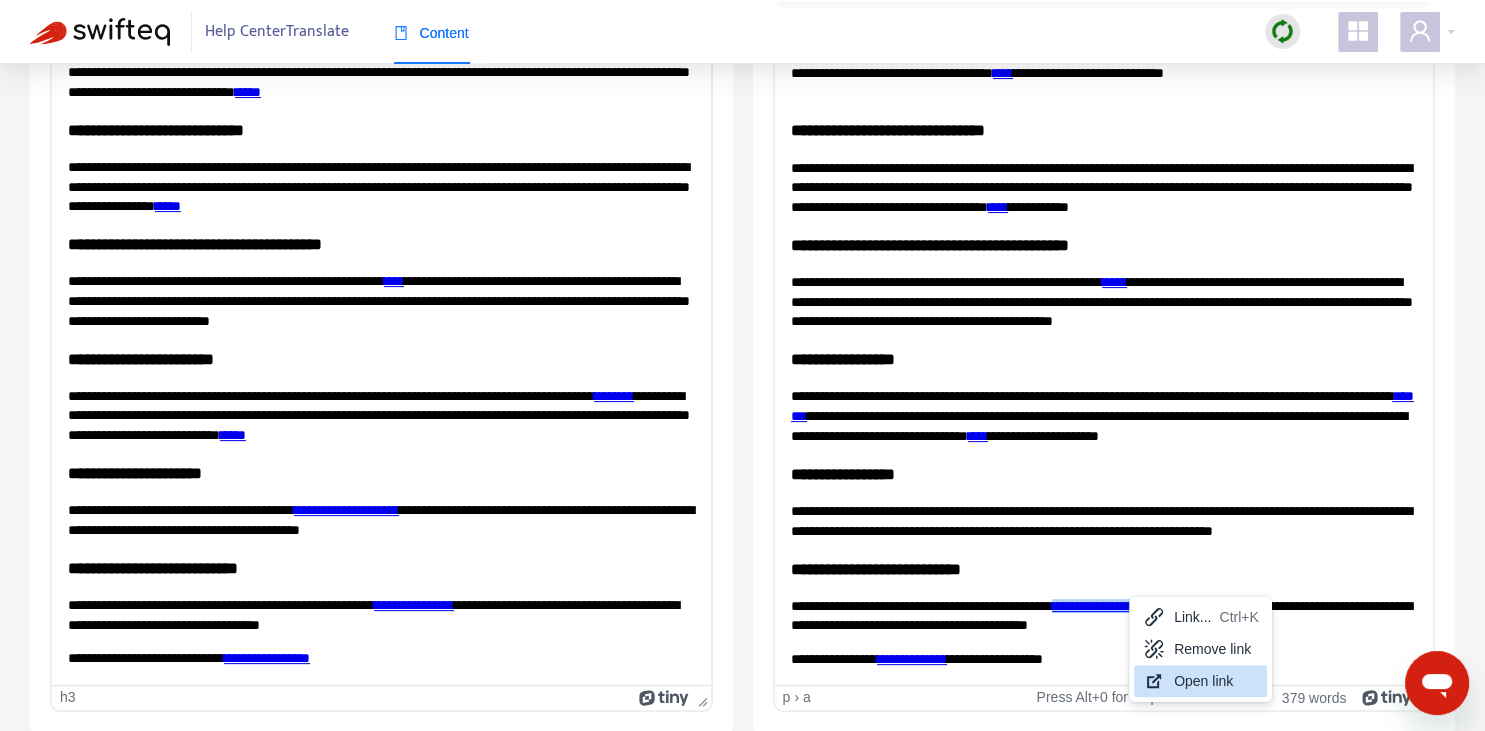 click on "Link... Ctrl+K Remove link Open link" at bounding box center [1200, 649] 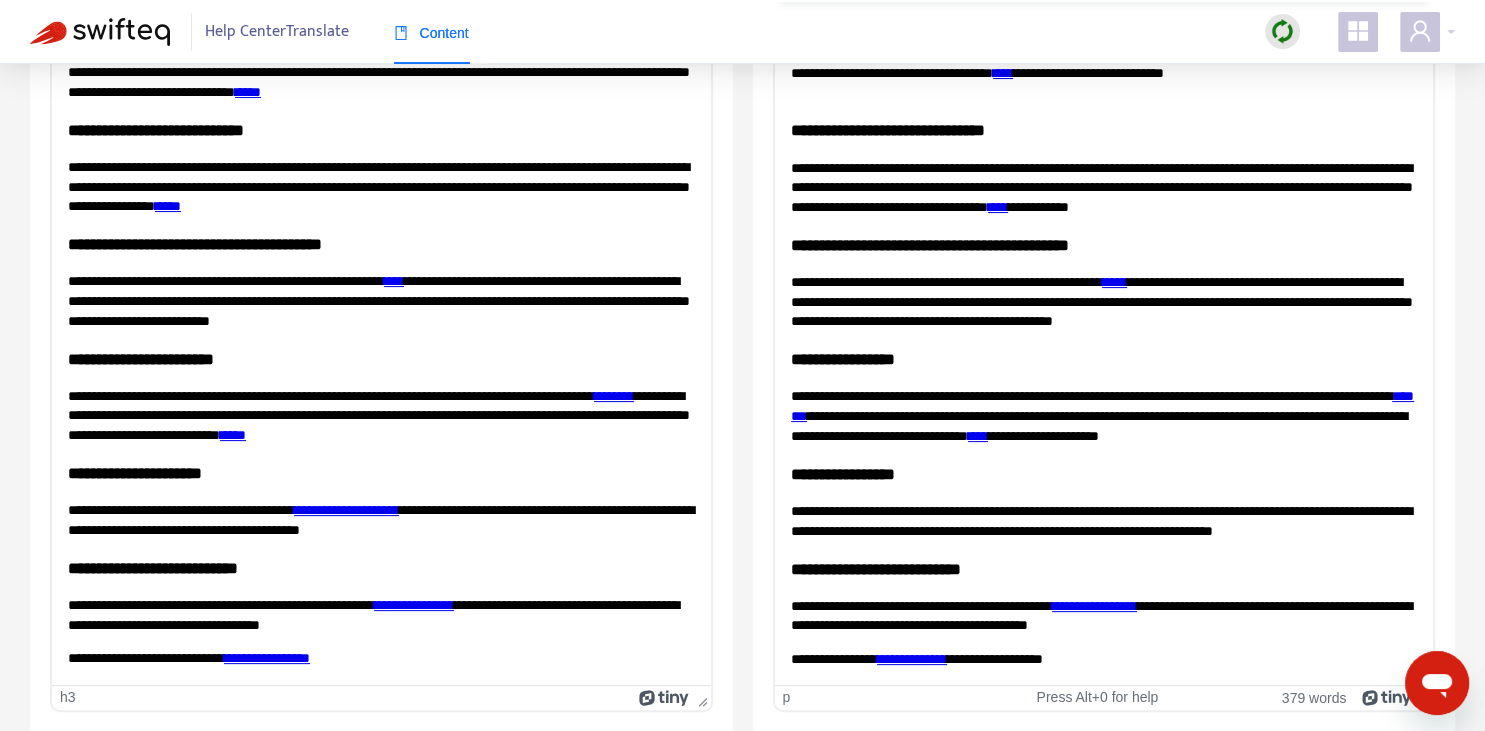 click on "**********" at bounding box center (1103, 615) 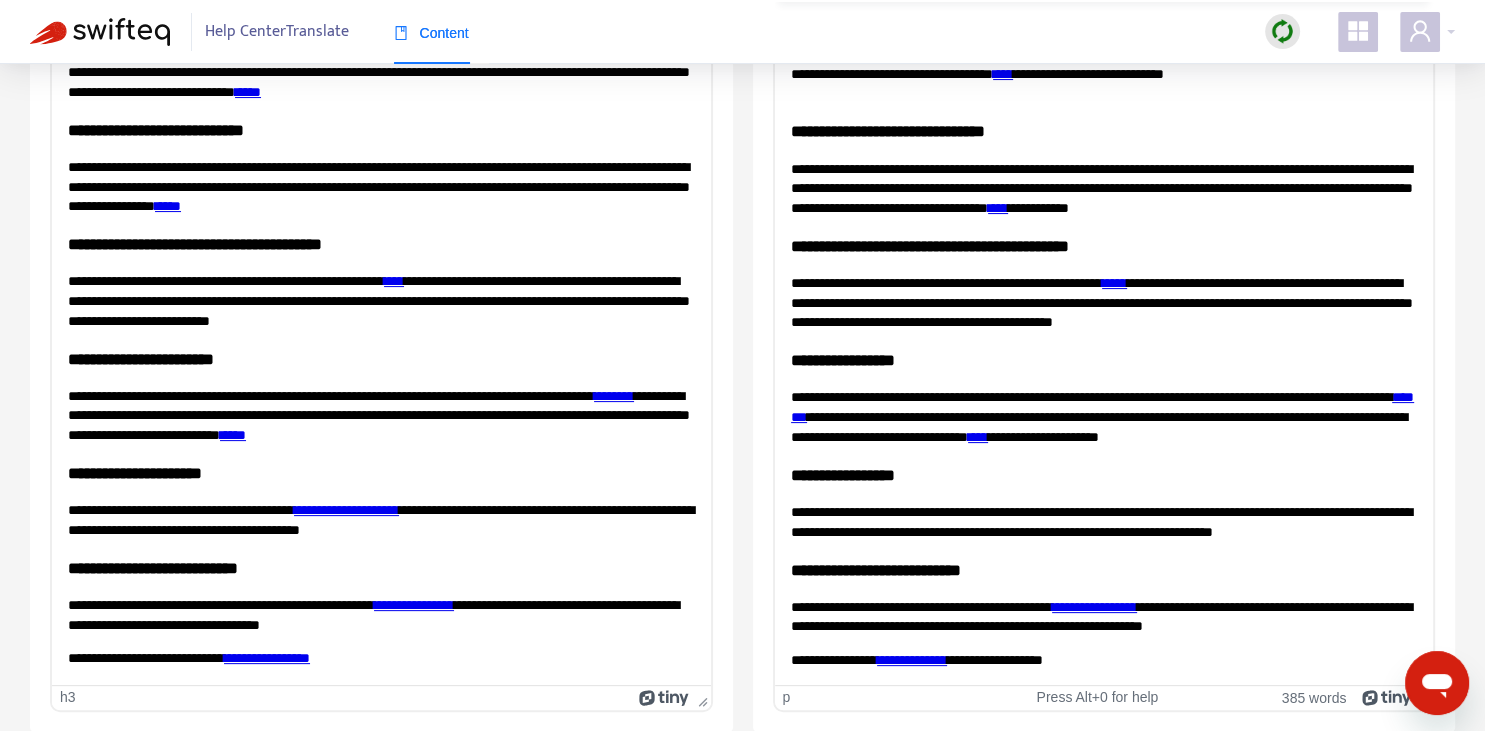 scroll, scrollTop: 108, scrollLeft: 0, axis: vertical 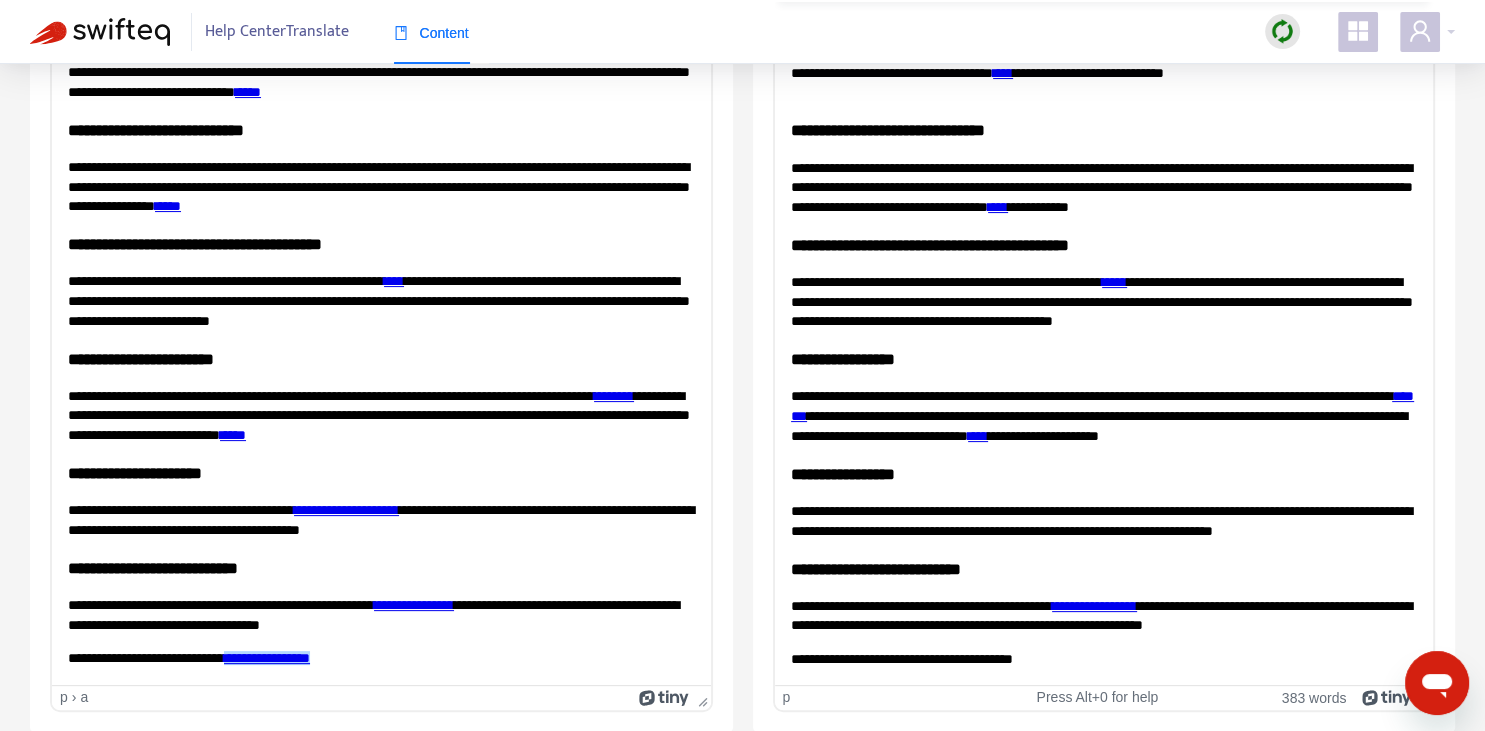 click on "**********" at bounding box center (1103, 659) 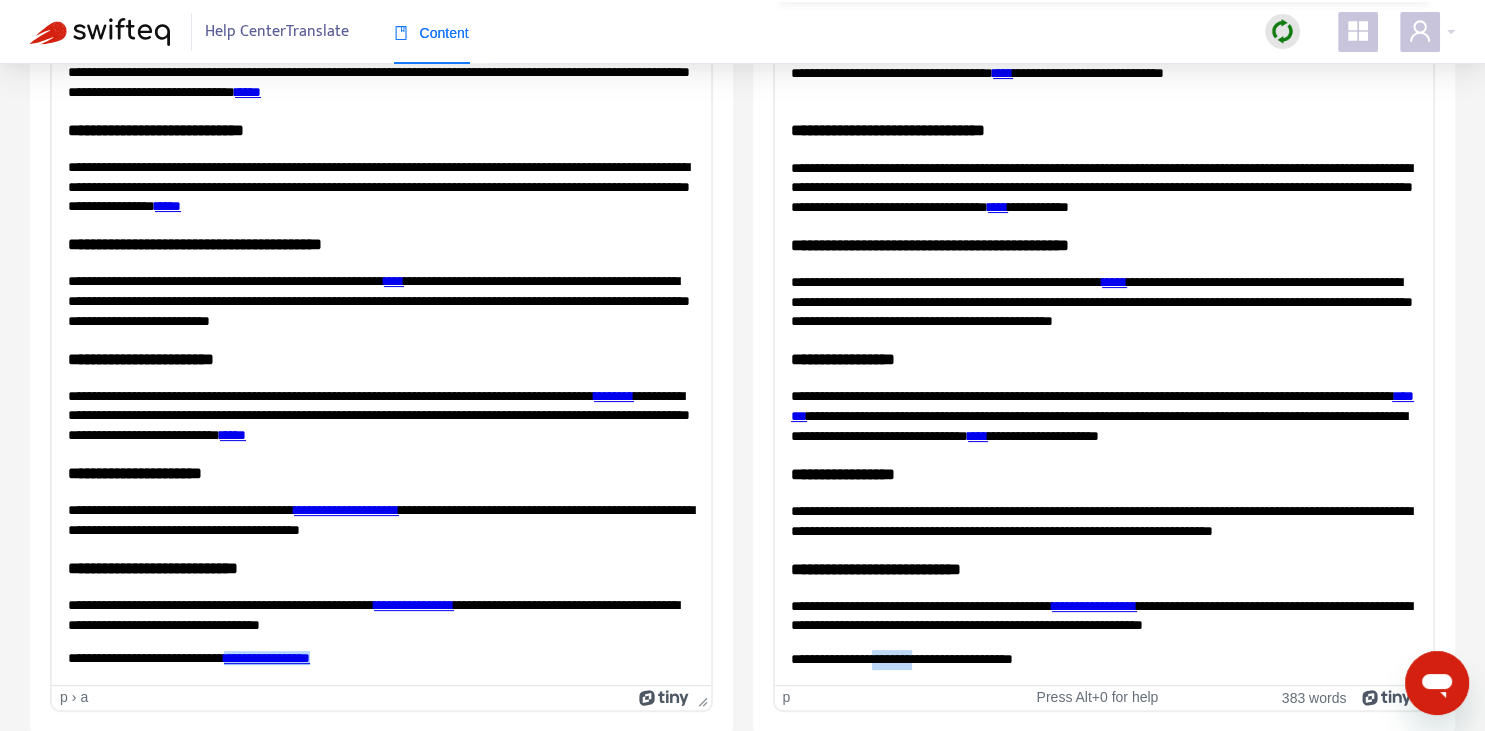 click on "**********" at bounding box center [1103, 659] 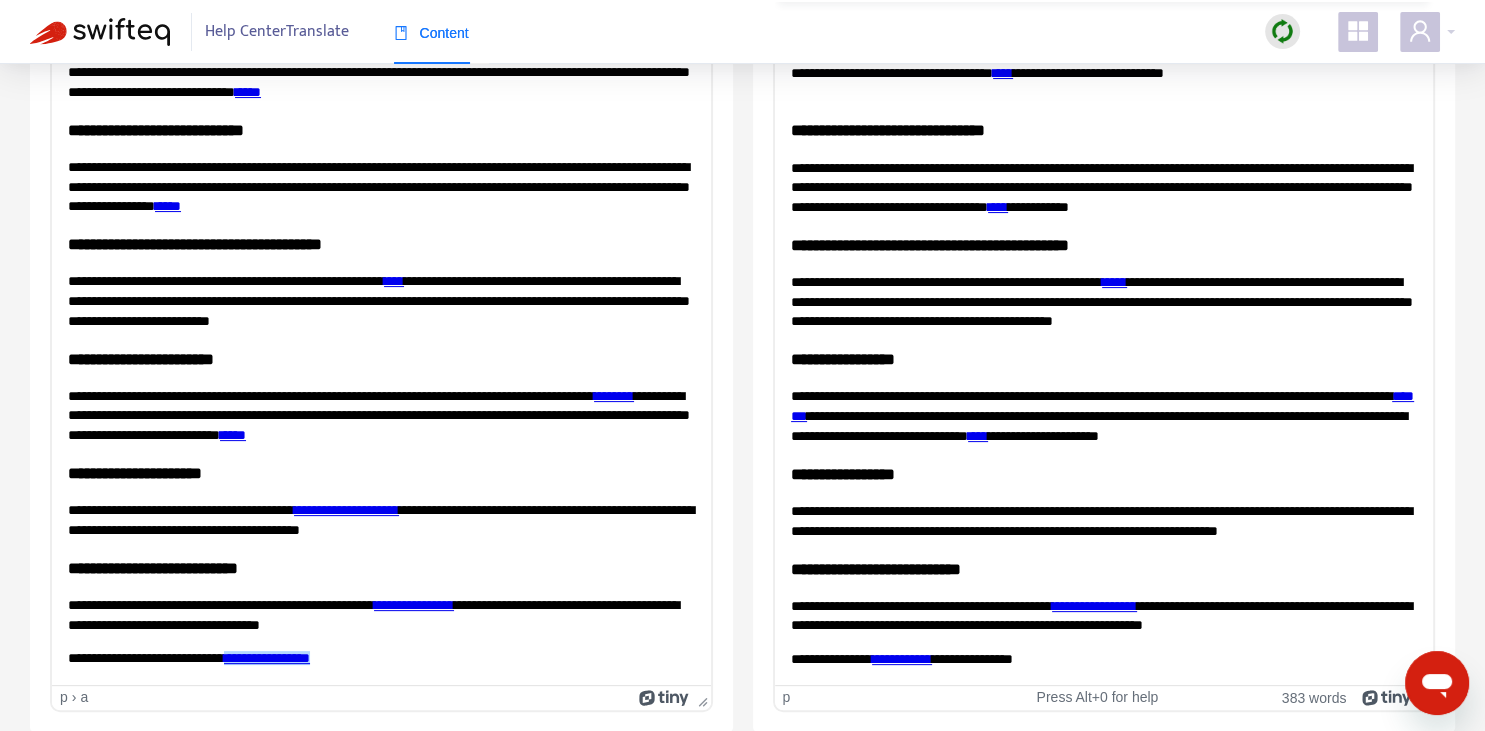 click on "**********" at bounding box center (1103, 301) 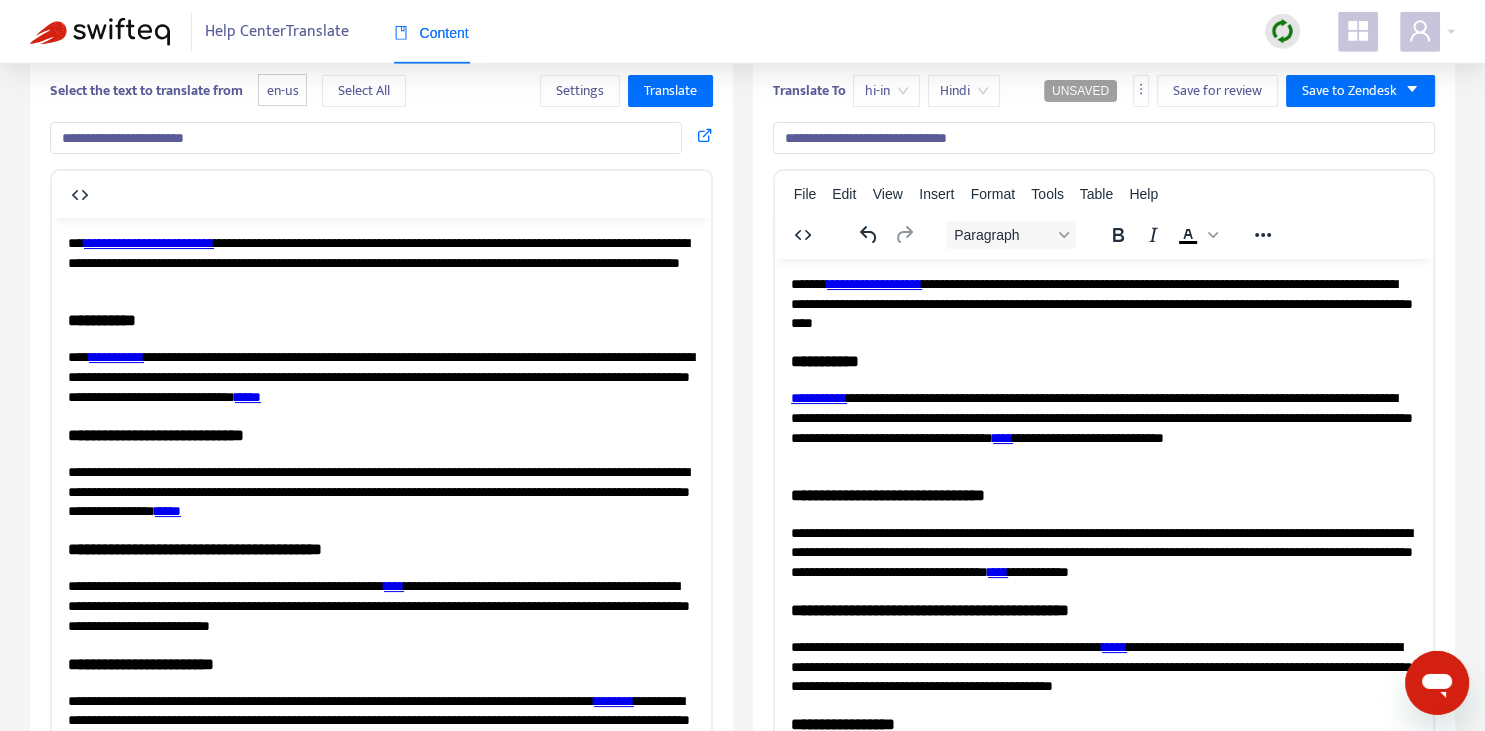scroll, scrollTop: 0, scrollLeft: 0, axis: both 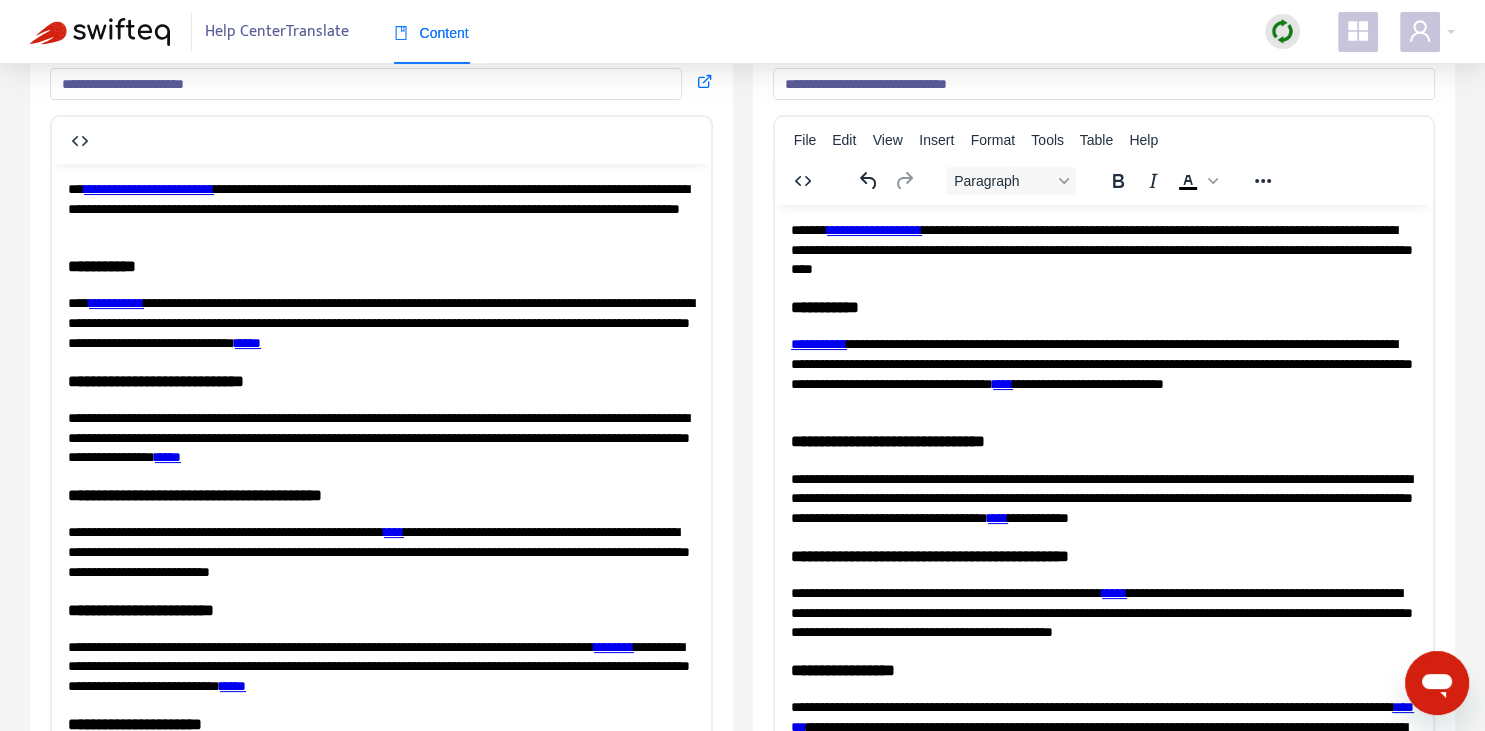 click on "**********" at bounding box center (1103, 373) 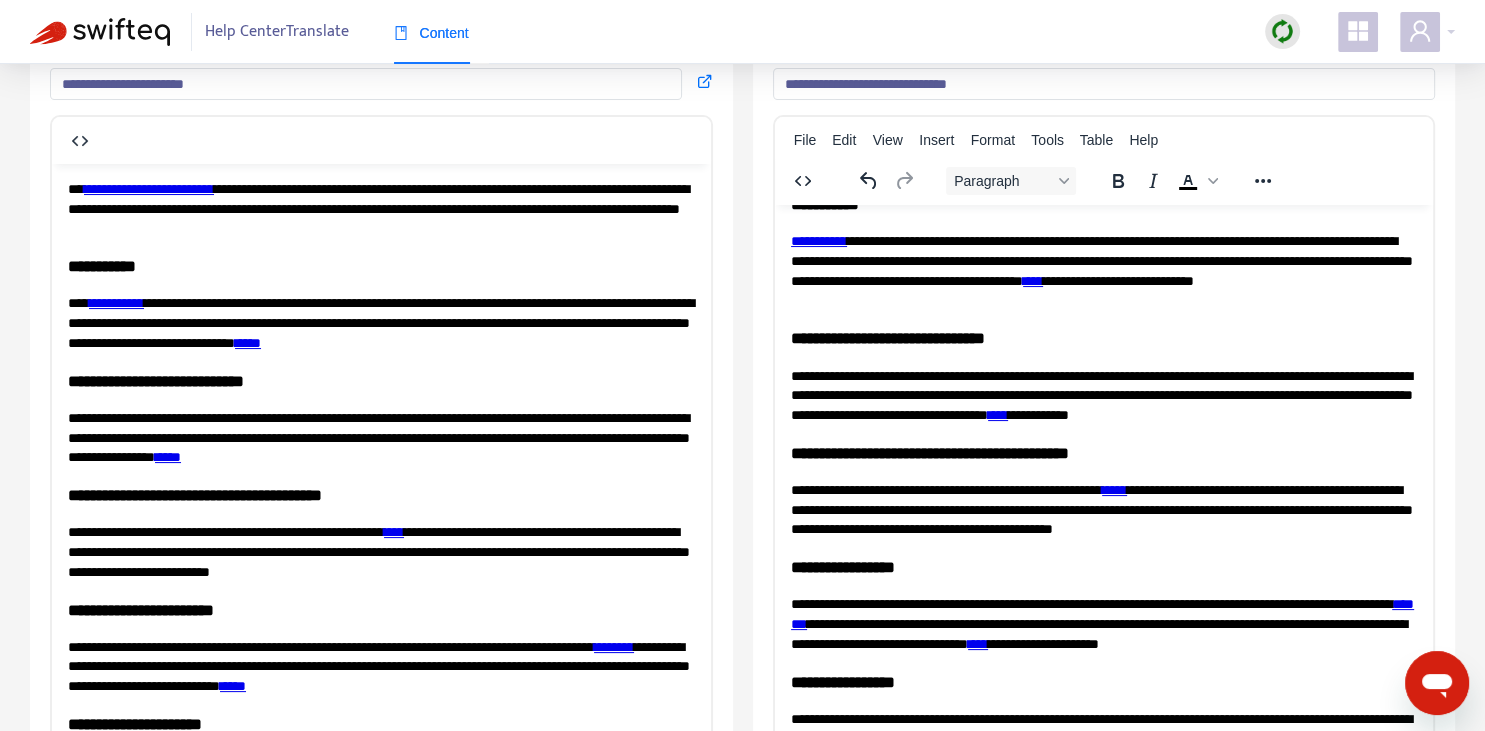 scroll, scrollTop: 108, scrollLeft: 0, axis: vertical 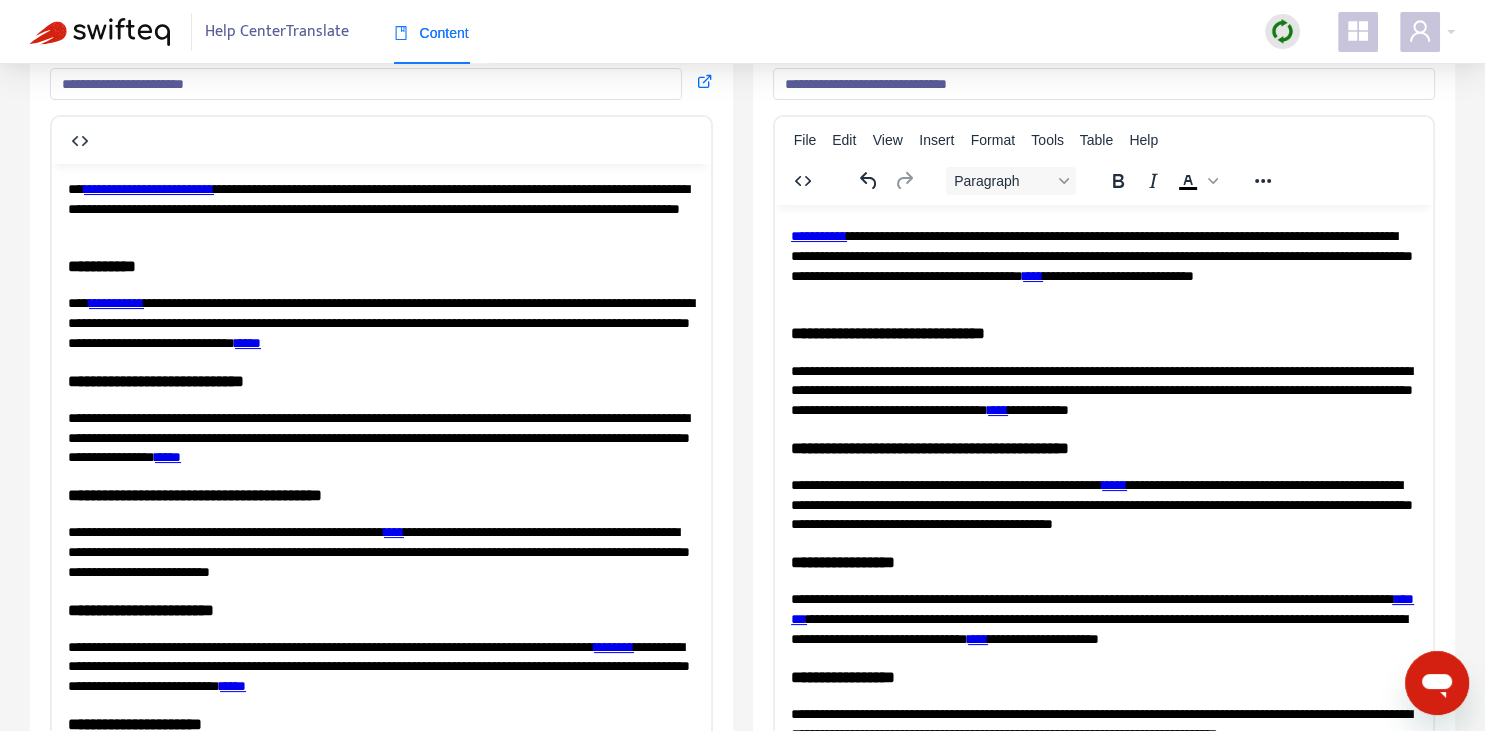 click on "**********" at bounding box center [1103, 265] 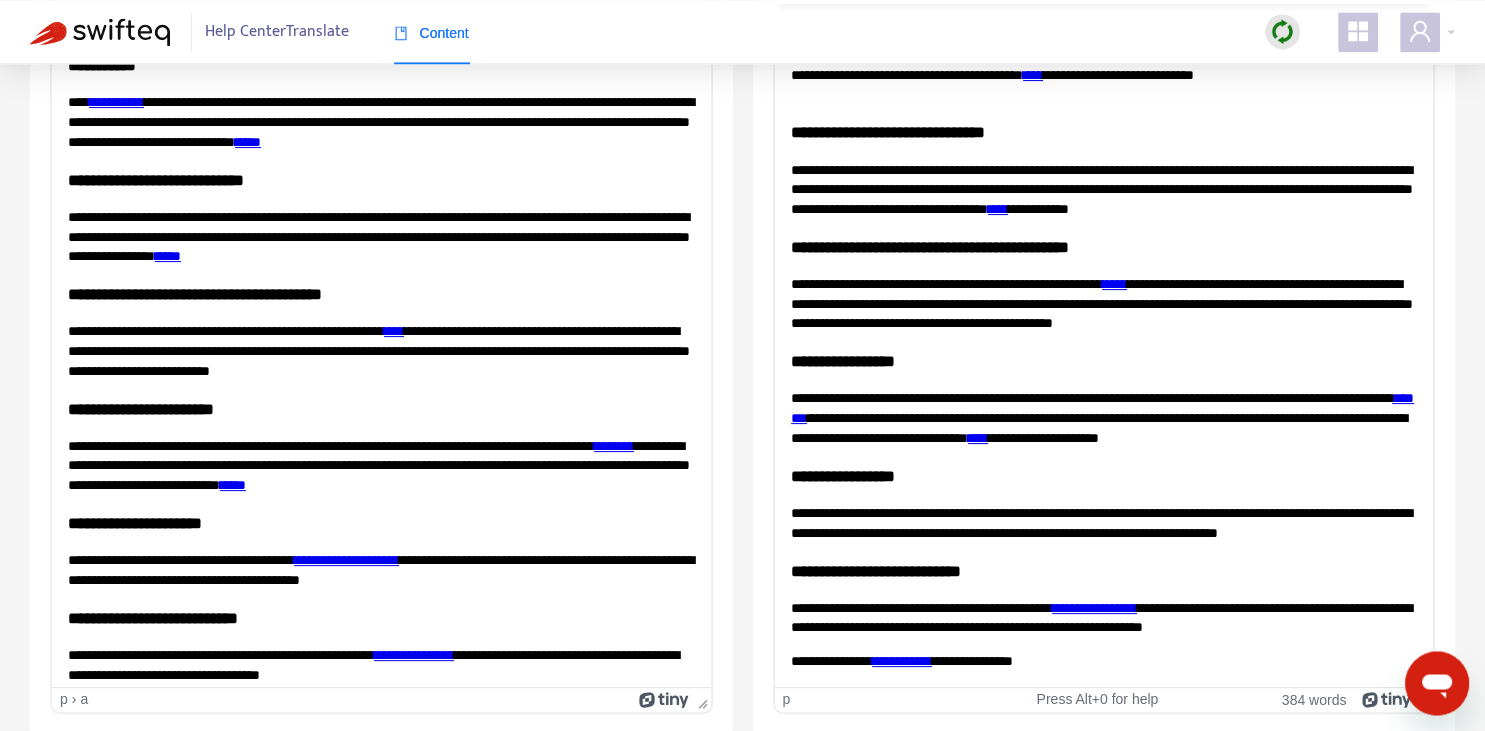 scroll, scrollTop: 343, scrollLeft: 0, axis: vertical 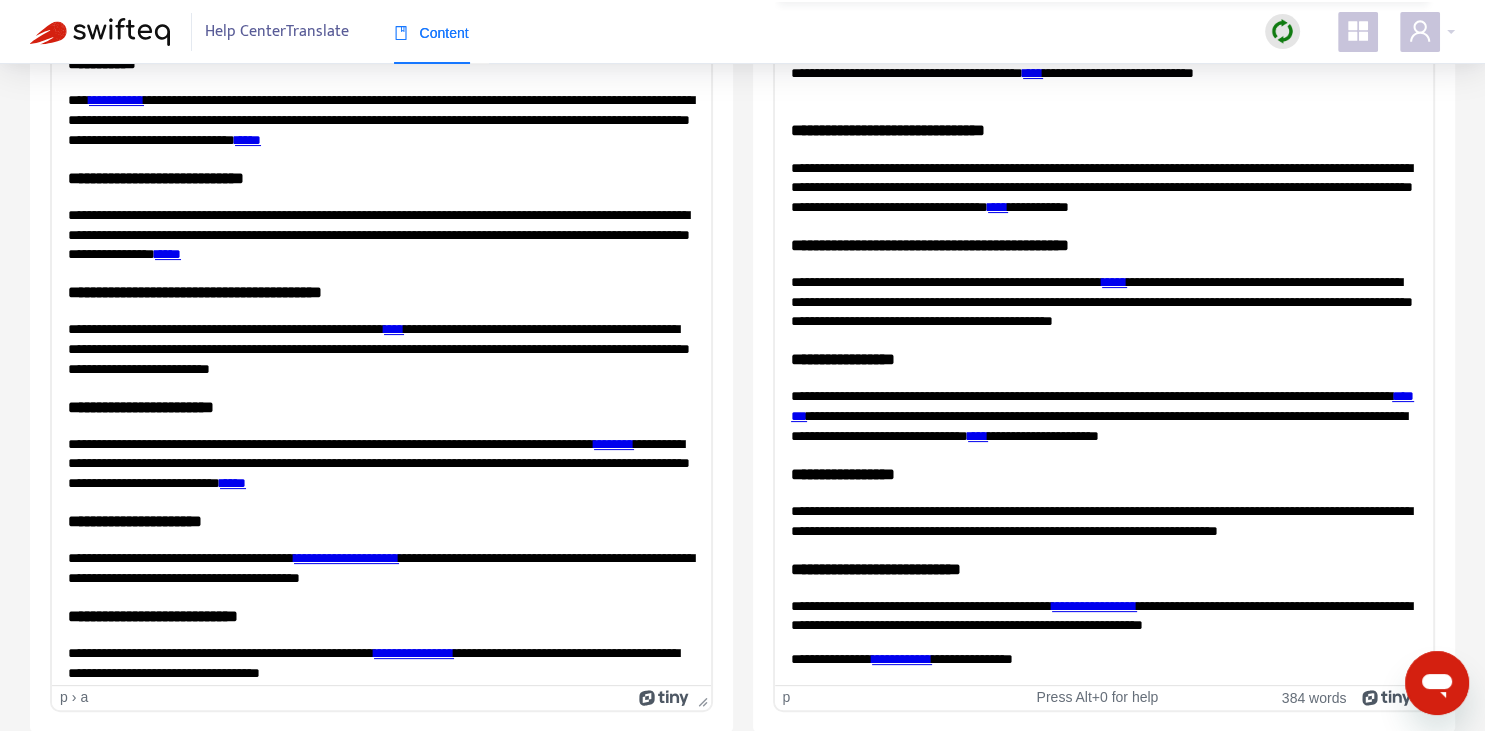 click on "**********" at bounding box center [1103, 415] 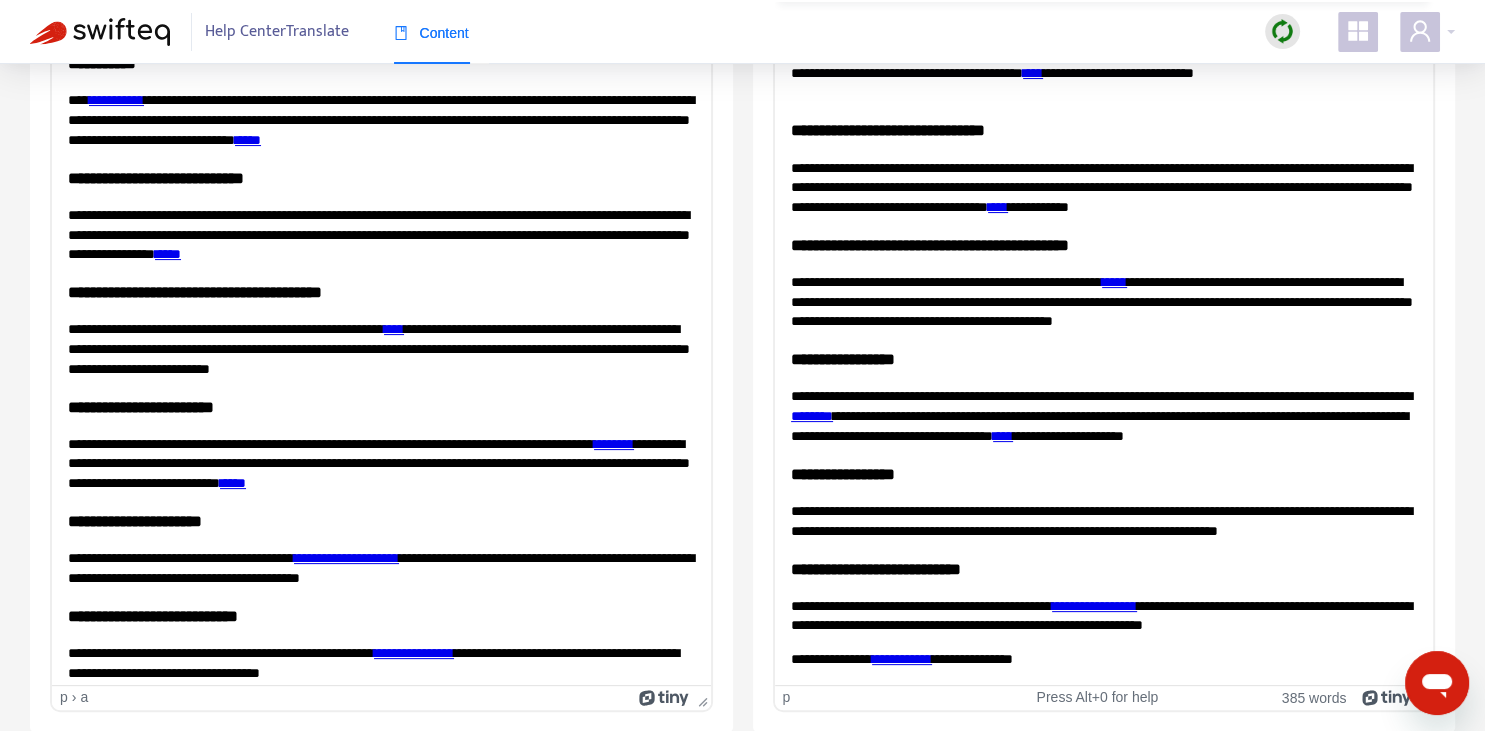 click on "**********" at bounding box center (1103, 415) 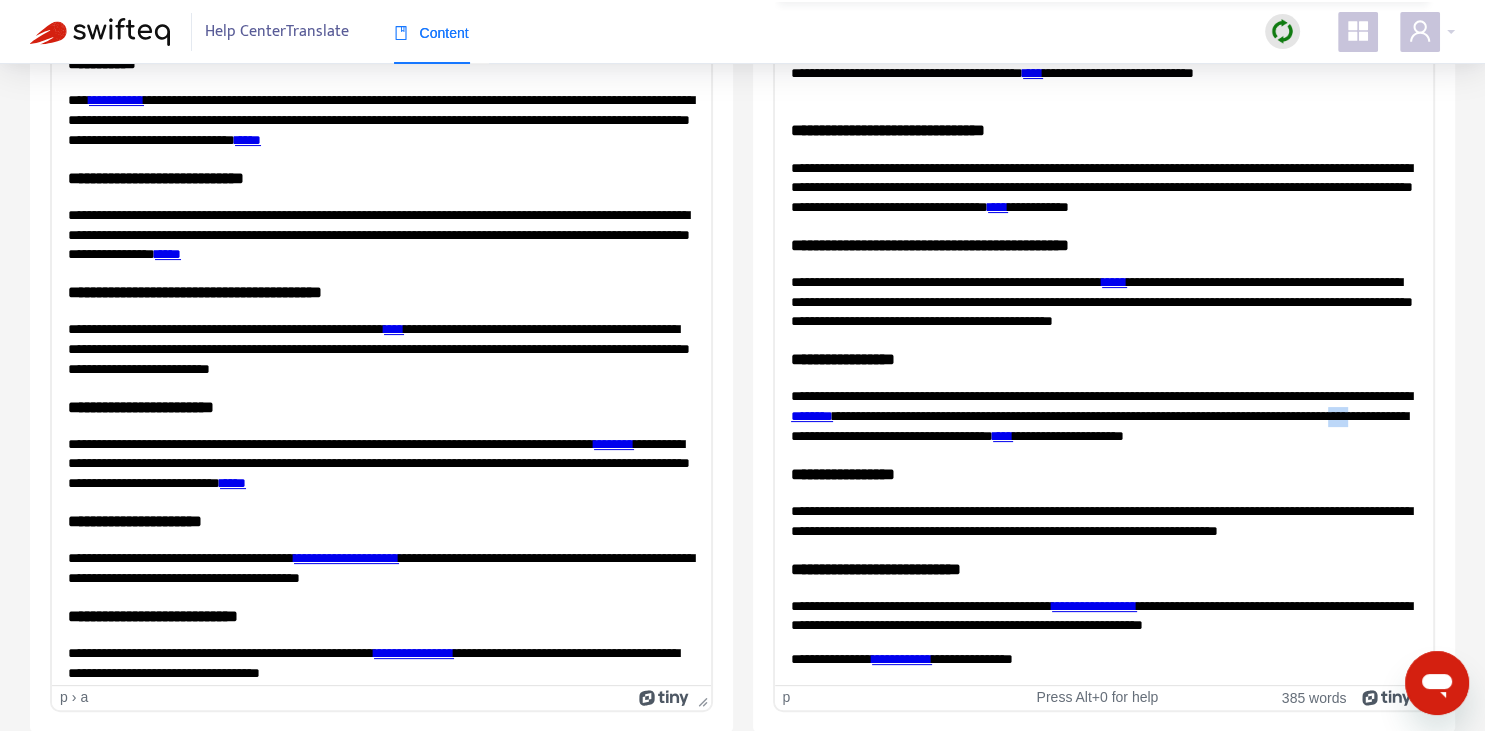 click on "**********" at bounding box center [1103, 415] 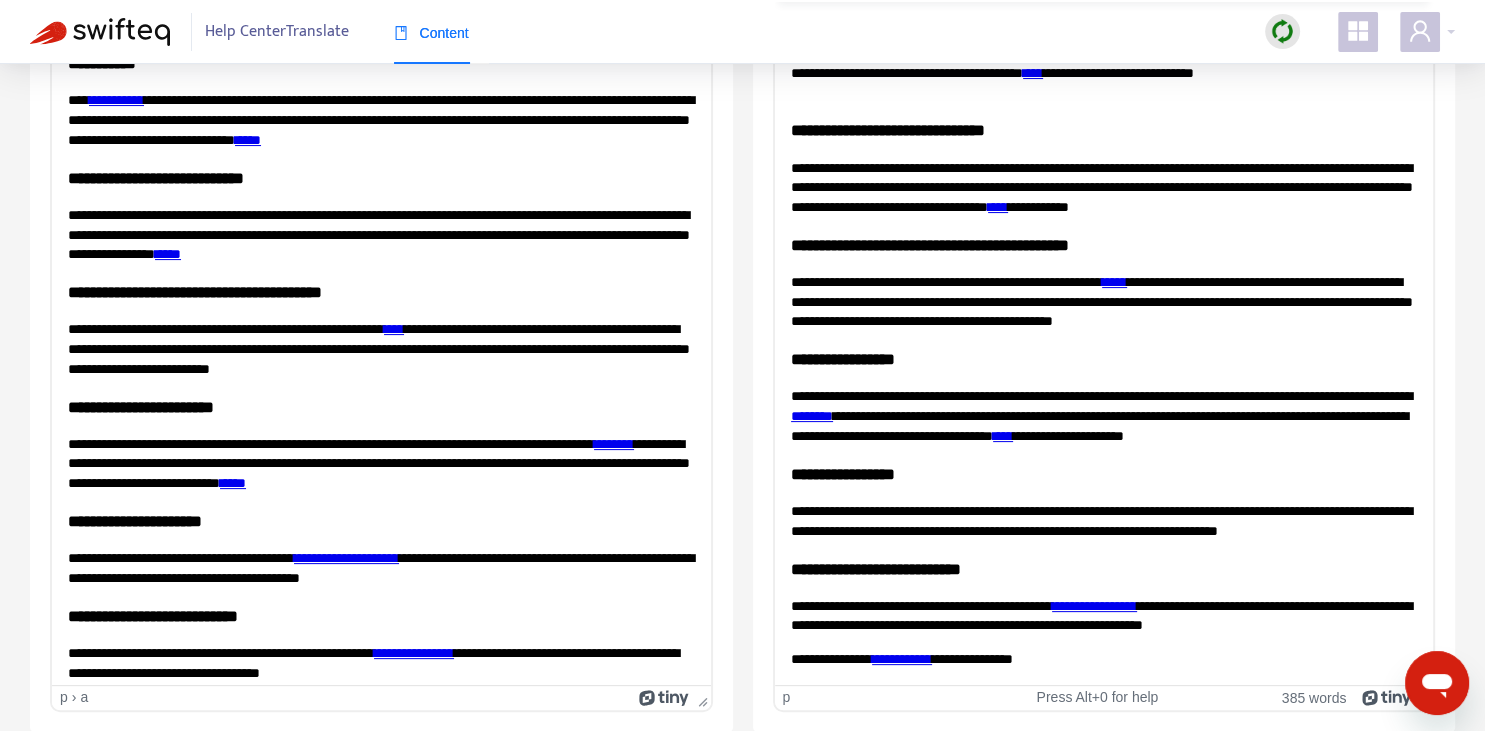 click on "**********" at bounding box center [1103, 568] 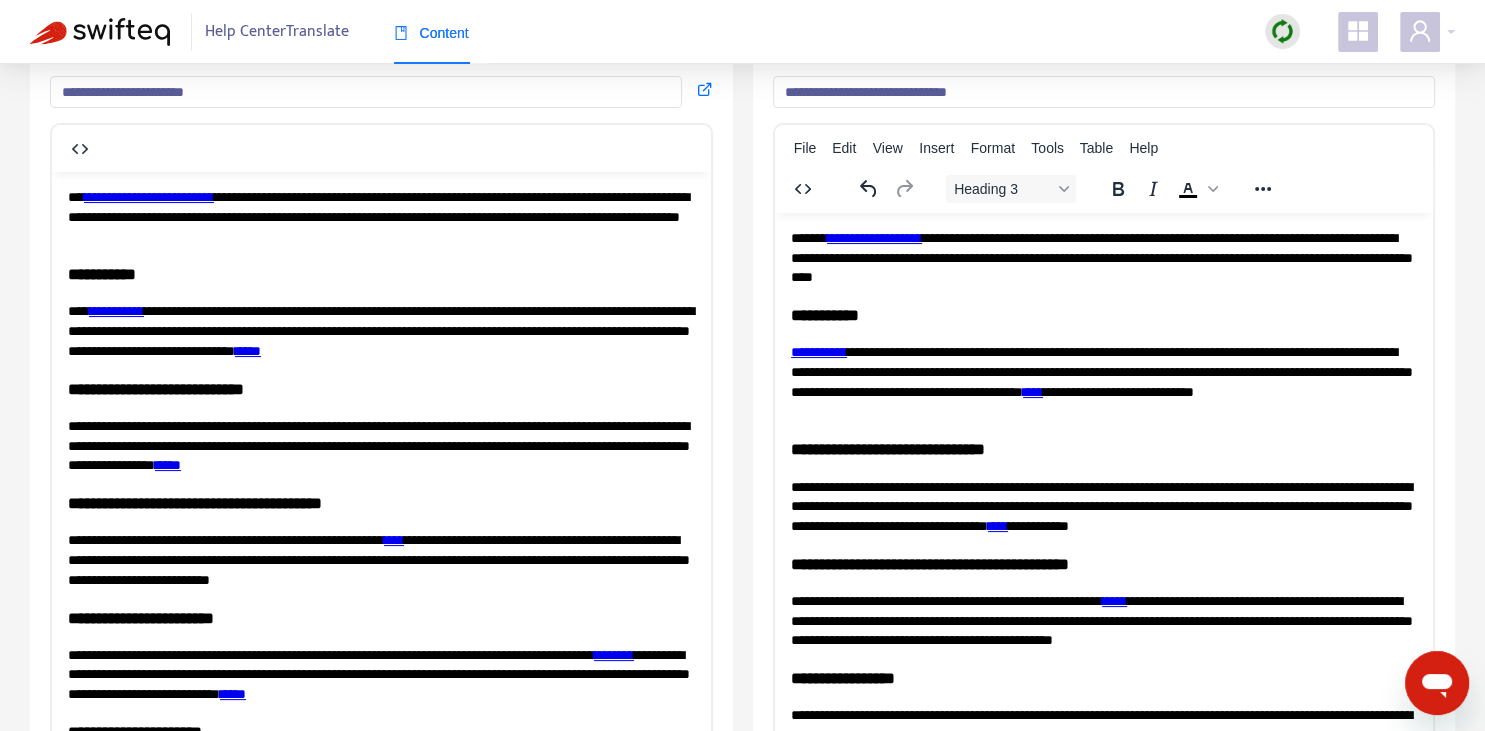 scroll, scrollTop: 0, scrollLeft: 0, axis: both 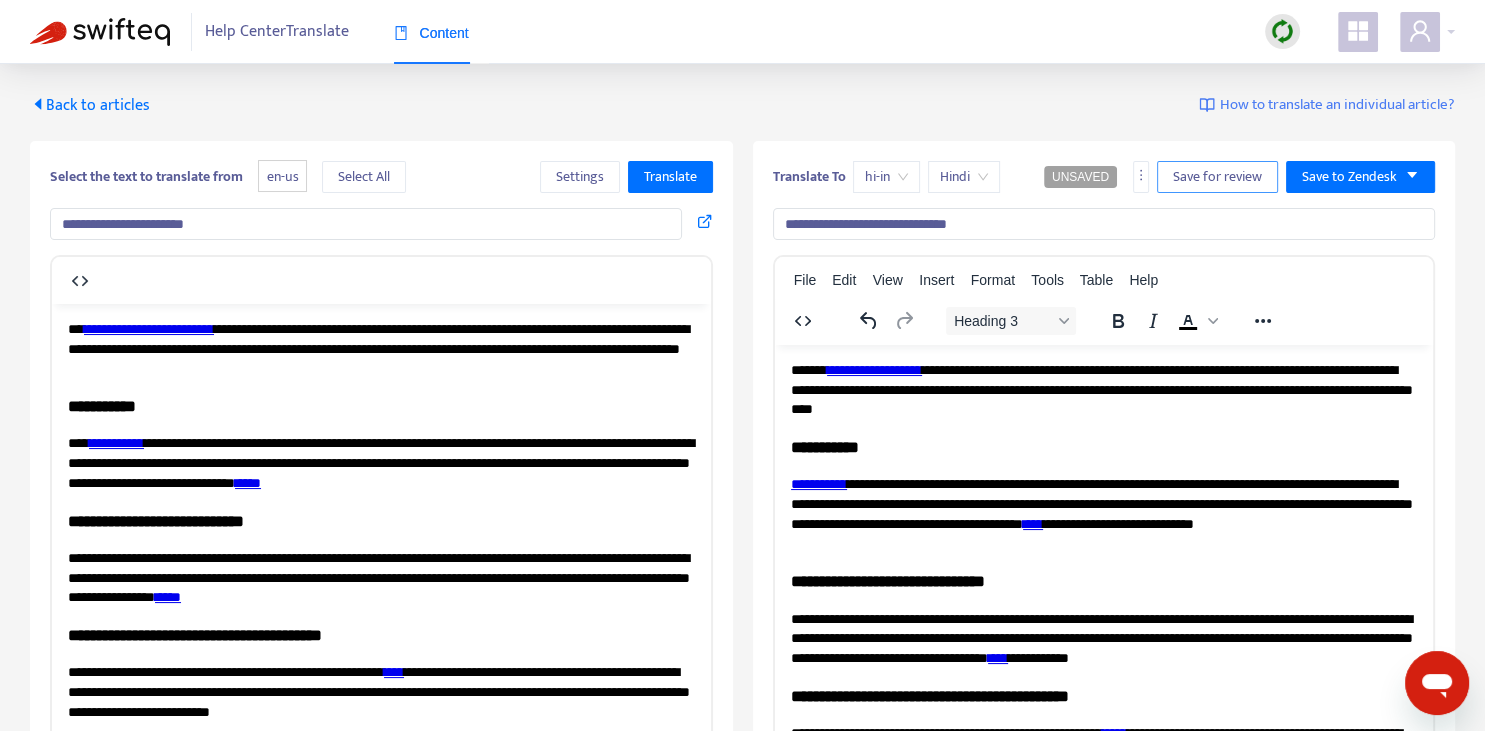 click on "Save for review" at bounding box center (1217, 177) 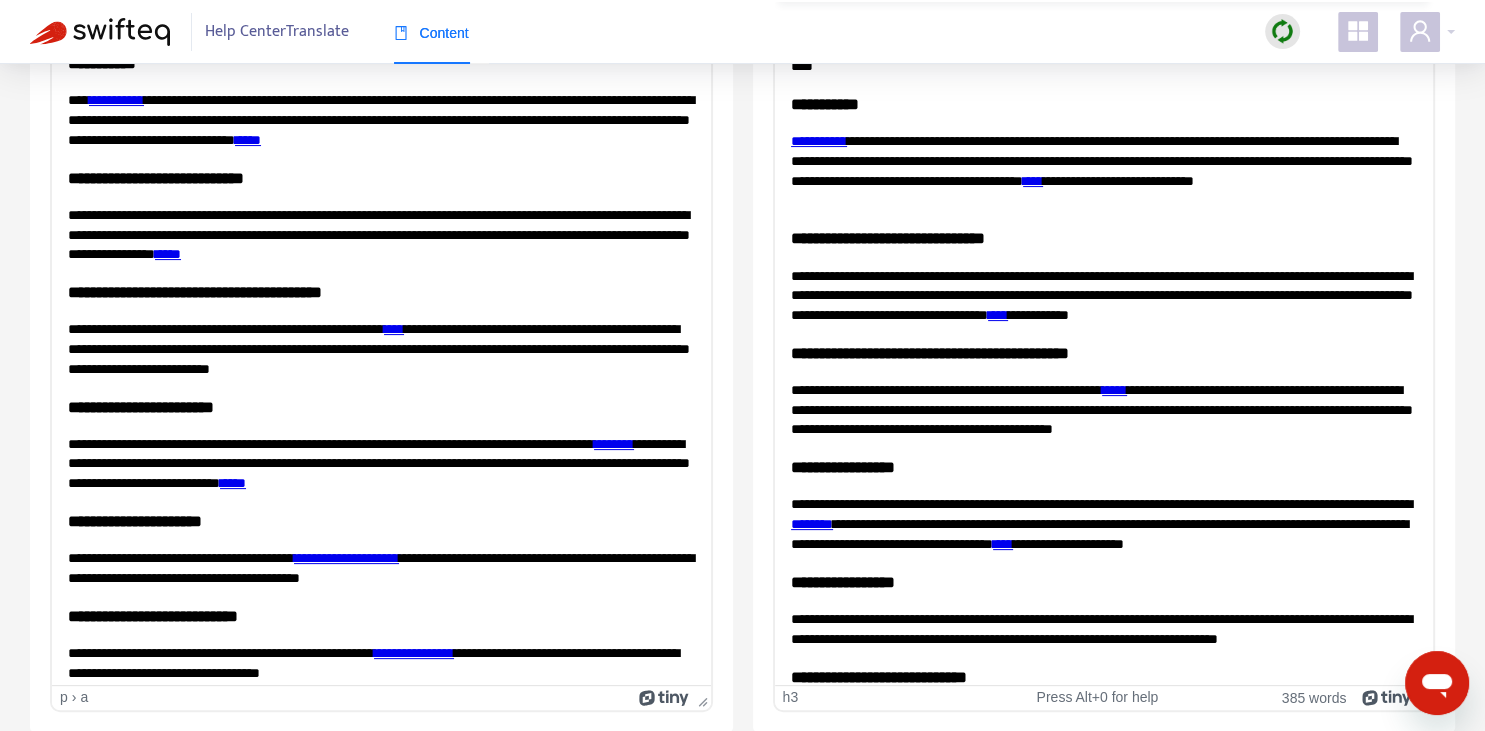 scroll, scrollTop: 0, scrollLeft: 0, axis: both 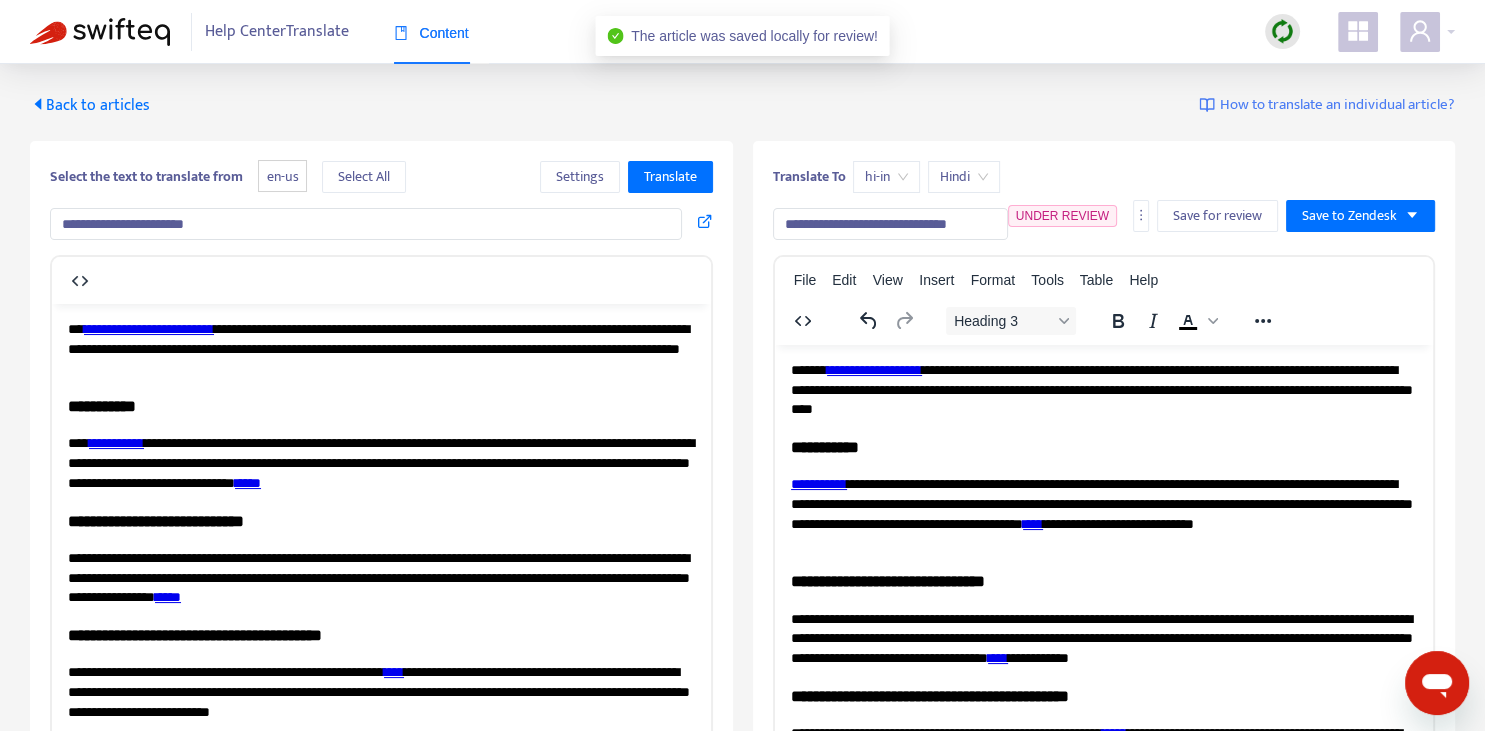 click on "Back to articles" at bounding box center [90, 105] 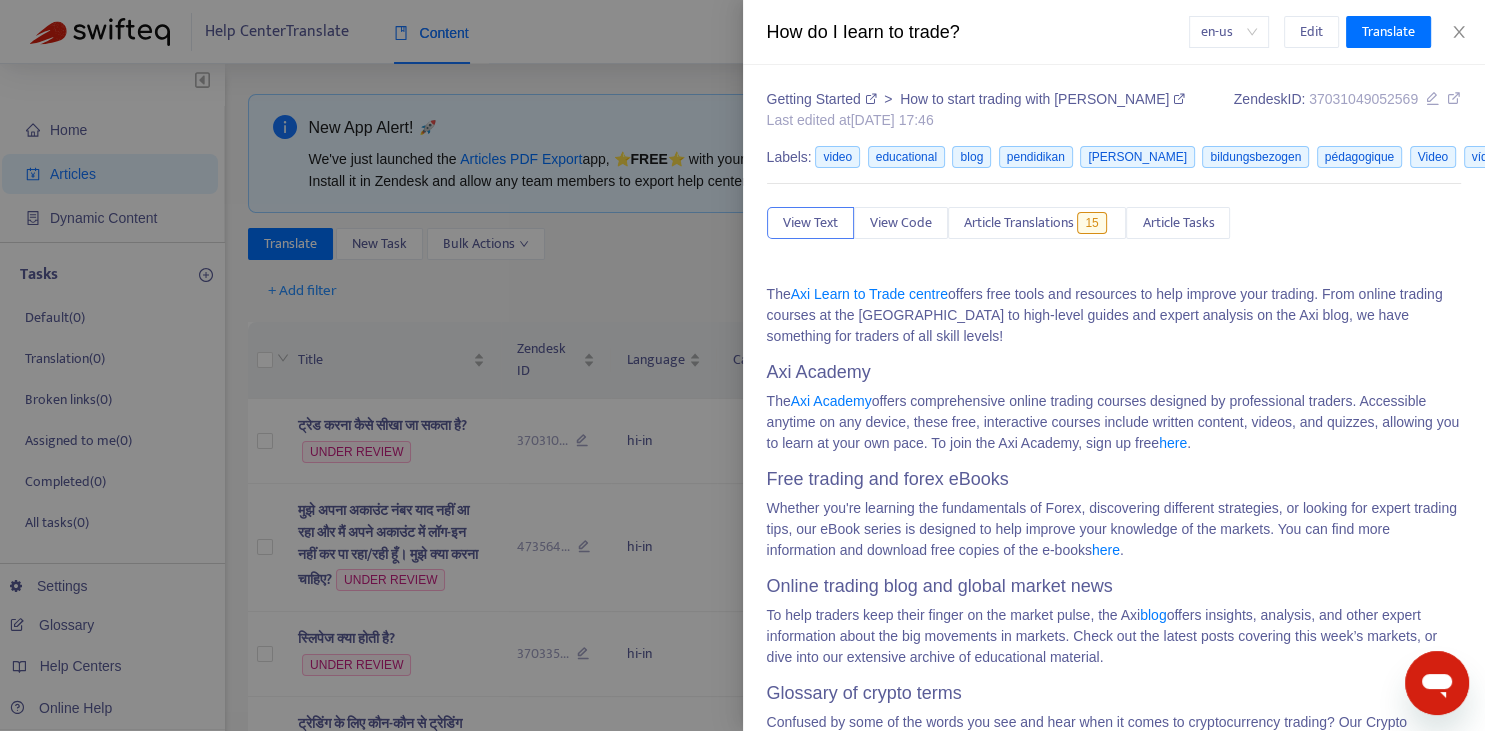 click at bounding box center [742, 365] 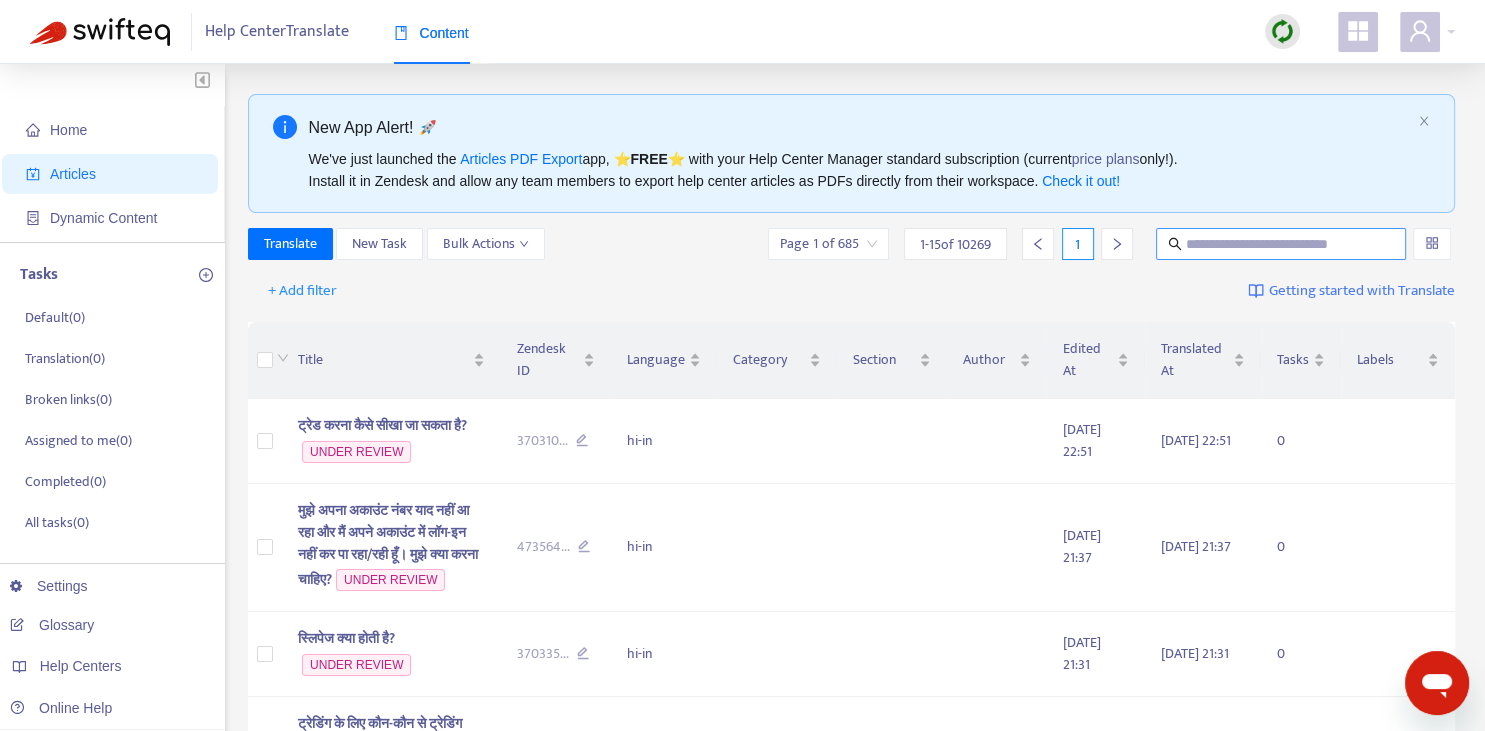 click at bounding box center (1282, 244) 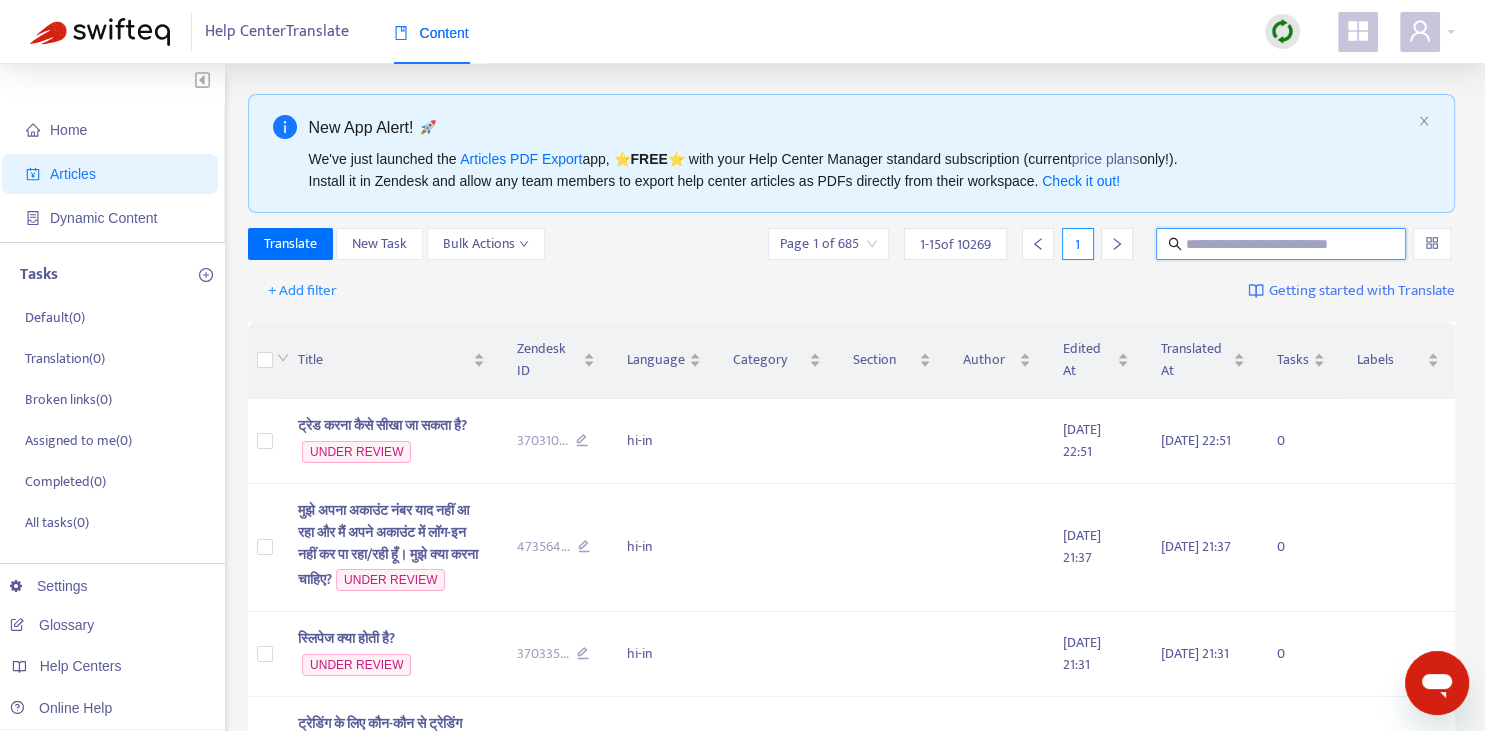 paste on "**********" 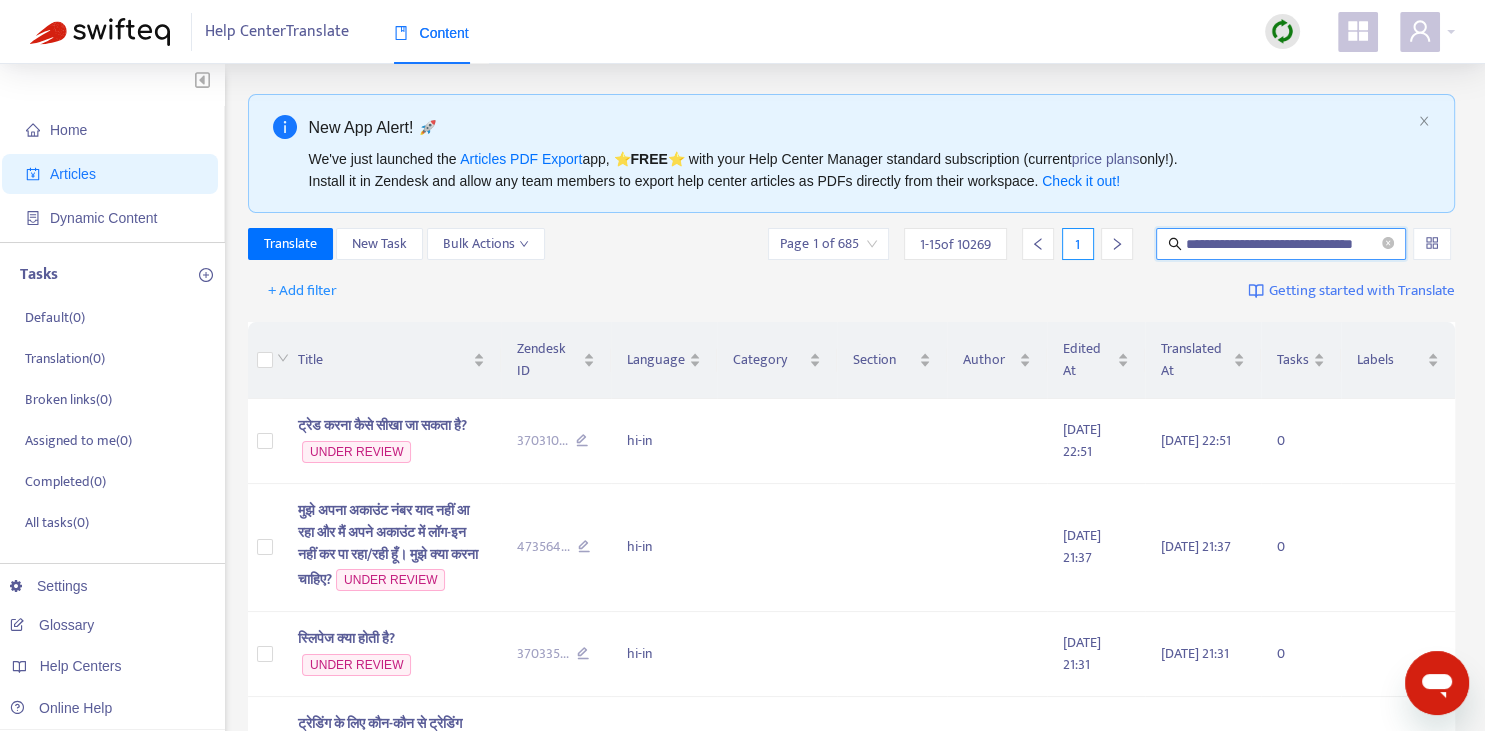 scroll, scrollTop: 0, scrollLeft: 24, axis: horizontal 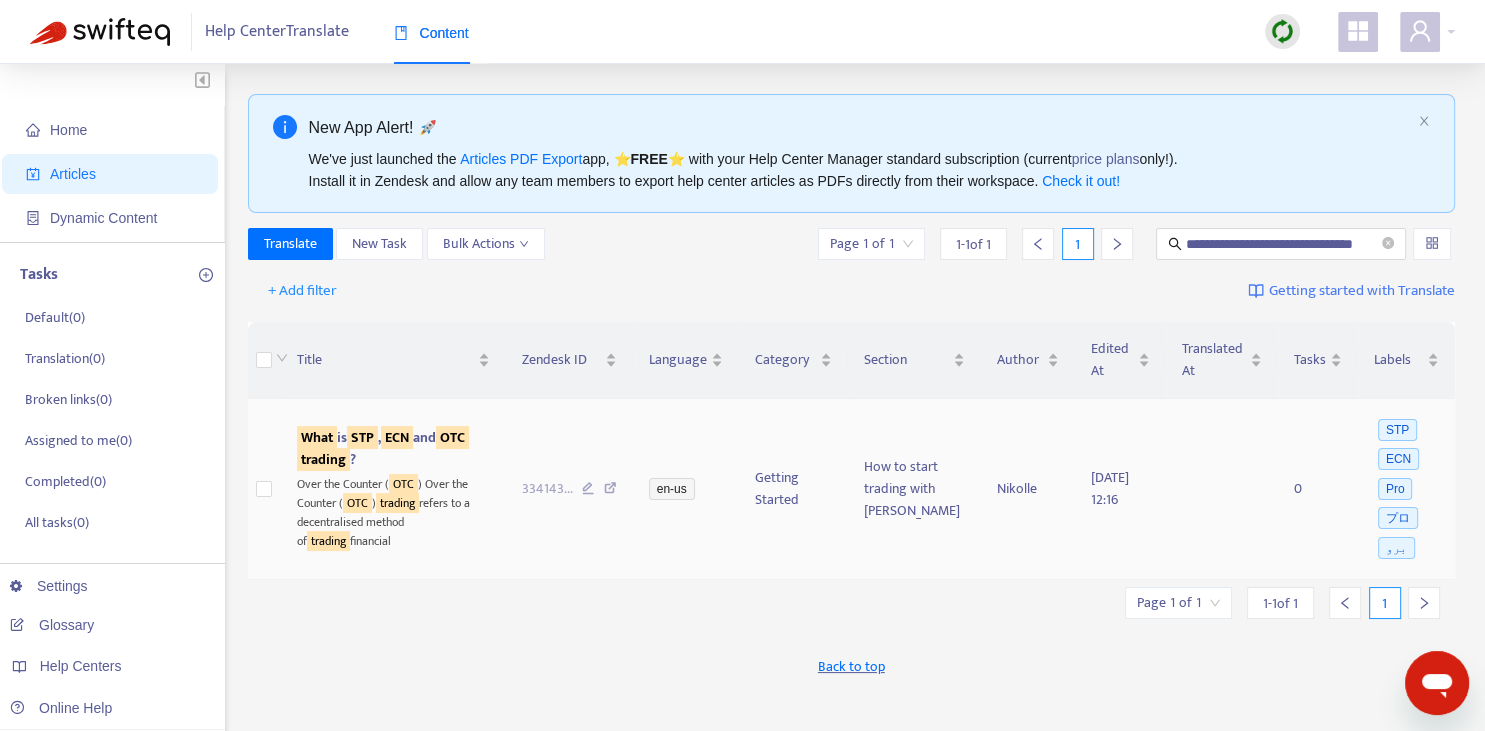click on "trading" at bounding box center (323, 459) 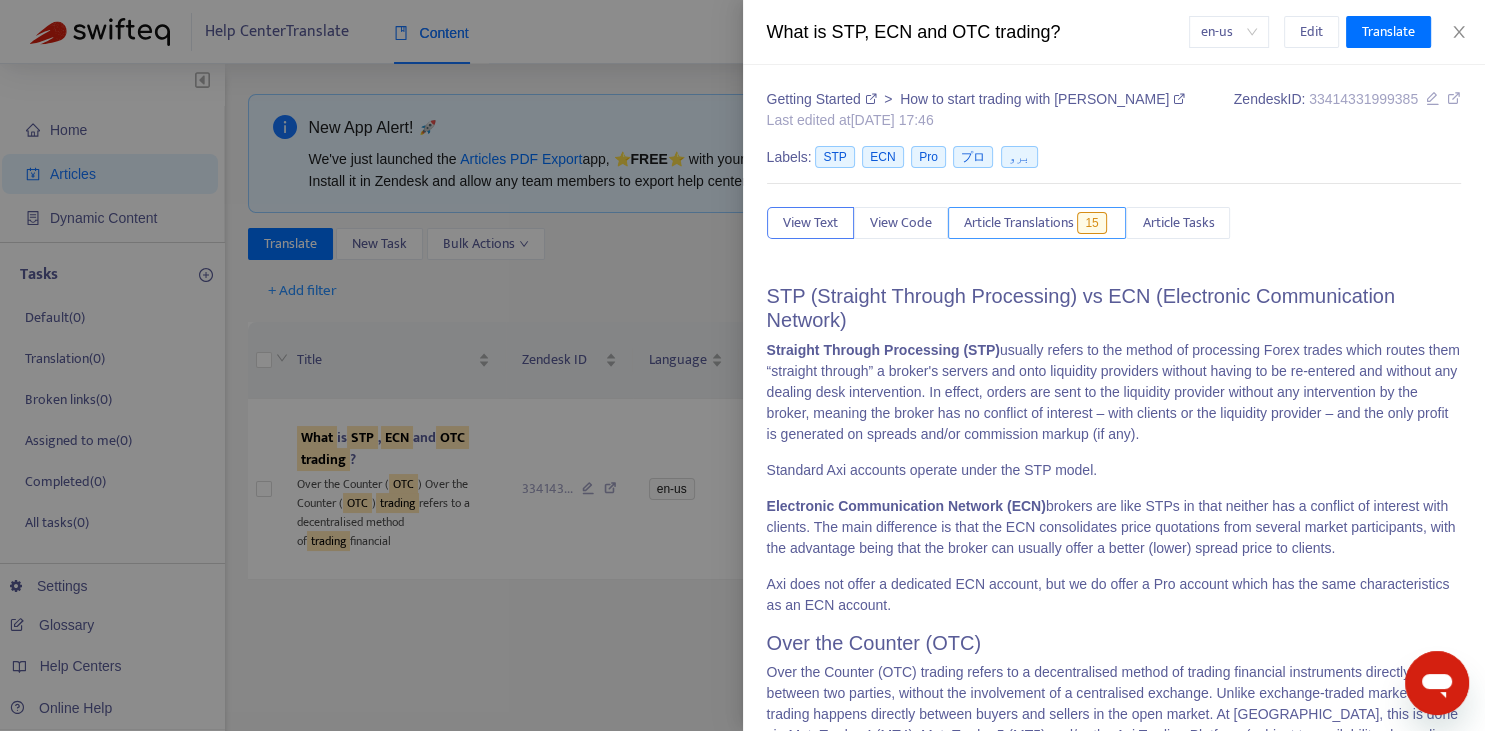 click on "Article Translations" at bounding box center (1019, 223) 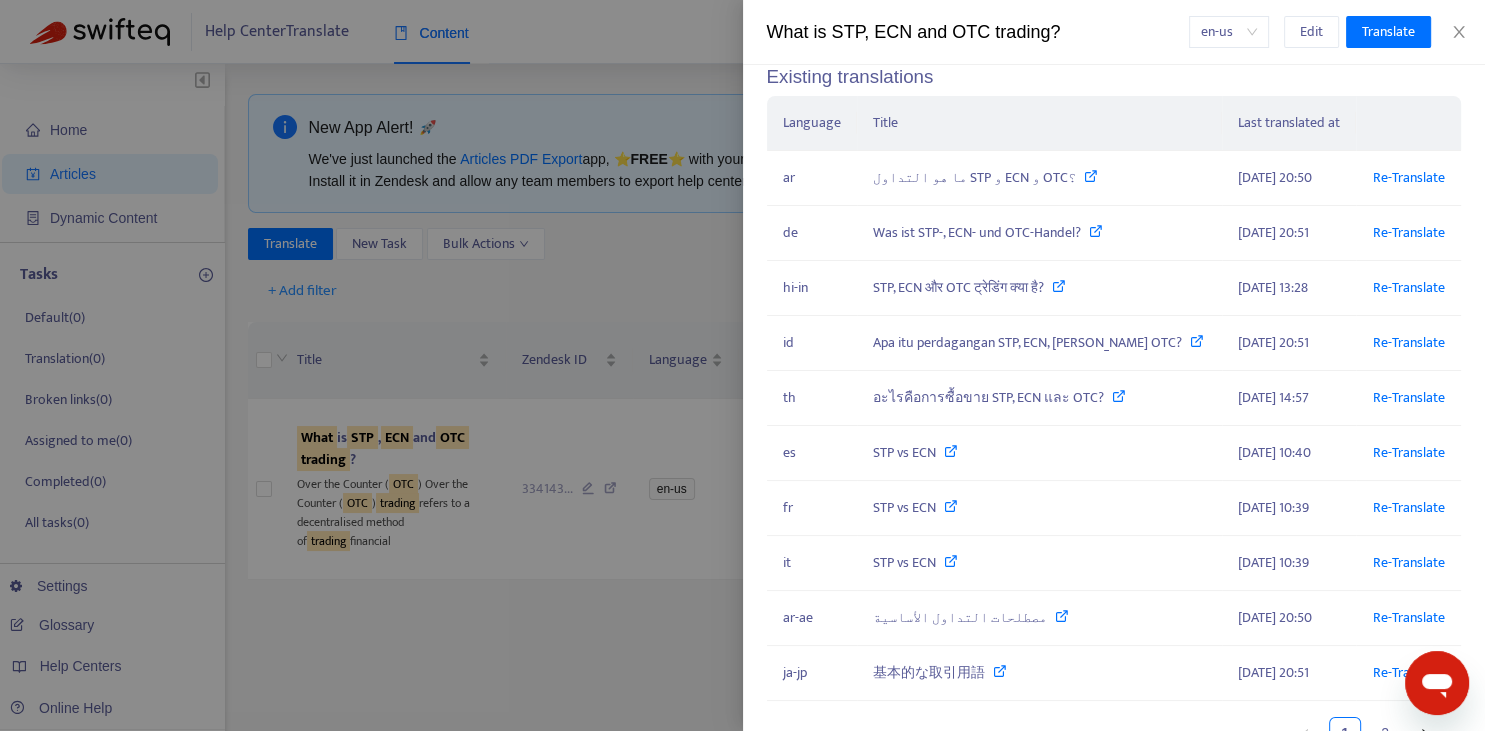 scroll, scrollTop: 221, scrollLeft: 0, axis: vertical 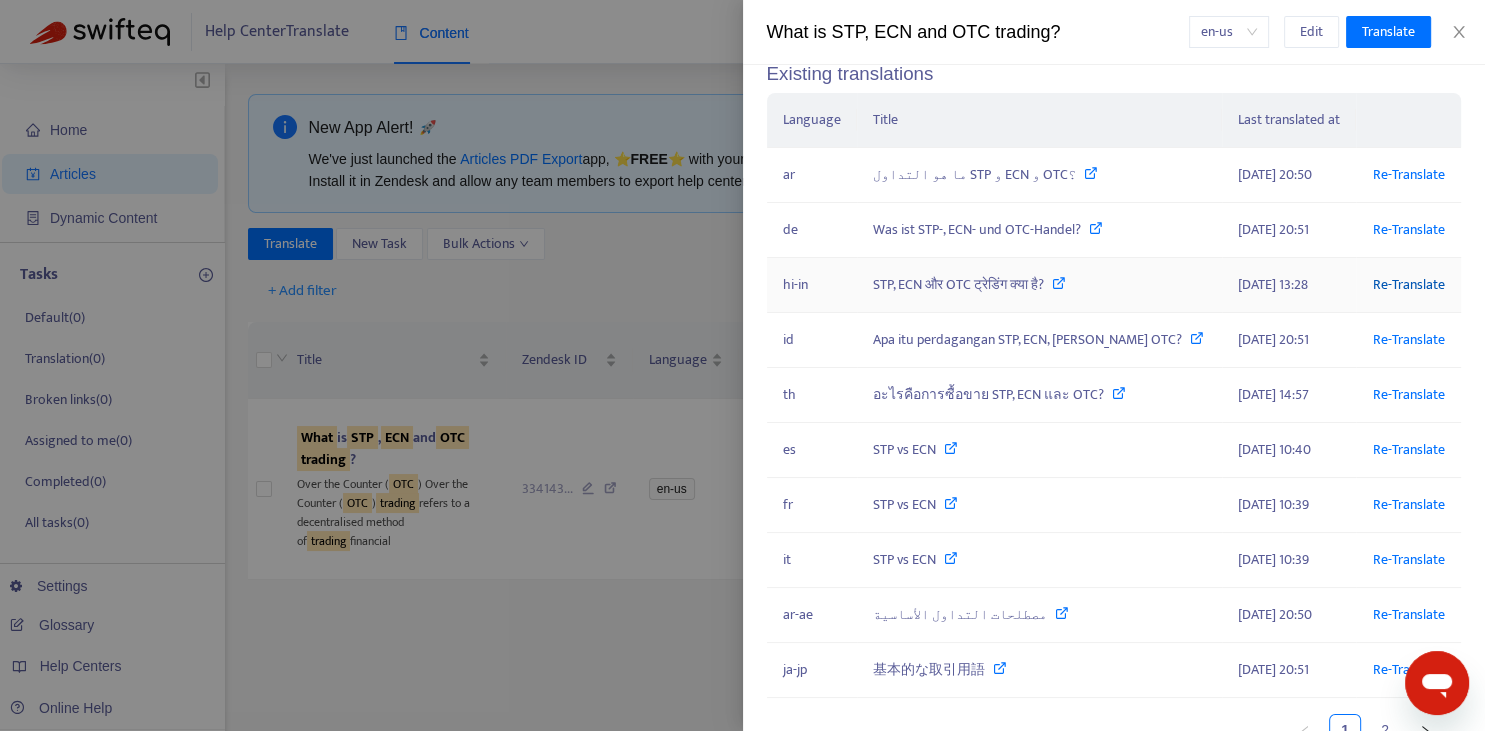 click on "Re-Translate" at bounding box center (1408, 284) 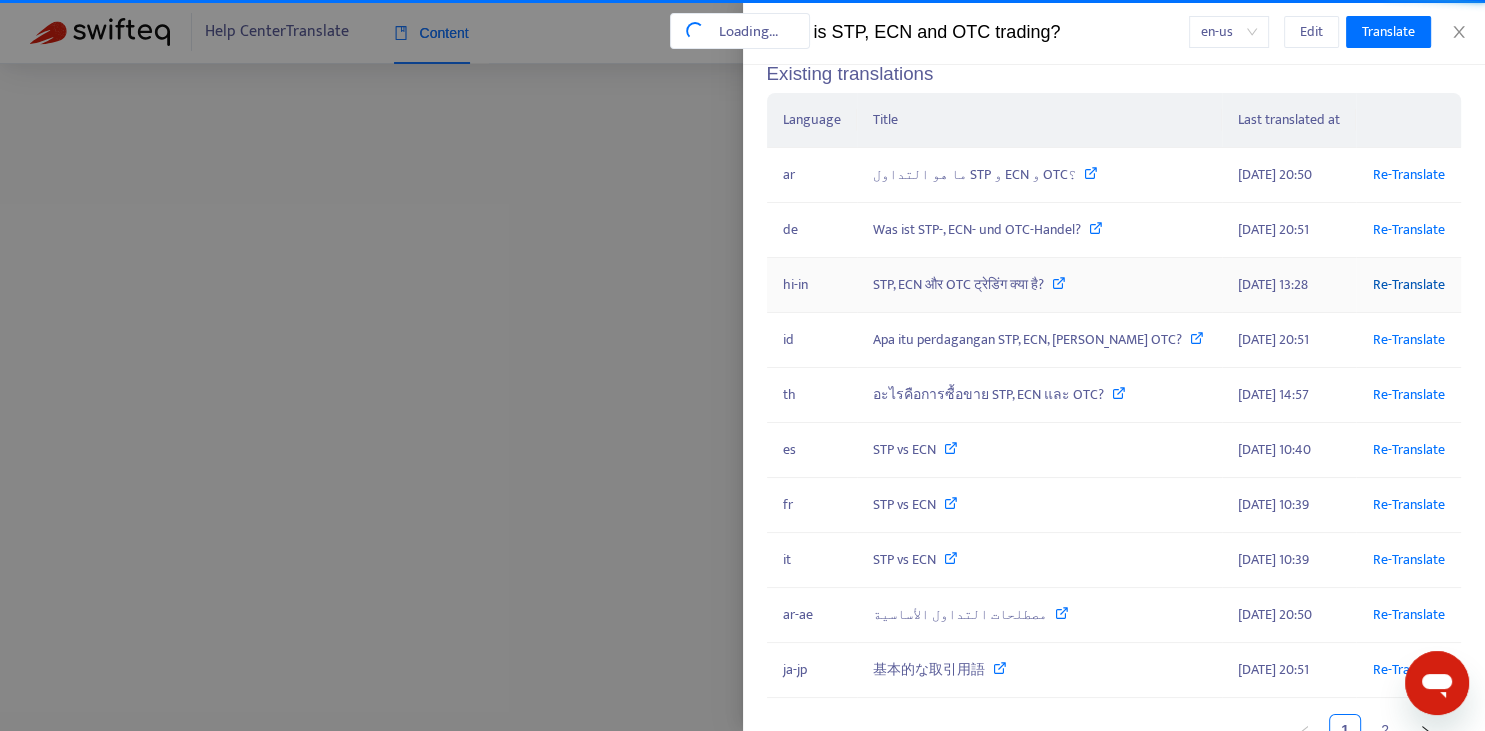scroll, scrollTop: 0, scrollLeft: 24, axis: horizontal 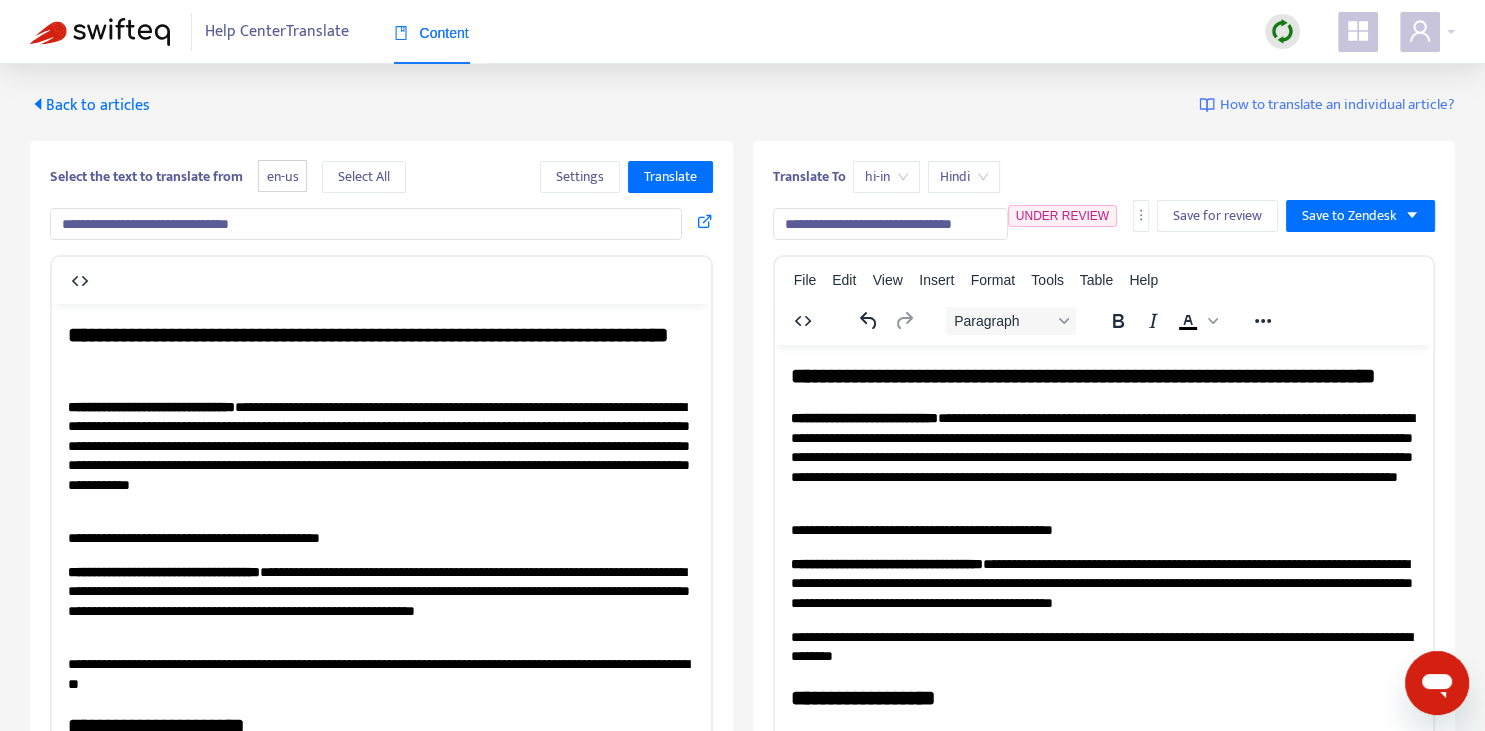 click on "**********" at bounding box center [890, 224] 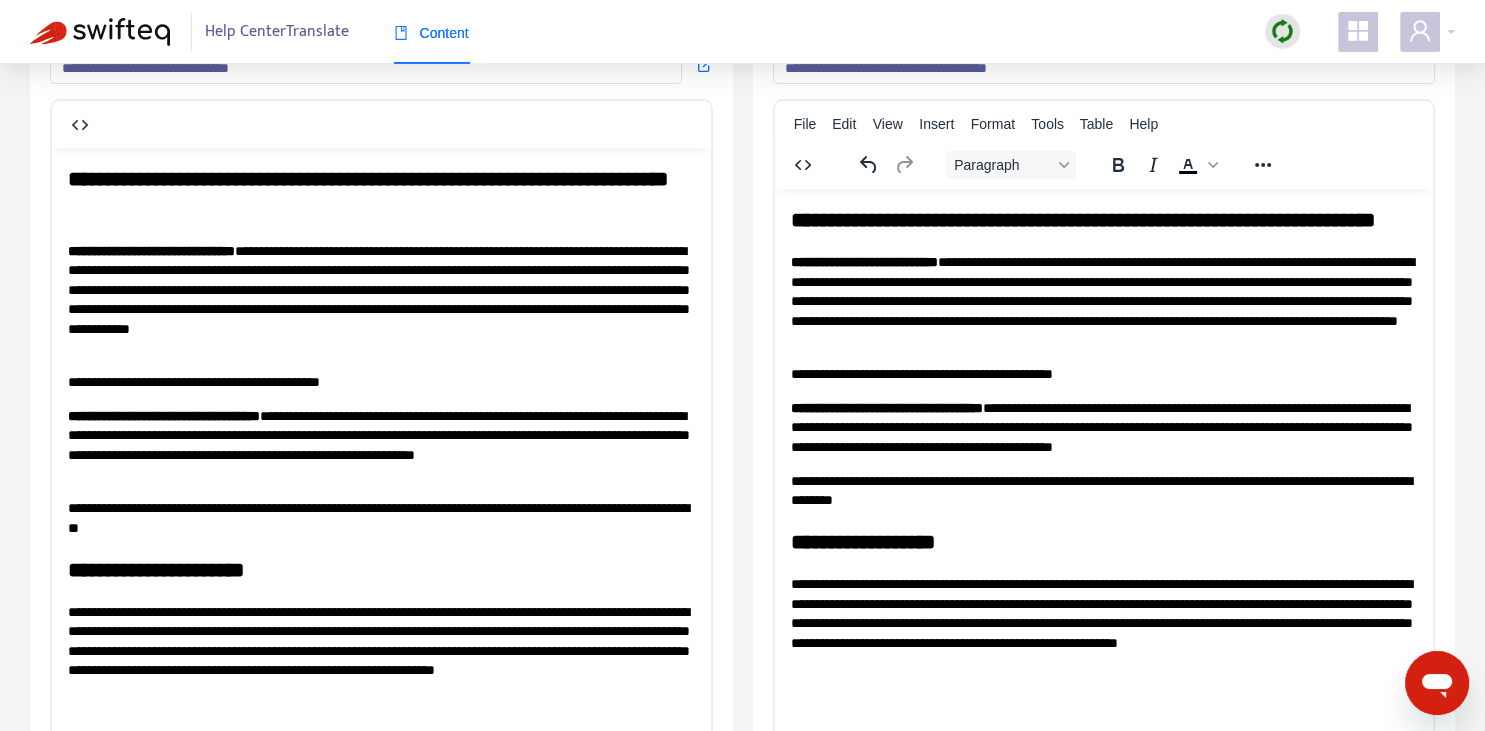scroll, scrollTop: 211, scrollLeft: 0, axis: vertical 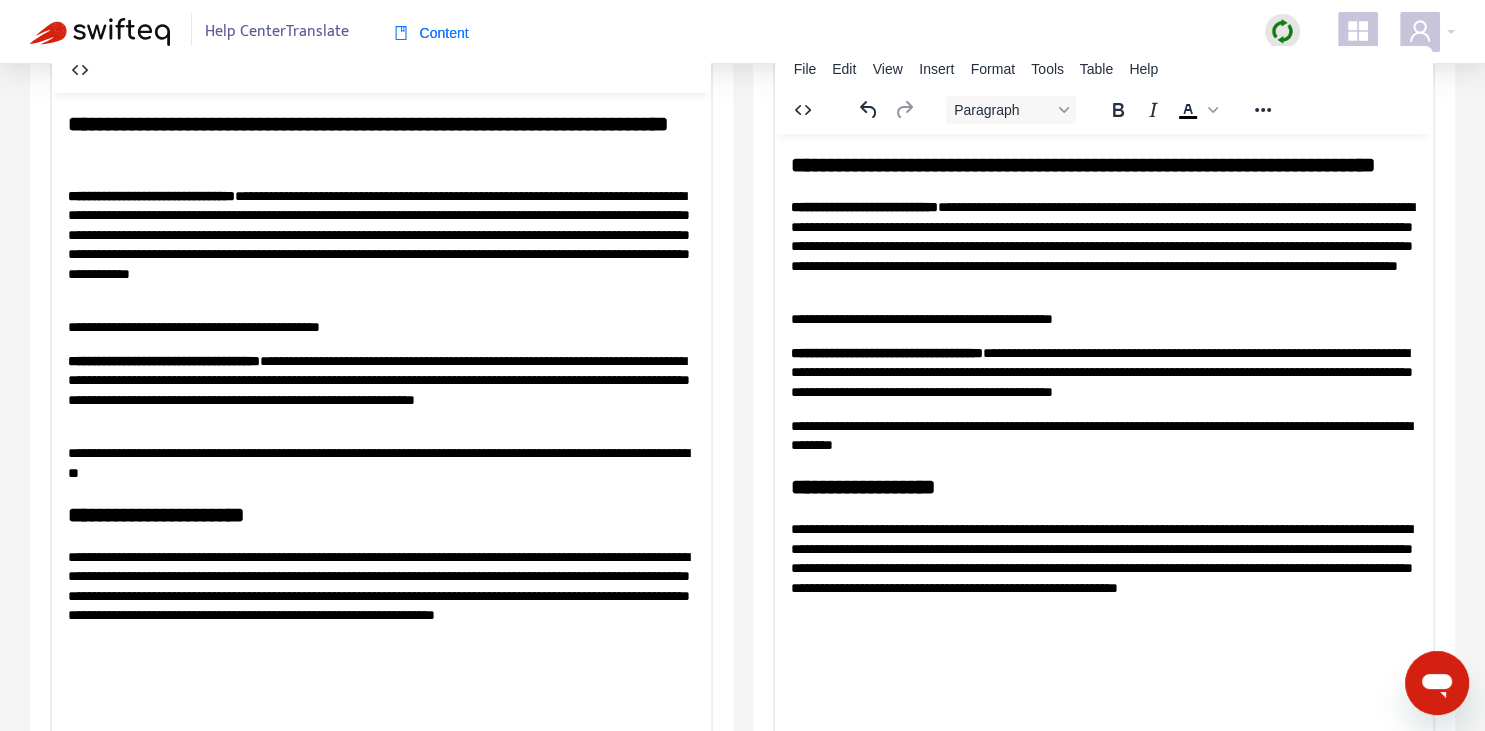 type on "**********" 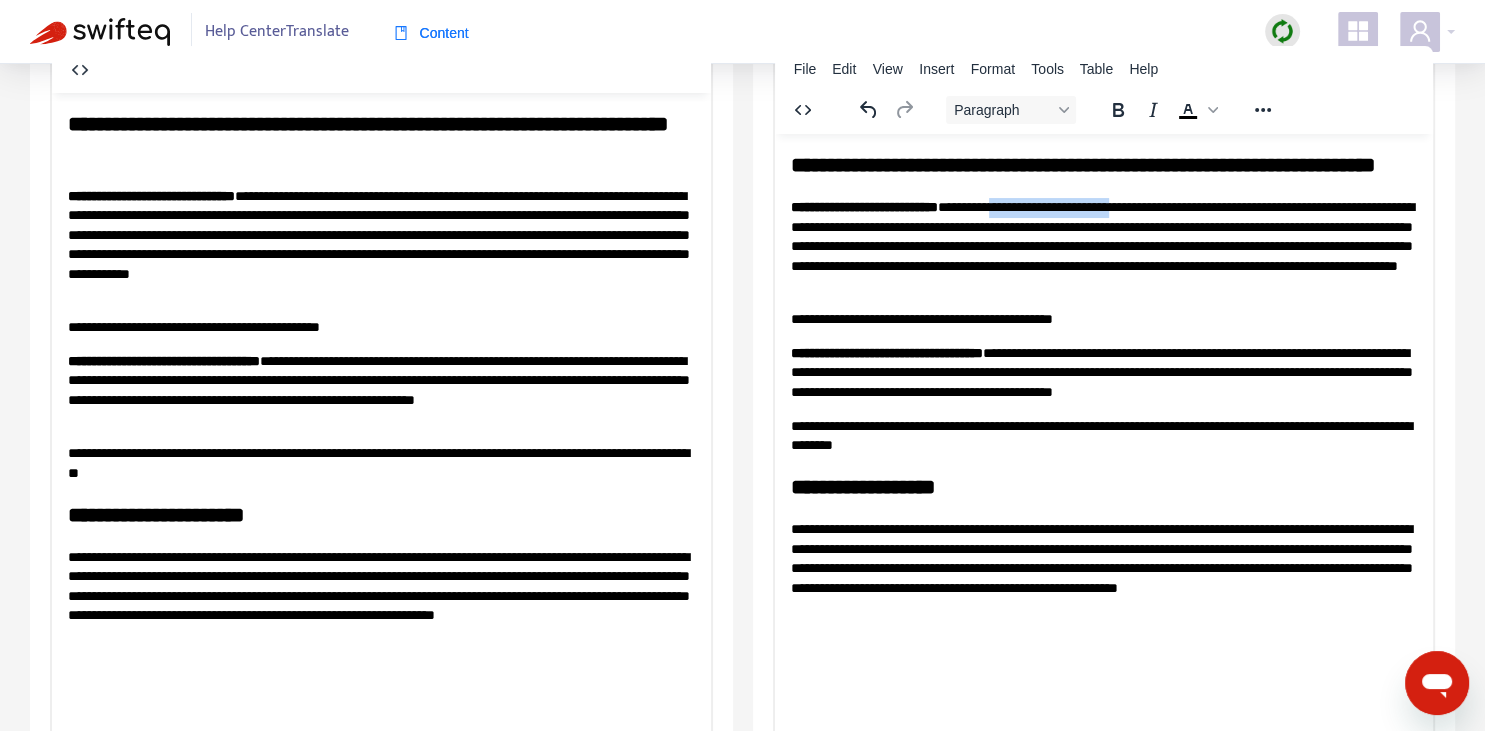 type 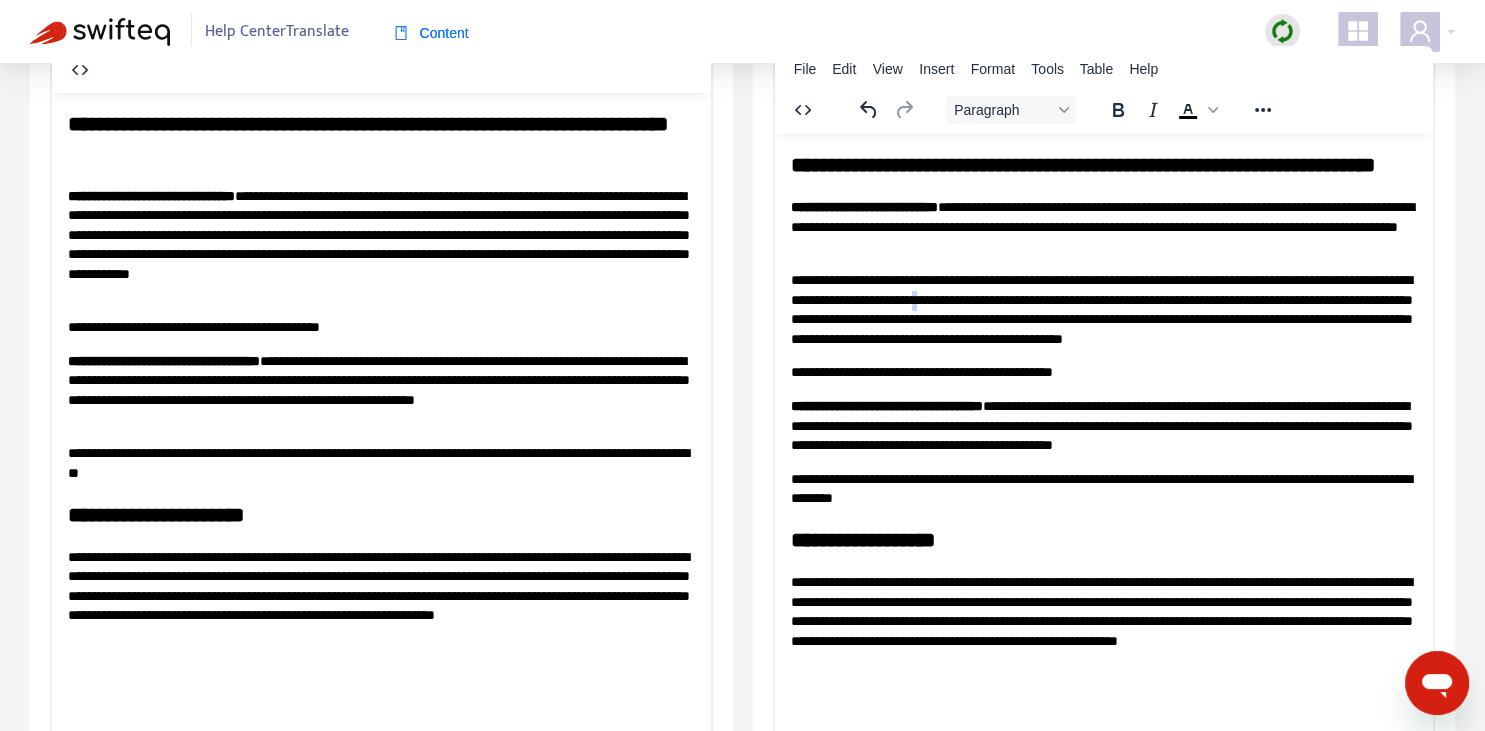 copy on "*" 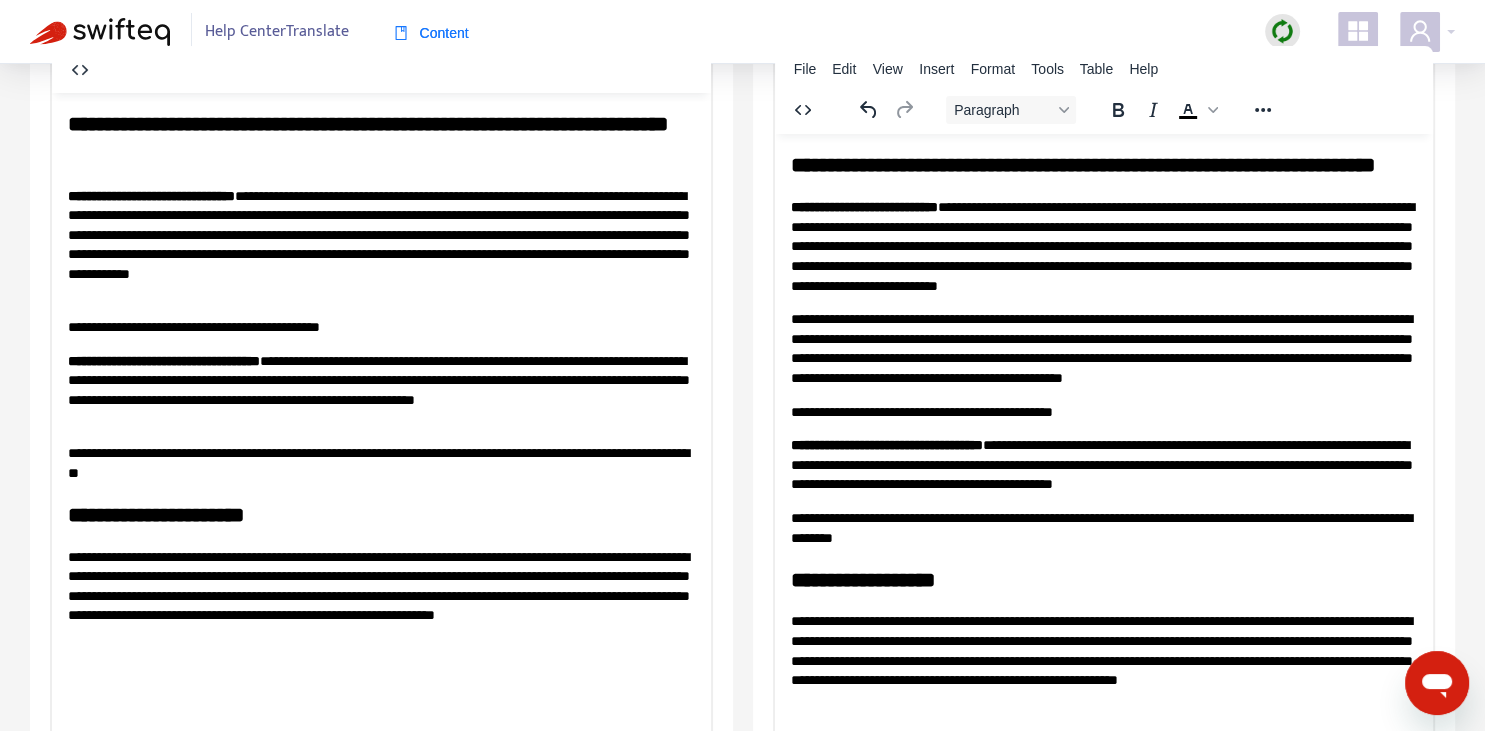 click on "**********" at bounding box center (1103, 348) 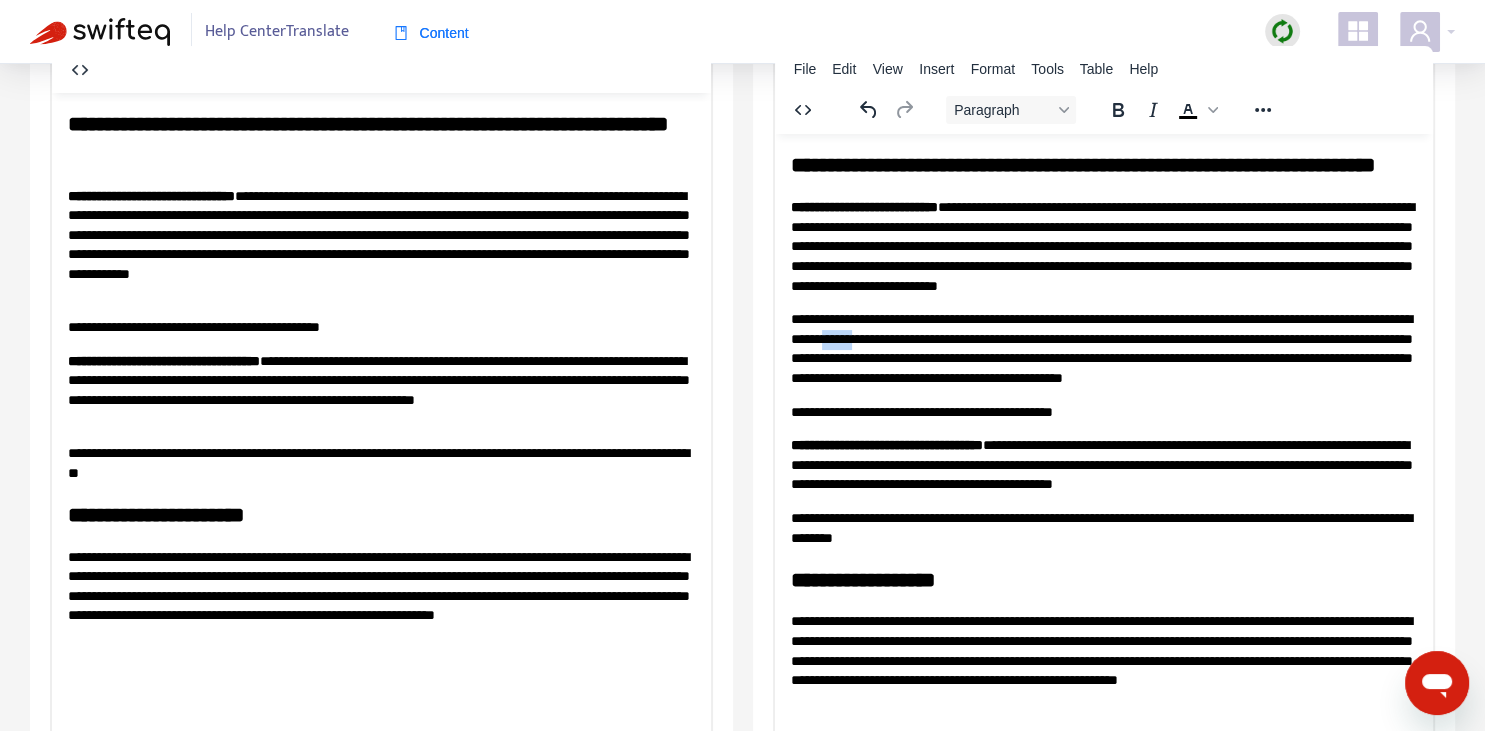 click on "**********" at bounding box center (1103, 348) 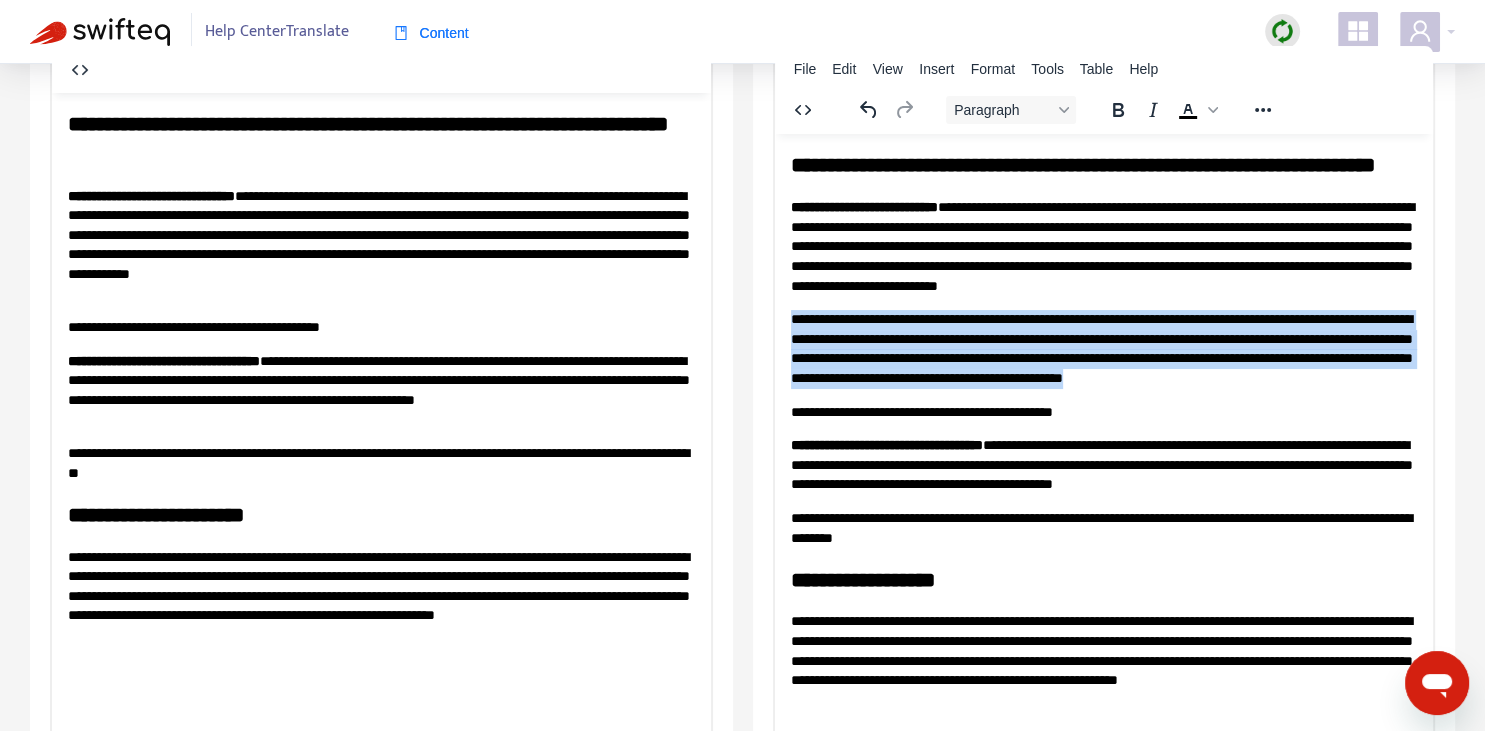 click on "**********" at bounding box center (1103, 348) 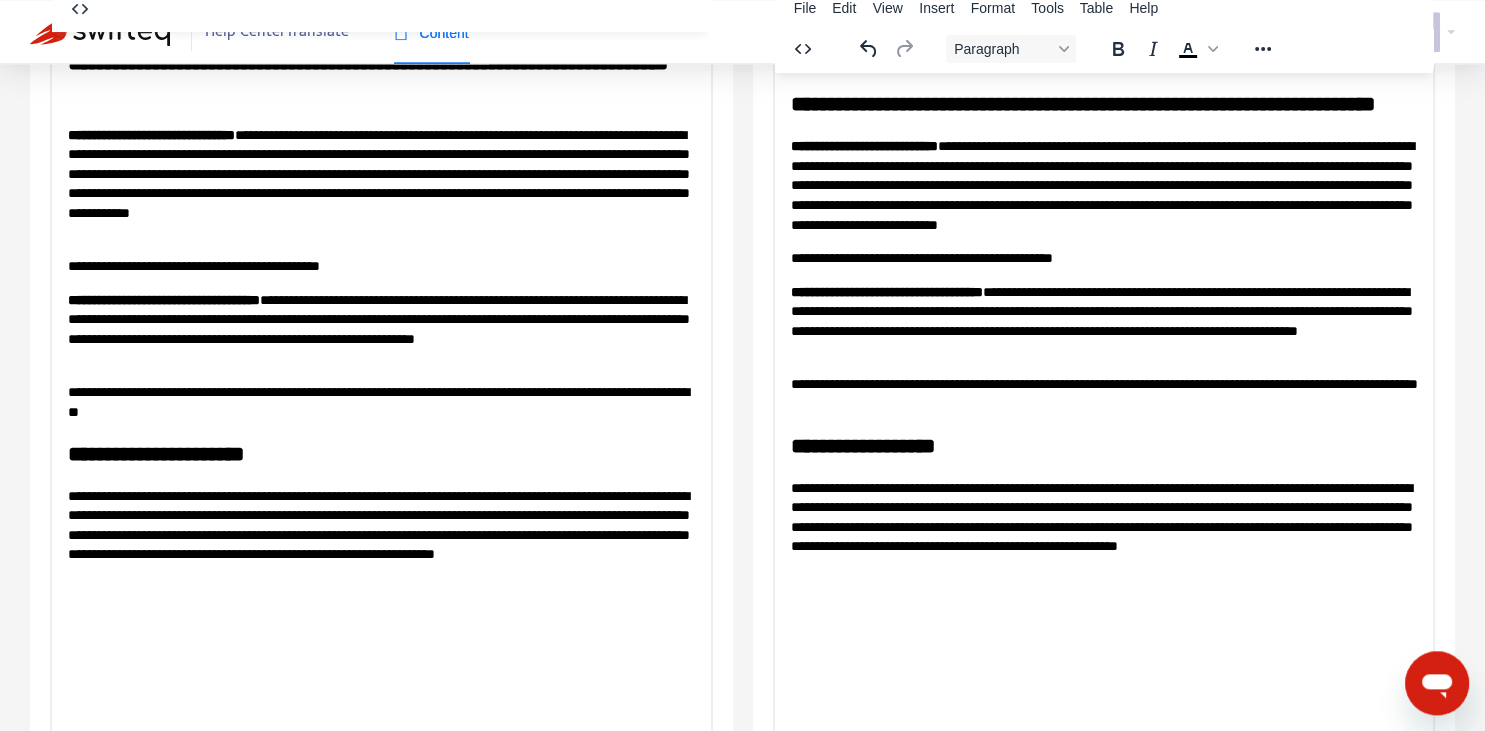 scroll, scrollTop: 281, scrollLeft: 0, axis: vertical 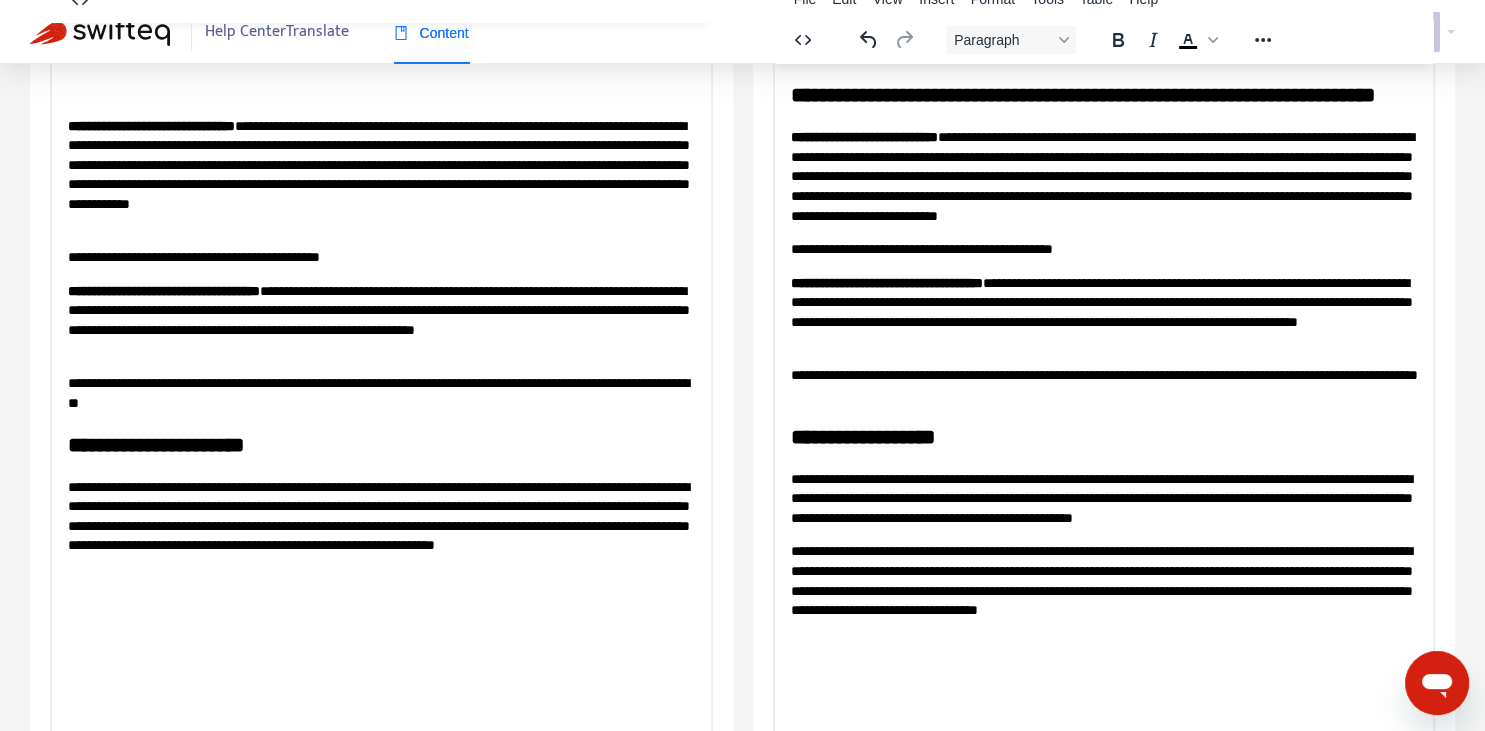 drag, startPoint x: 167, startPoint y: 544, endPoint x: 613, endPoint y: 542, distance: 446.0045 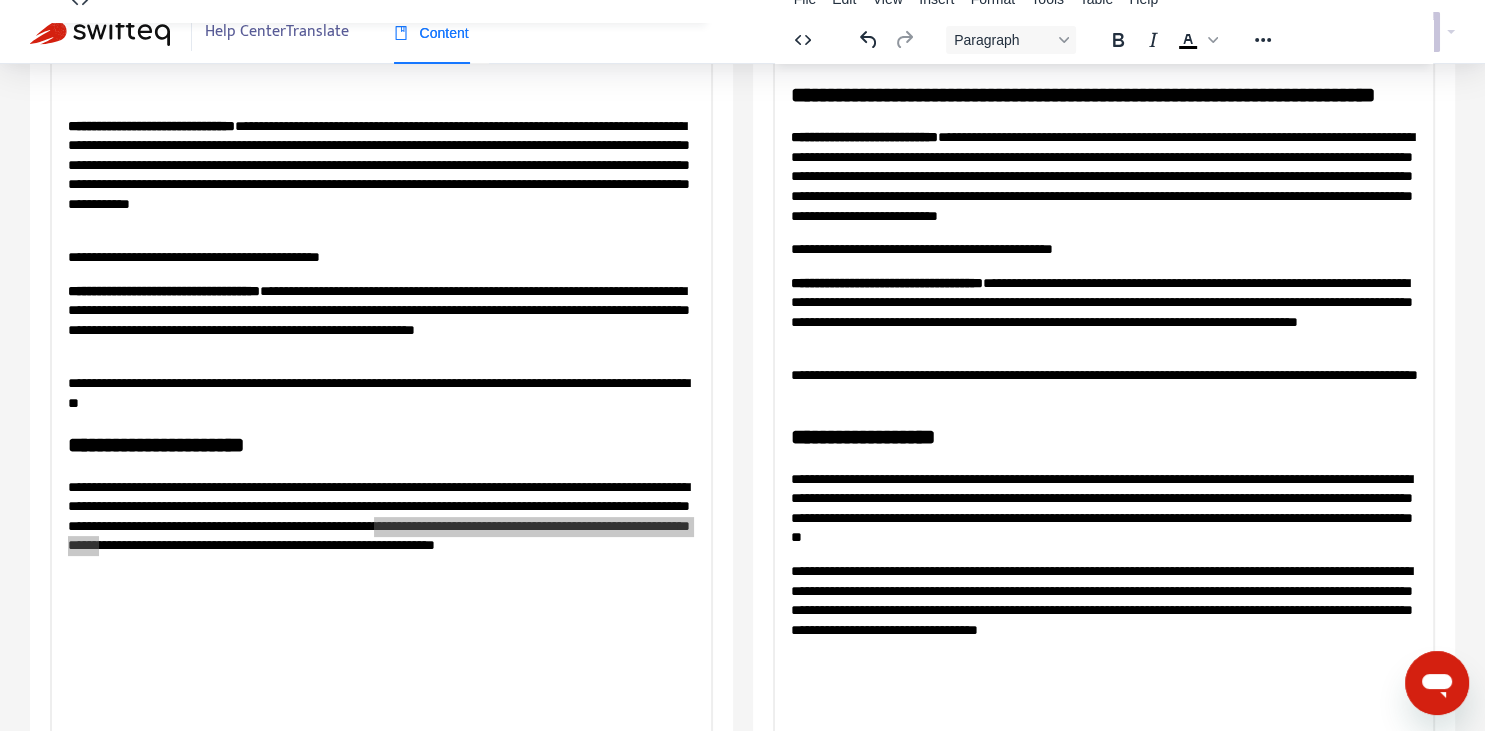 click on "**********" at bounding box center [1103, 508] 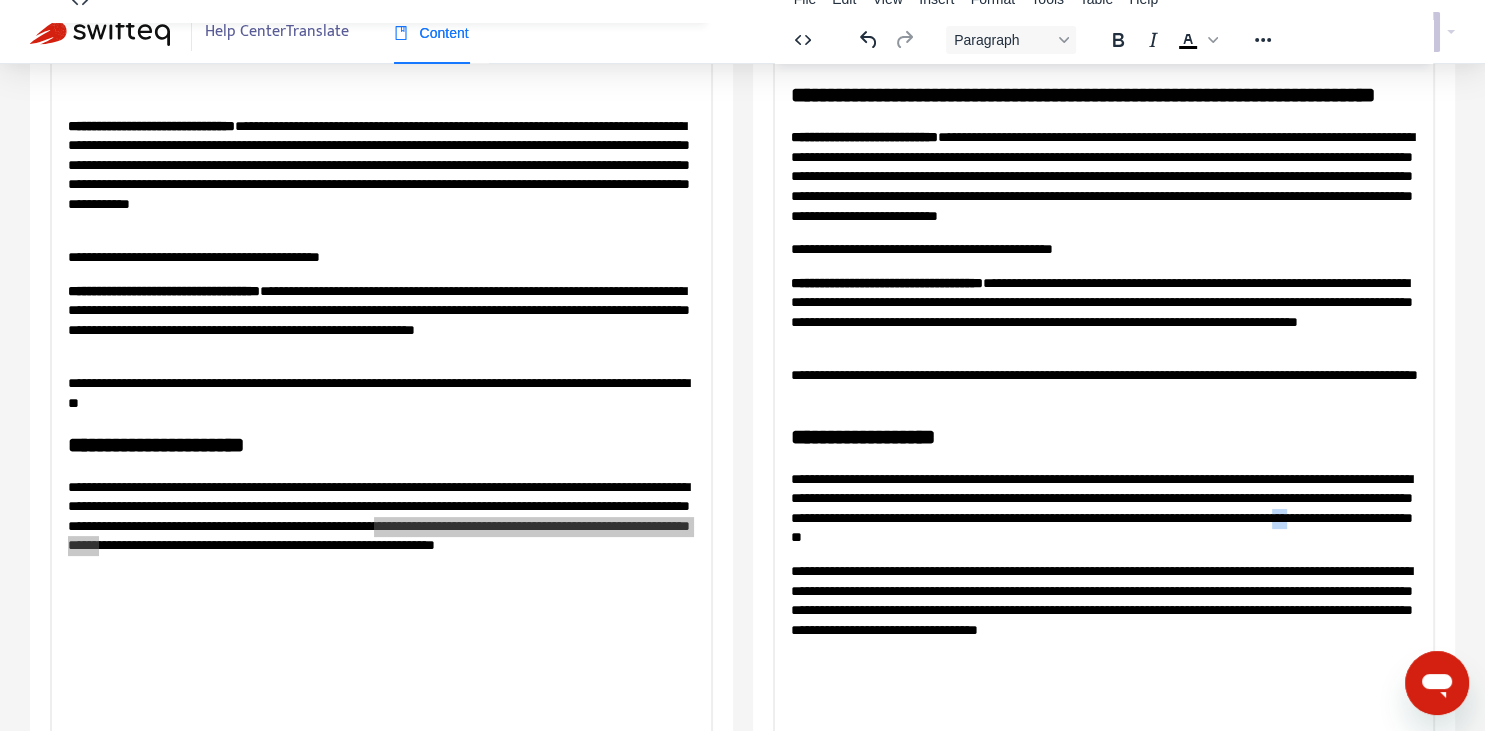 click on "**********" at bounding box center [1103, 508] 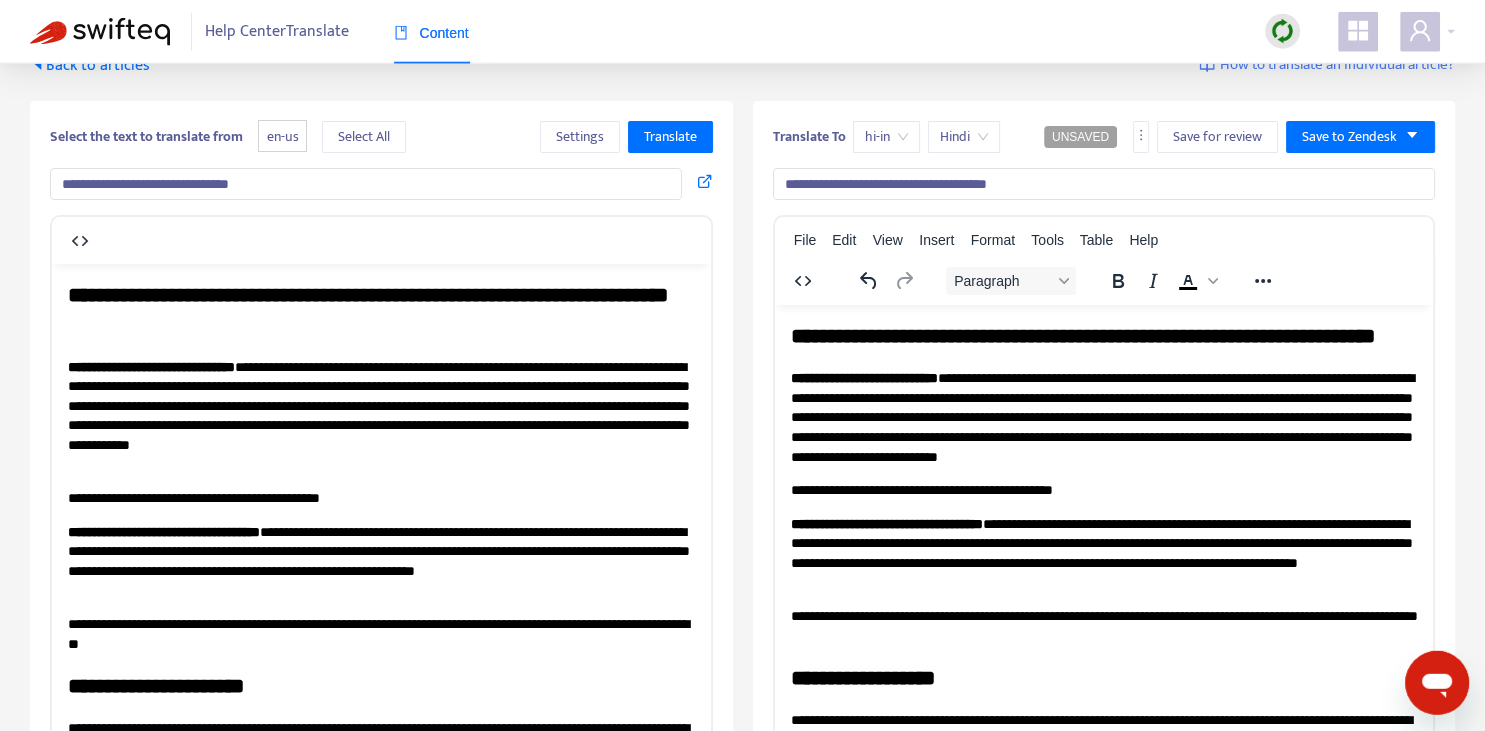 scroll, scrollTop: 0, scrollLeft: 0, axis: both 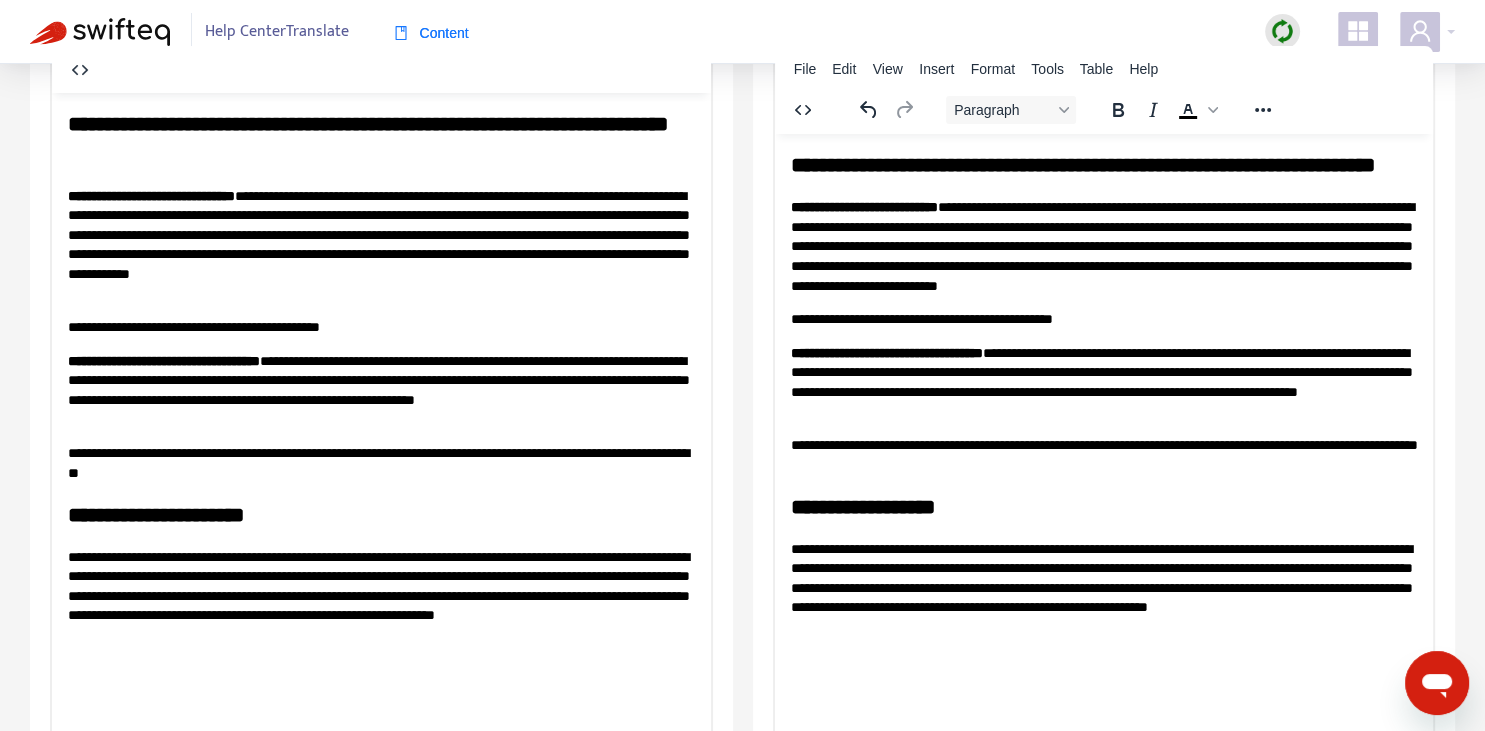 click on "**********" at bounding box center [1103, 393] 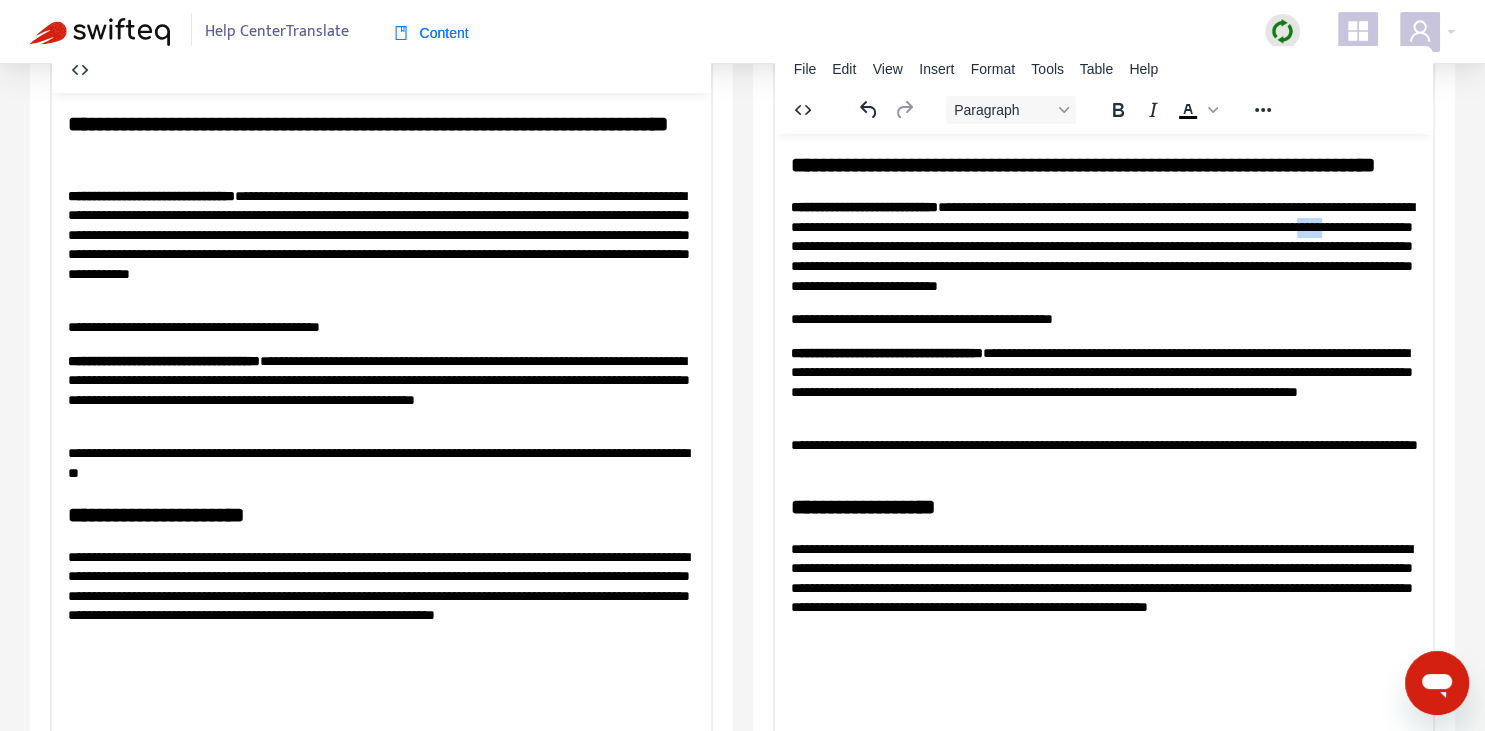 click on "**********" at bounding box center (1103, 246) 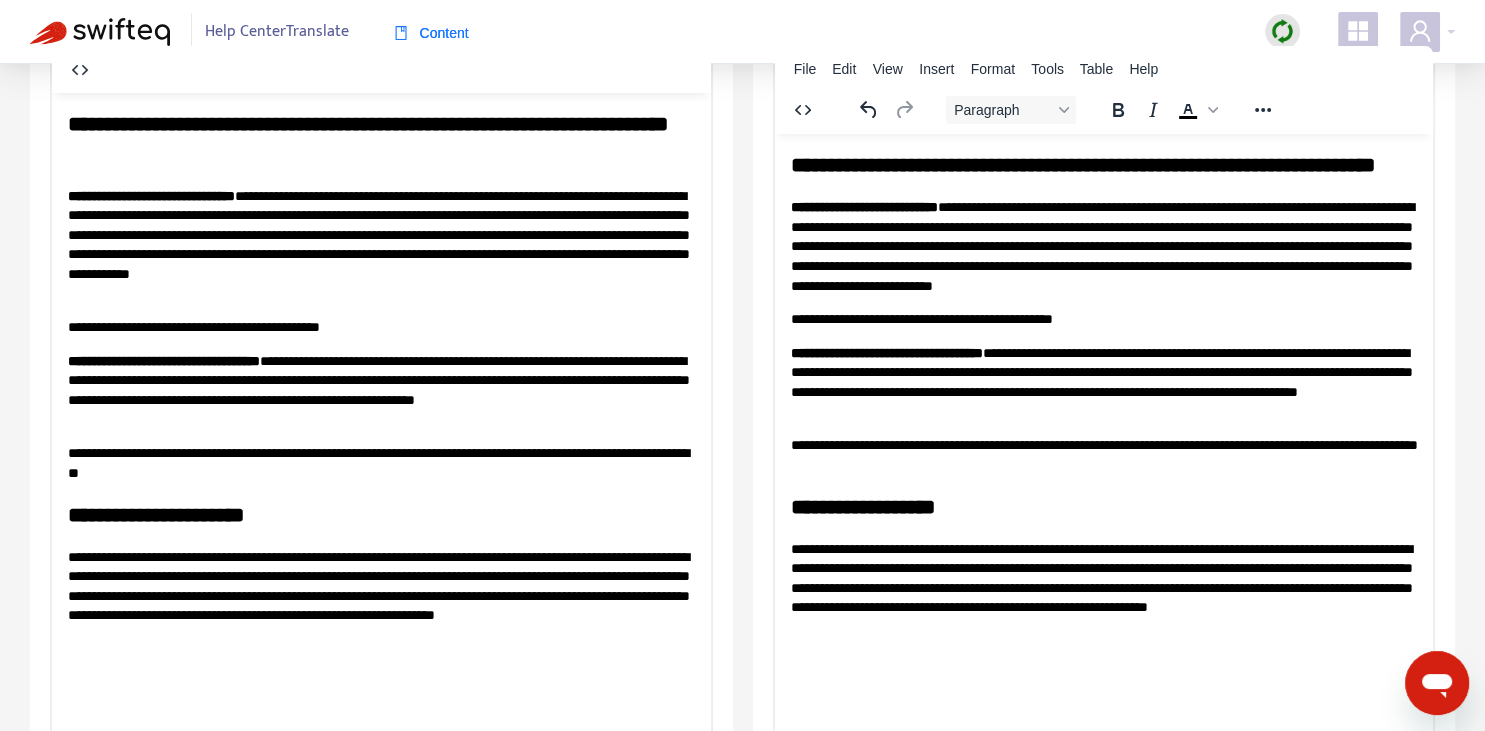 click on "**********" at bounding box center (1103, 246) 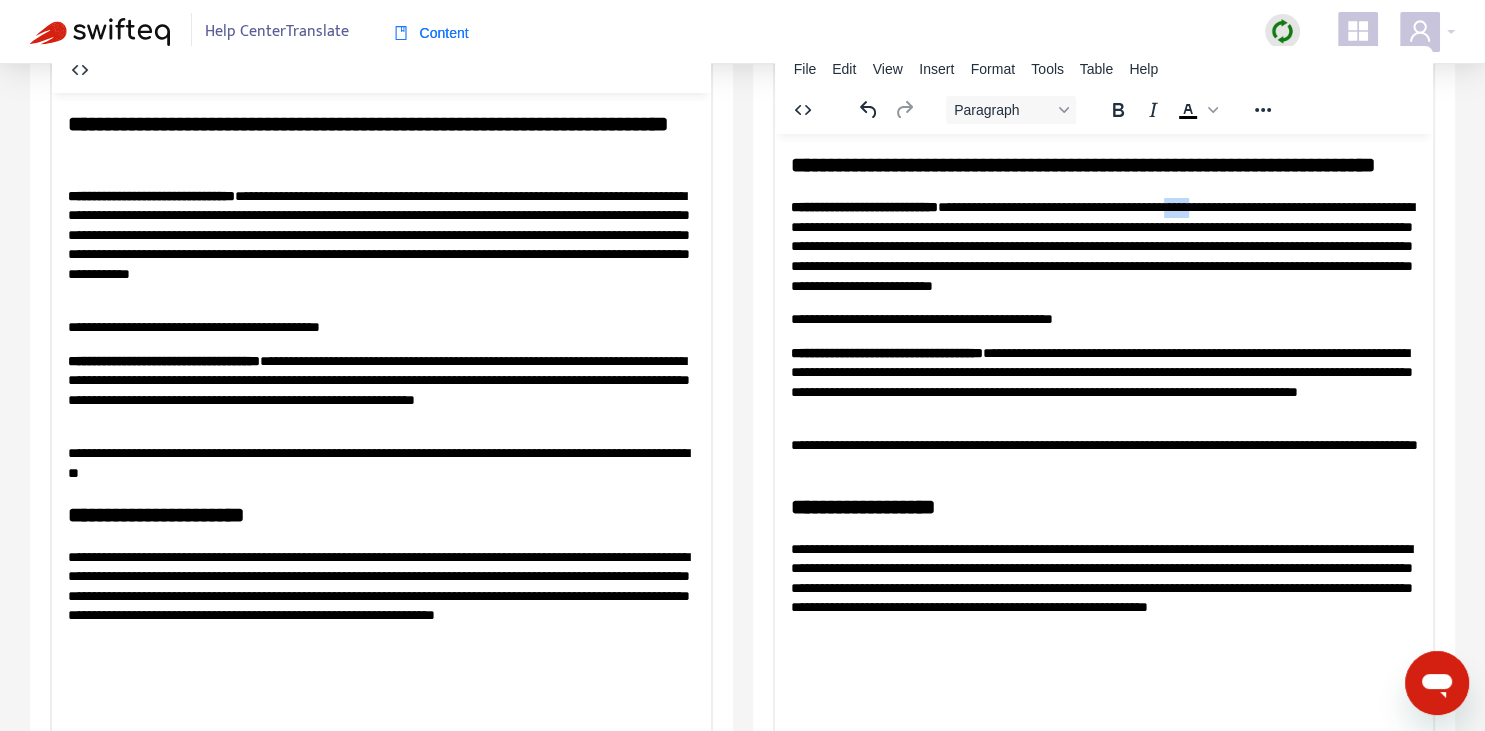 click on "**********" at bounding box center [1103, 246] 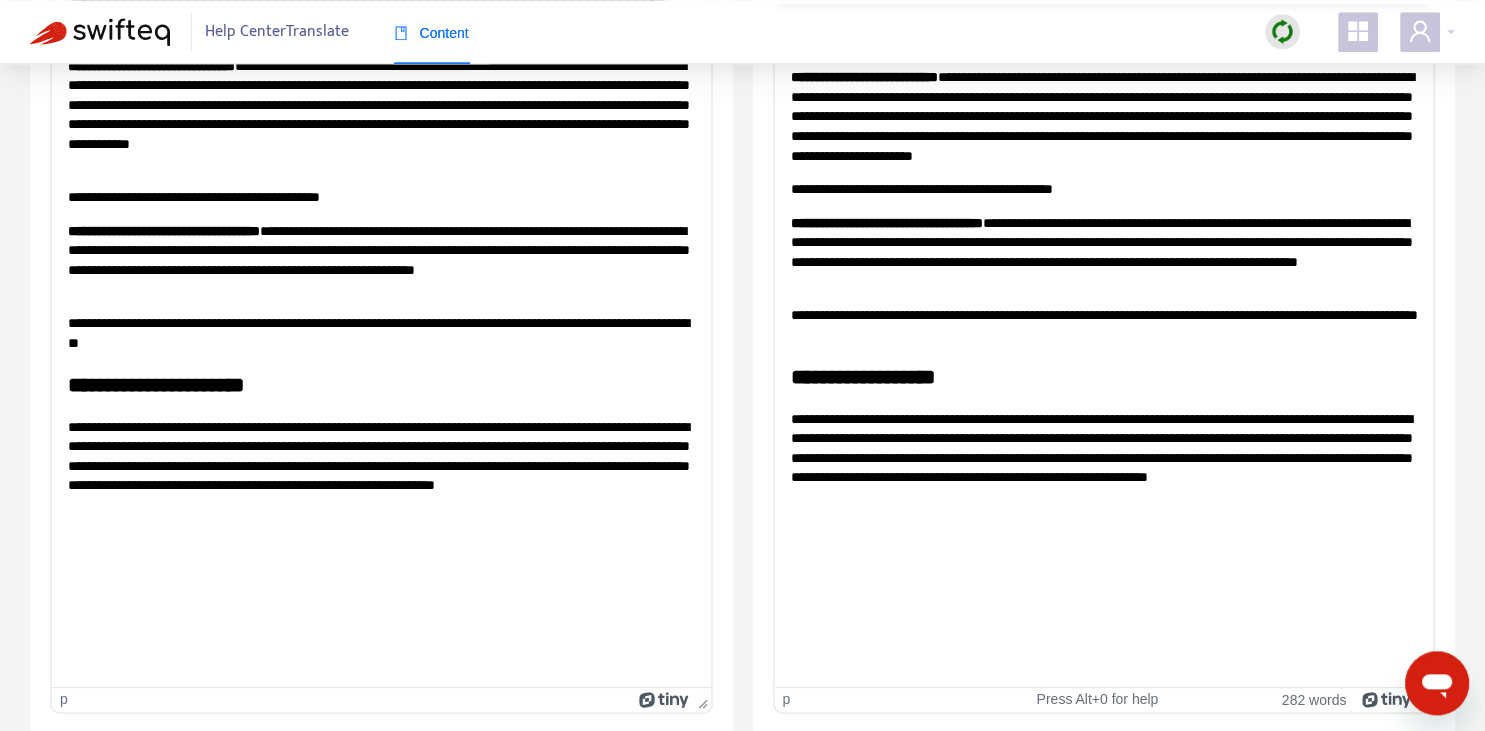 scroll, scrollTop: 343, scrollLeft: 0, axis: vertical 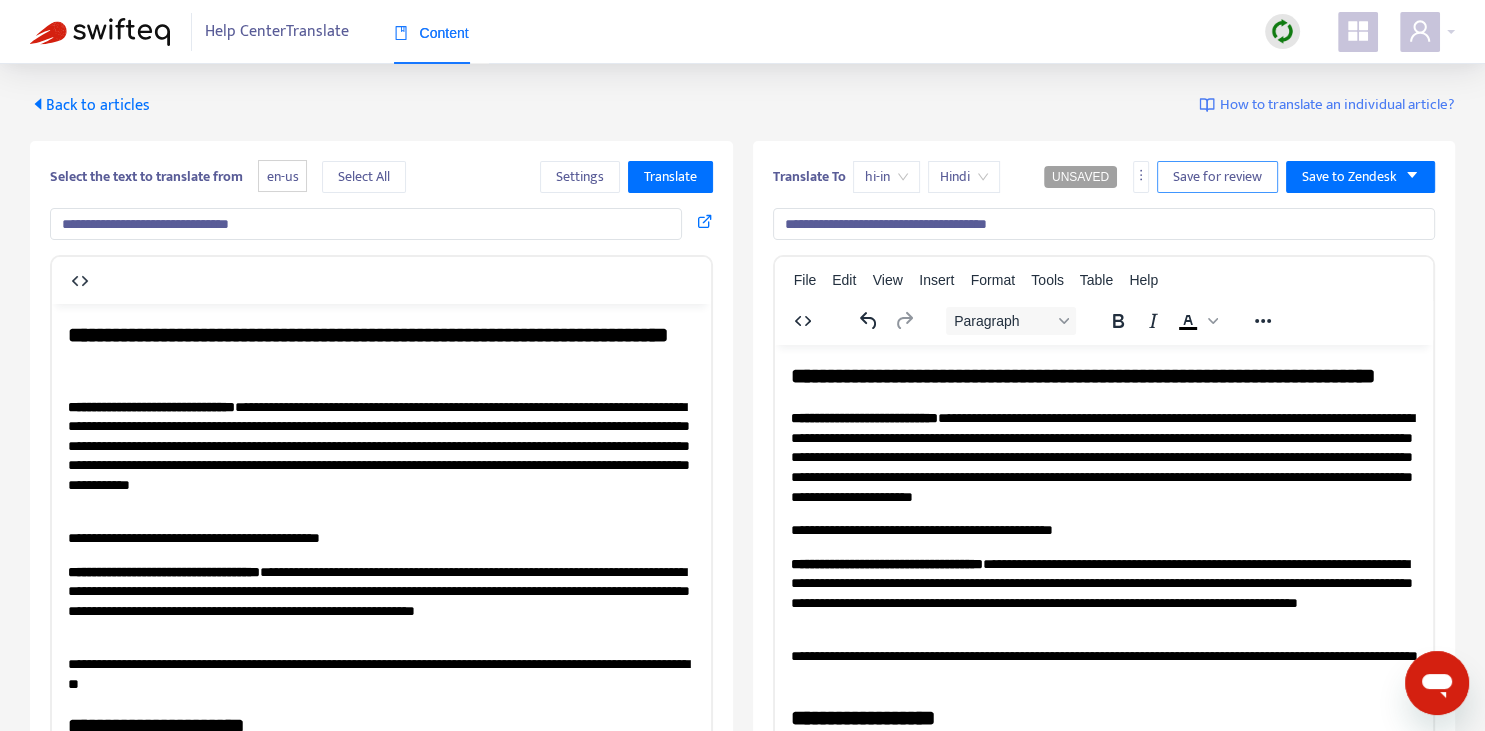 click on "Save for review" at bounding box center (1217, 177) 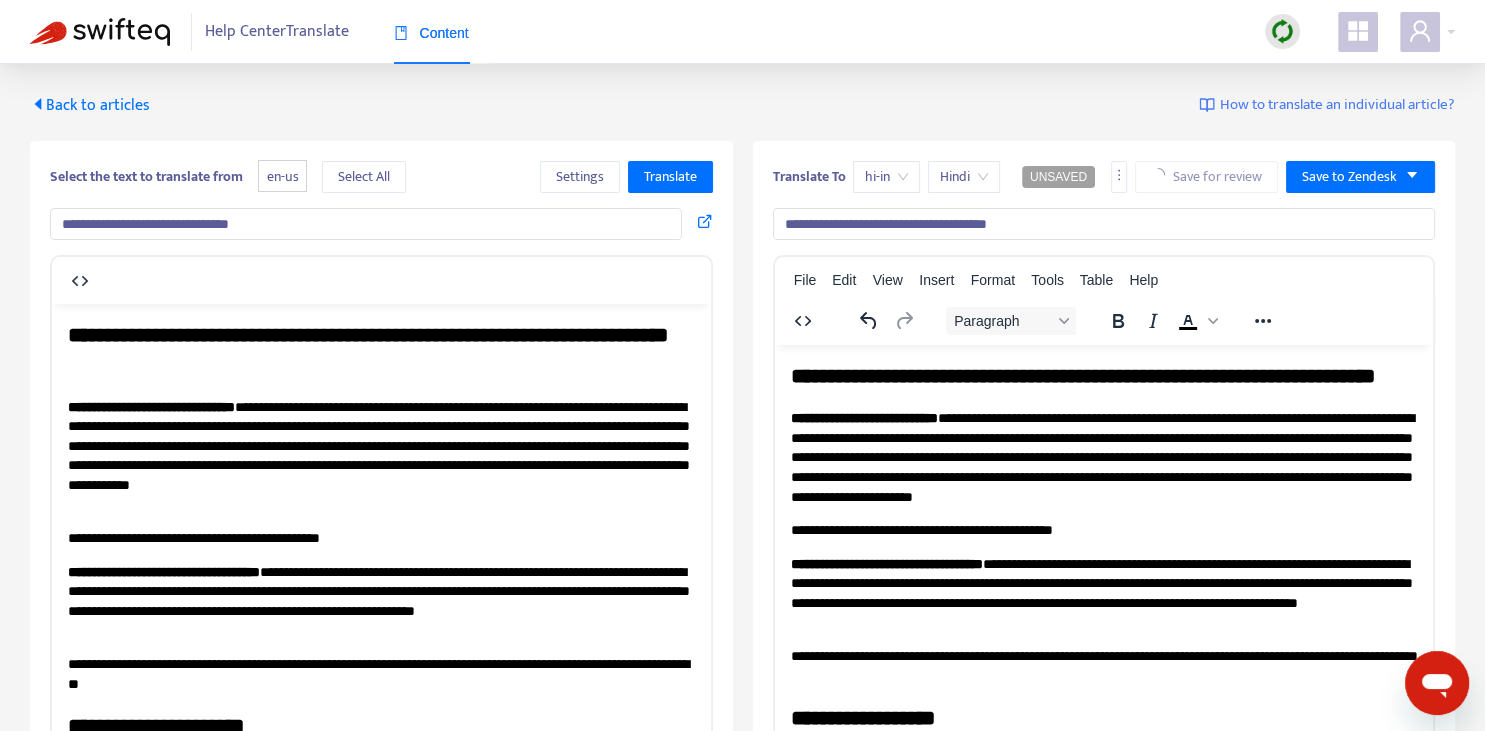 scroll, scrollTop: 343, scrollLeft: 0, axis: vertical 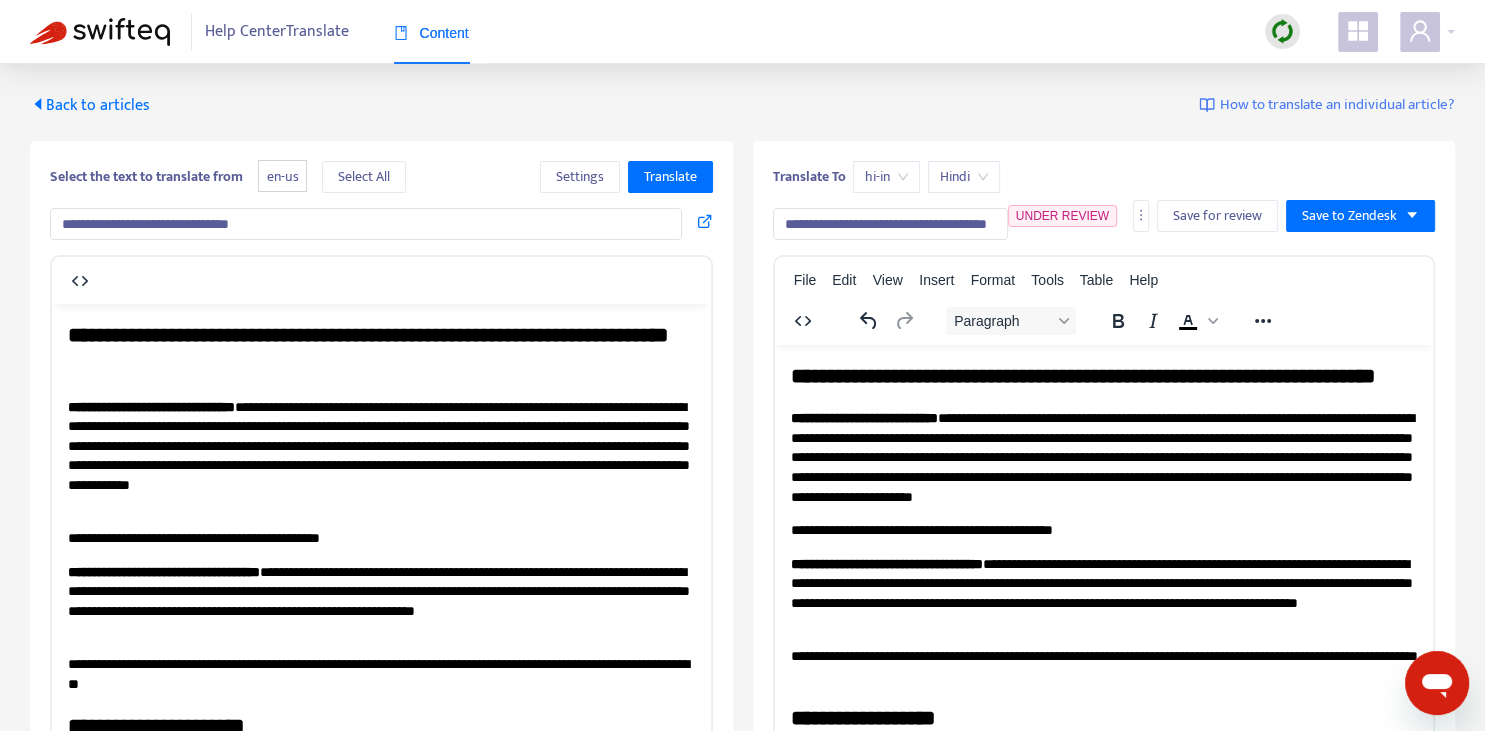 click on "Back to articles" at bounding box center (90, 105) 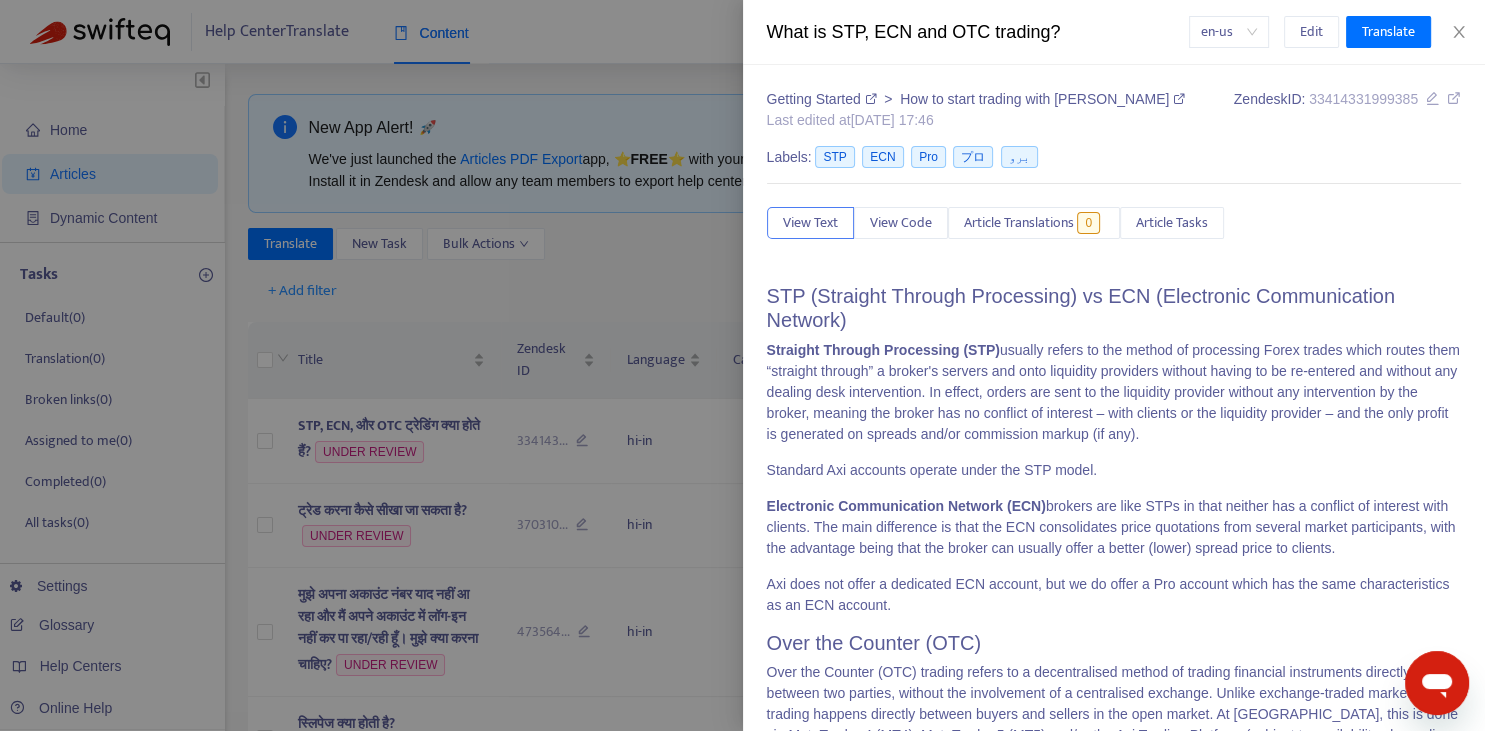 click at bounding box center (742, 365) 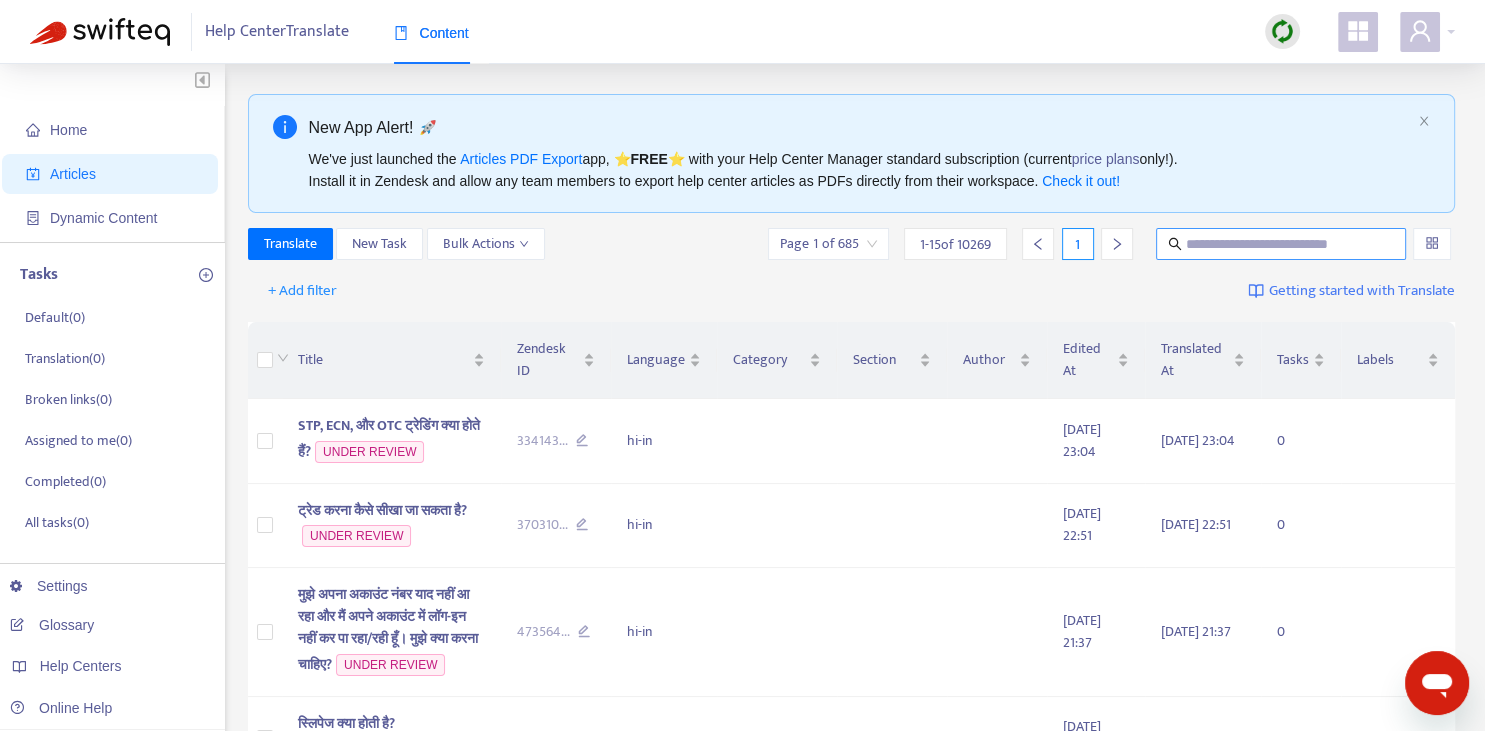 click at bounding box center [1281, 244] 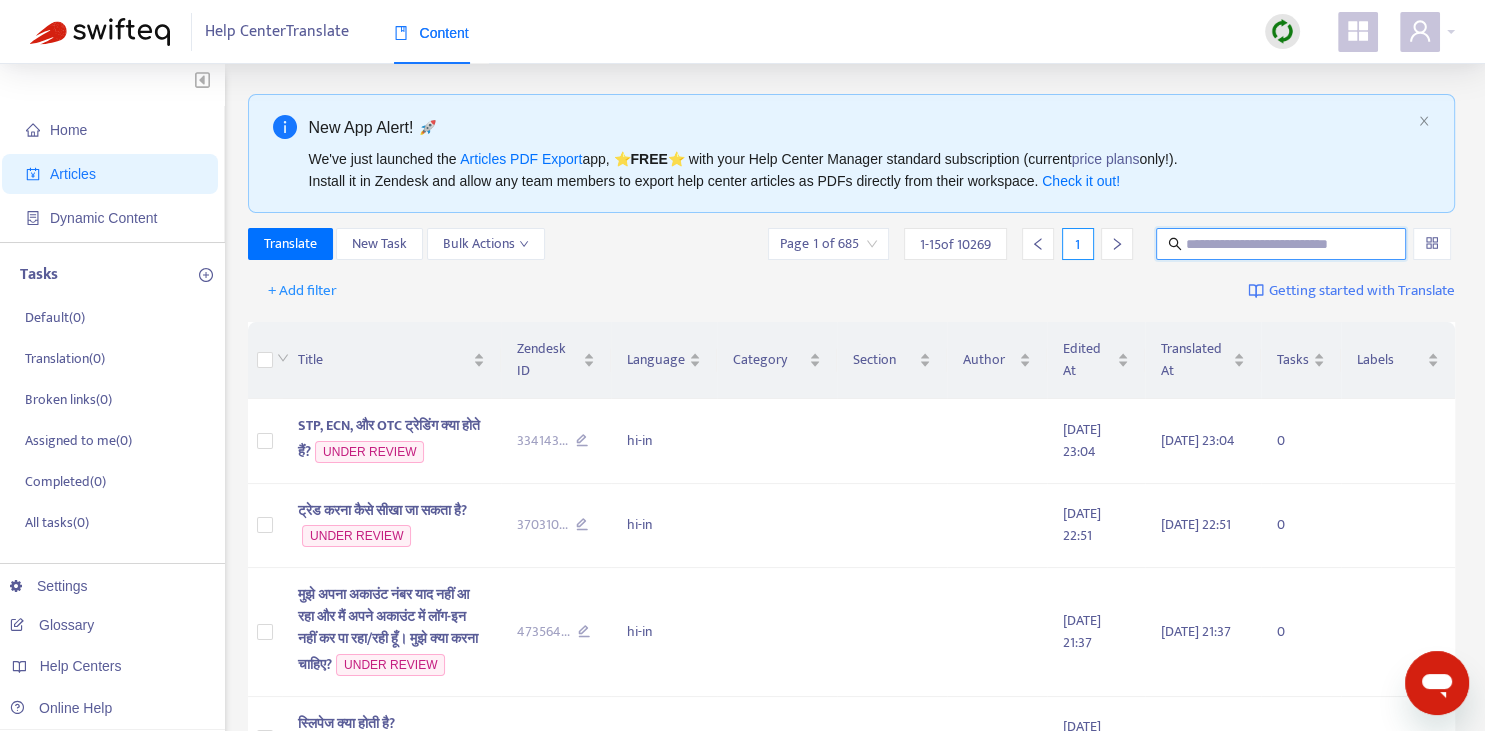 click at bounding box center (1282, 244) 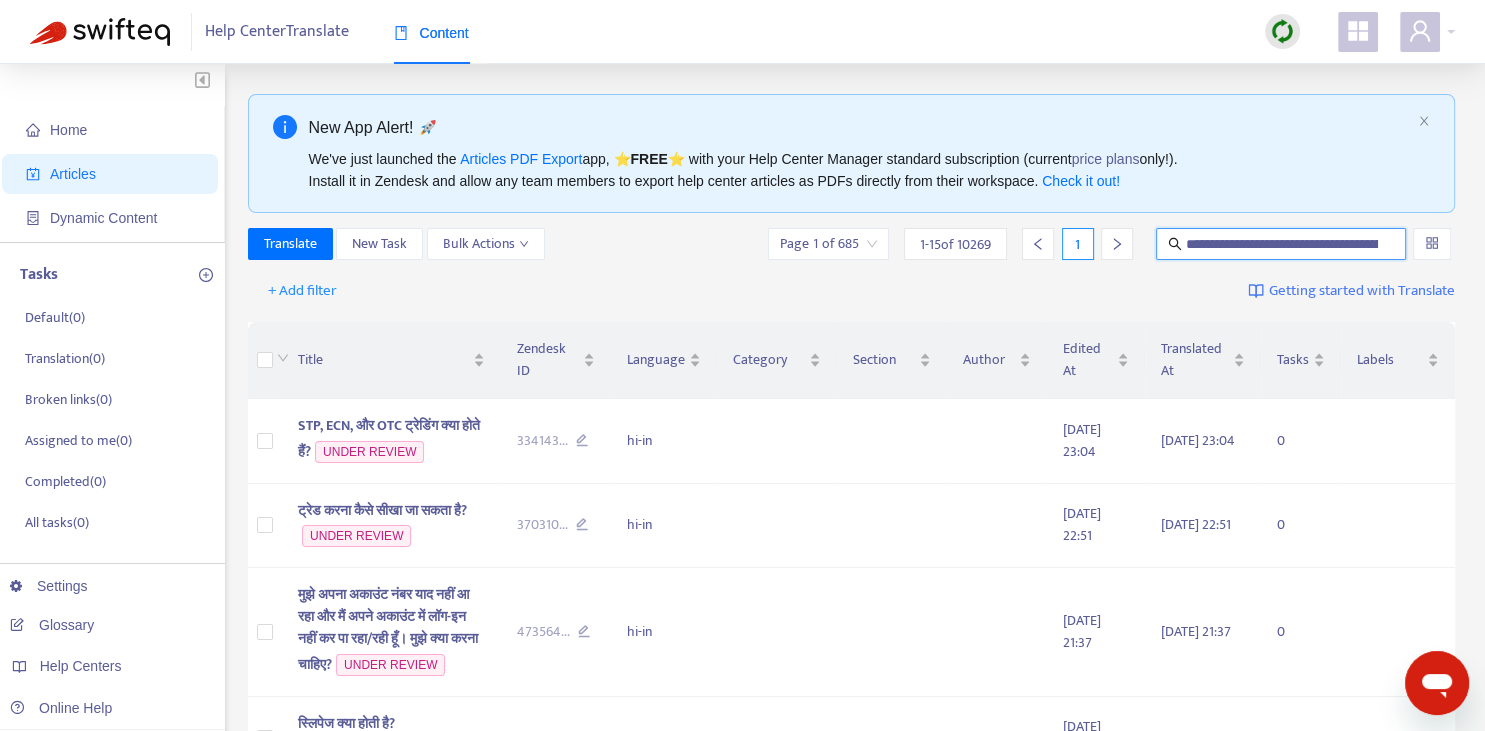 scroll, scrollTop: 0, scrollLeft: 114, axis: horizontal 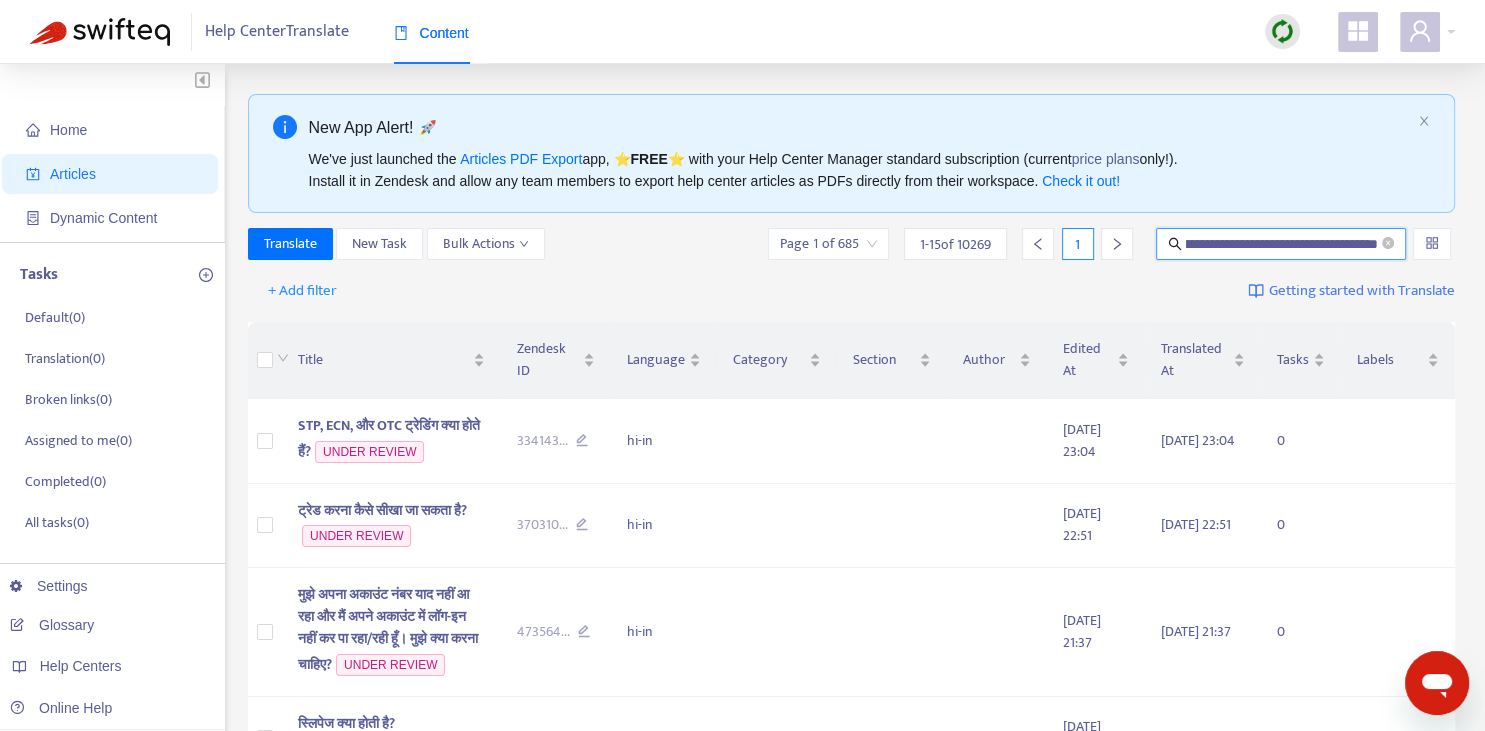 type on "**********" 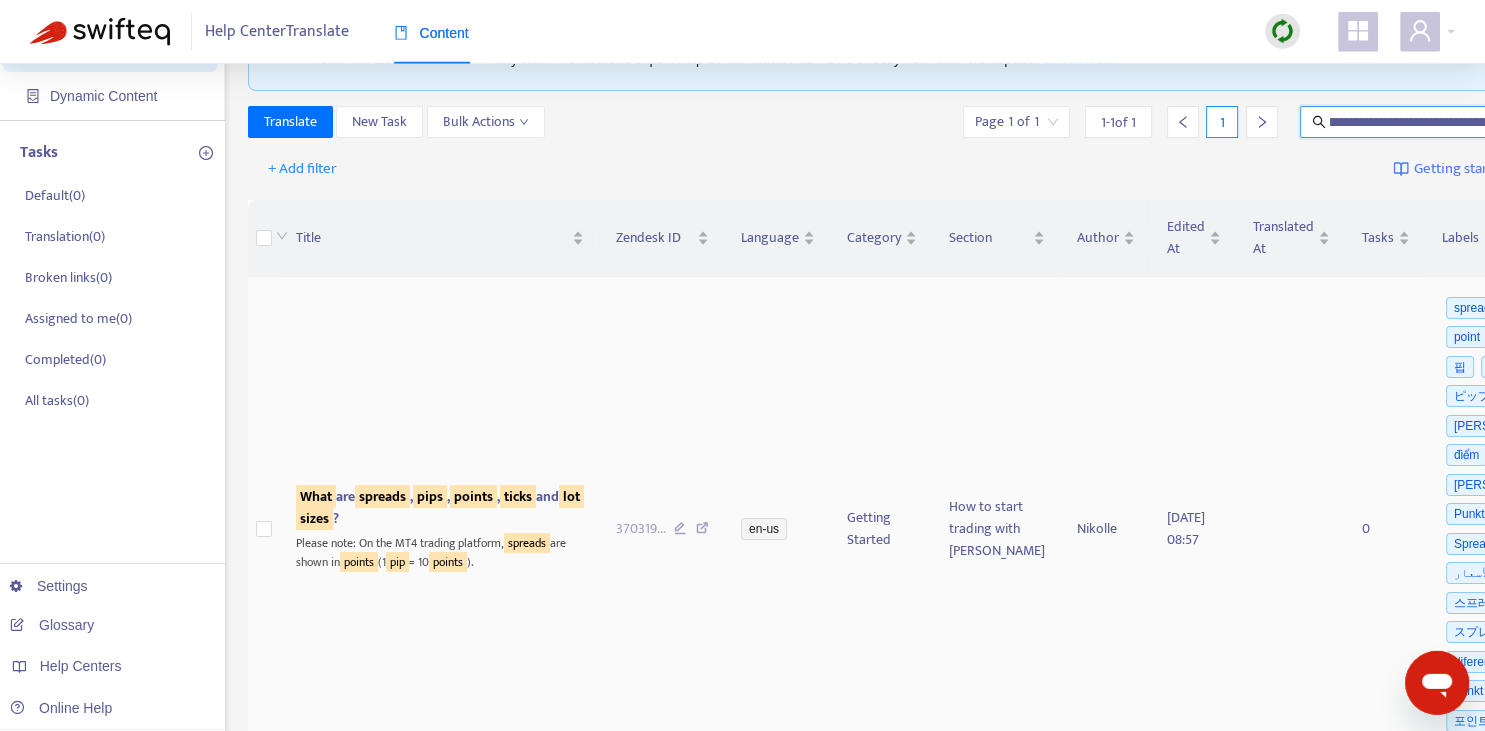 scroll, scrollTop: 140, scrollLeft: 0, axis: vertical 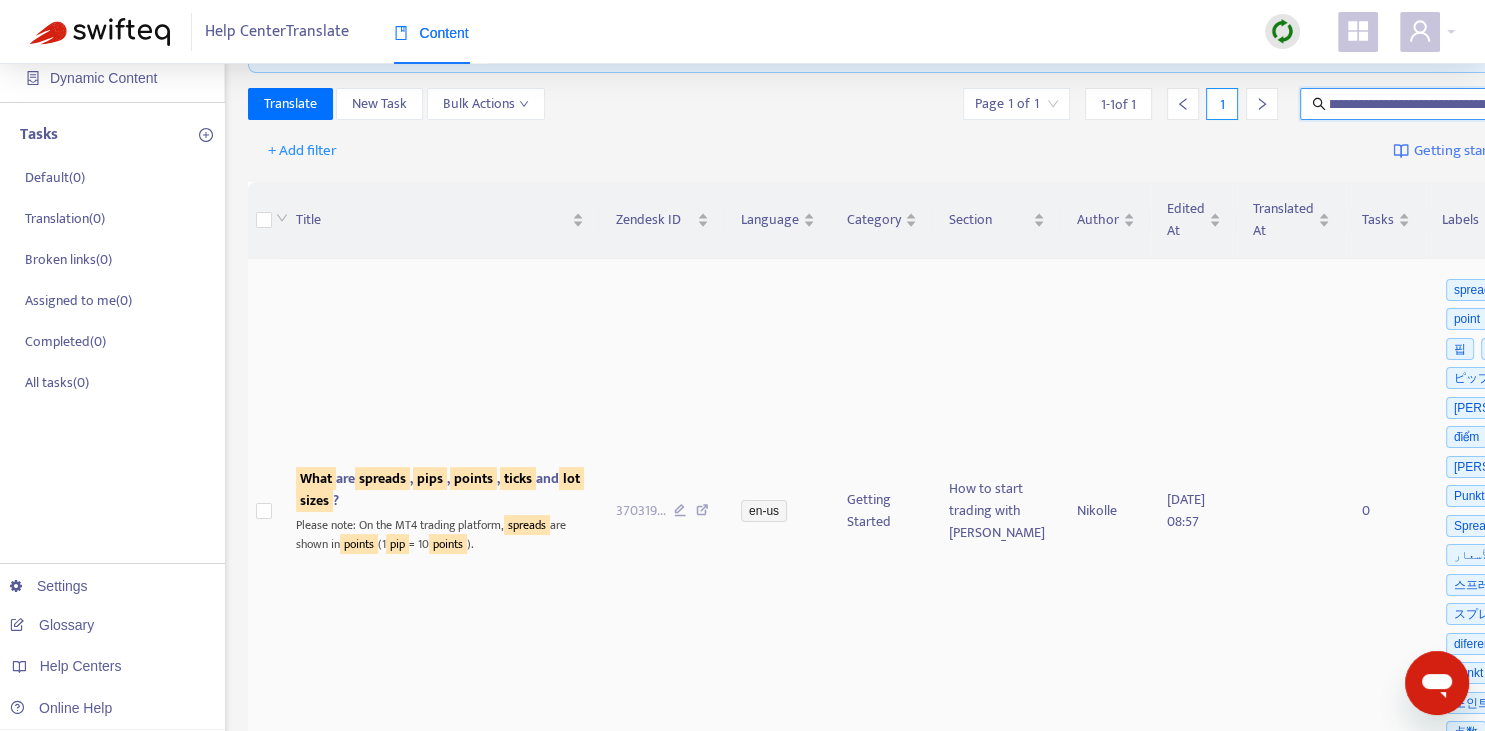 click on "What  are  spreads ,  pips ,  points ,  ticks  and  lot   sizes ?" at bounding box center [440, 490] 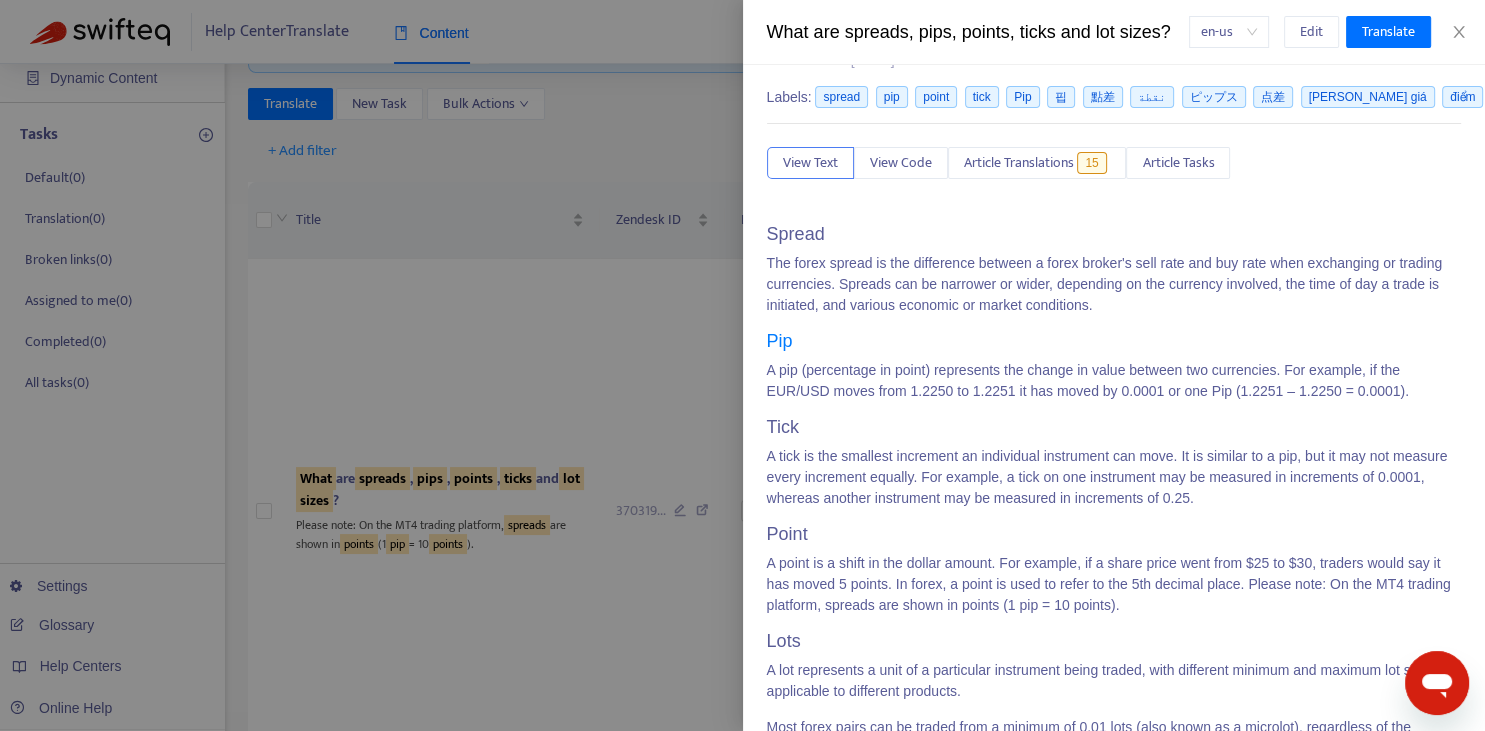 scroll, scrollTop: 0, scrollLeft: 0, axis: both 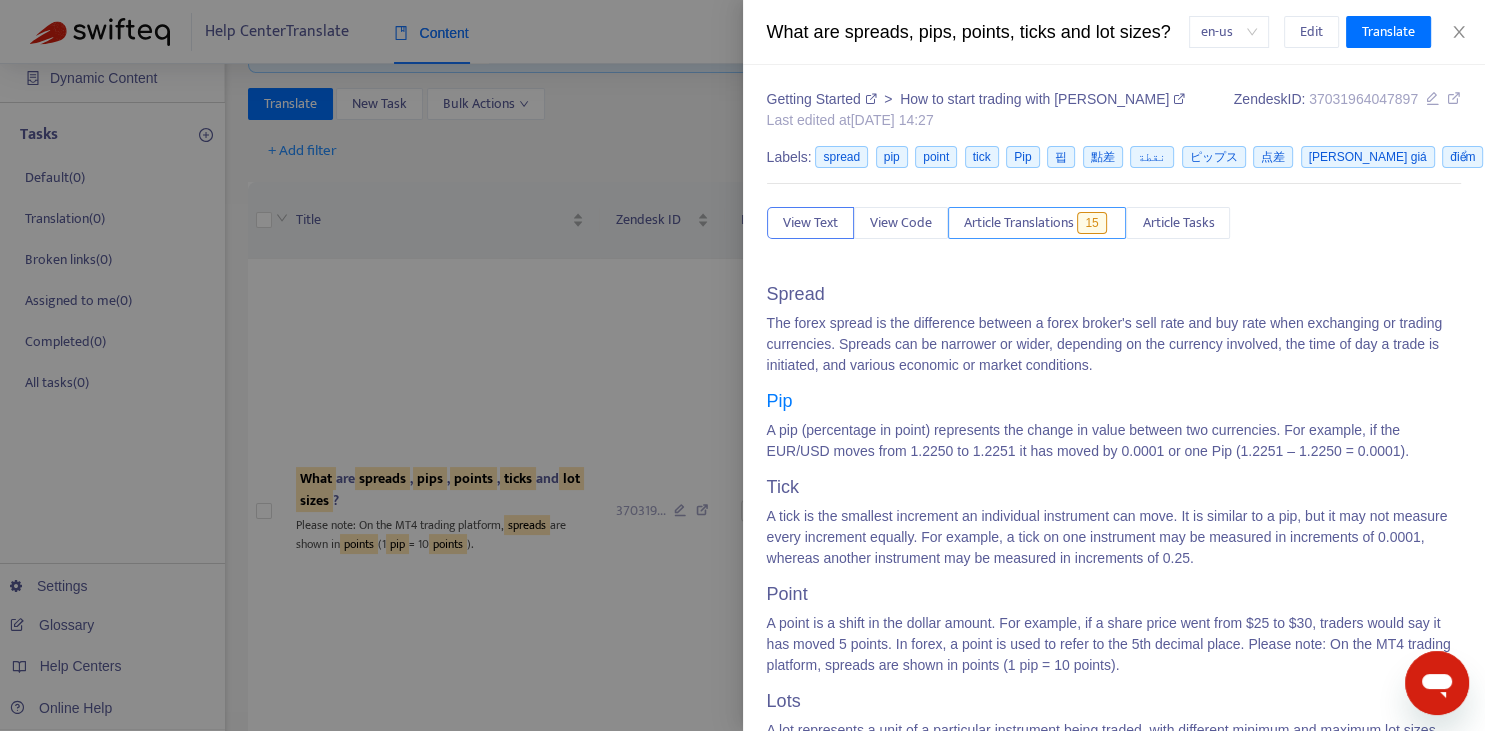 click on "Article Translations" at bounding box center (1019, 223) 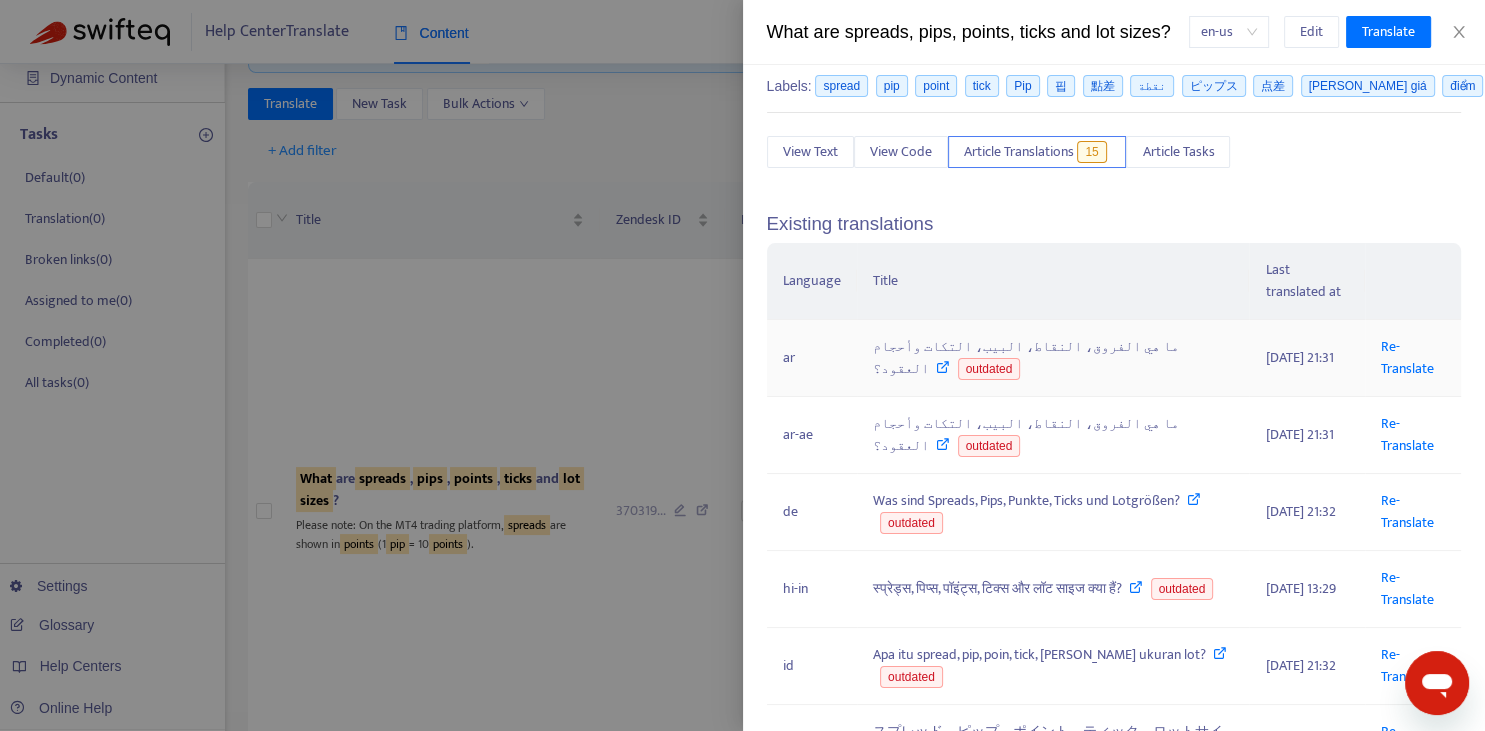 scroll, scrollTop: 74, scrollLeft: 0, axis: vertical 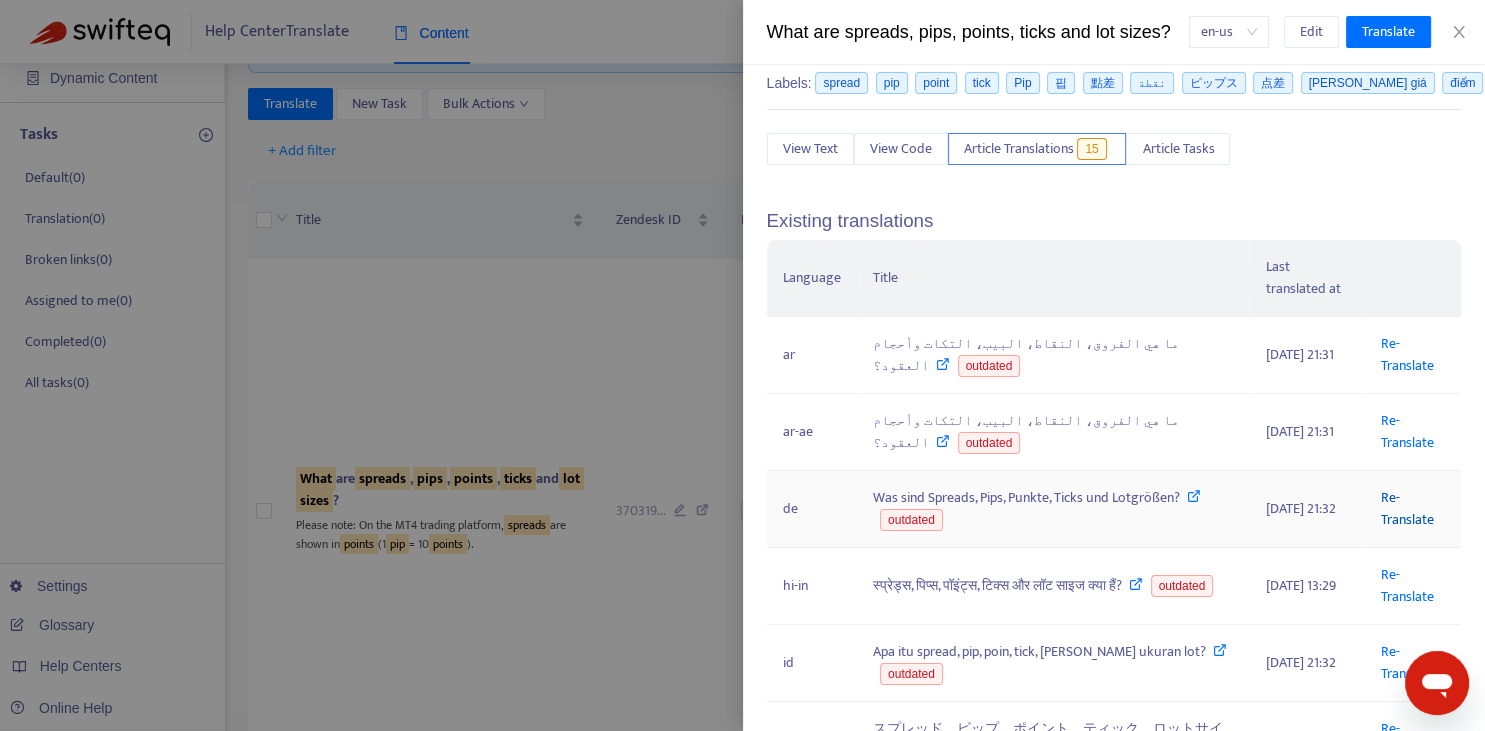 click on "Re-Translate" at bounding box center (1407, 508) 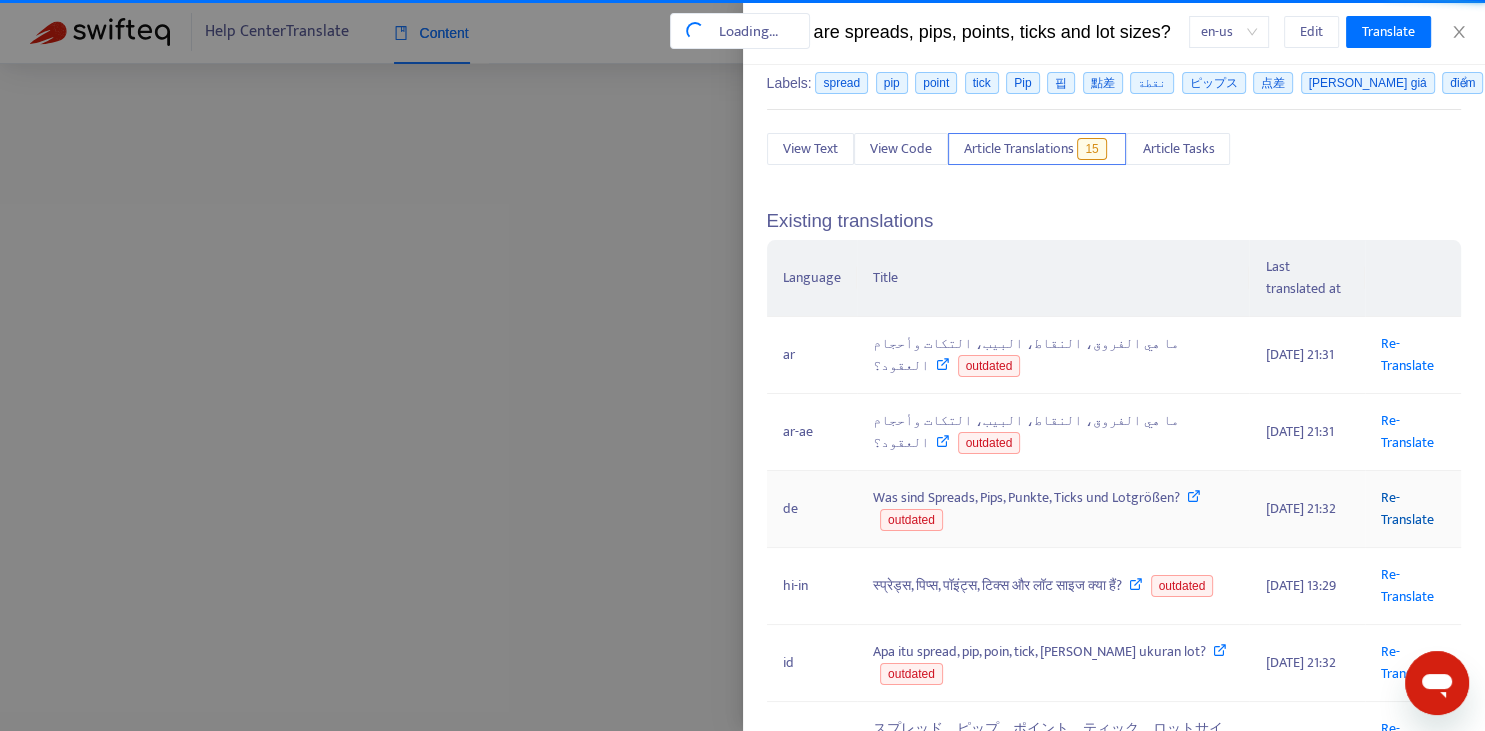 scroll, scrollTop: 8, scrollLeft: 0, axis: vertical 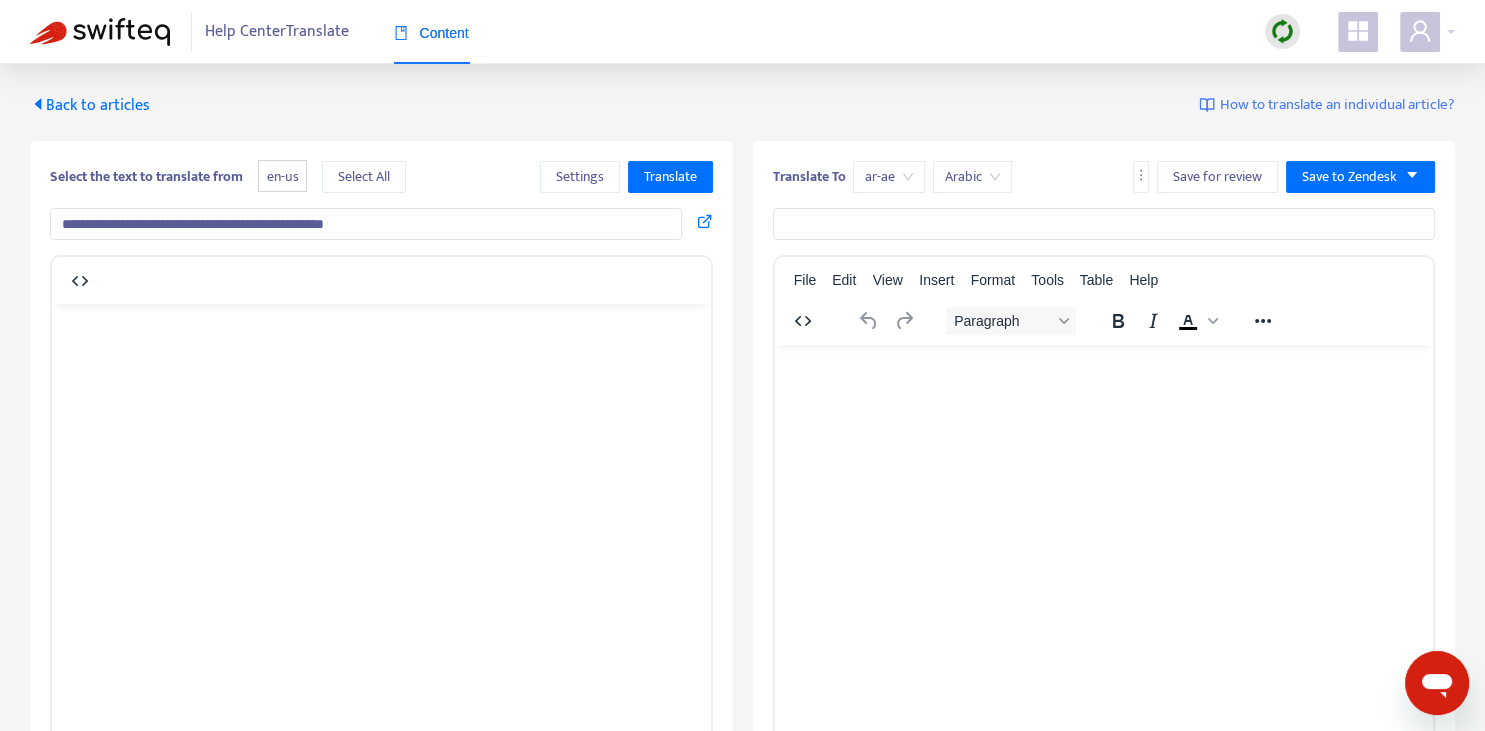 type on "**********" 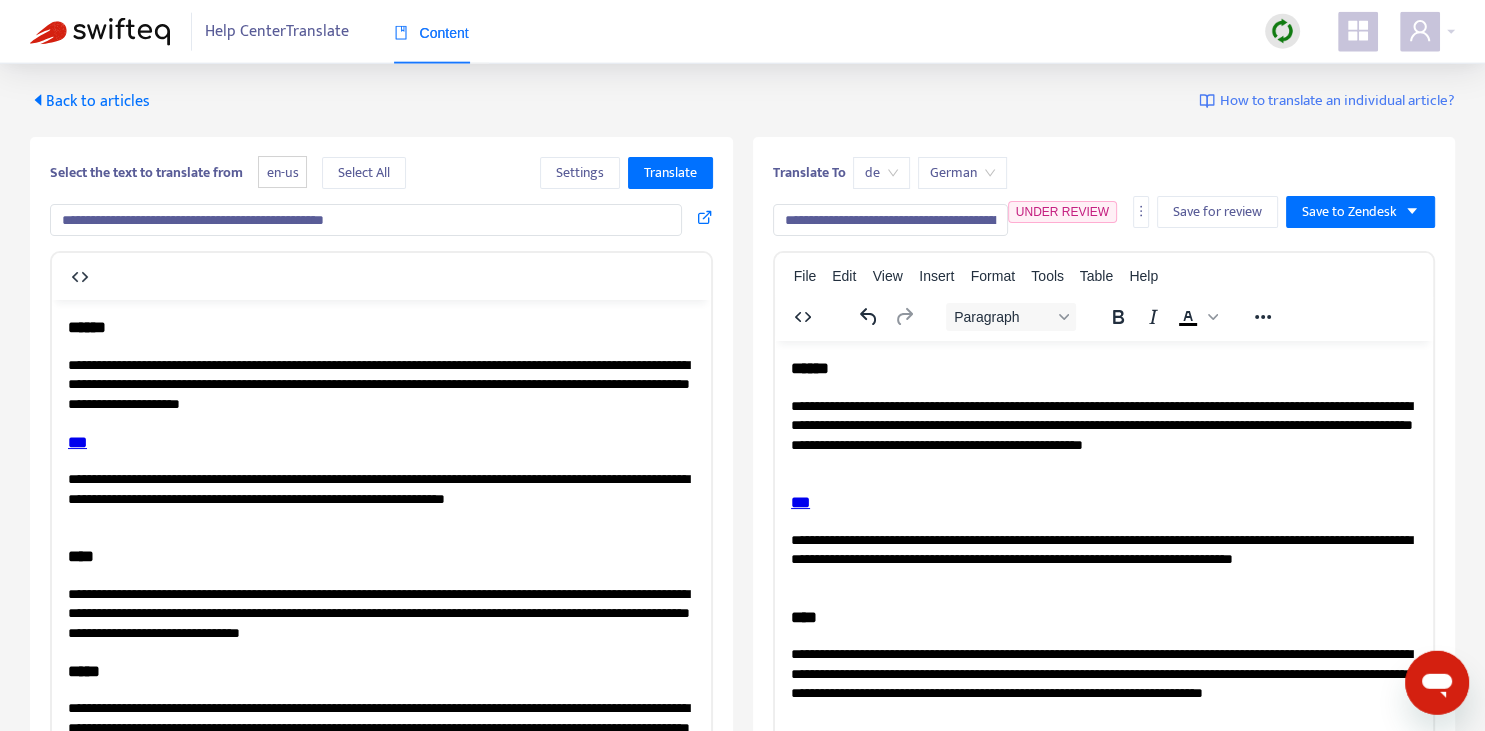 scroll, scrollTop: 0, scrollLeft: 0, axis: both 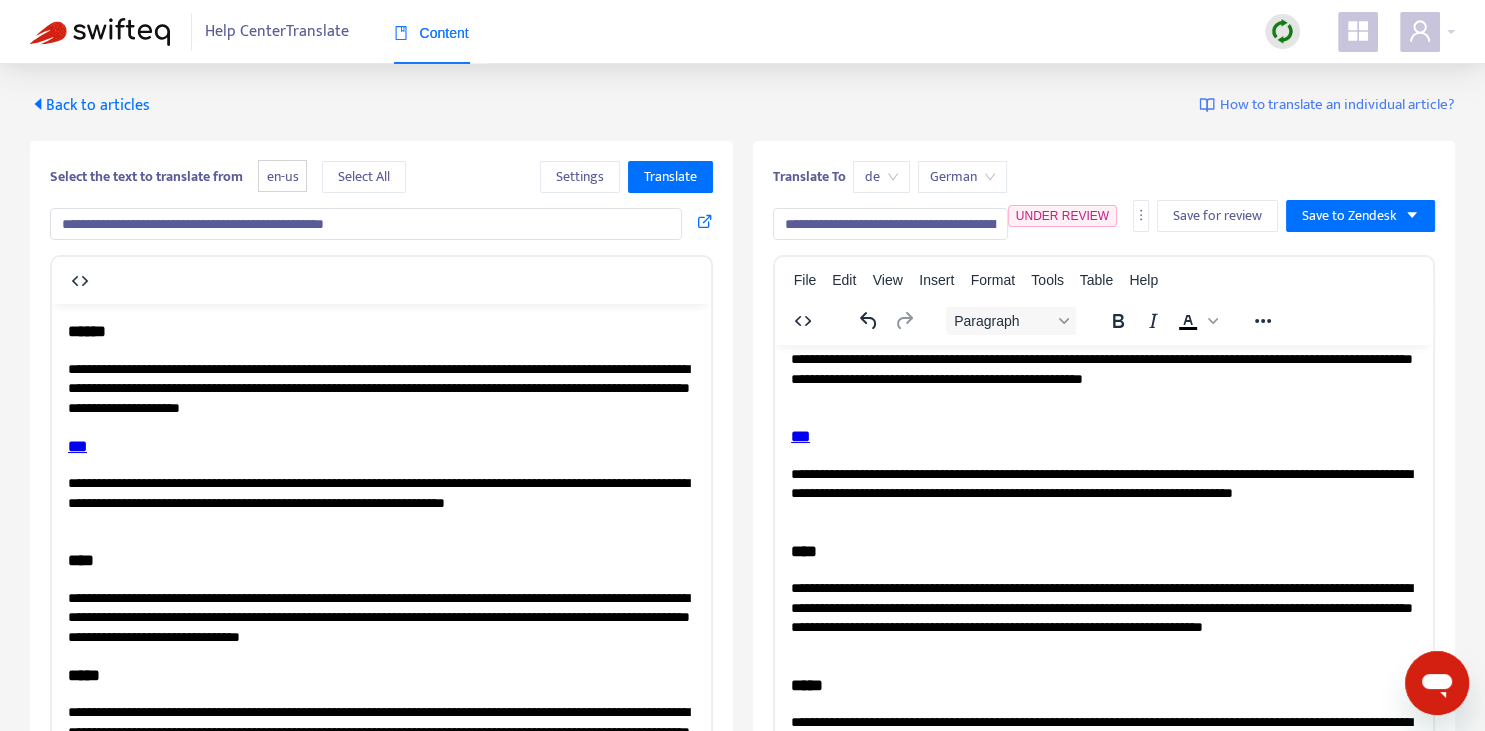 click on "**********" at bounding box center [890, 224] 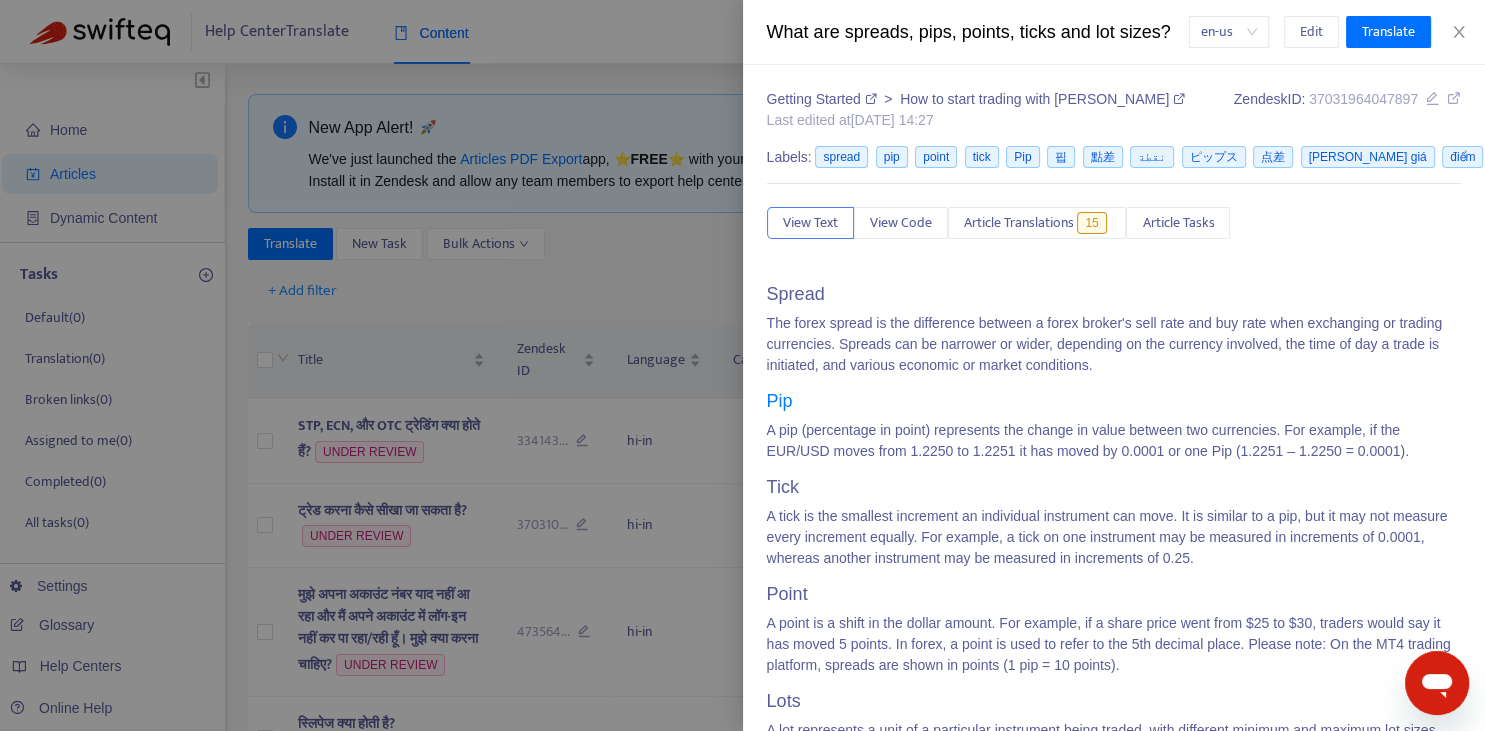 click at bounding box center [742, 365] 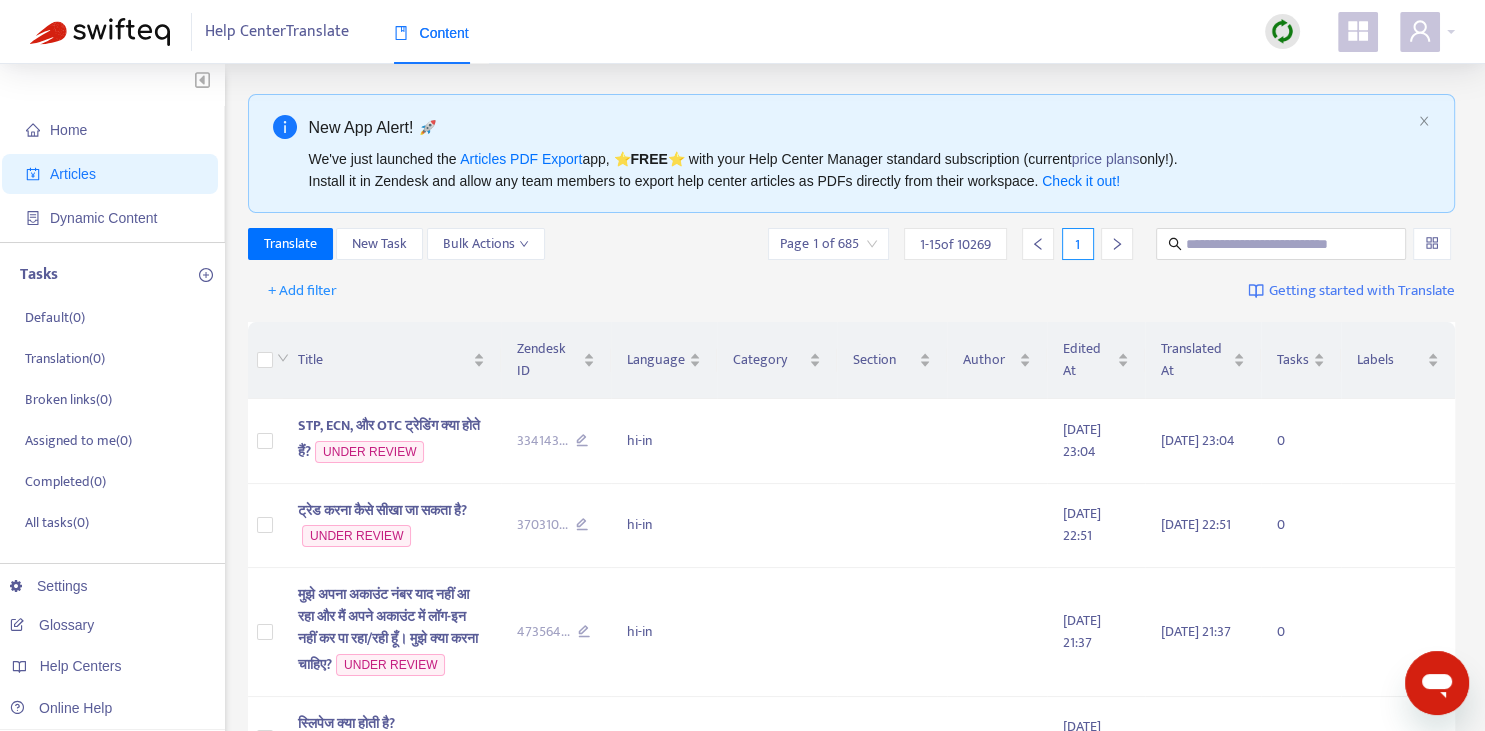 click on "New App Alert! 🚀 We've just launched the Articles PDF Export  app, ⭐ FREE ⭐️ with your Help Center Manager standard subscription (current  price plans  only!). Install it in [GEOGRAPHIC_DATA] and allow any team members to export help center articles as PDFs directly from their workspace. Check it out! Translate New Task Bulk Actions Page 1 of 685 1 - 15  of   10269 1 + Add filter Getting started with Translate Title Zendesk ID Language Category Section Author Edited At Translated At Tasks Labels STP, ECN, और OTC ट्रेडिंग क्या होते हैं? UNDER REVIEW 334143 ... hi-in [DATE] 23:04 [DATE] 23:04 0 ट्रेड करना कैसे सीखा जा सकता है? UNDER REVIEW 370310 ... hi-in [DATE] 22:51 [DATE] 22:51 0 UNDER REVIEW 473564 ... hi-in [DATE] 21:37 [DATE] 21:37 0 स्लिपेज क्या होती है? UNDER REVIEW 370335 ... hi-in [DATE] 21:31 [DATE] 21:31 0 UNDER REVIEW 334066 ... hi-in 0 452724" at bounding box center (852, 1090) 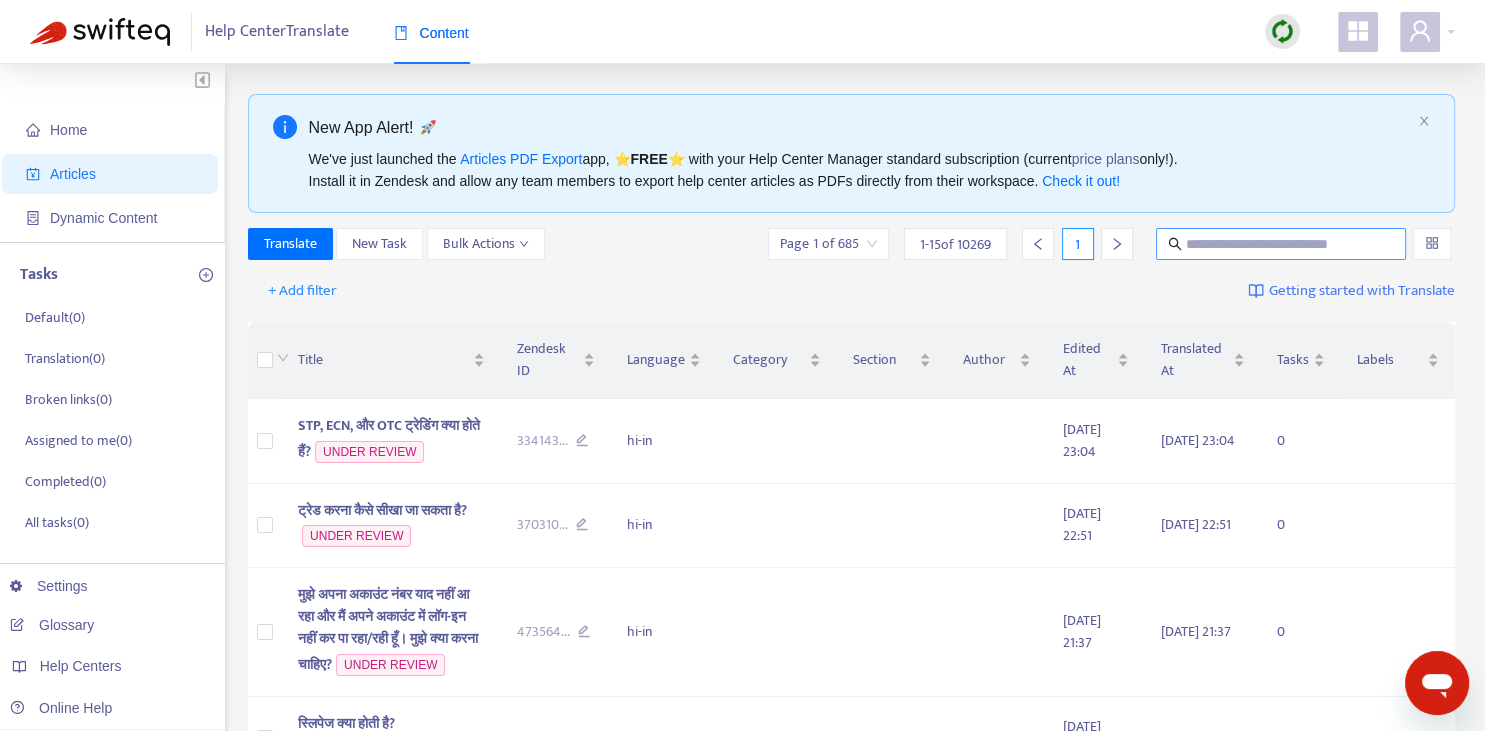 click at bounding box center [1282, 244] 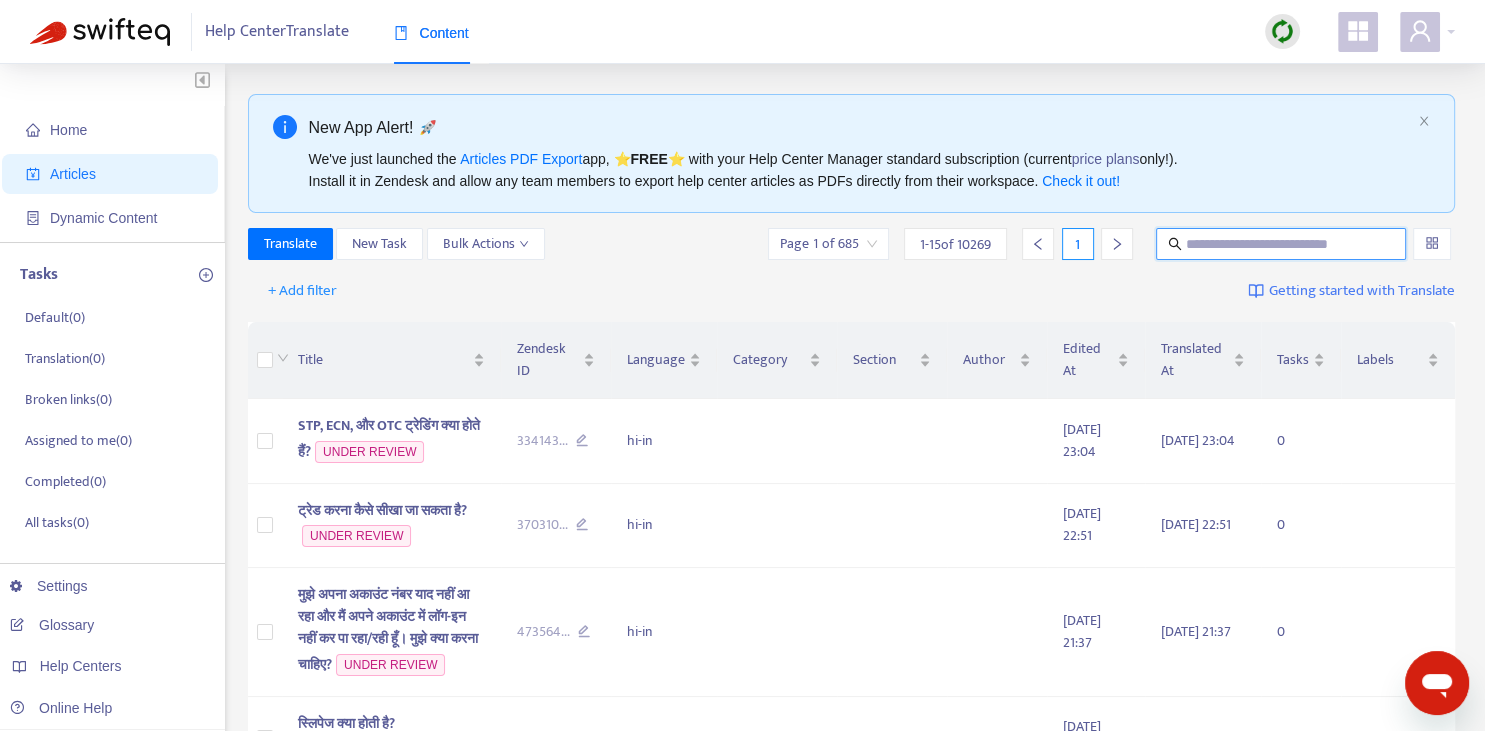 paste on "**********" 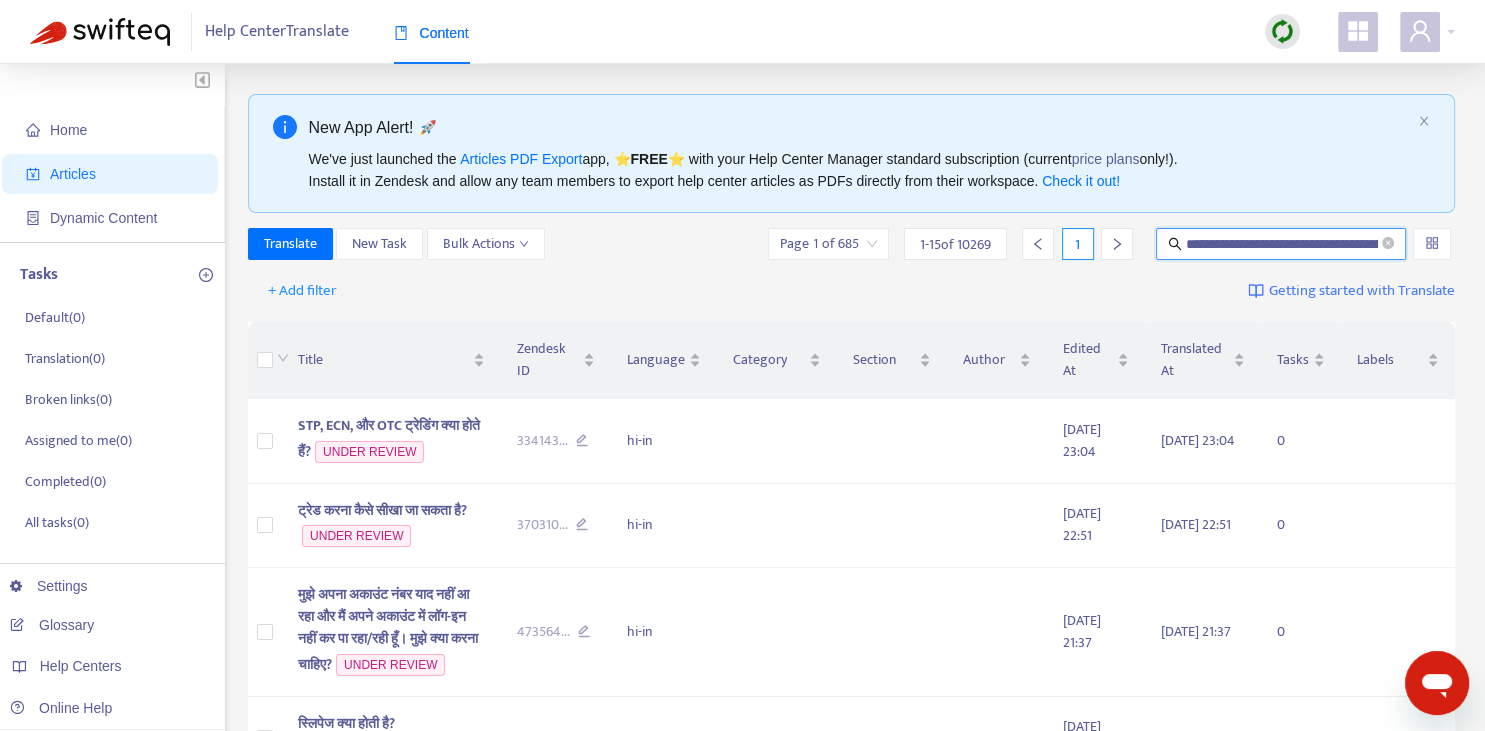 scroll, scrollTop: 0, scrollLeft: 114, axis: horizontal 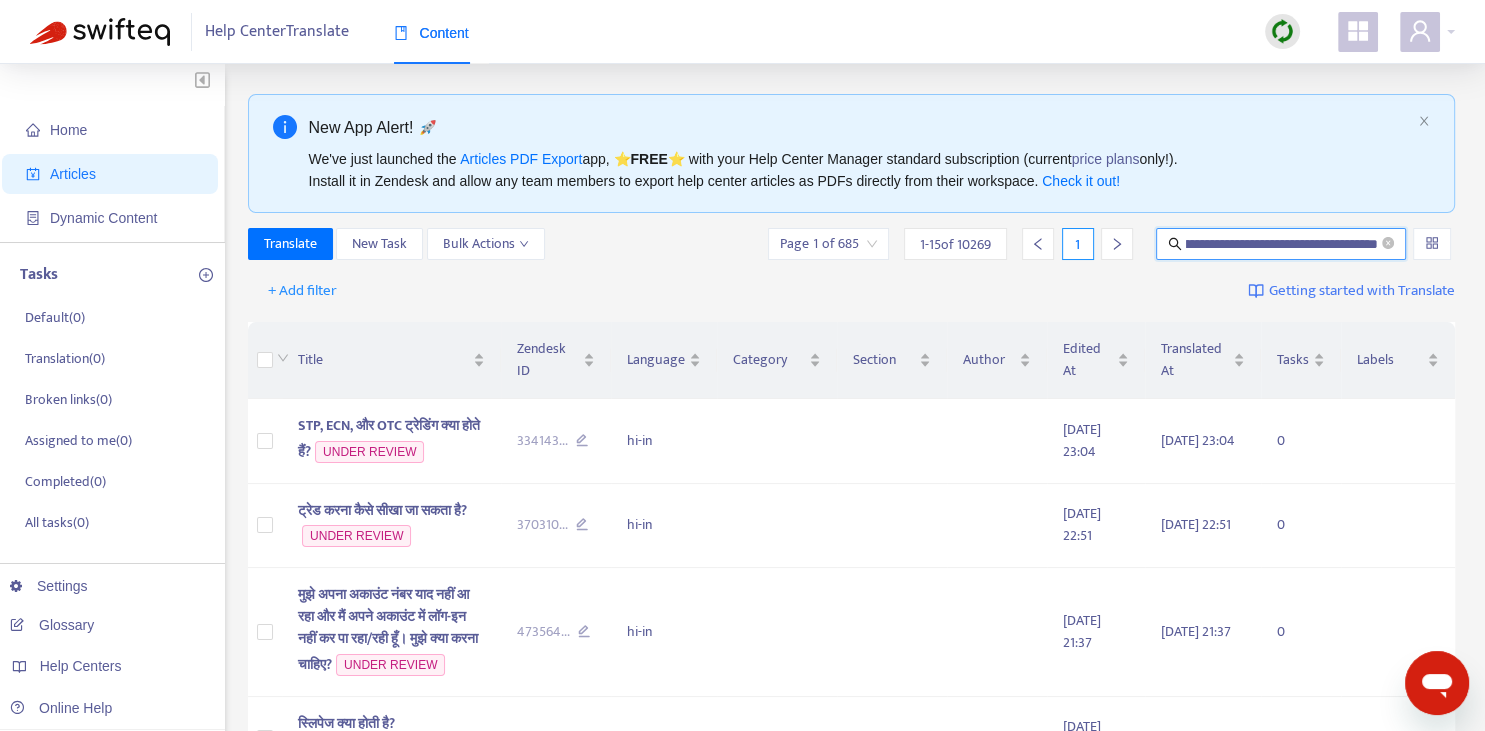 type on "**********" 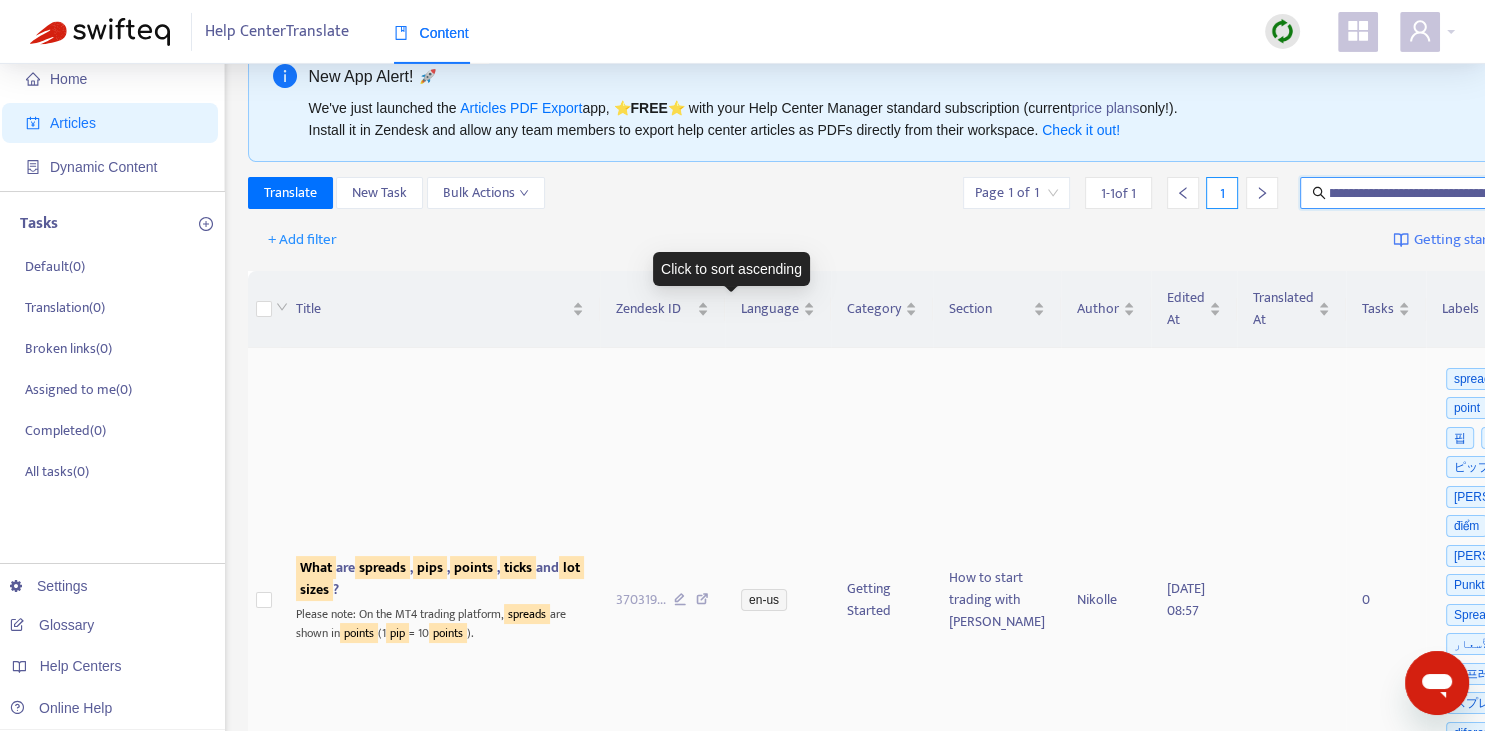 scroll, scrollTop: 70, scrollLeft: 0, axis: vertical 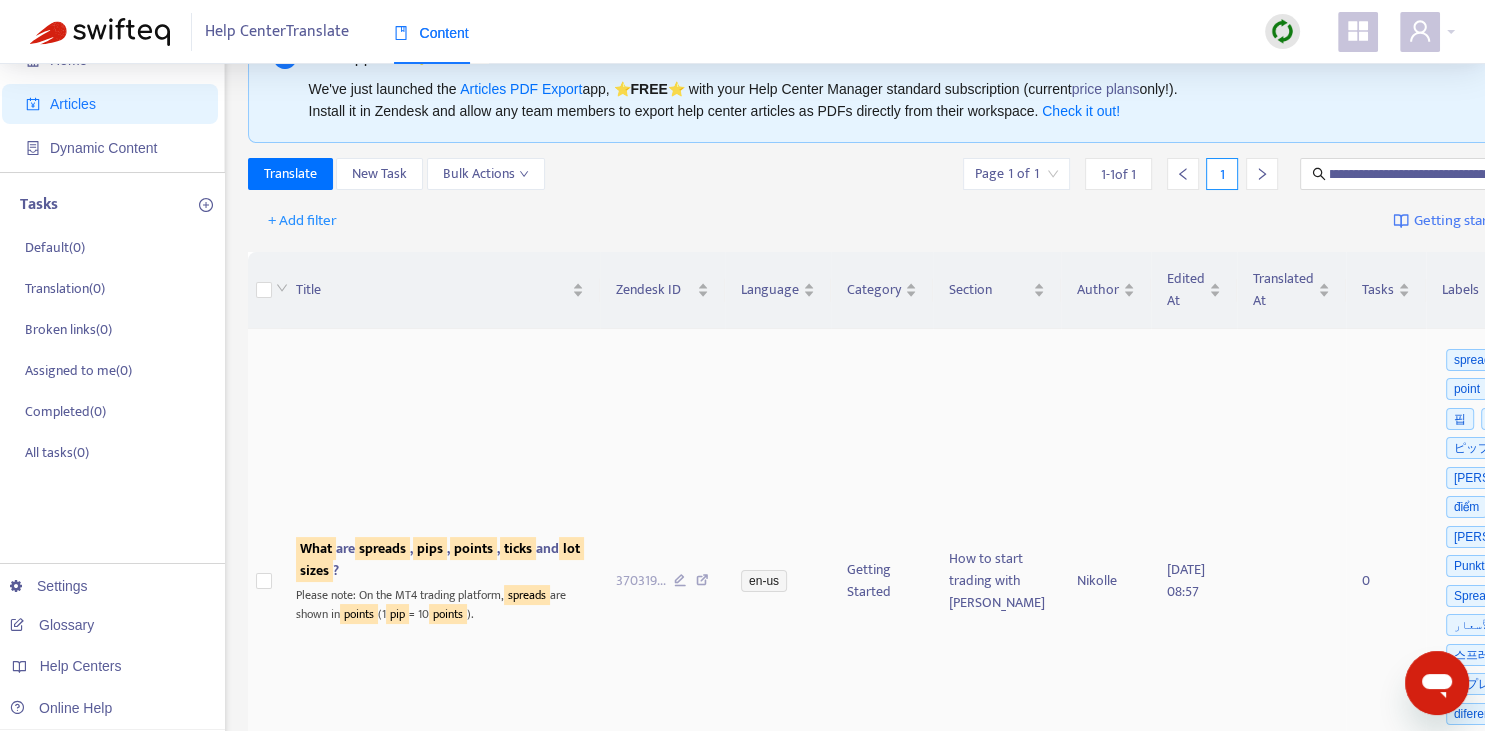 click on "spreads" at bounding box center (382, 548) 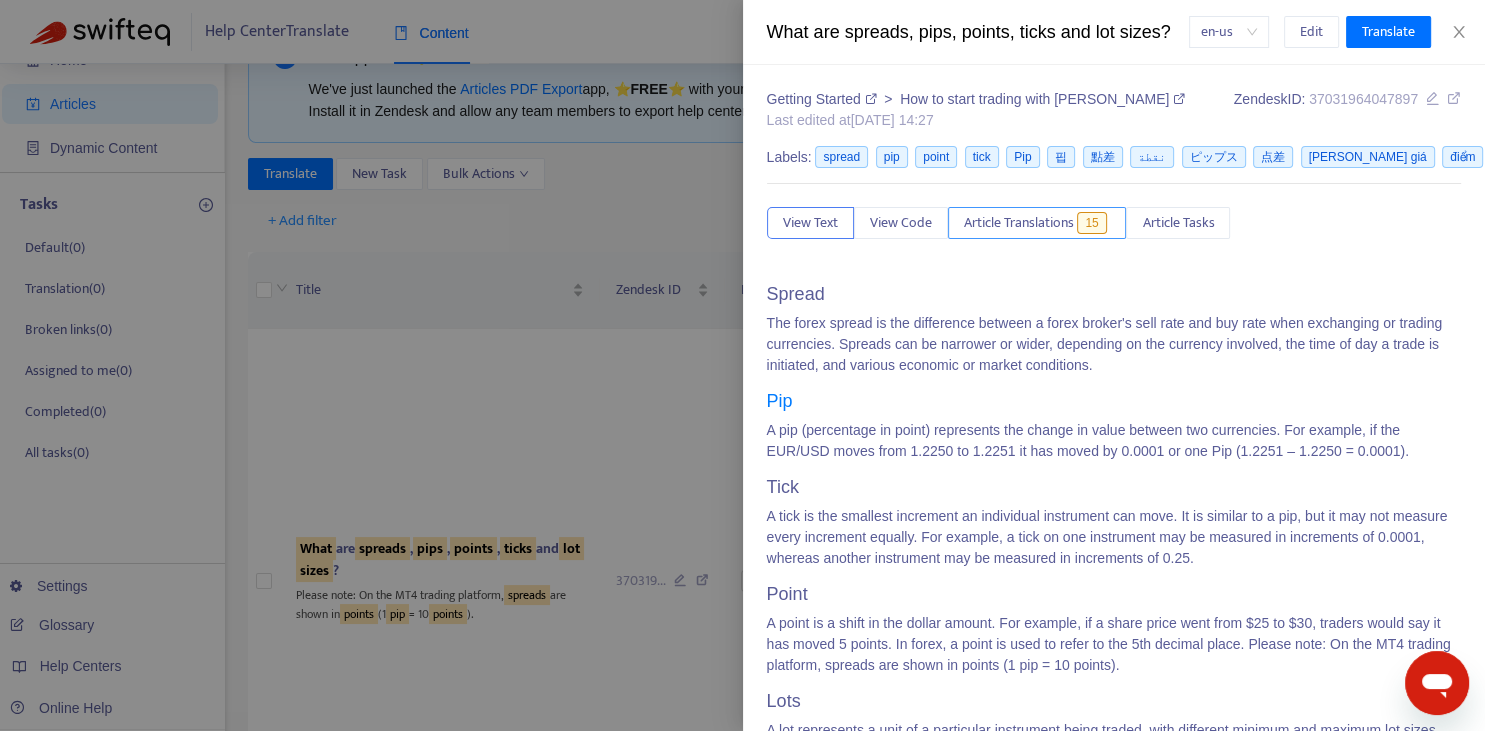 click on "Article Translations 15" at bounding box center (1037, 223) 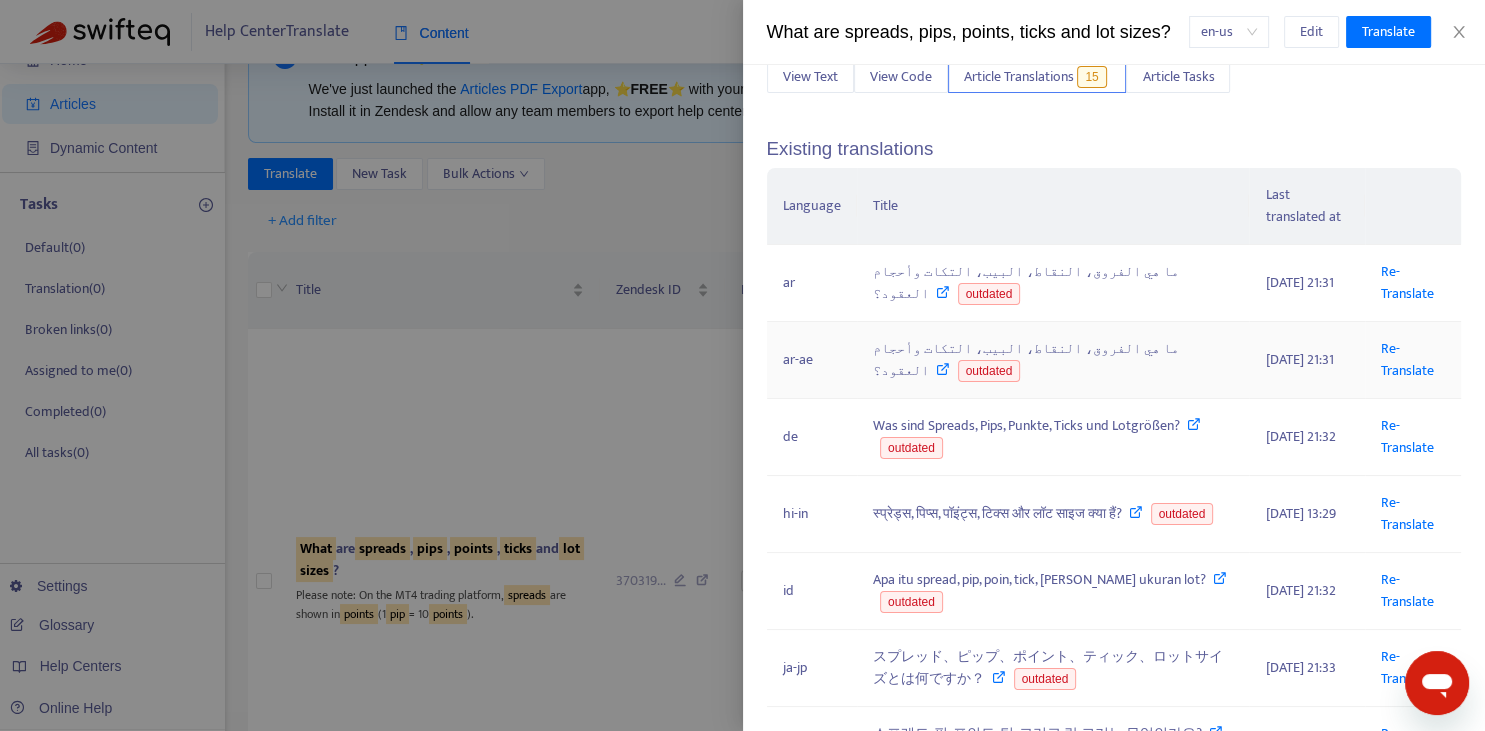 scroll, scrollTop: 147, scrollLeft: 0, axis: vertical 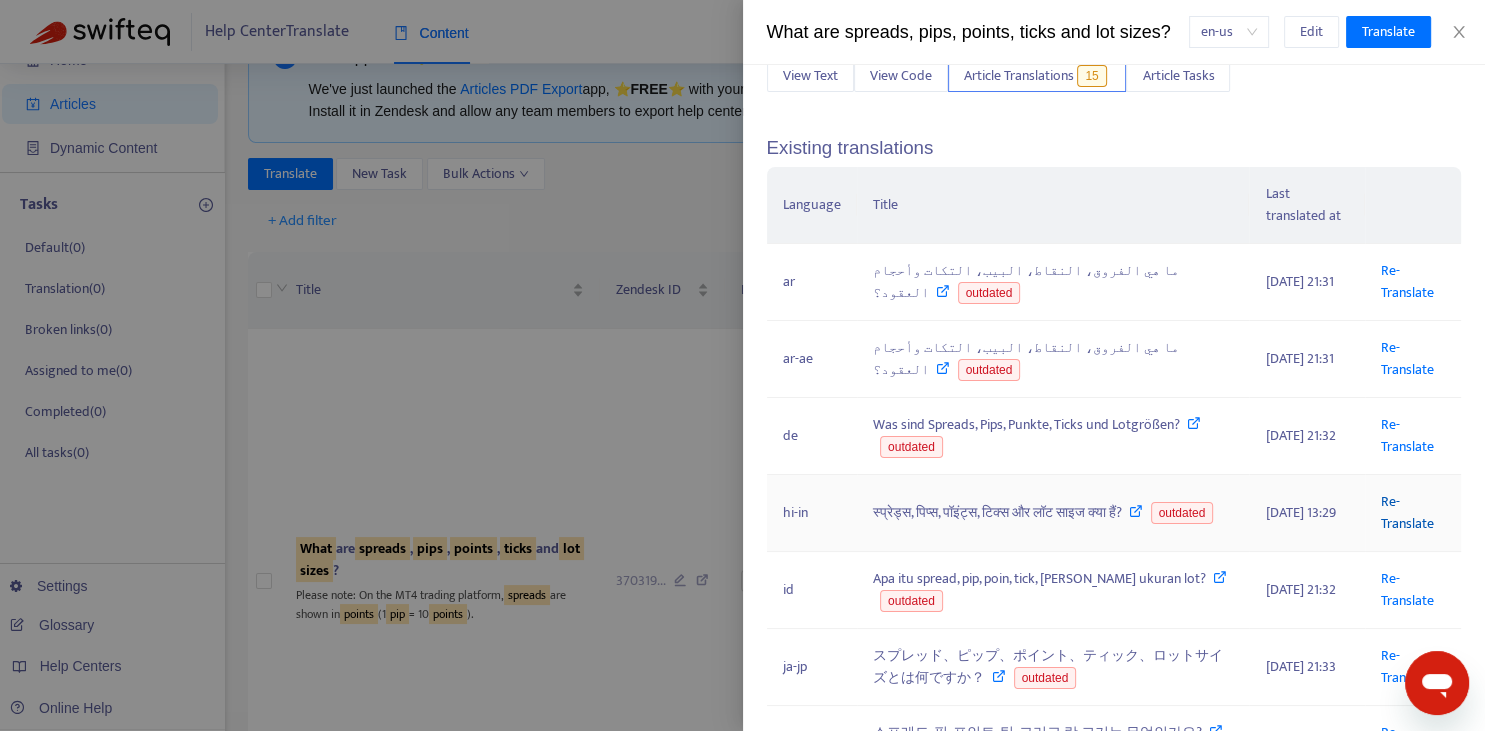 click on "Re-Translate" at bounding box center [1407, 512] 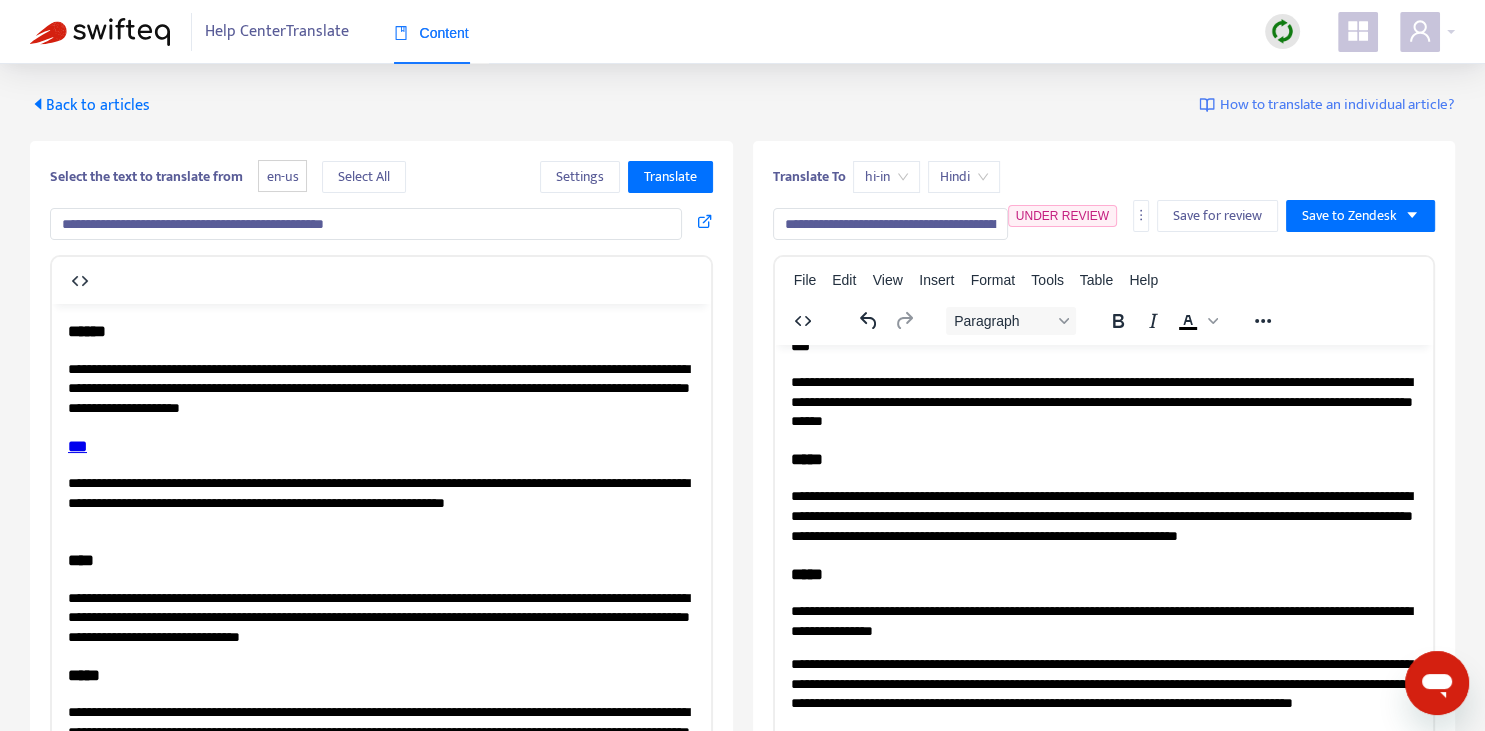 scroll, scrollTop: 343, scrollLeft: 0, axis: vertical 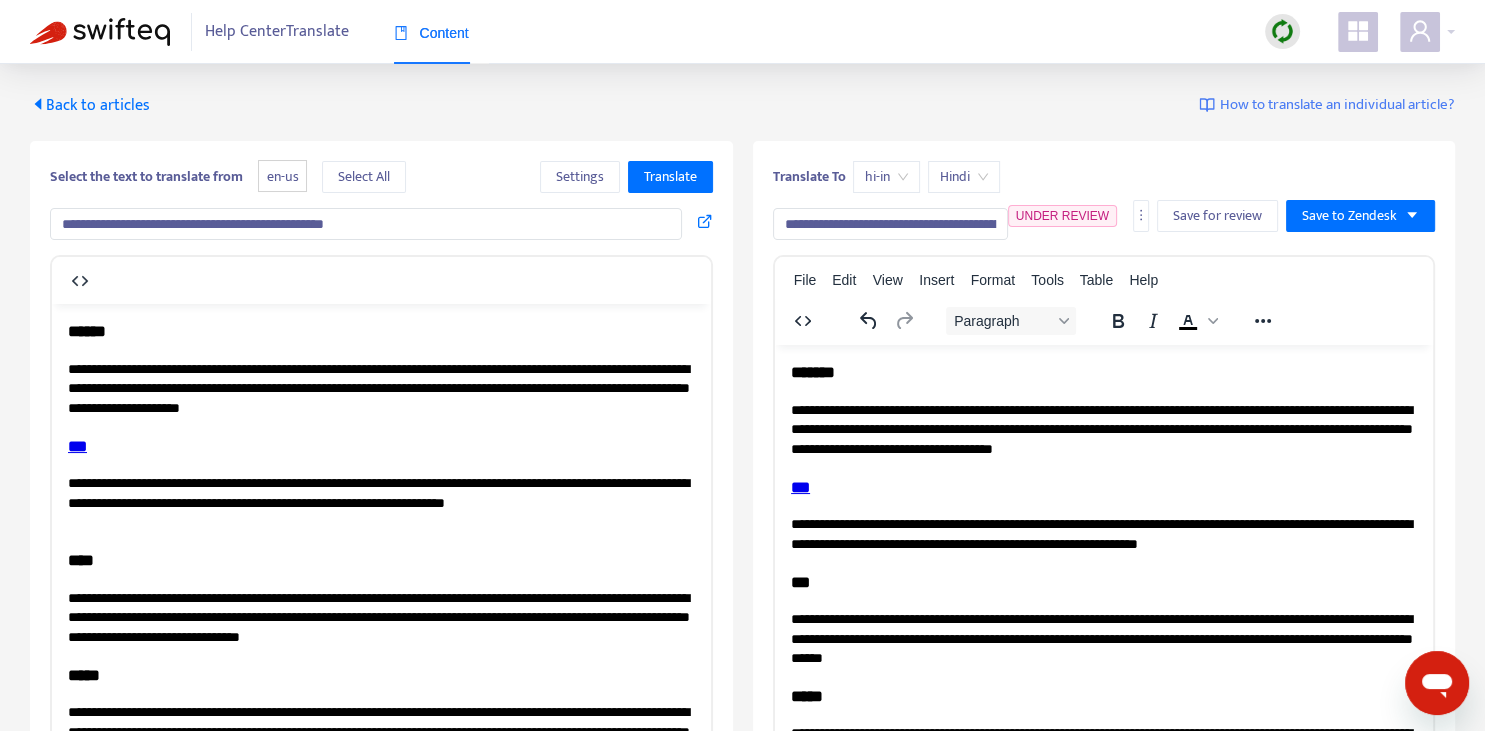 click on "**********" at bounding box center [890, 224] 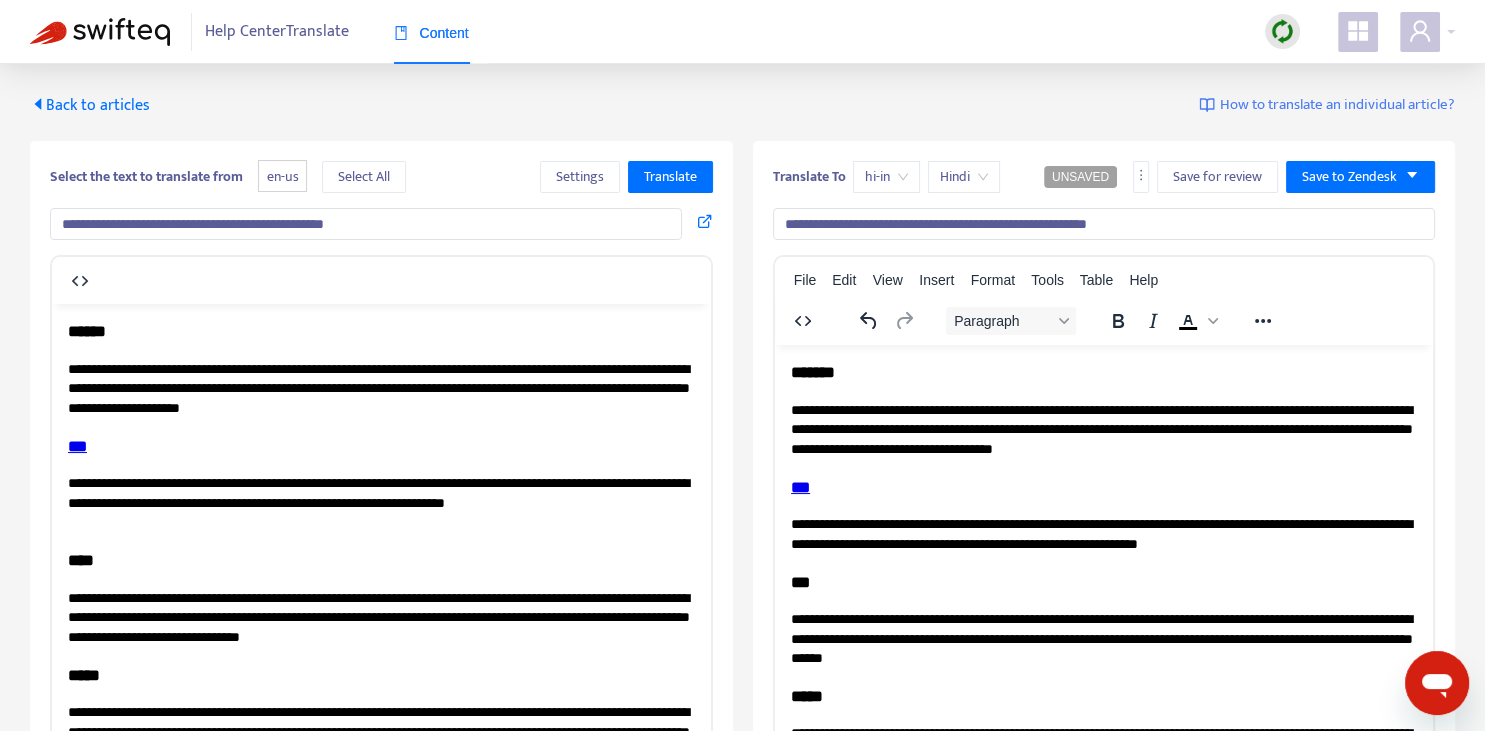 type on "**********" 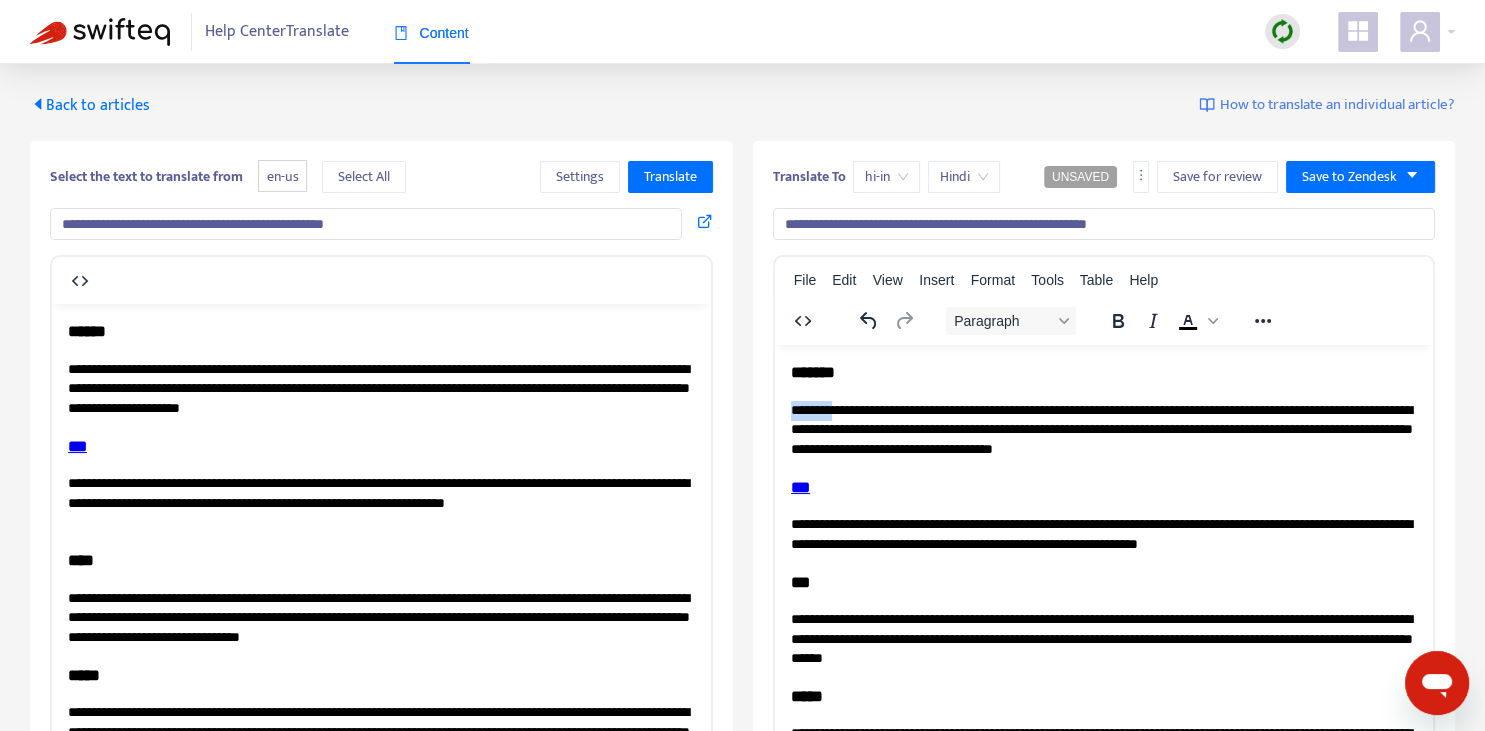 click on "**********" at bounding box center [1103, 429] 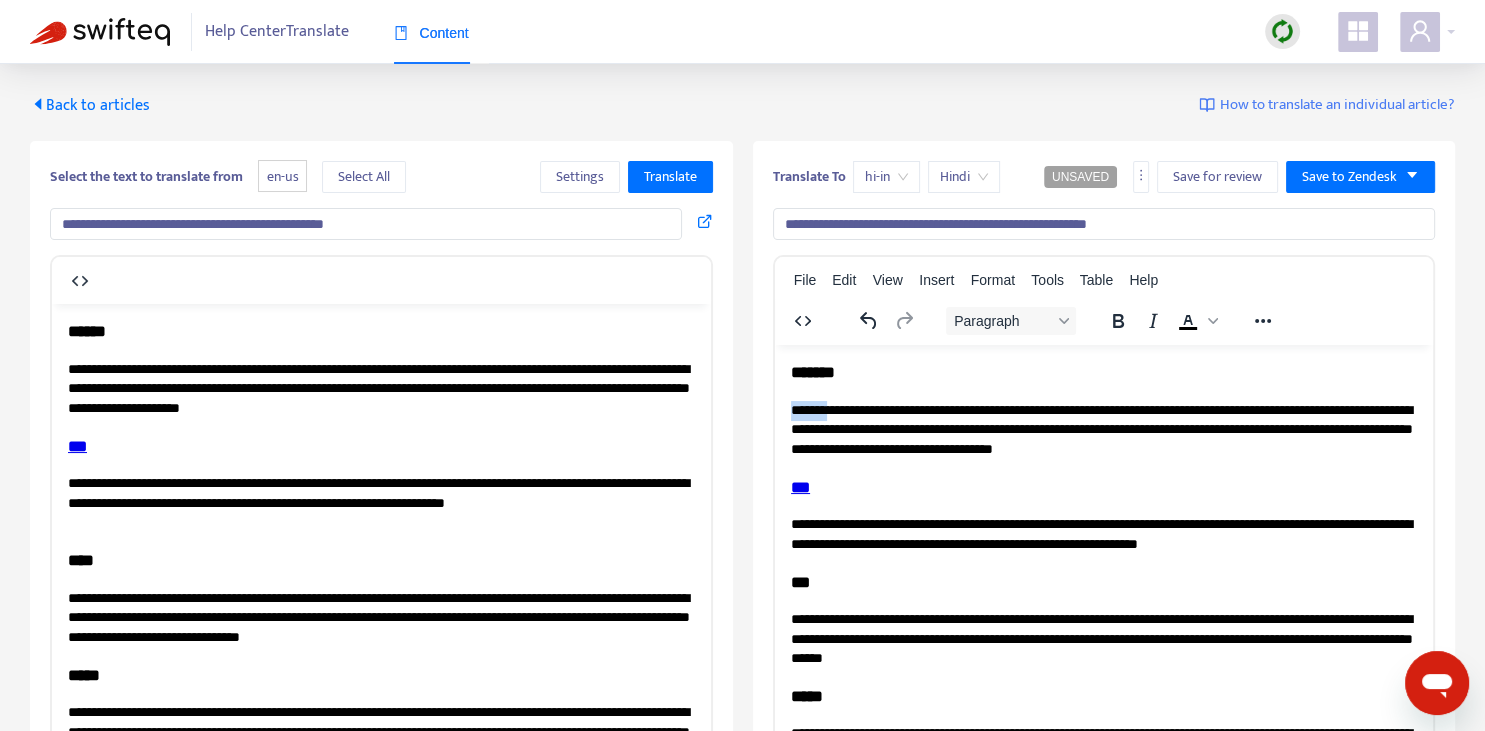 type 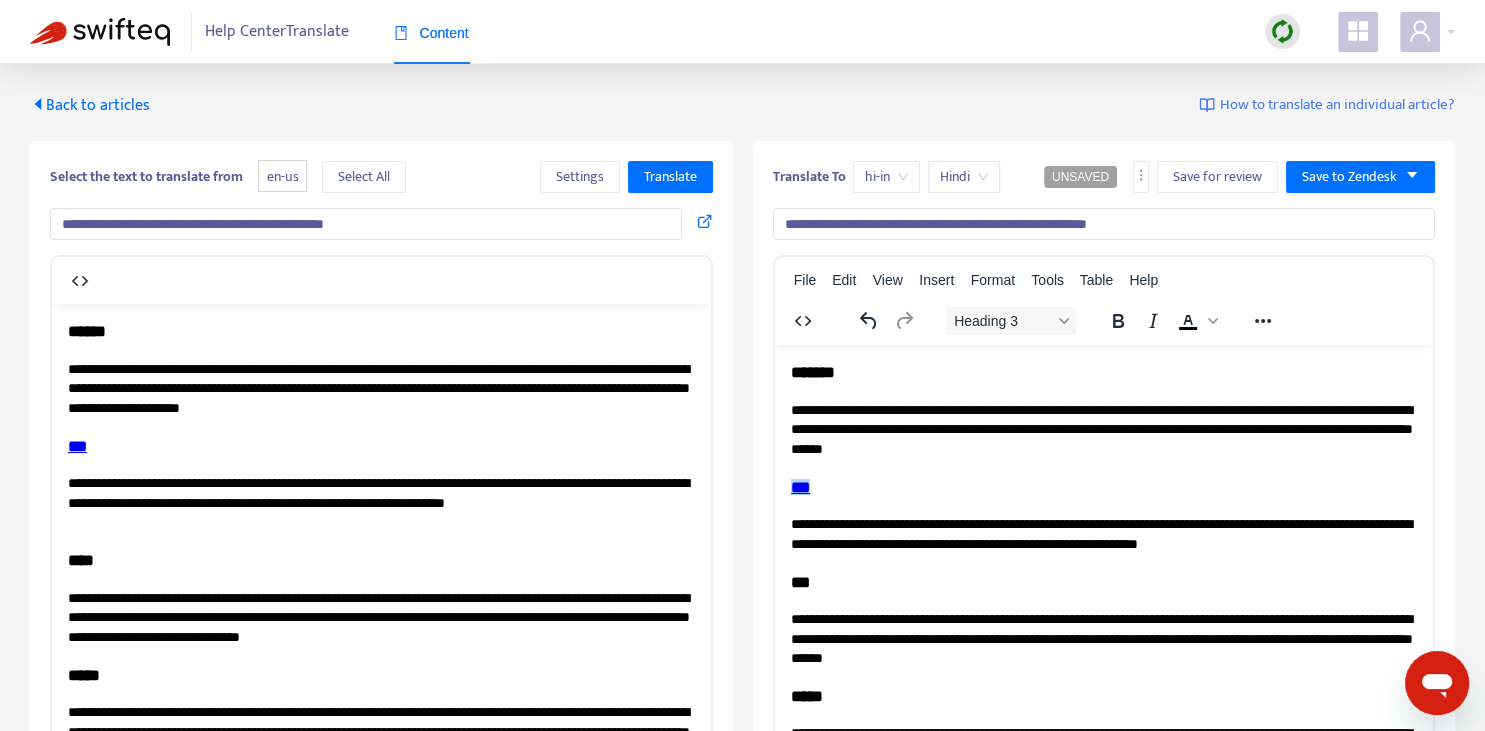 click on "***" at bounding box center (77, 445) 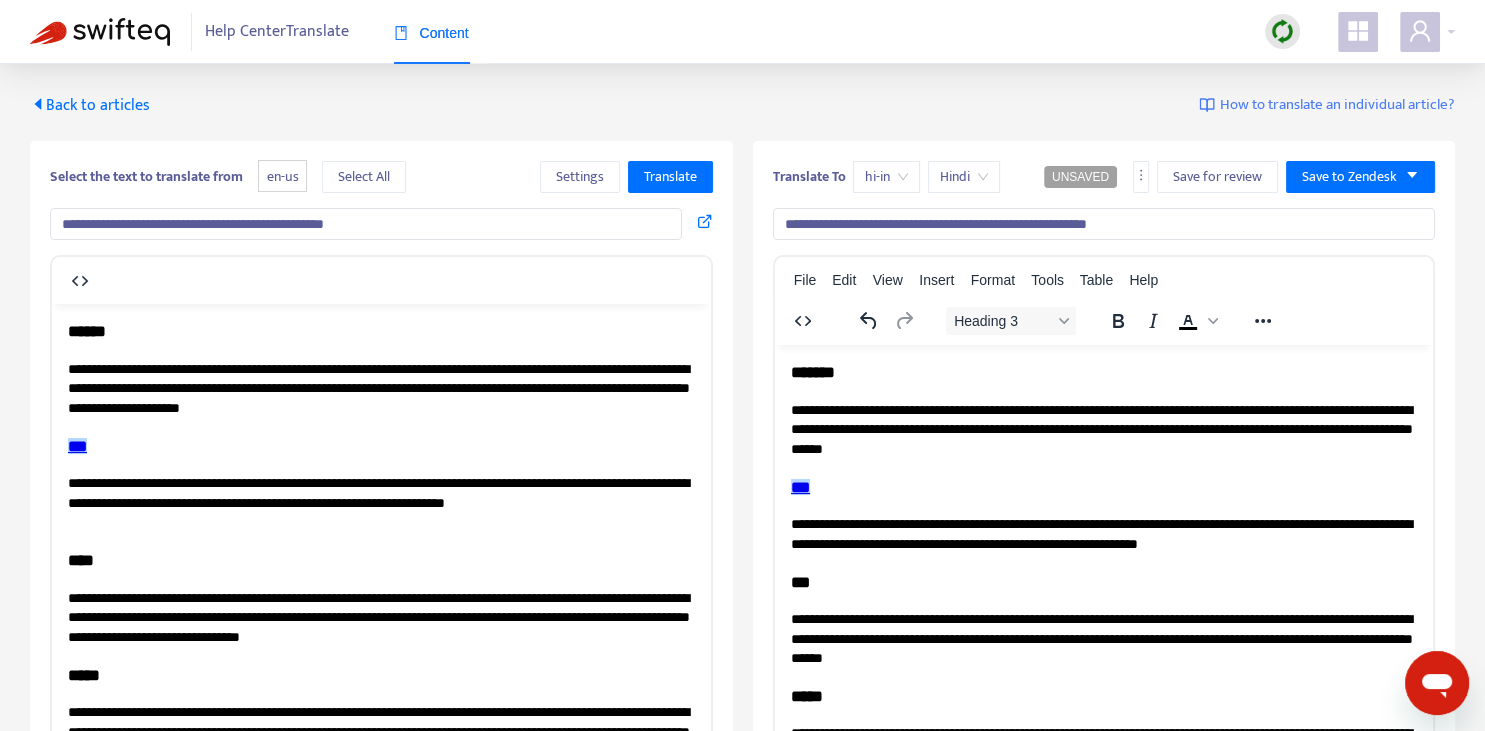 click on "***" at bounding box center [799, 486] 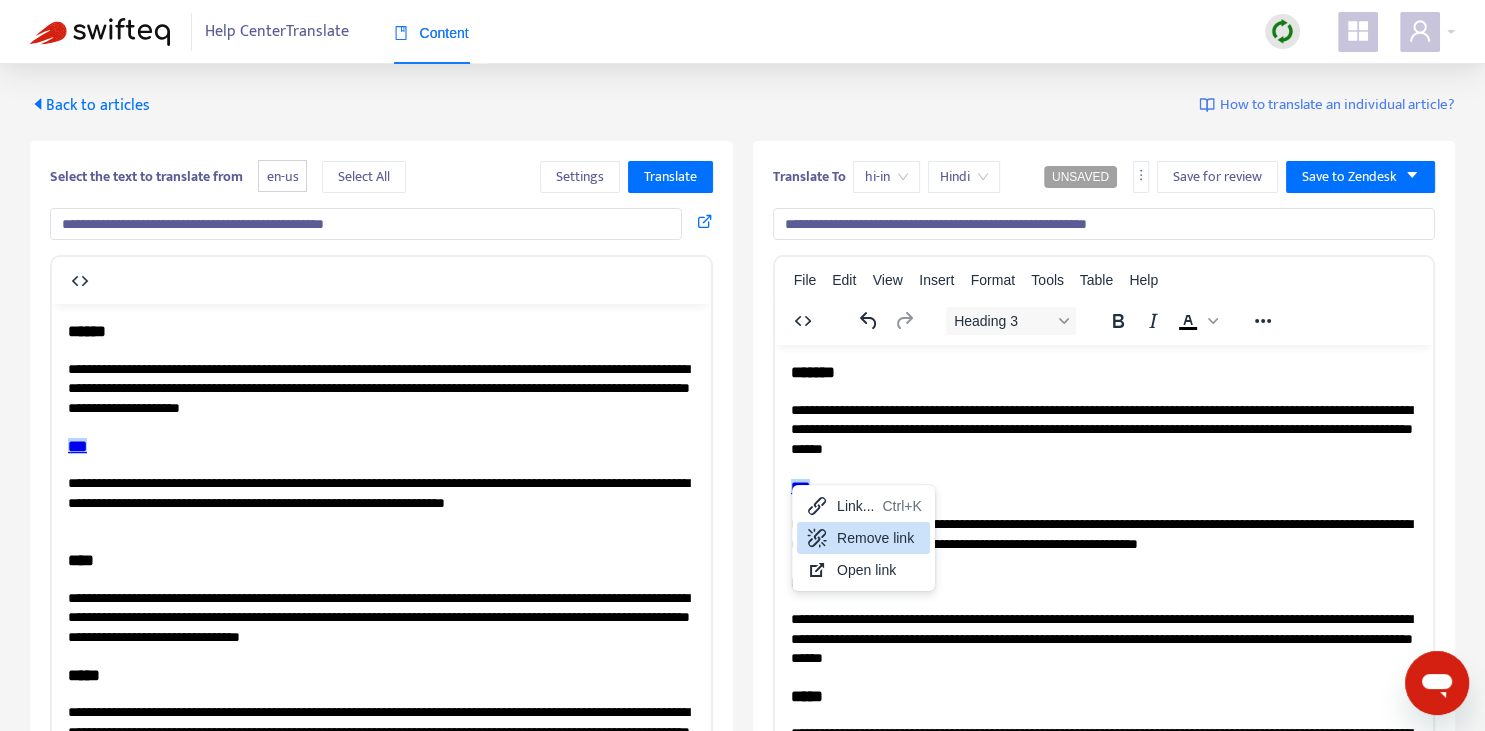 click on "Remove link" at bounding box center [879, 538] 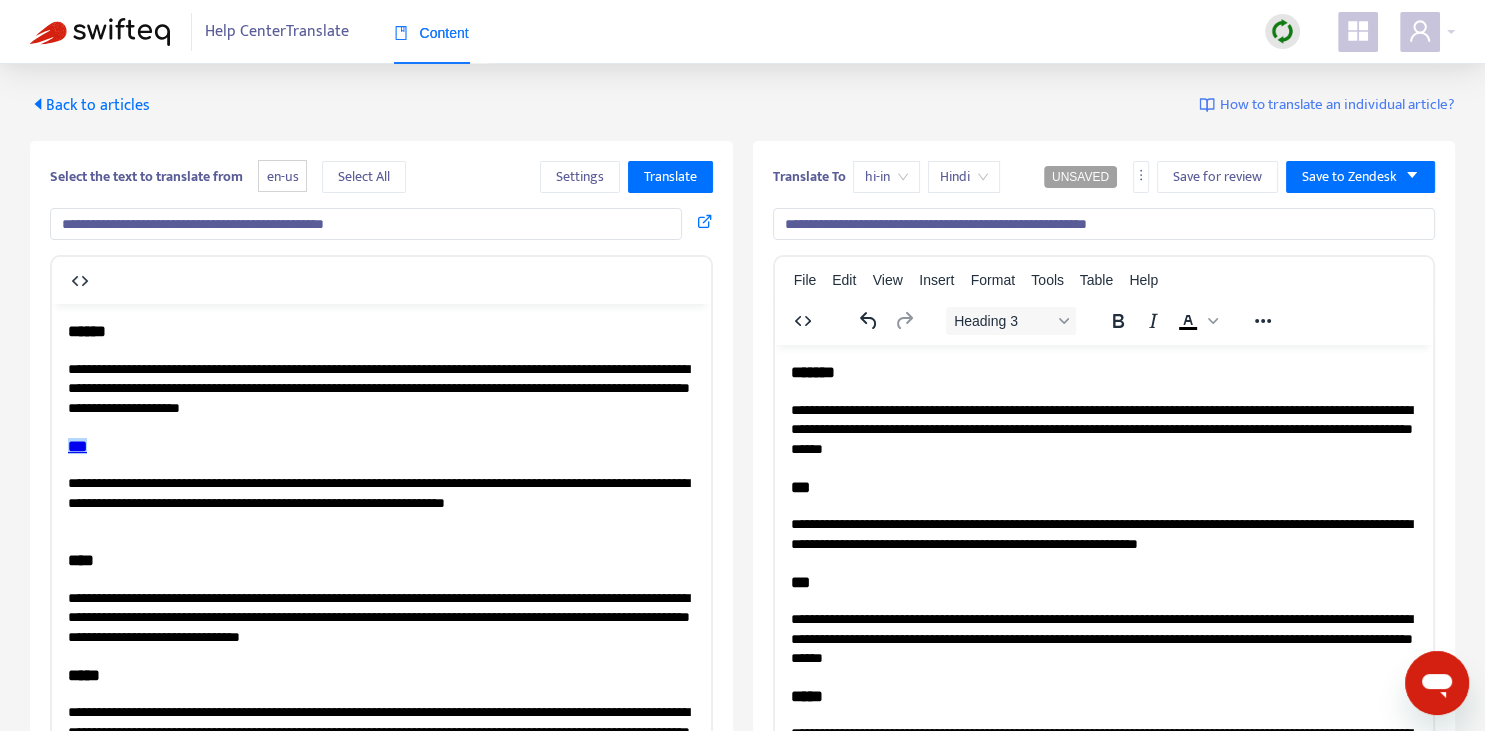 click on "***" at bounding box center [1103, 486] 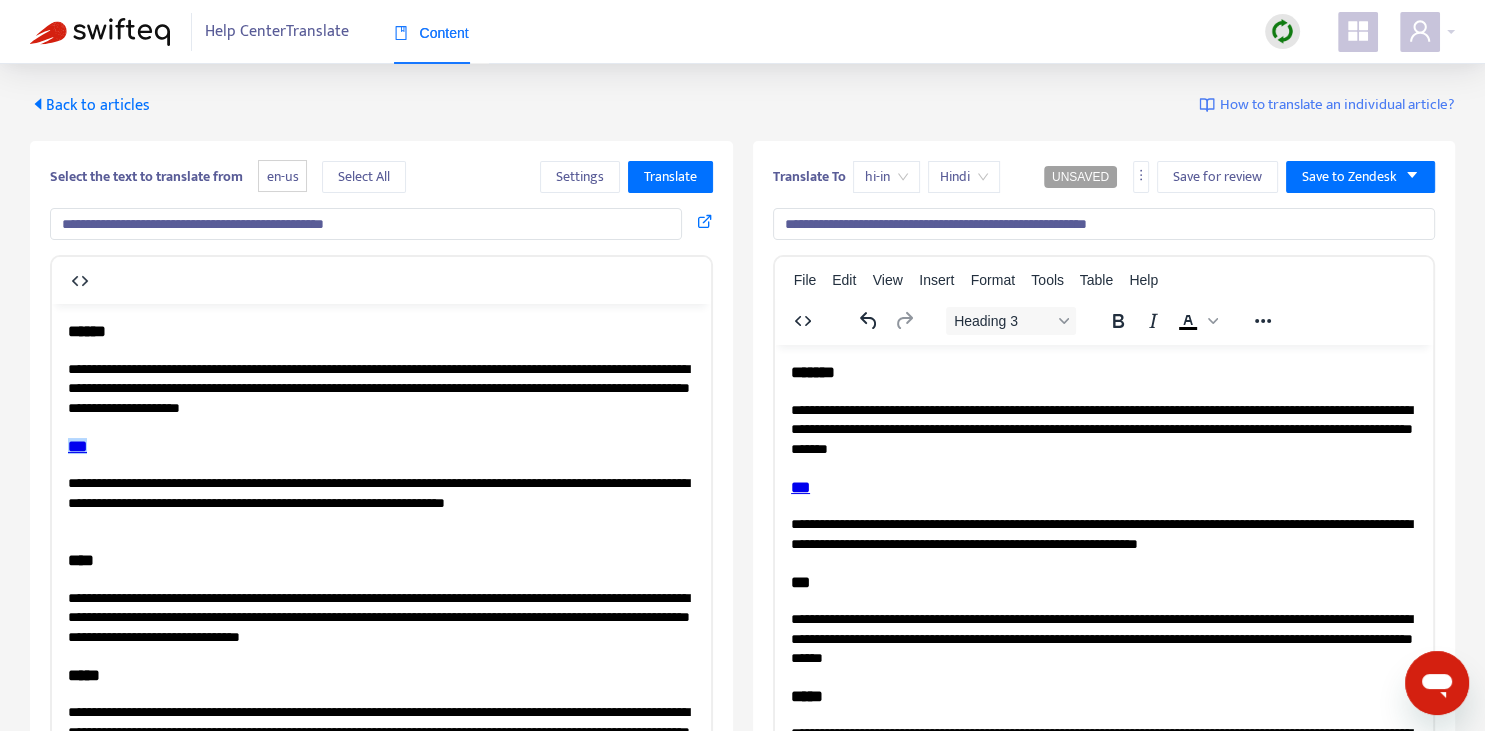click on "**********" at bounding box center [1103, 533] 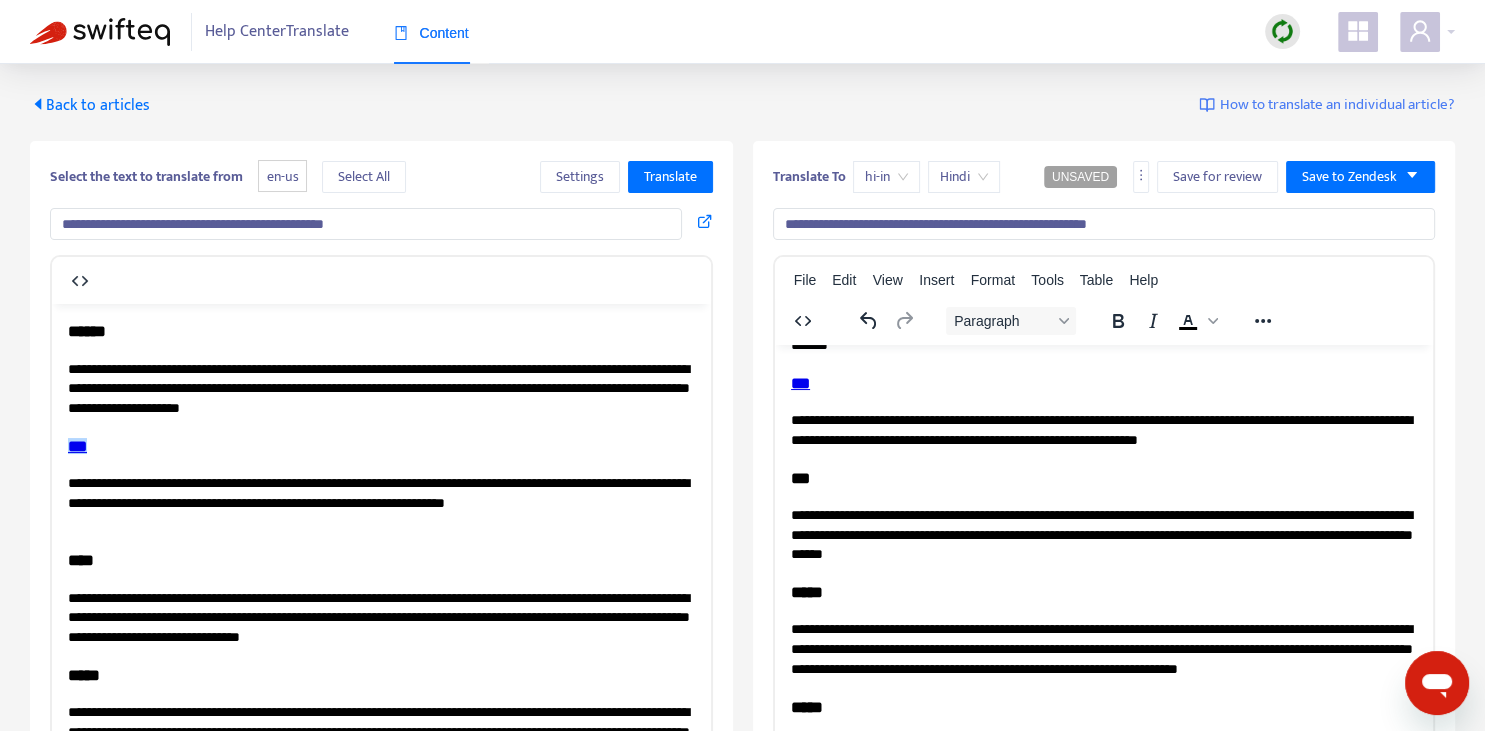scroll, scrollTop: 70, scrollLeft: 0, axis: vertical 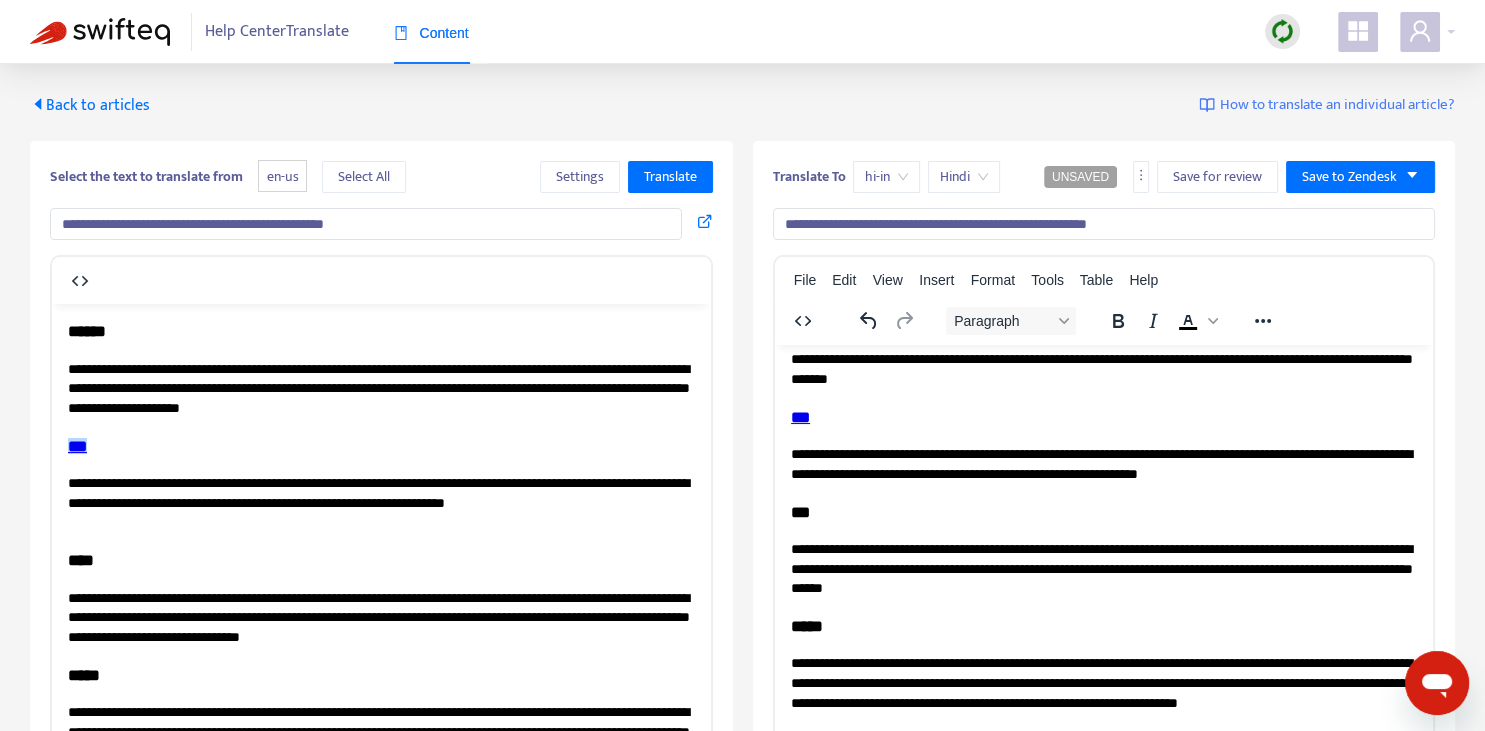 click on "**********" at bounding box center [1103, 463] 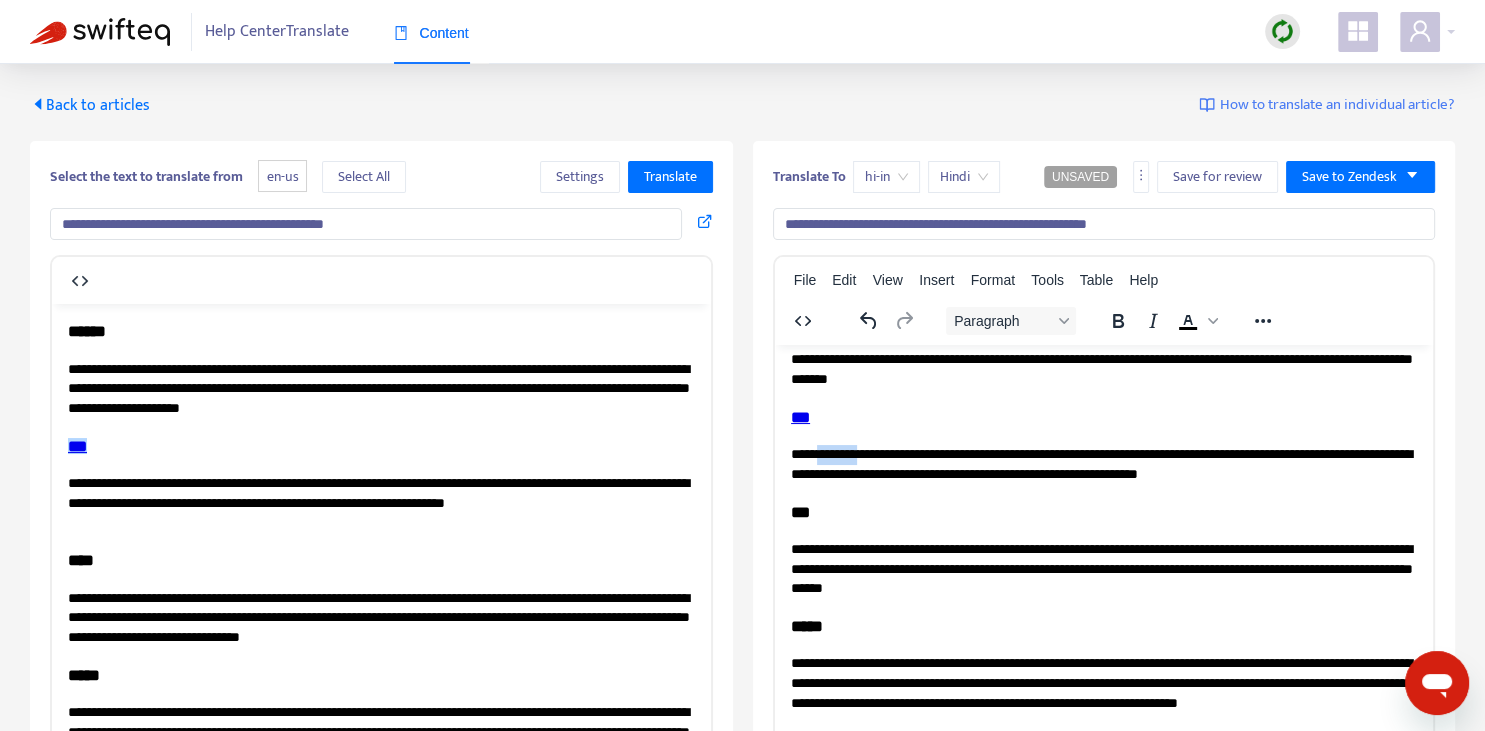 click on "**********" at bounding box center (1103, 463) 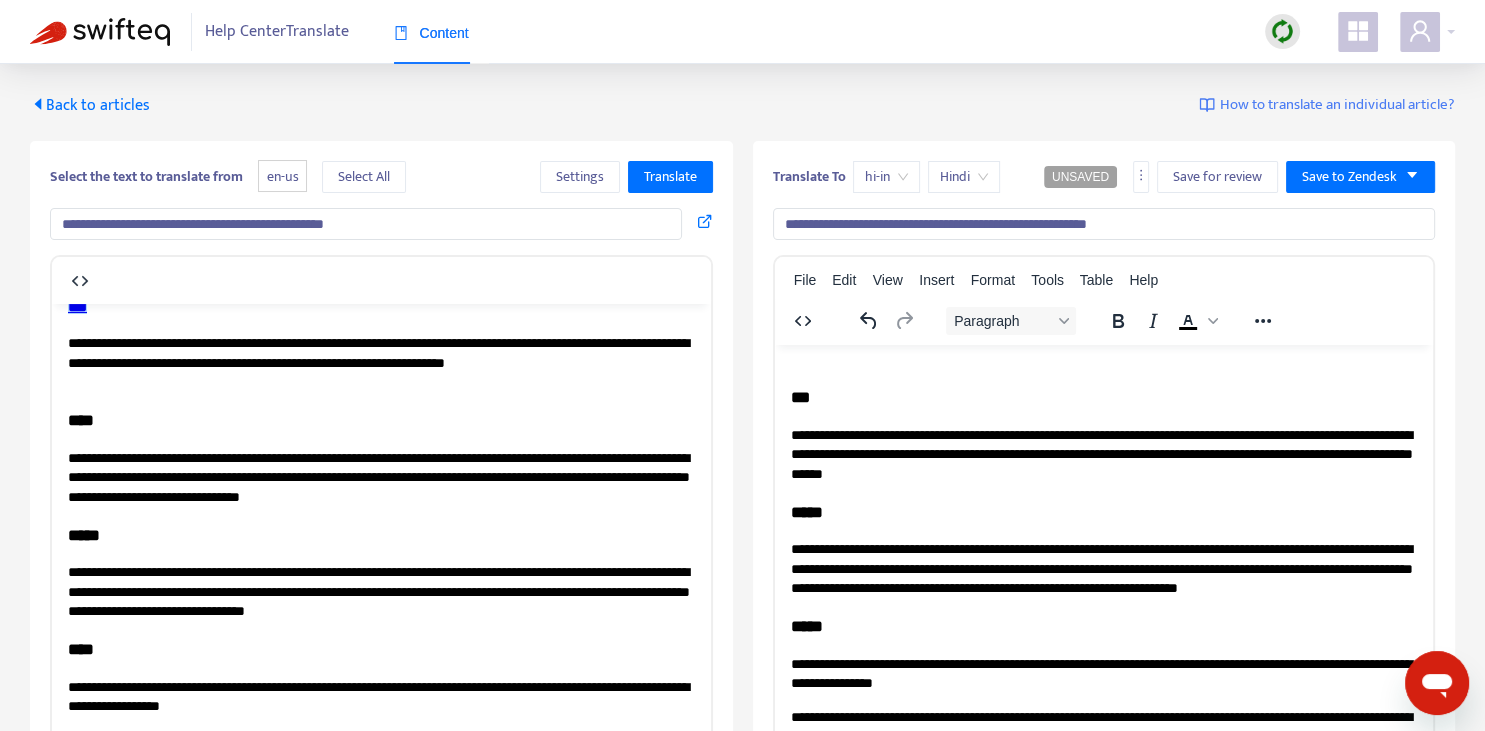 scroll, scrollTop: 211, scrollLeft: 0, axis: vertical 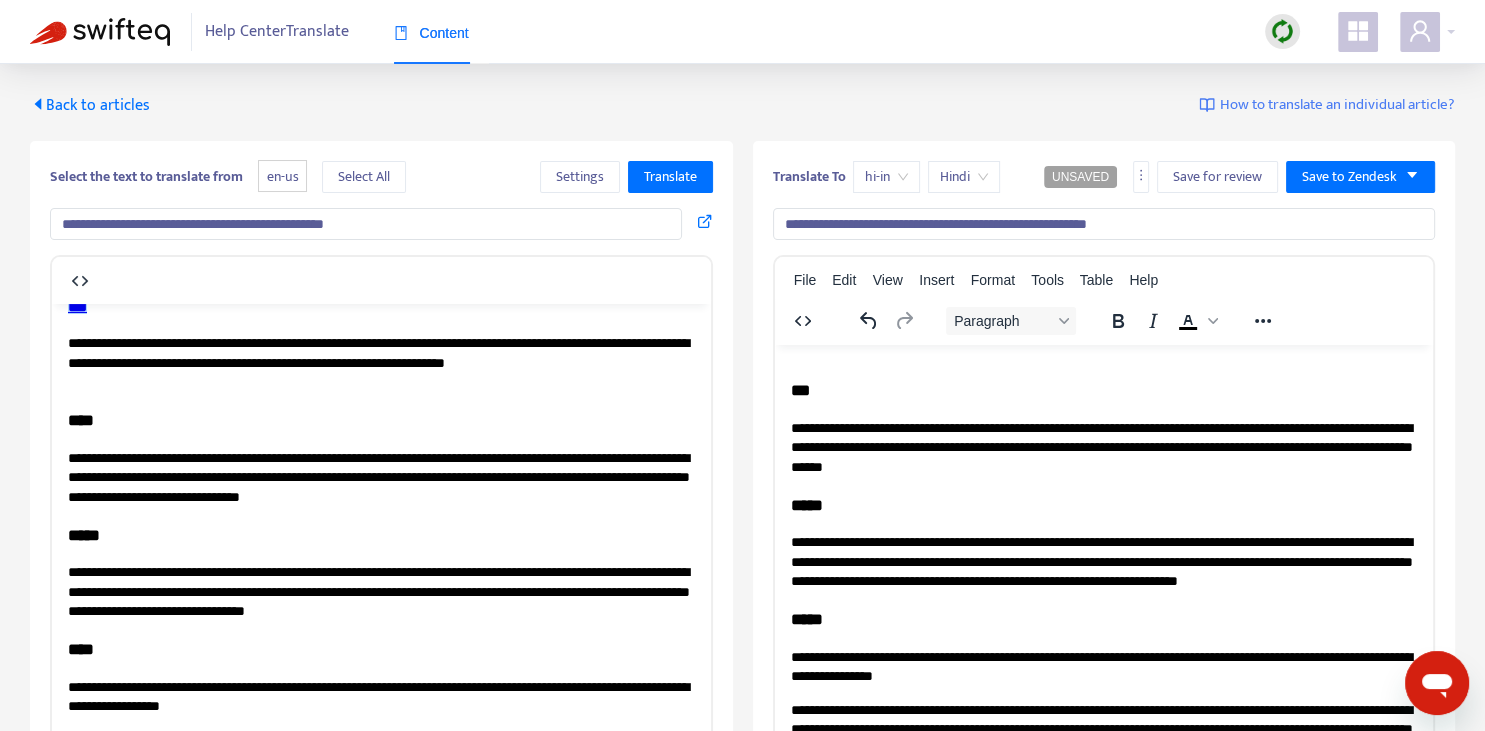 click on "**********" at bounding box center (1103, 447) 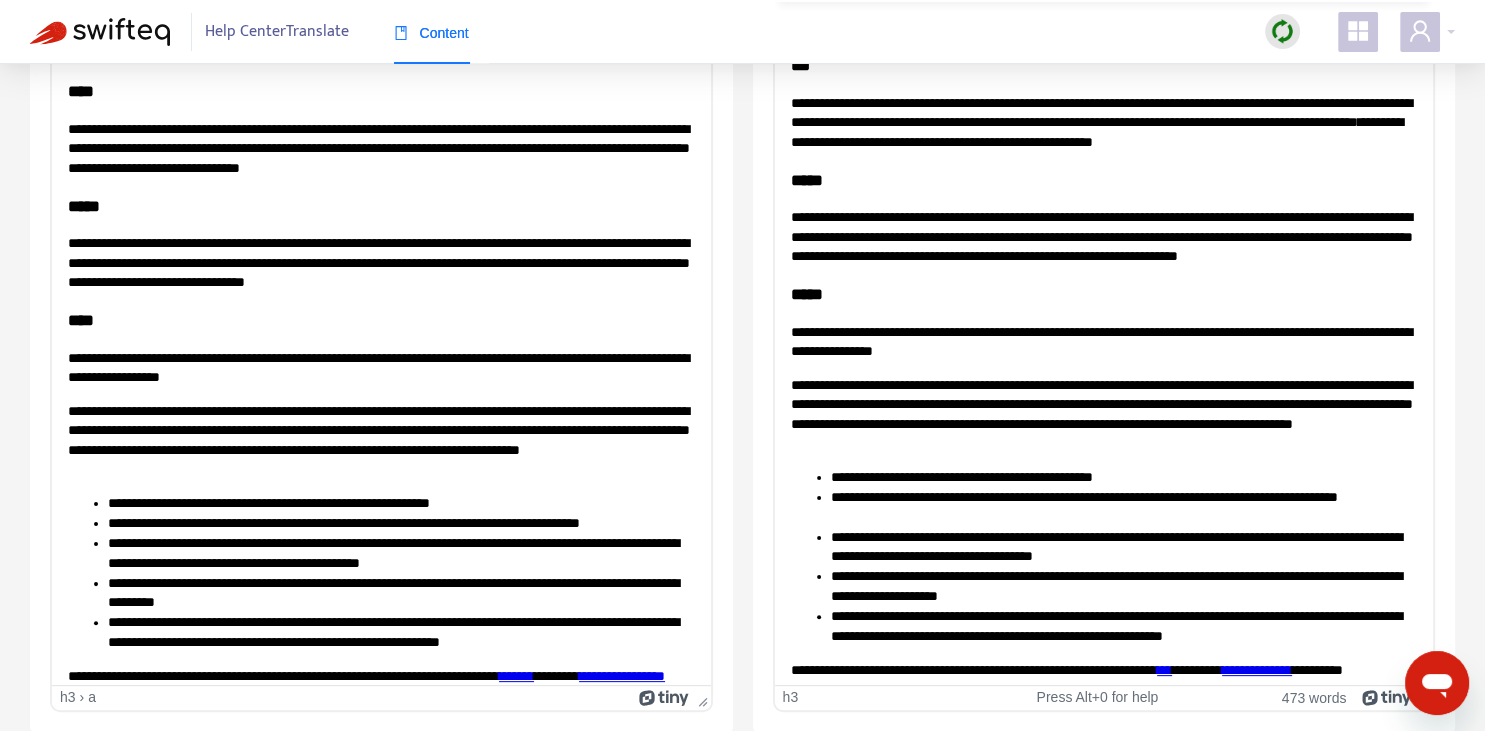 scroll, scrollTop: 186, scrollLeft: 0, axis: vertical 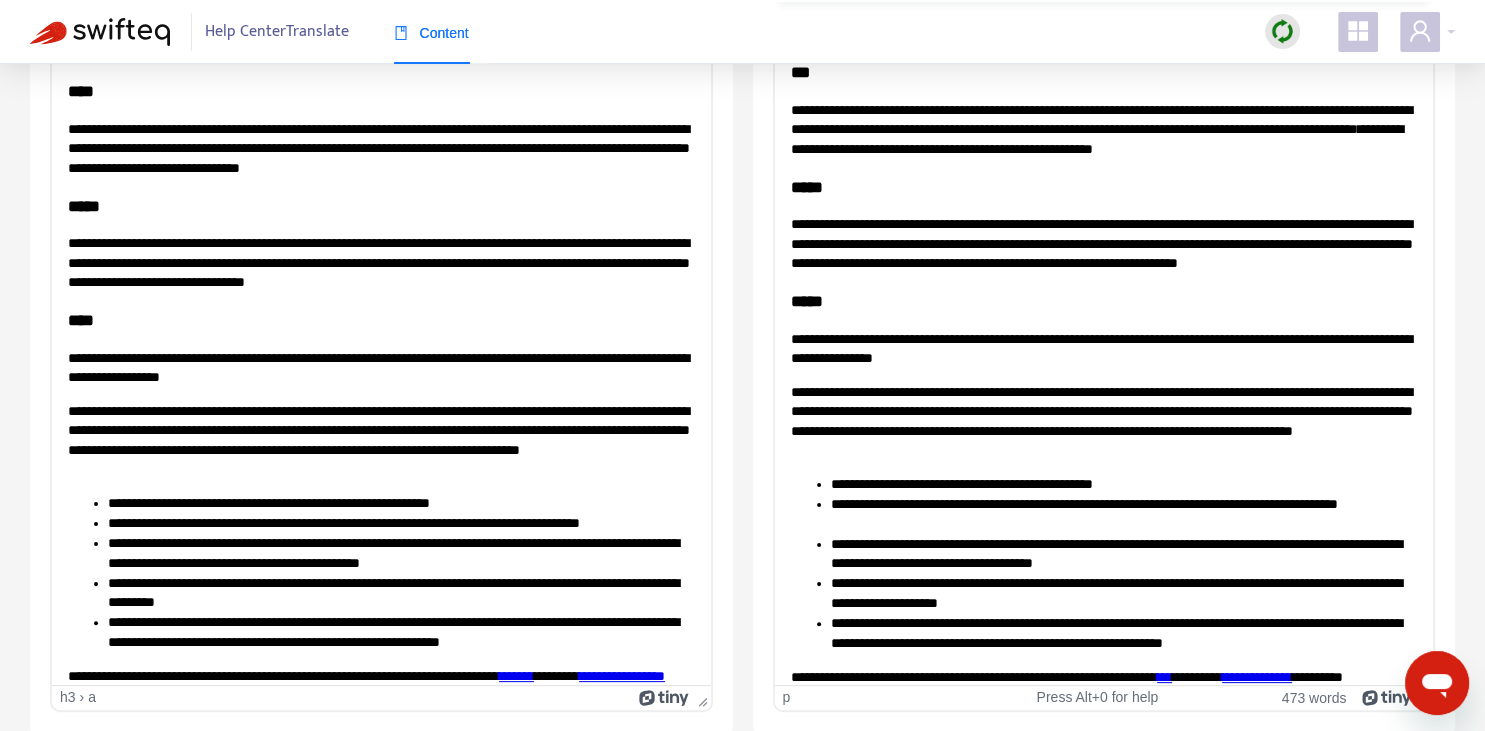 click on "**********" at bounding box center [1103, 285] 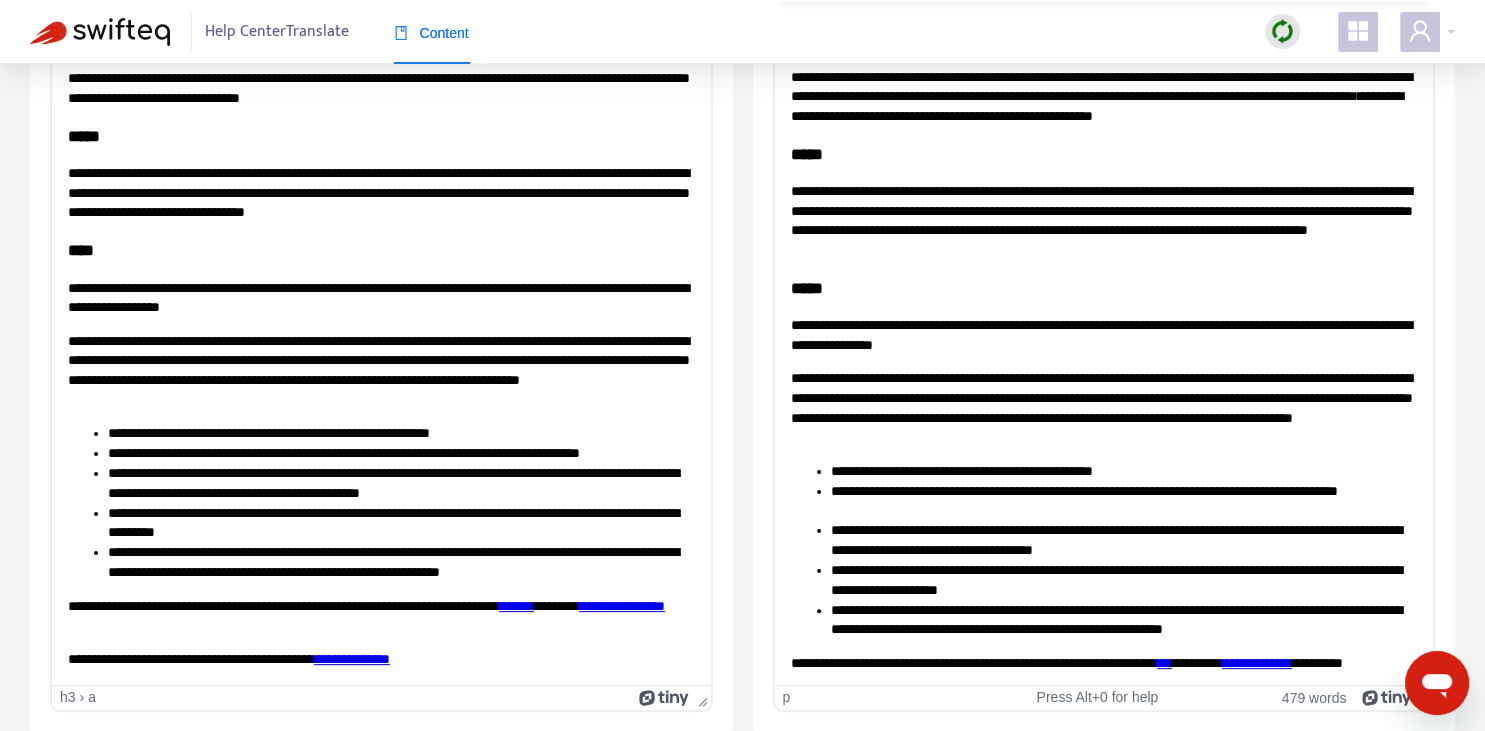 scroll, scrollTop: 256, scrollLeft: 0, axis: vertical 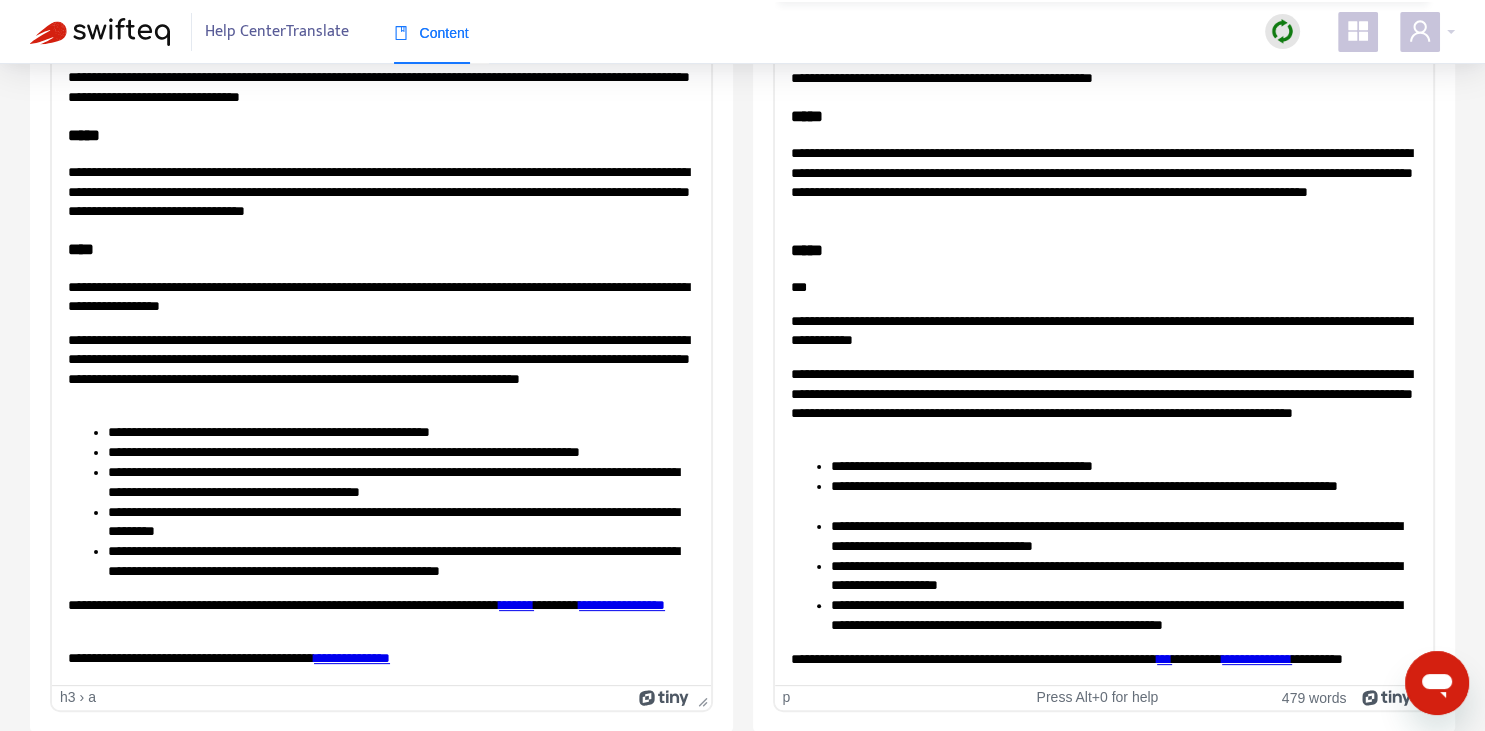 type 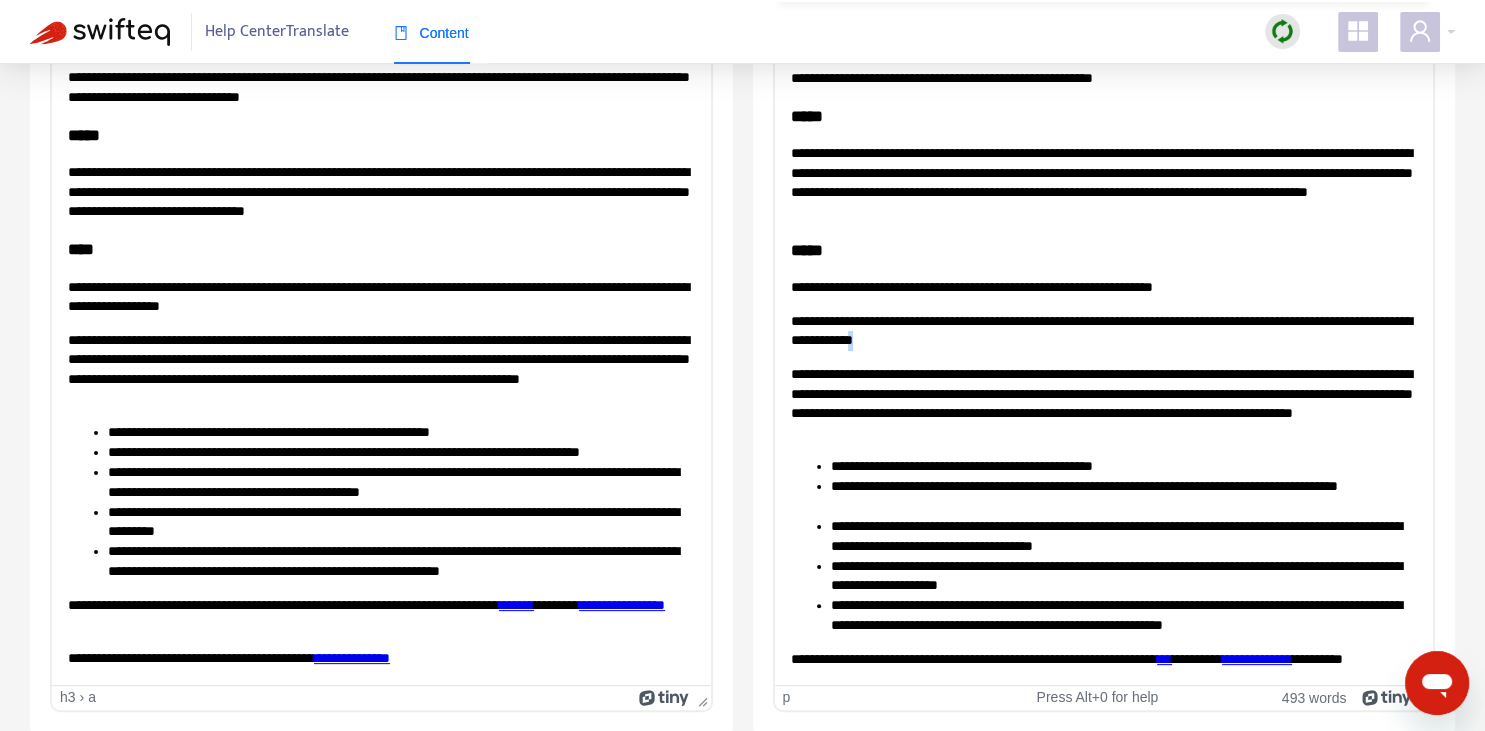 copy on "*" 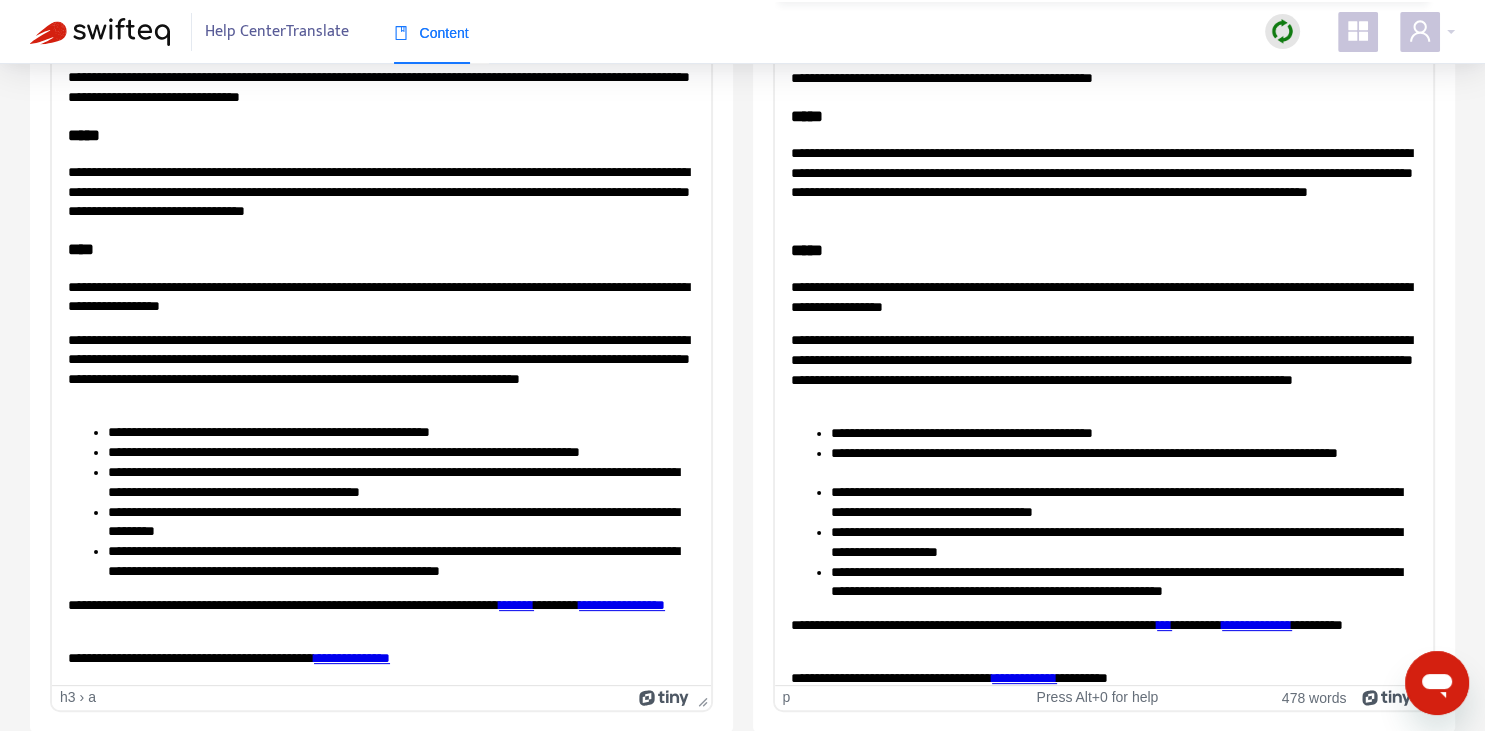 copy on "*" 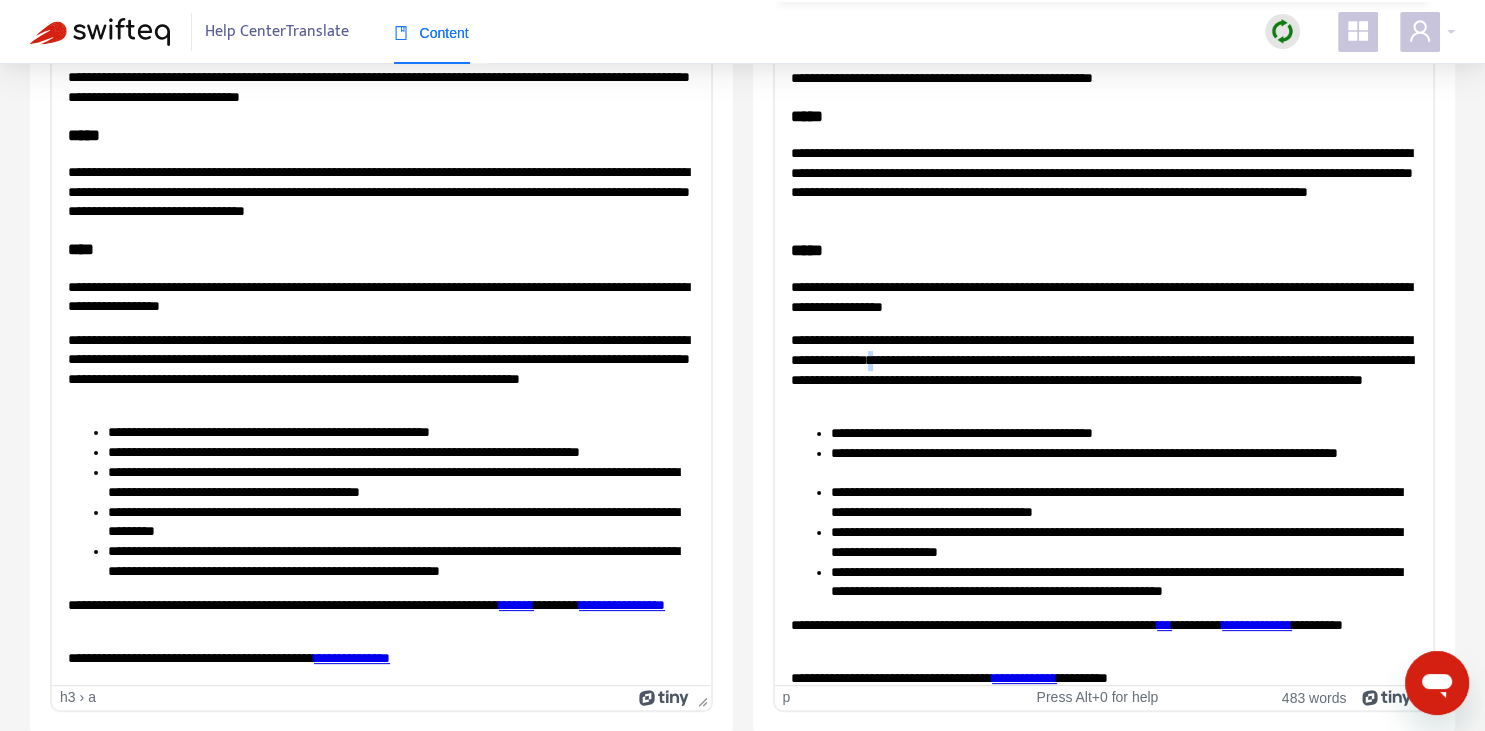 copy on "*" 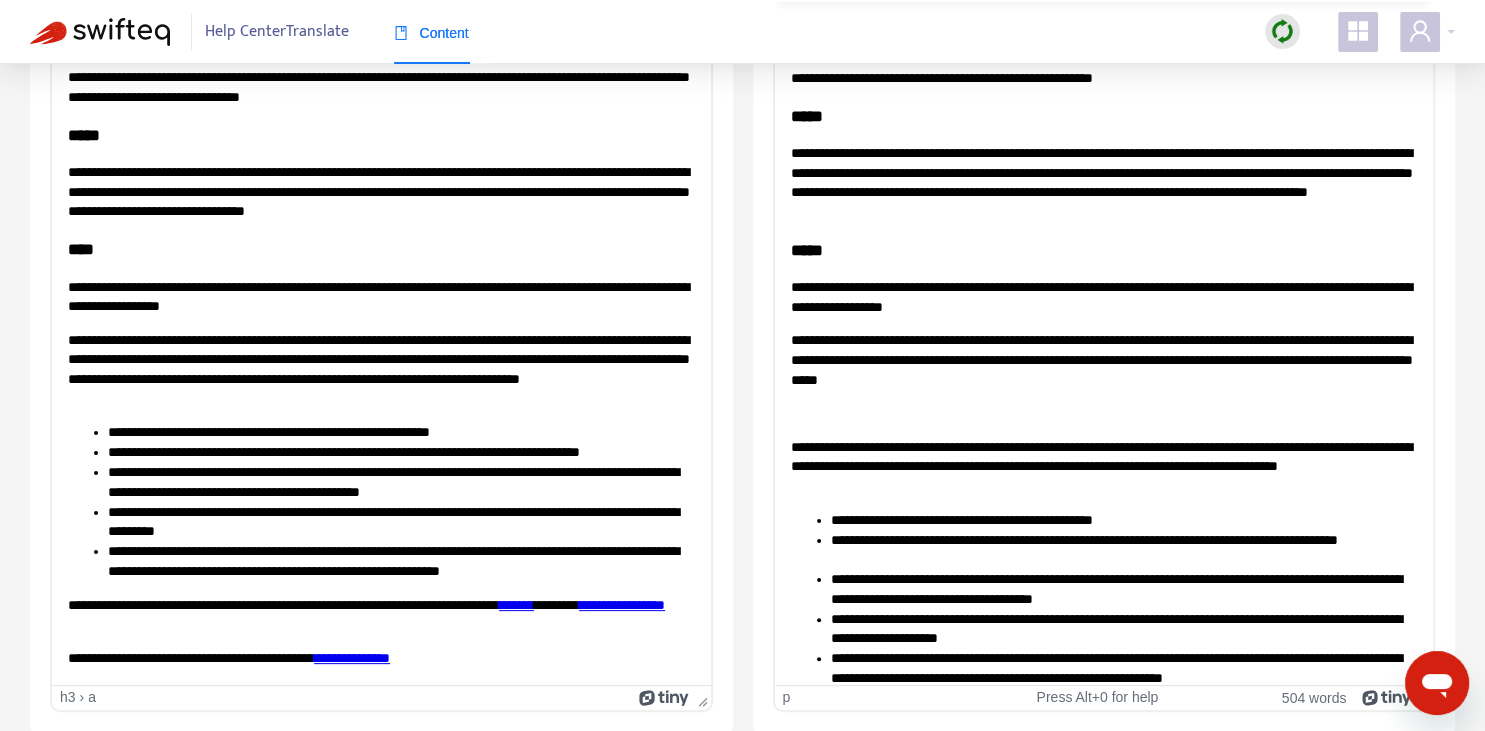 click on "**********" at bounding box center (1103, 359) 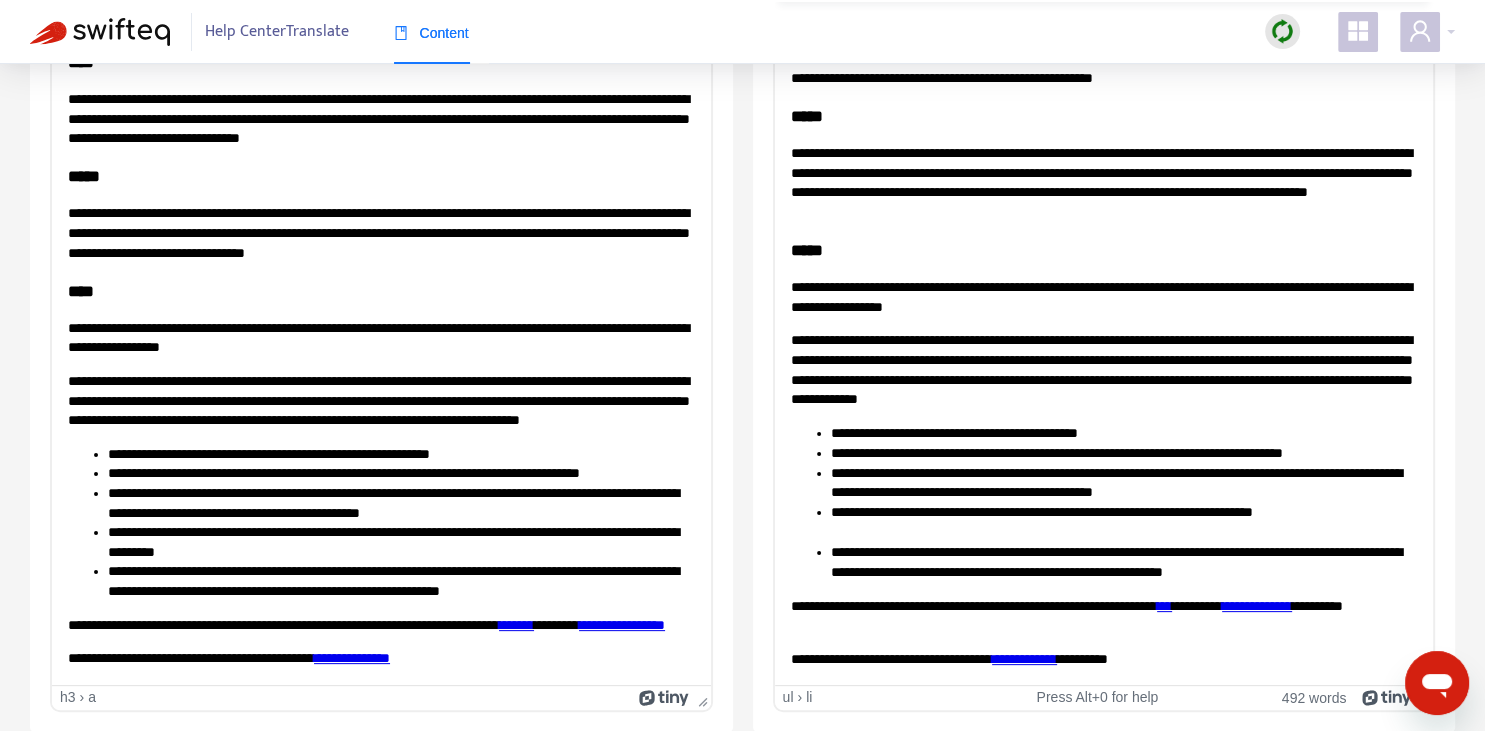 scroll, scrollTop: 237, scrollLeft: 0, axis: vertical 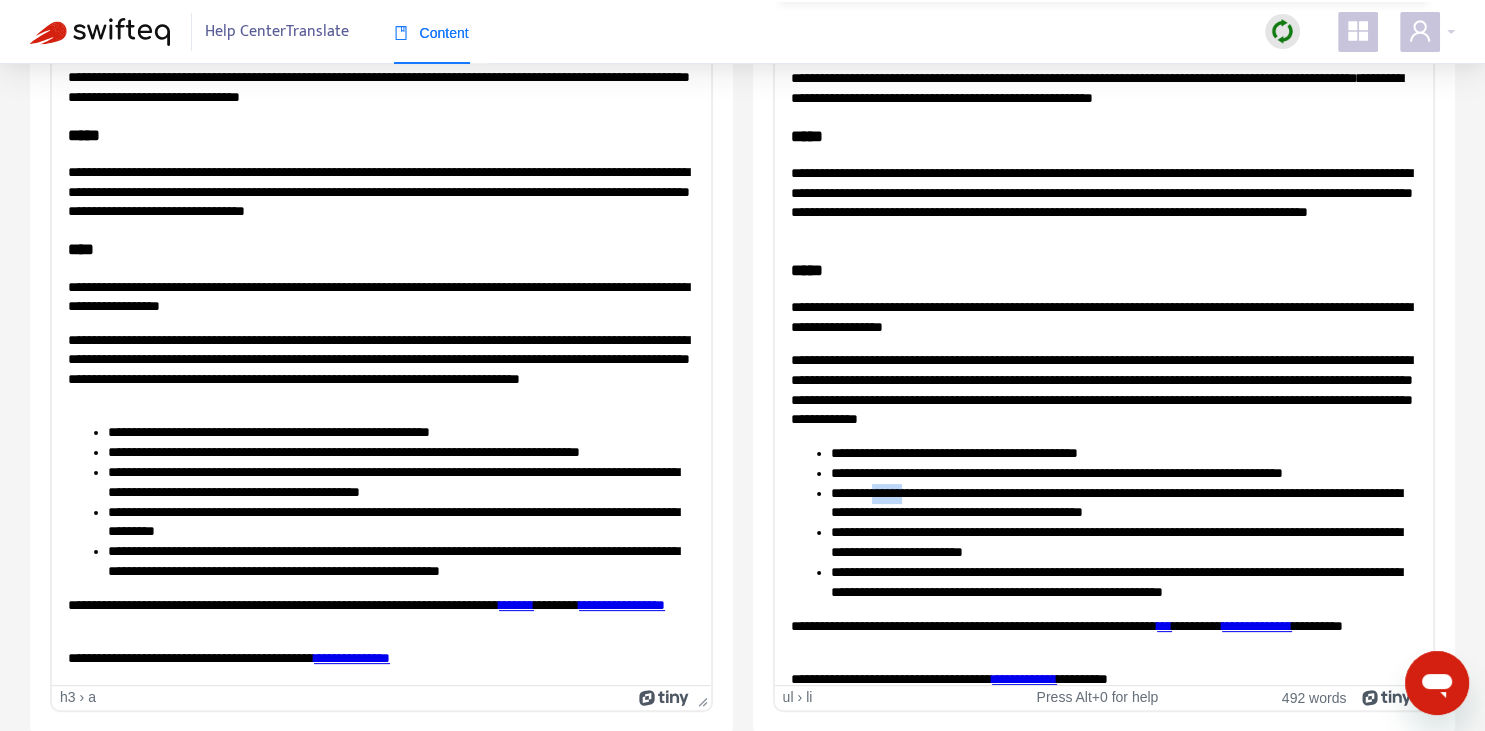 copy on "******" 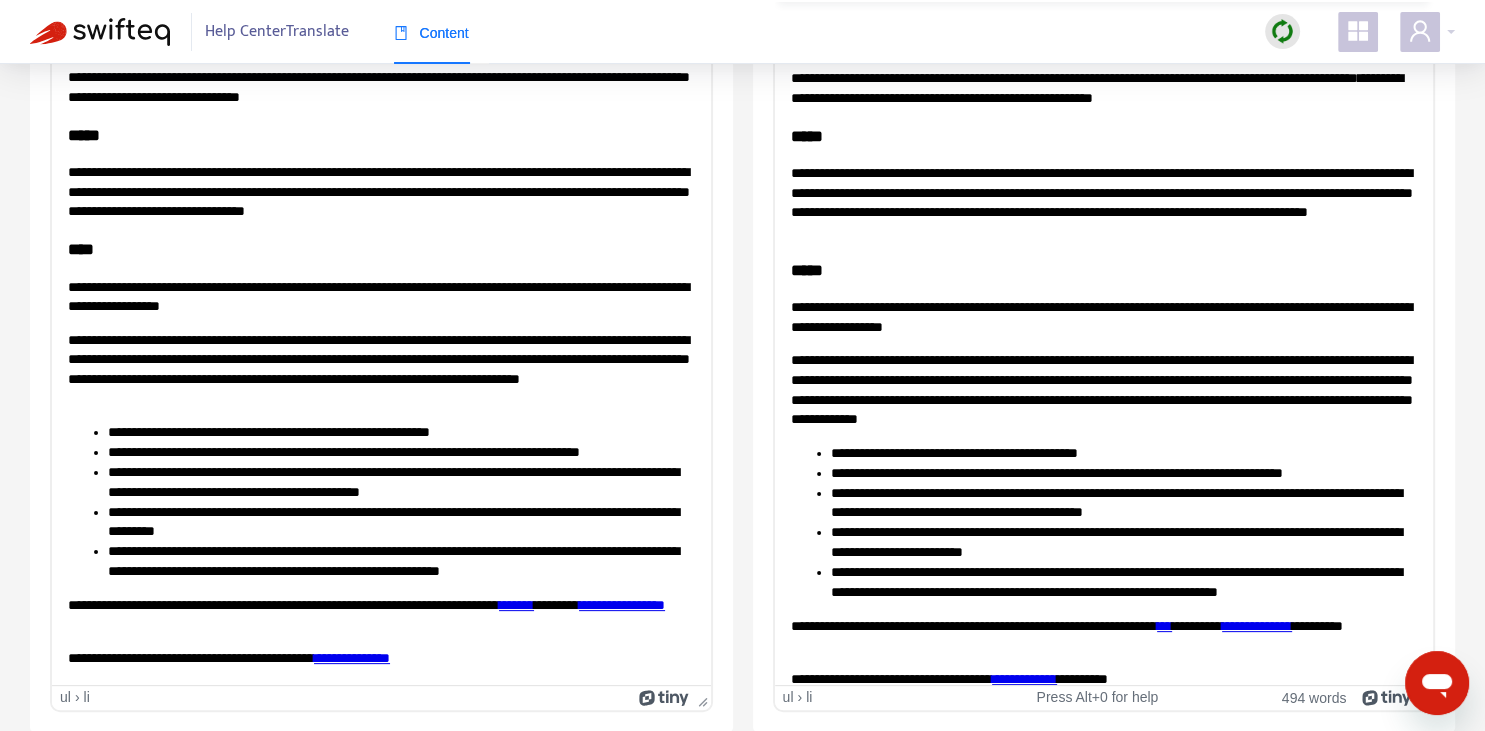 drag, startPoint x: 366, startPoint y: 570, endPoint x: 600, endPoint y: 78, distance: 544.8119 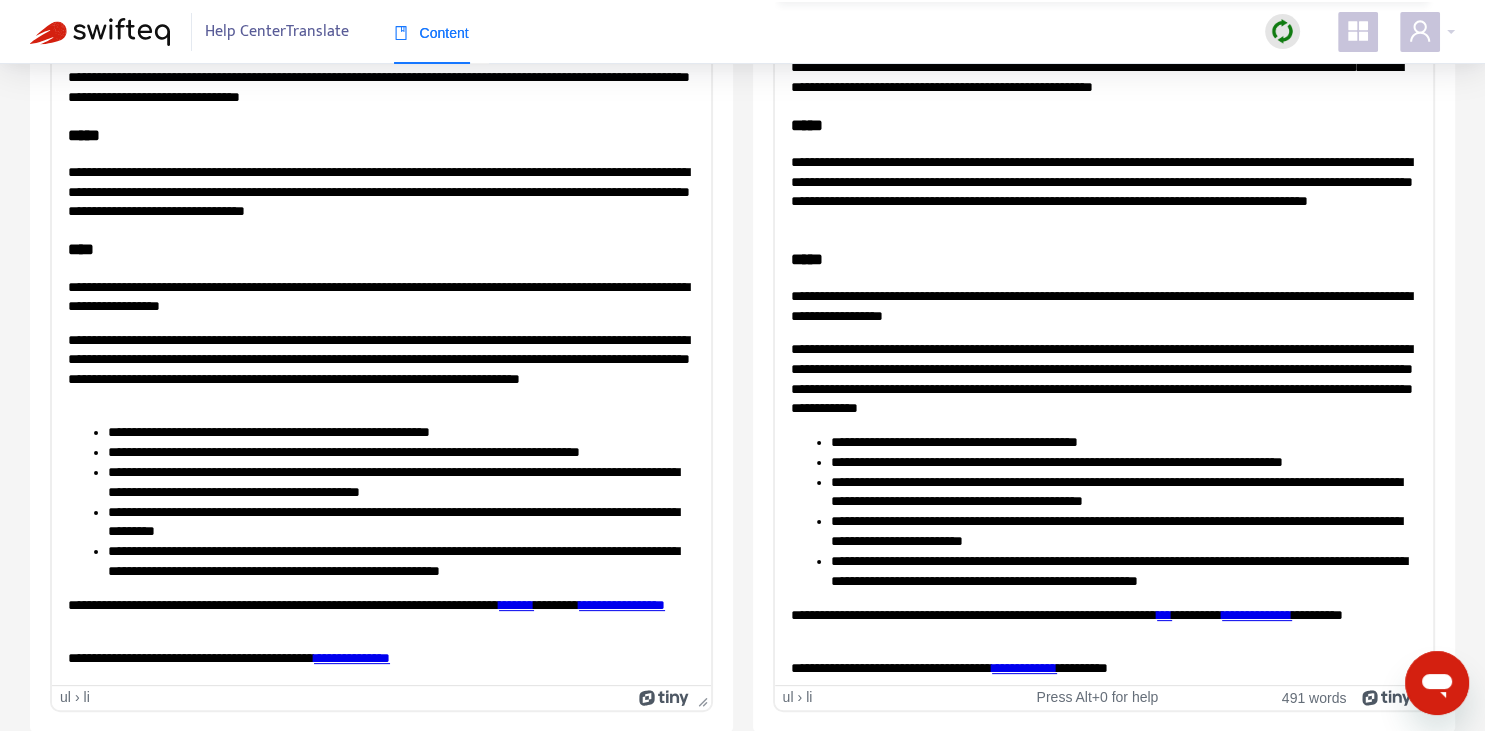 scroll, scrollTop: 256, scrollLeft: 0, axis: vertical 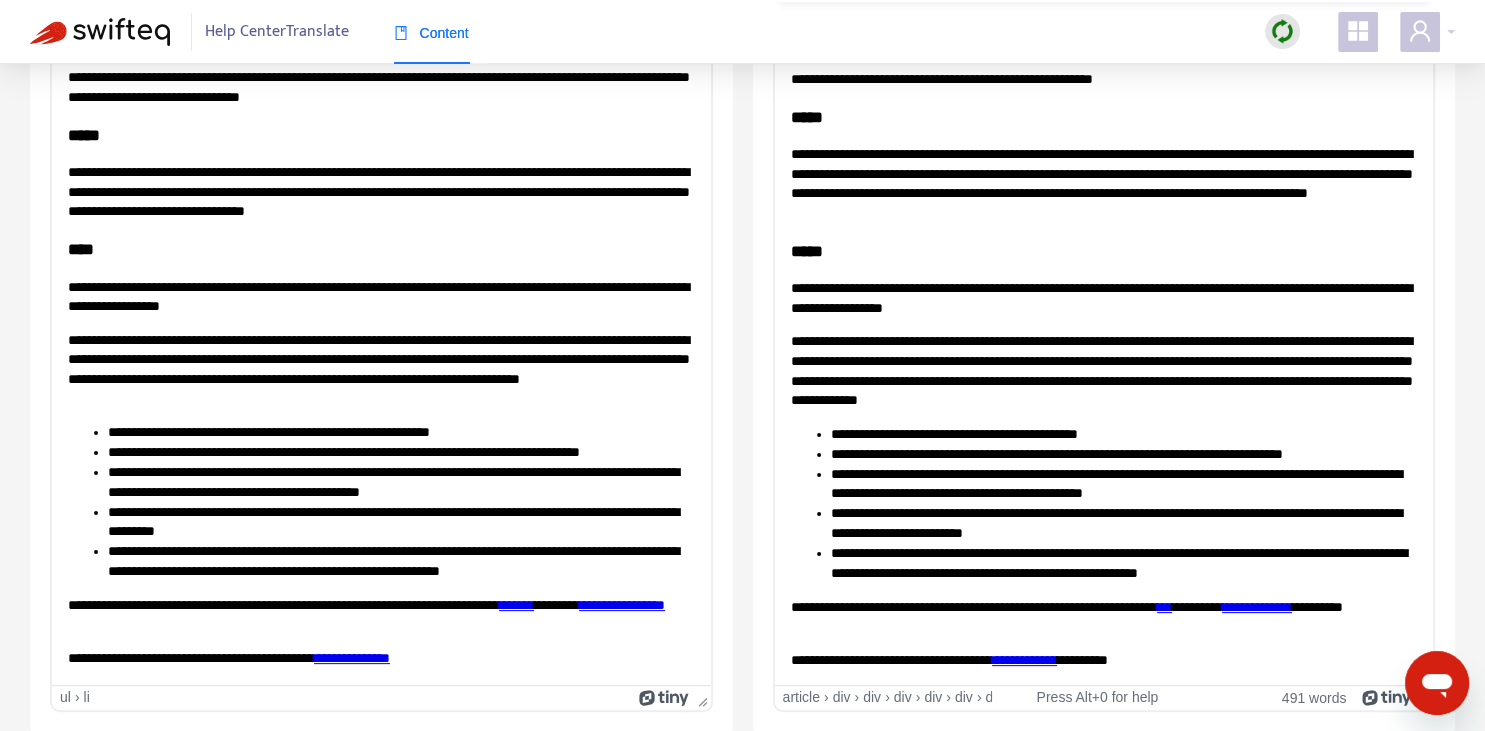click on "**********" at bounding box center [1103, 616] 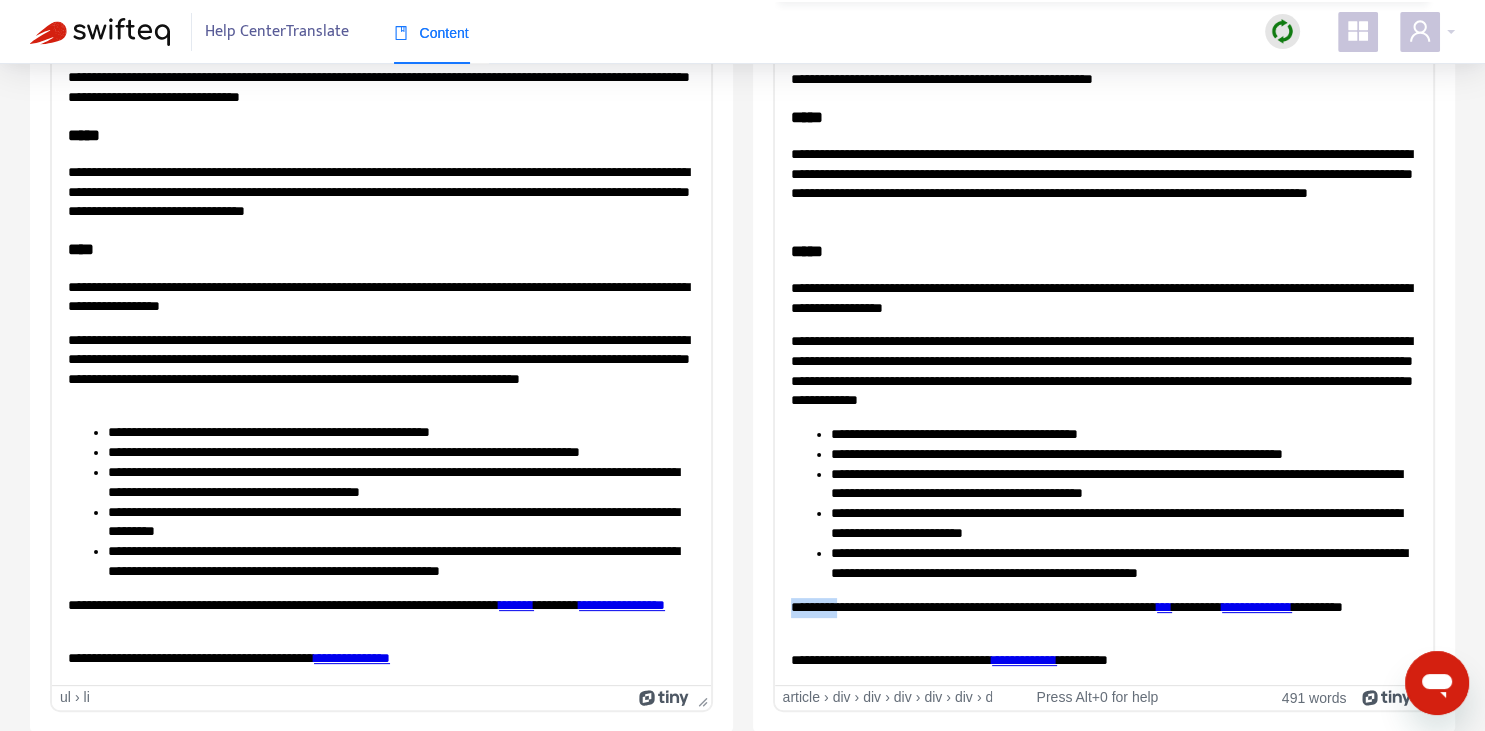 click on "**********" at bounding box center (1103, 616) 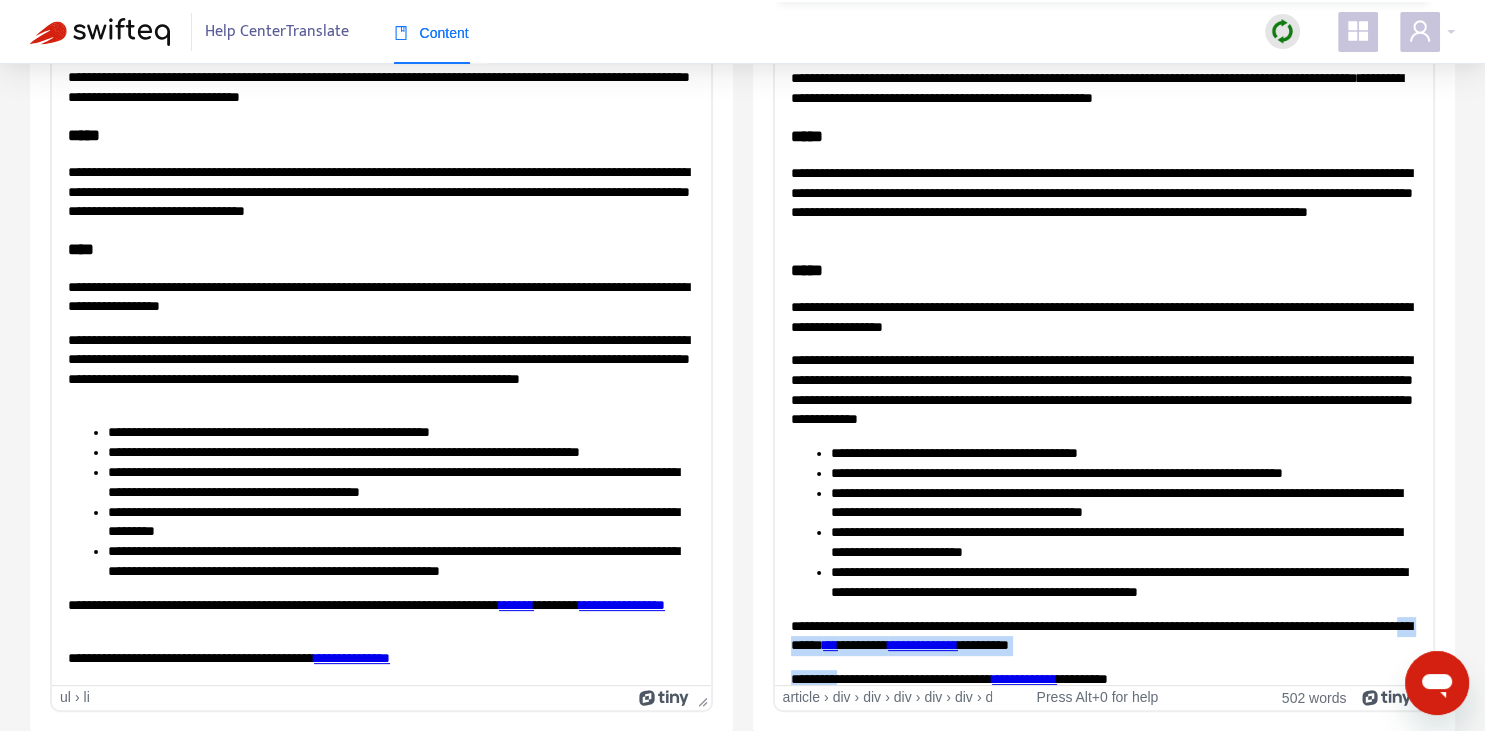 scroll, scrollTop: 239, scrollLeft: 0, axis: vertical 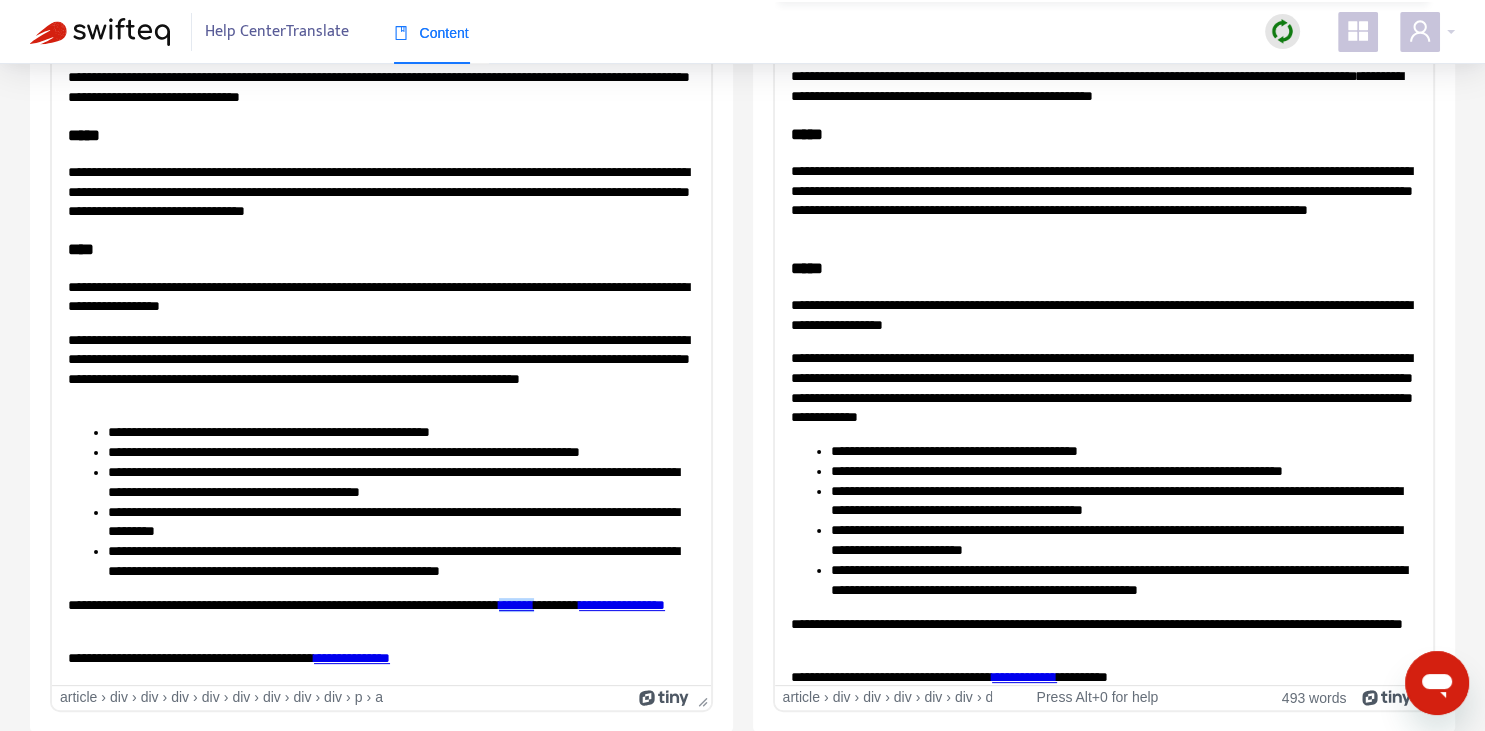 click on "**********" at bounding box center [1103, 232] 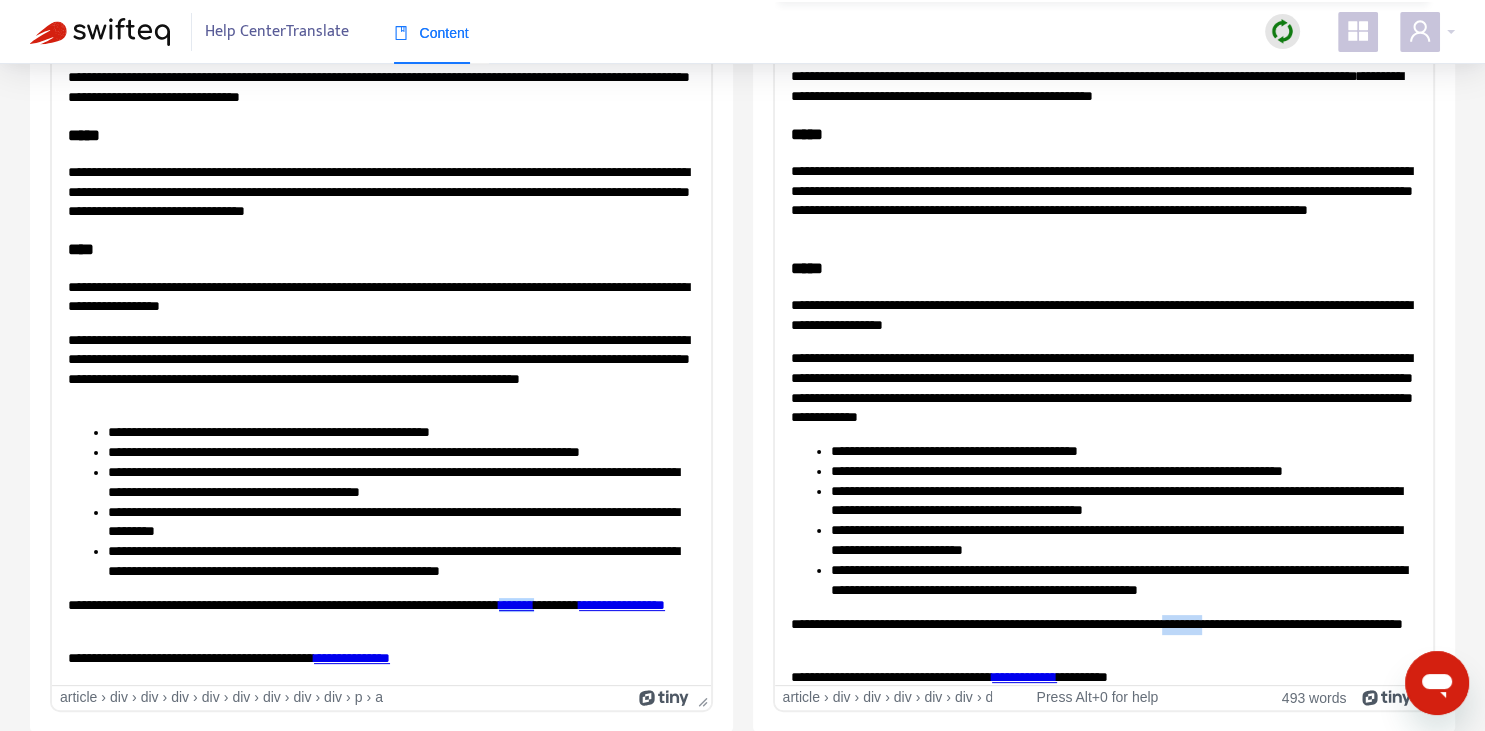 click on "**********" at bounding box center (1103, 633) 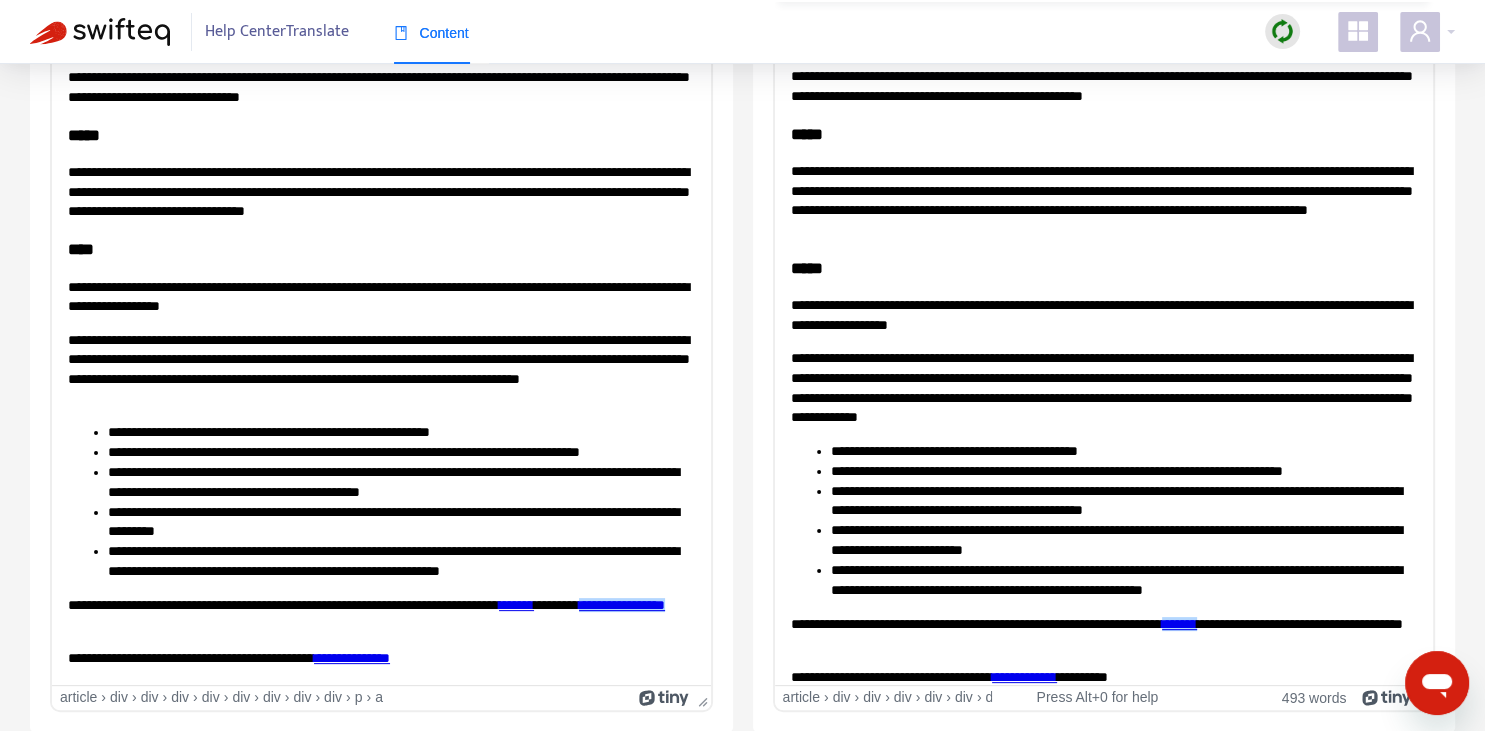 click on "**********" at bounding box center [622, 605] 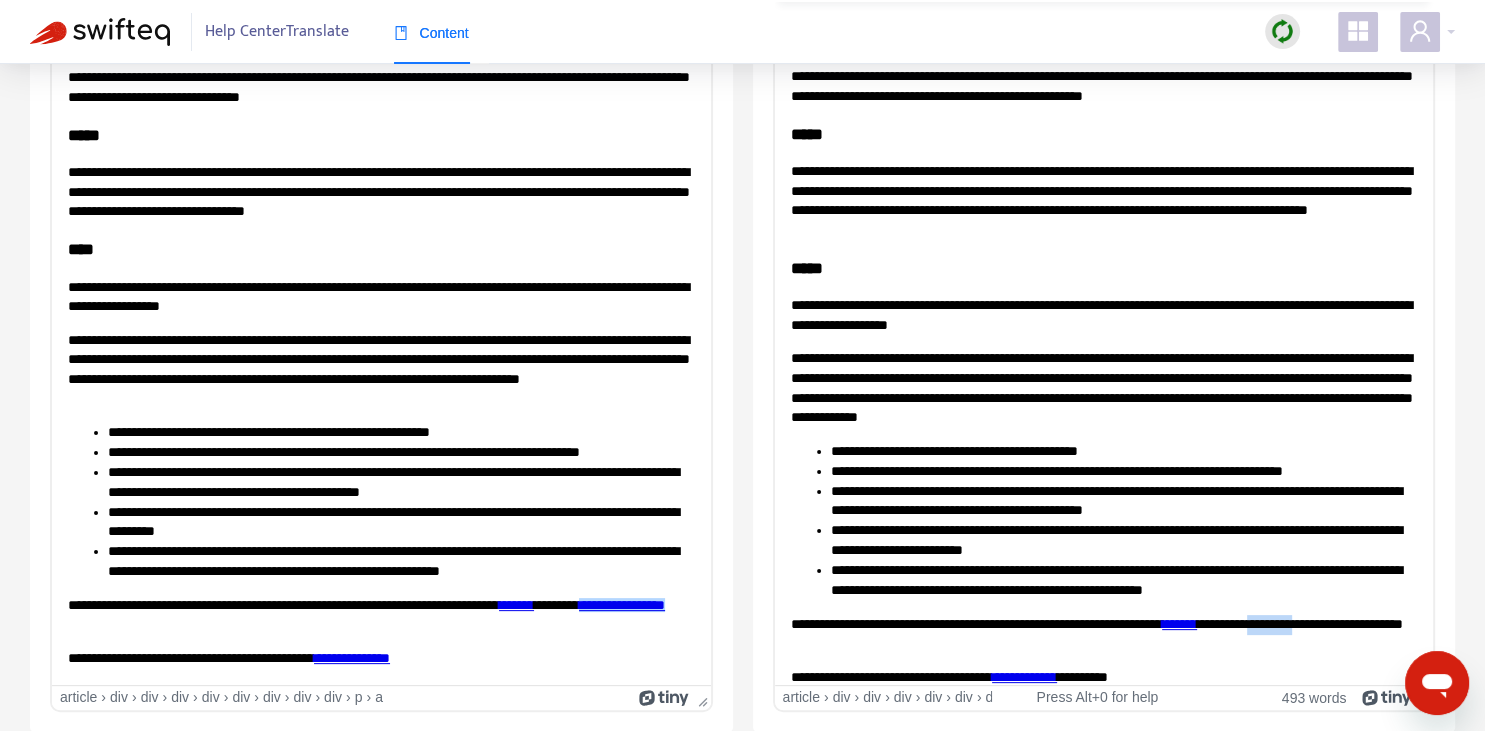 click on "**********" at bounding box center (1103, 633) 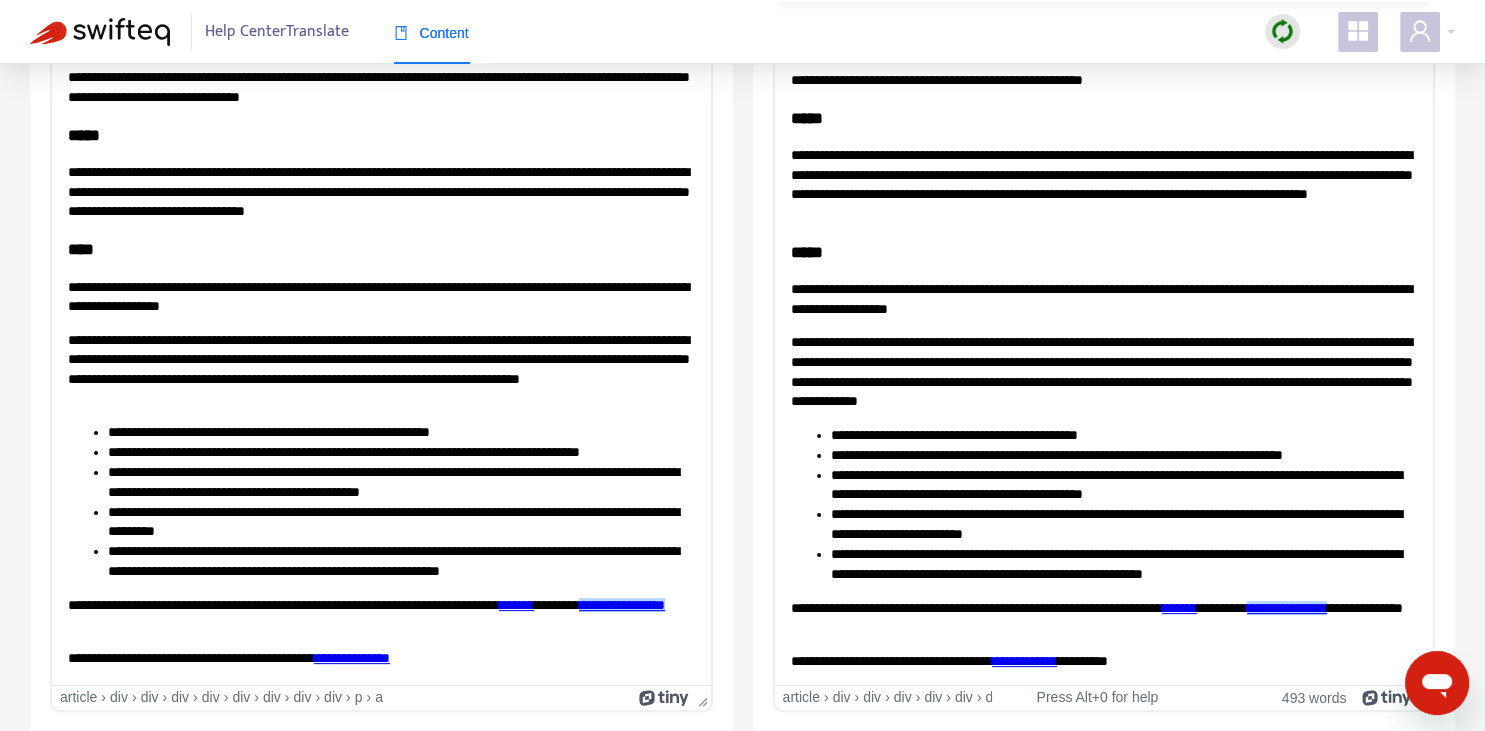 scroll, scrollTop: 256, scrollLeft: 0, axis: vertical 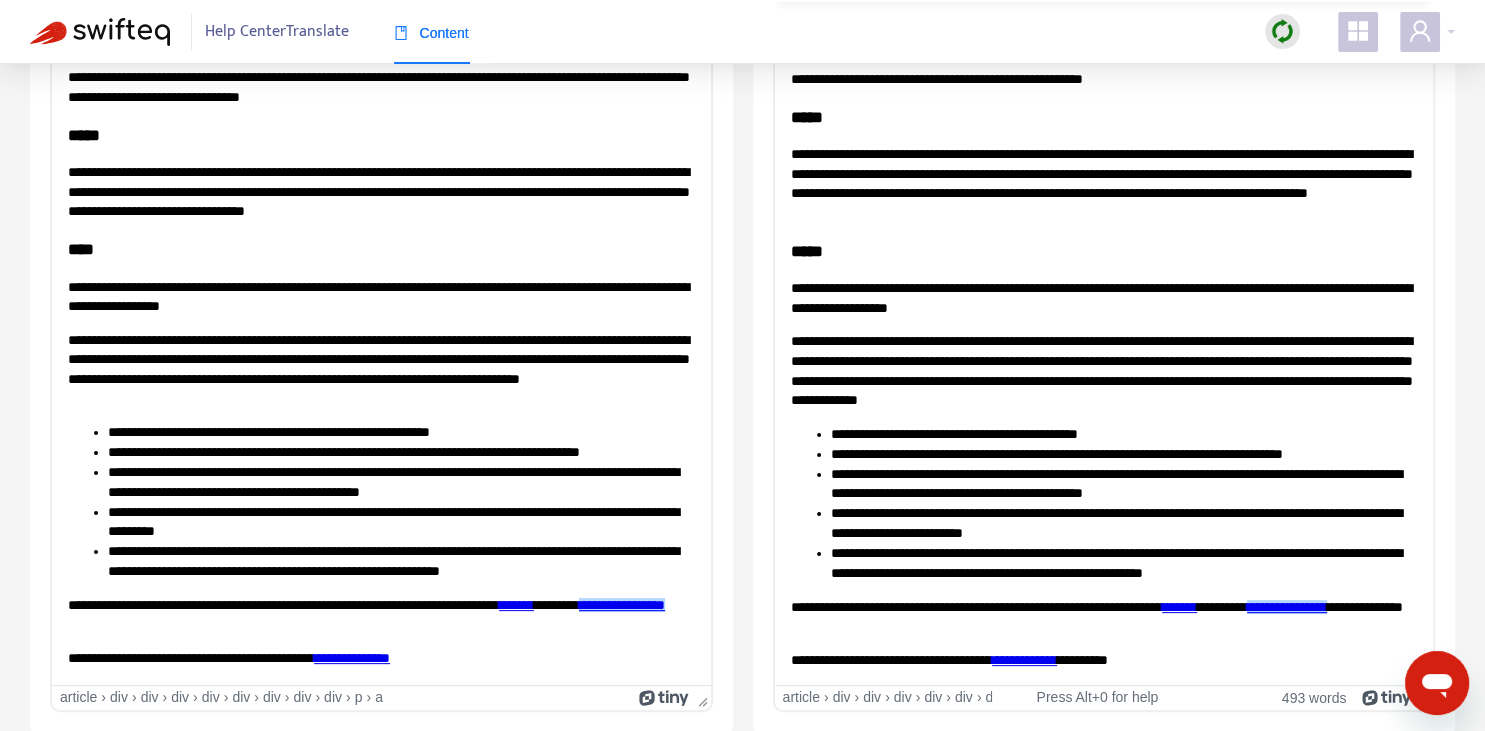 click on "**********" at bounding box center [1103, 633] 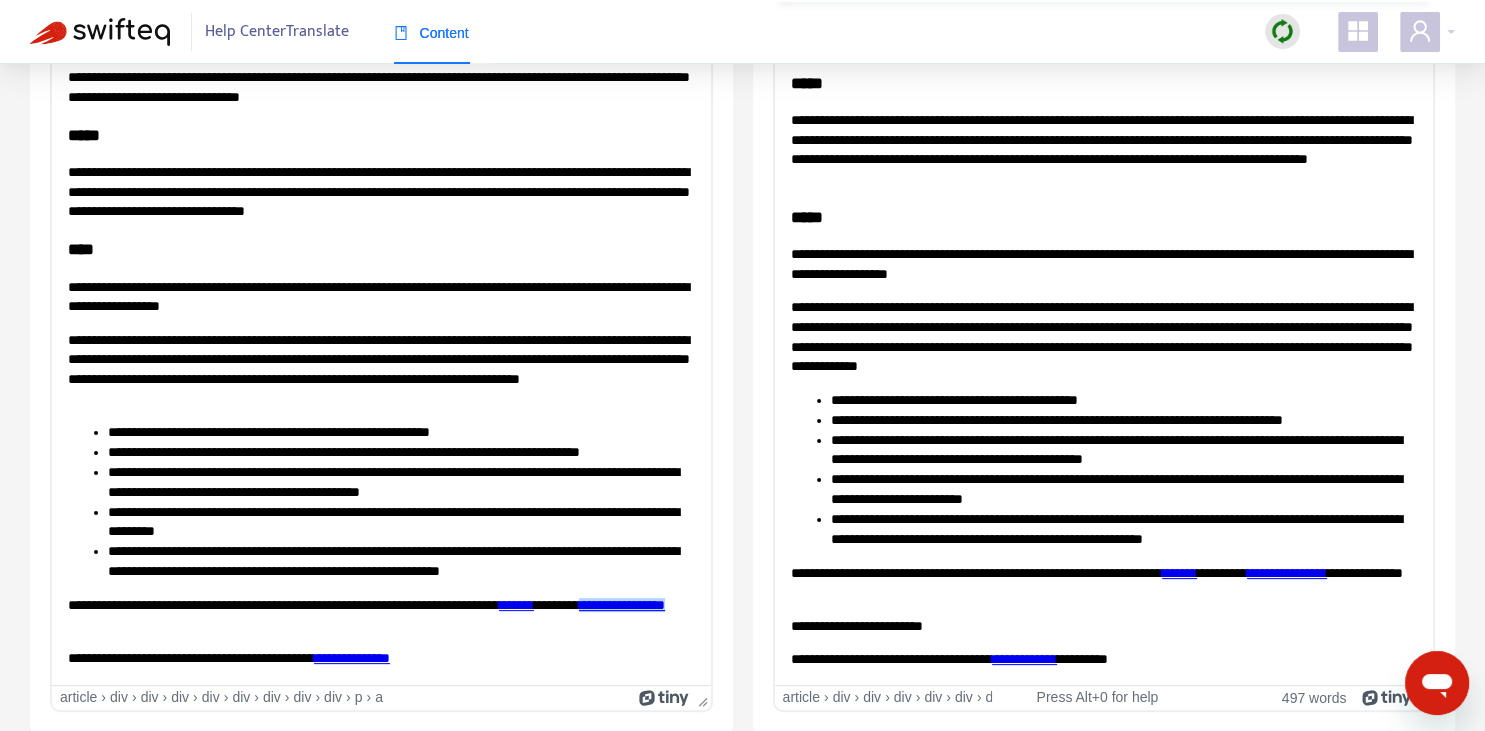 scroll, scrollTop: 256, scrollLeft: 0, axis: vertical 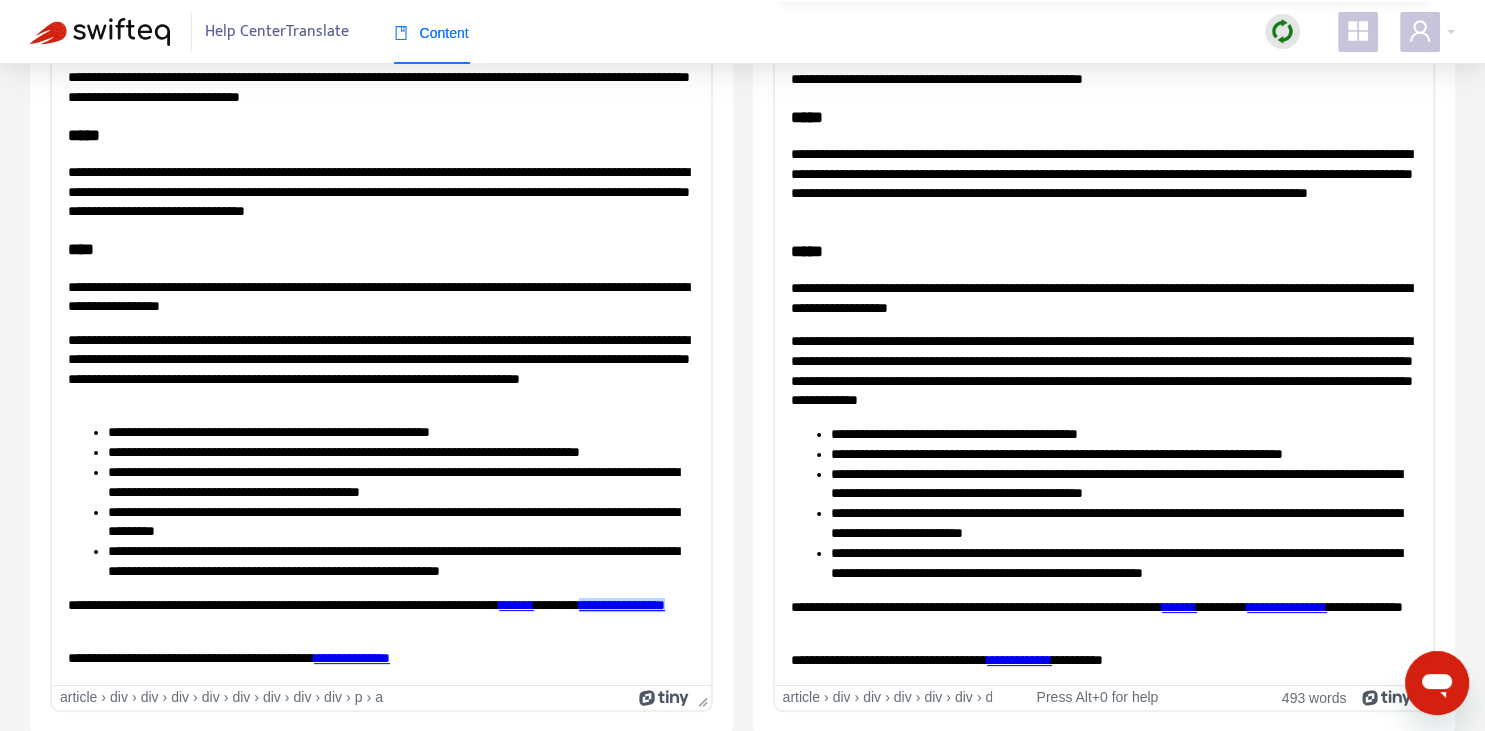 click on "**********" at bounding box center (352, 658) 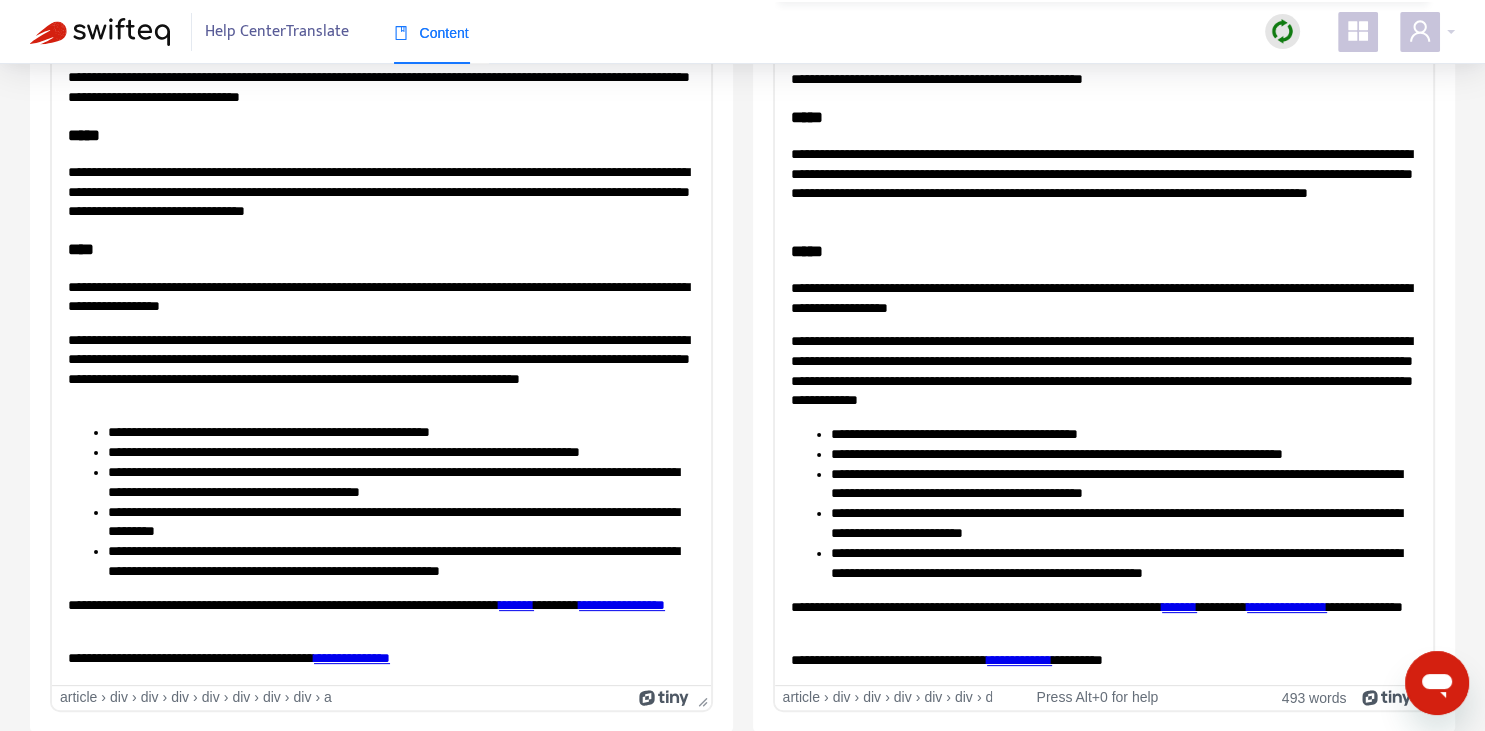 click on "**********" at bounding box center (1018, 659) 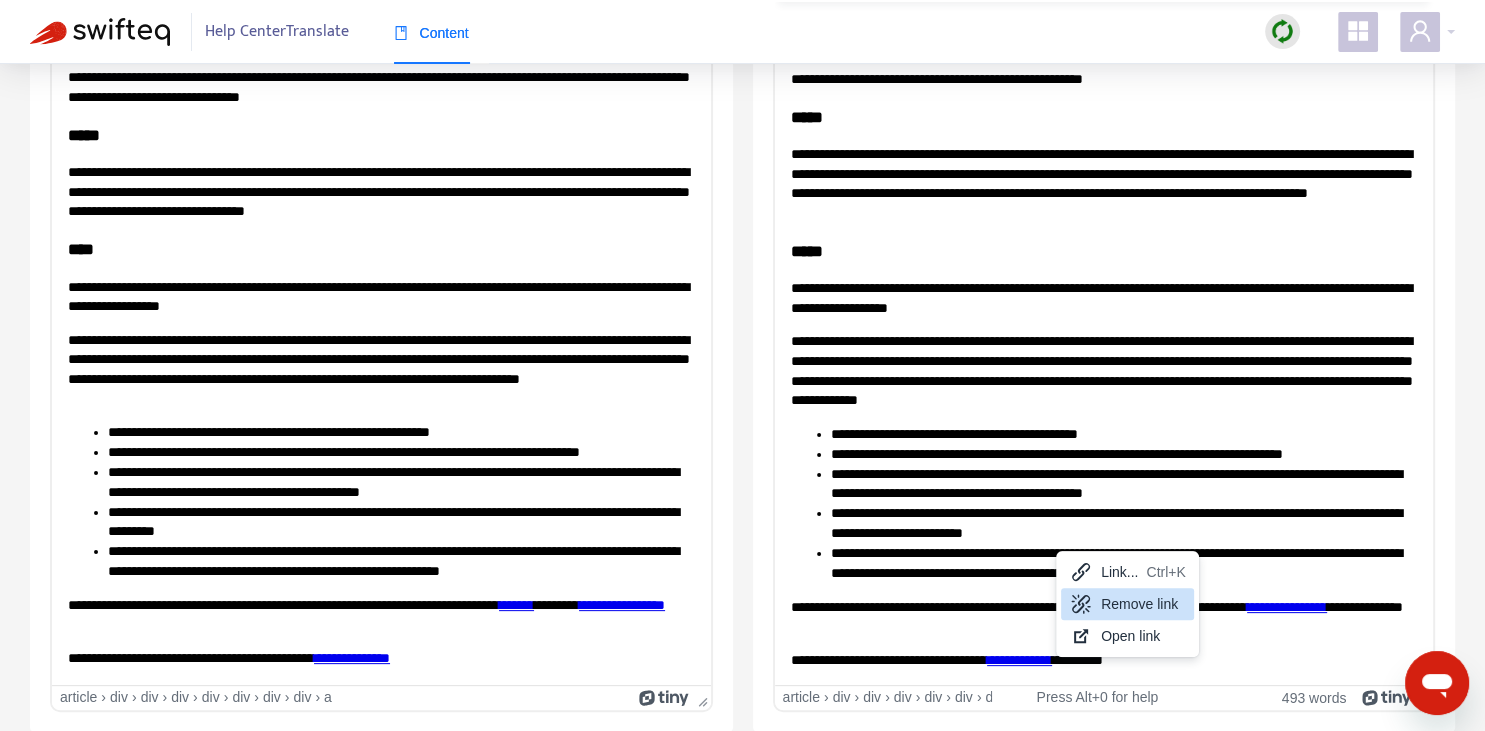 click on "Remove link" at bounding box center (1127, 604) 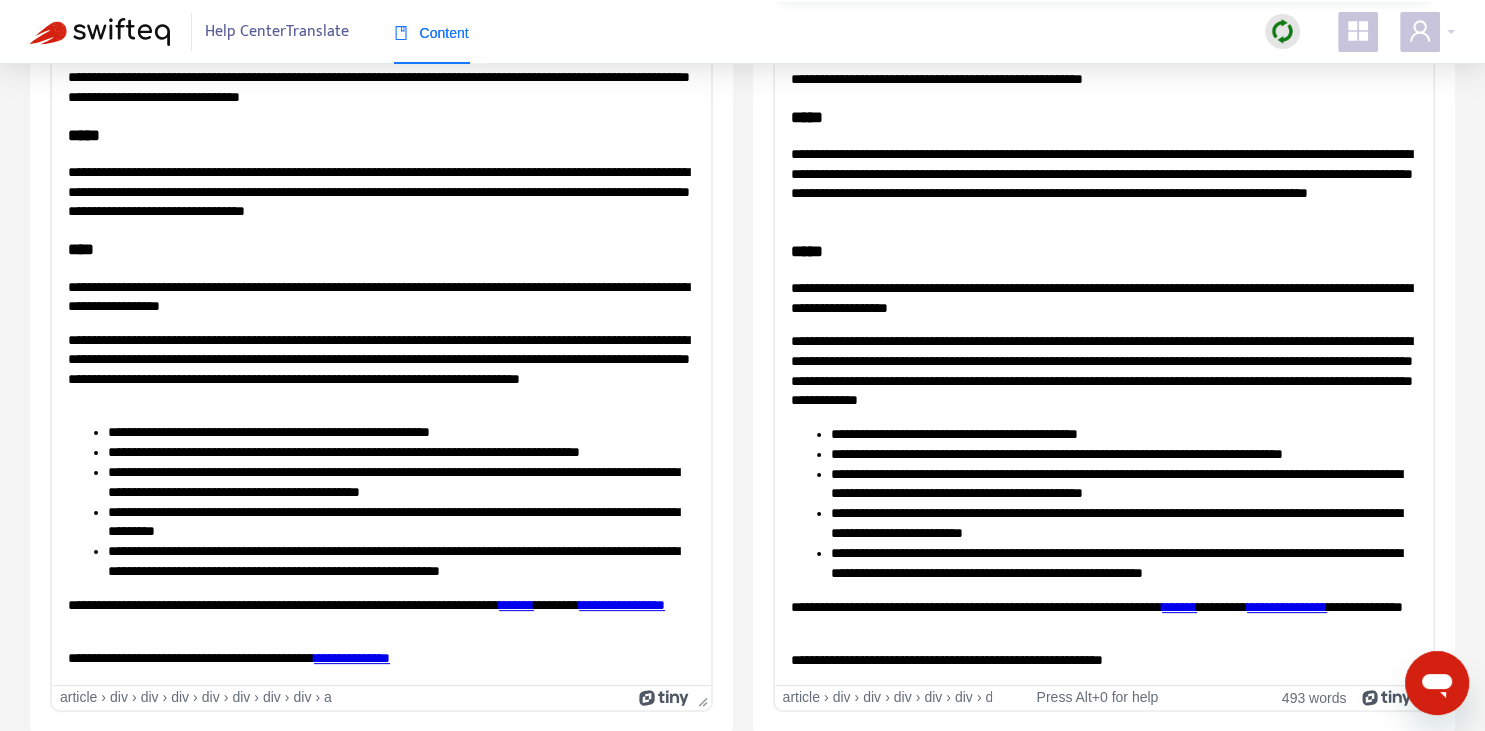 click on "**********" at bounding box center (1103, 660) 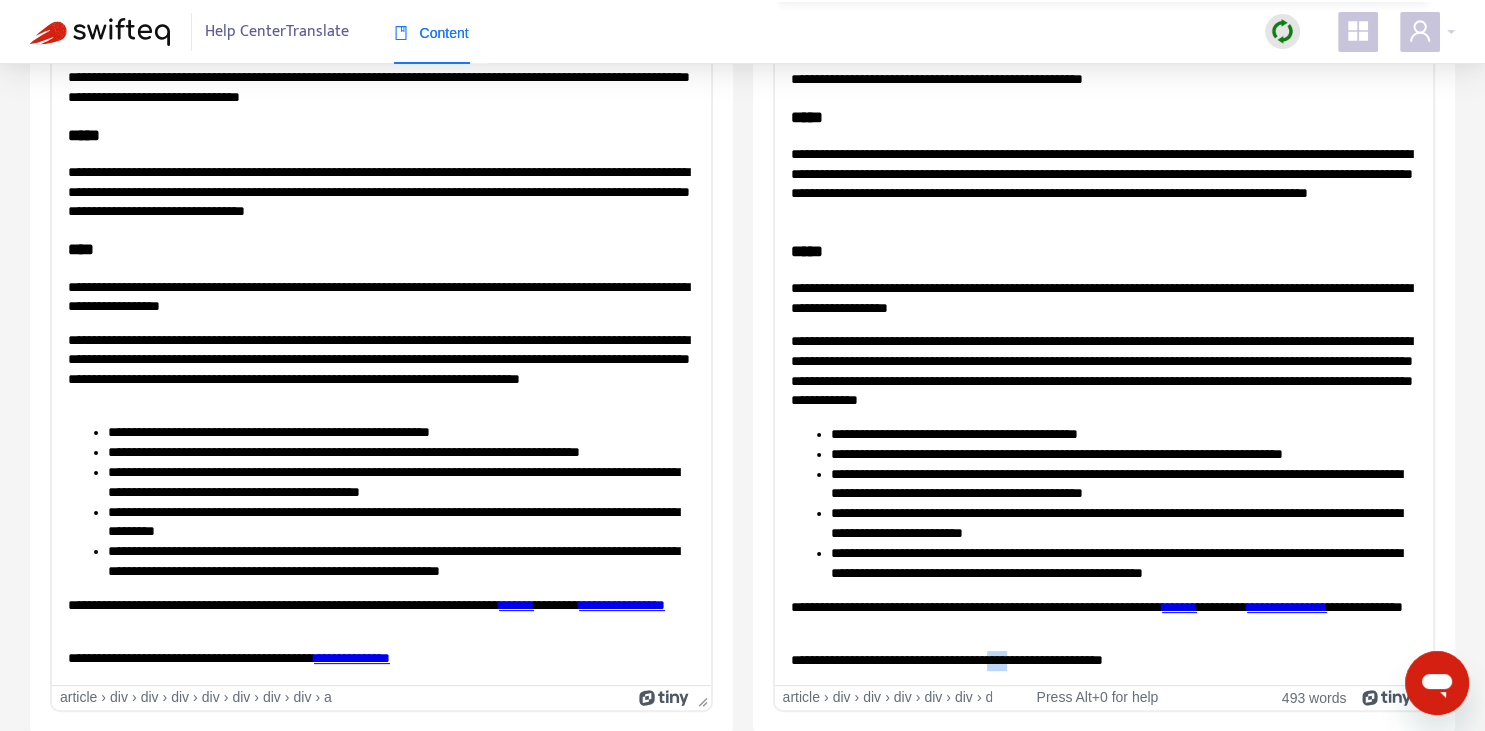 click on "**********" at bounding box center (1103, 660) 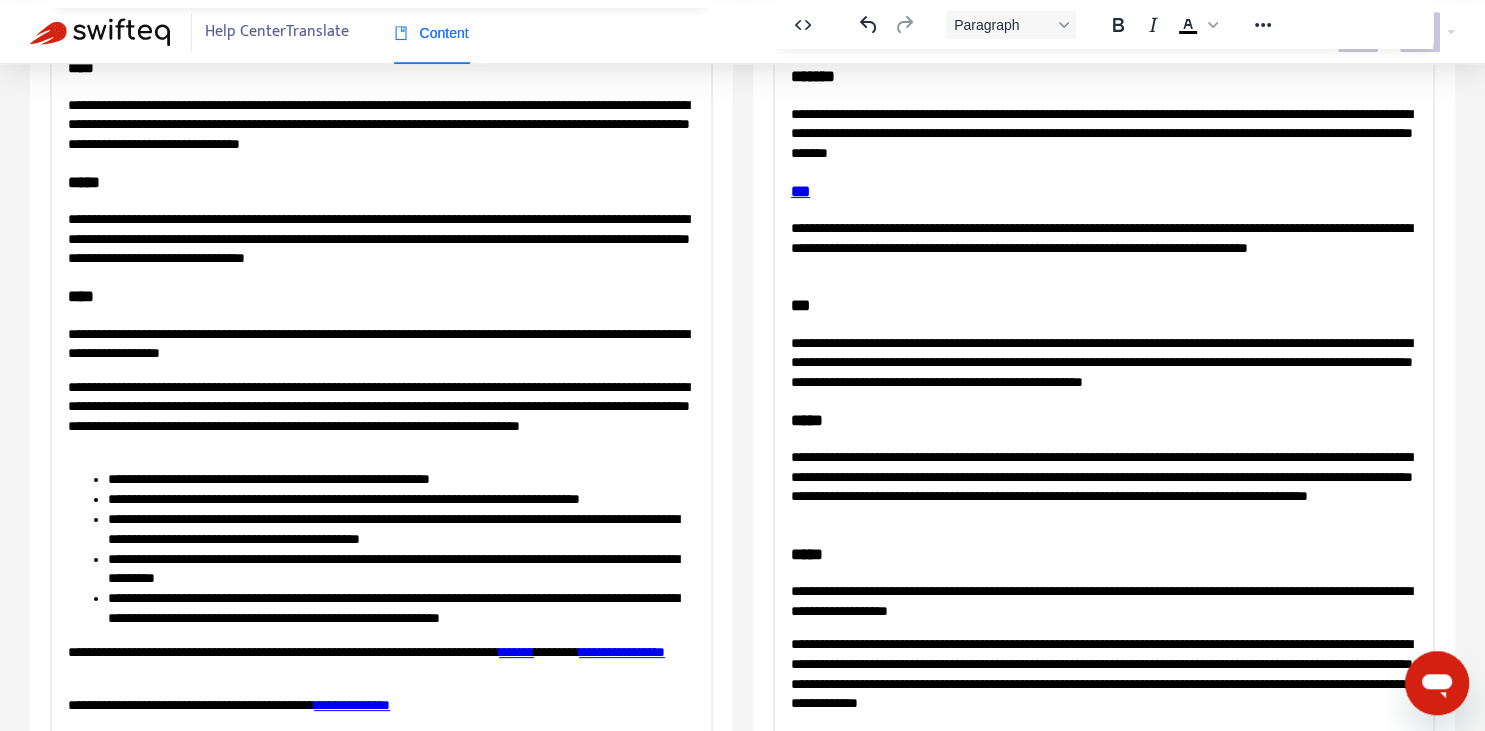 scroll, scrollTop: 14, scrollLeft: 0, axis: vertical 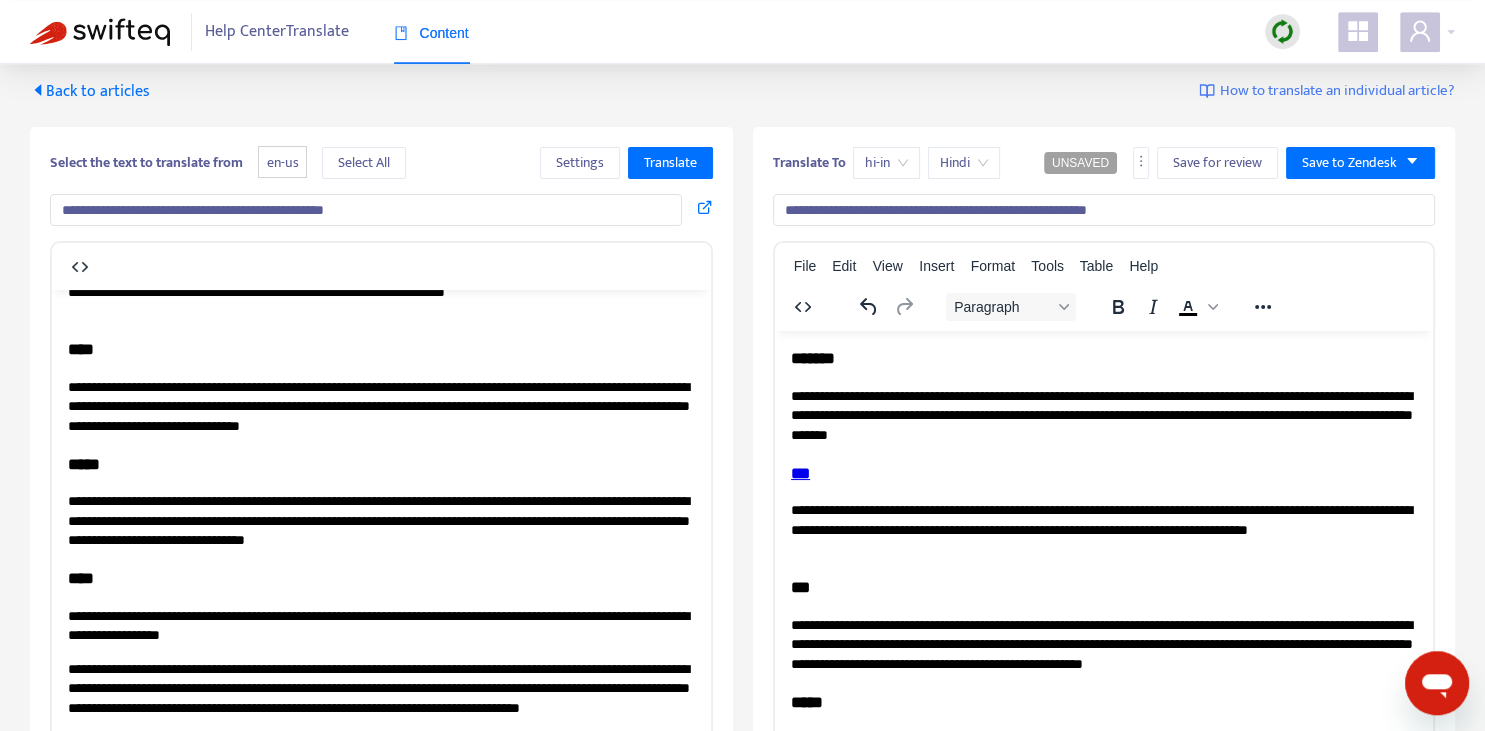 click on "**********" at bounding box center (1103, 415) 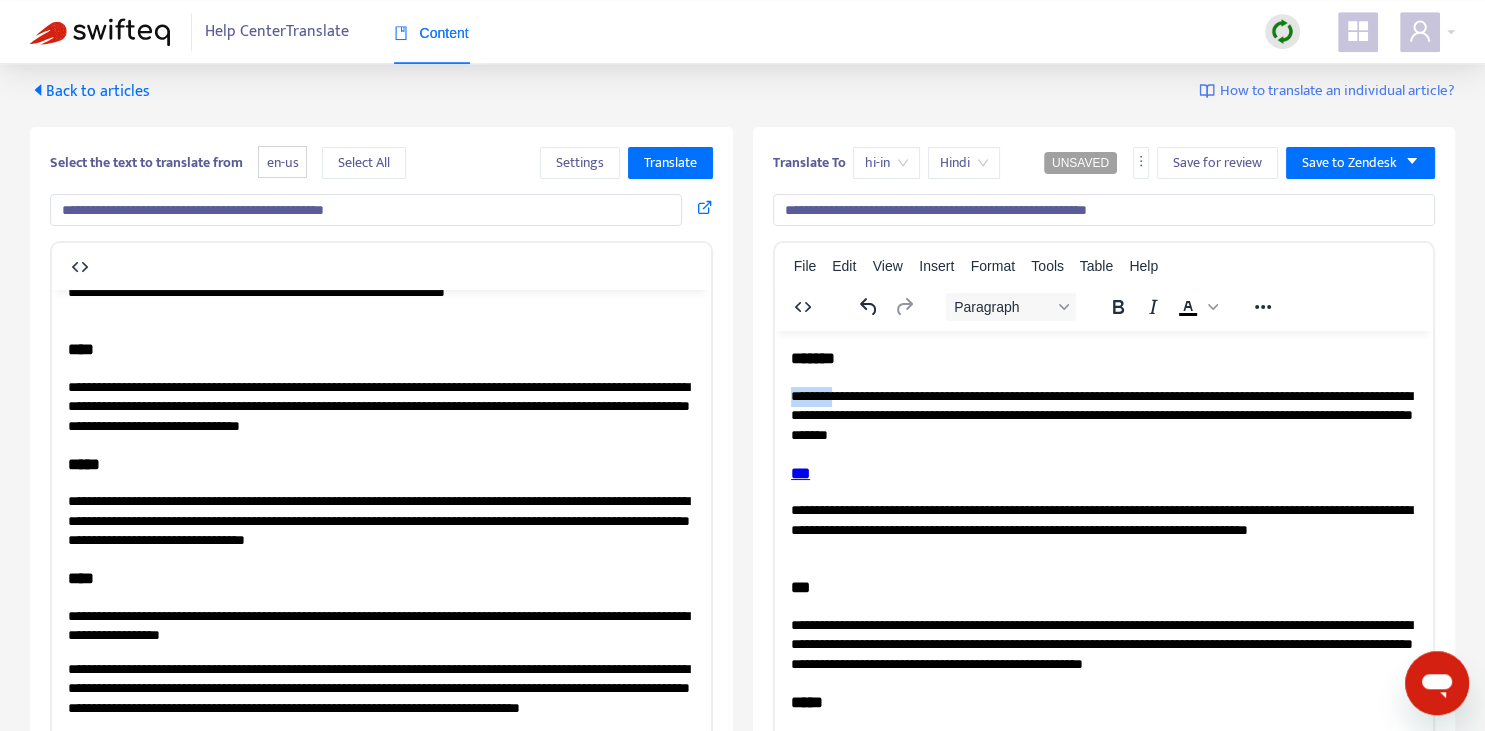 click on "**********" at bounding box center (1103, 415) 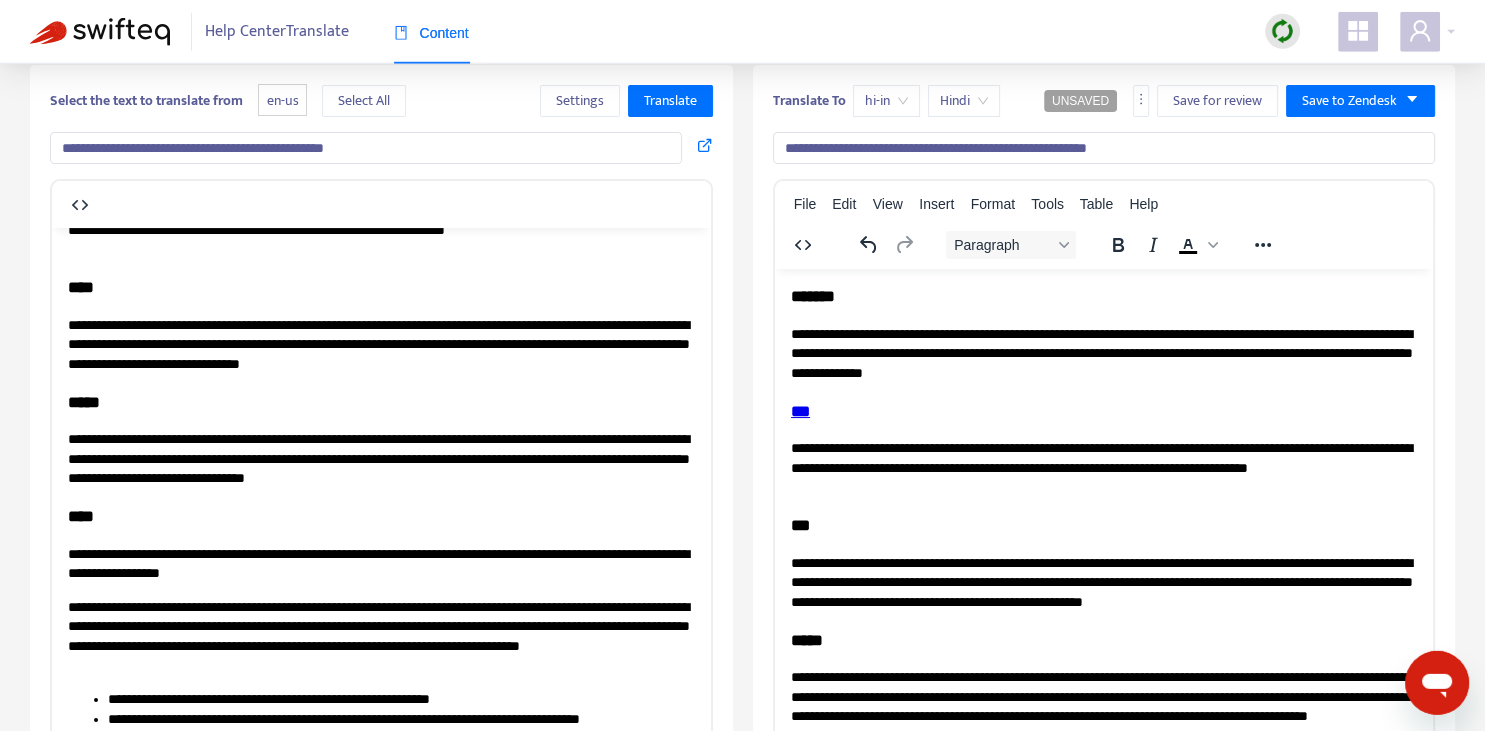scroll, scrollTop: 84, scrollLeft: 0, axis: vertical 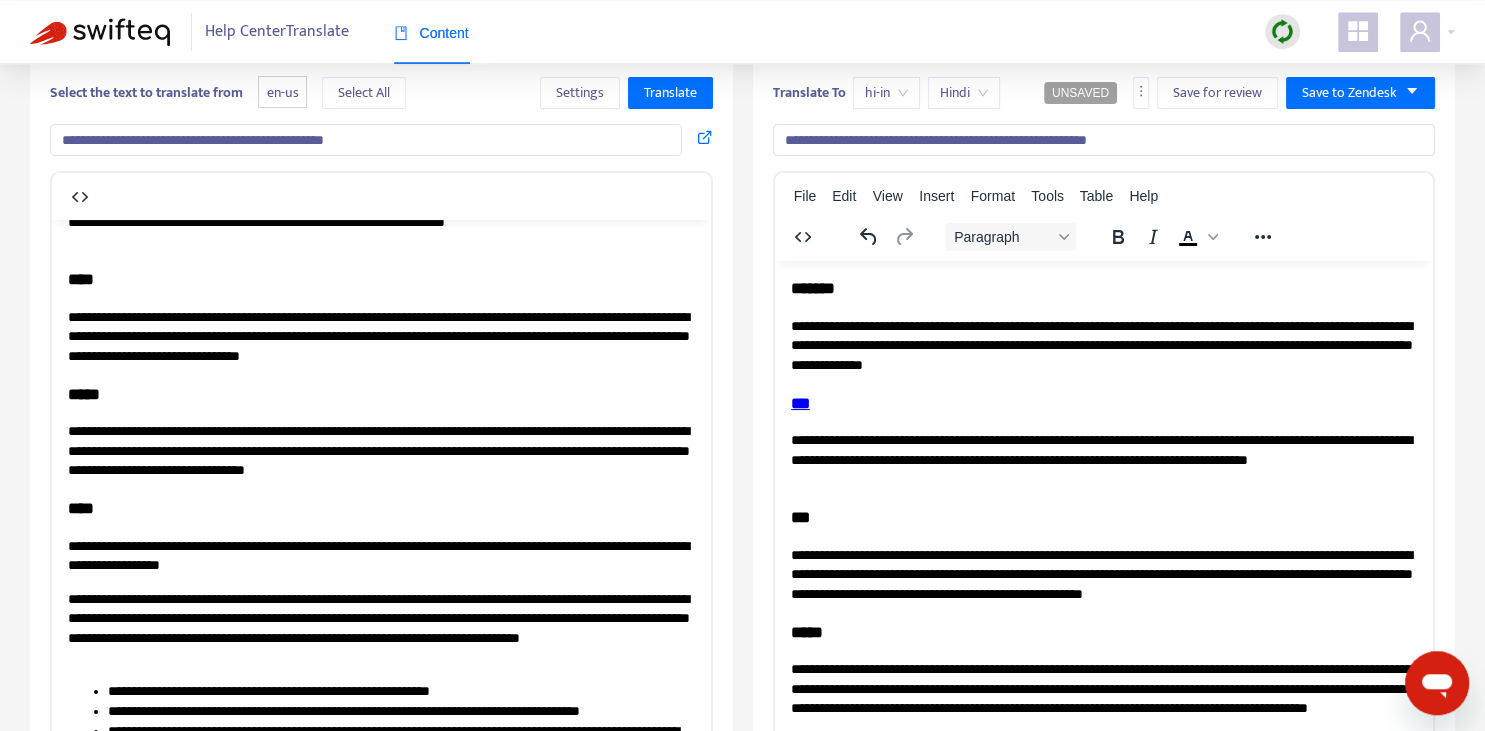 click on "**********" at bounding box center (1103, 459) 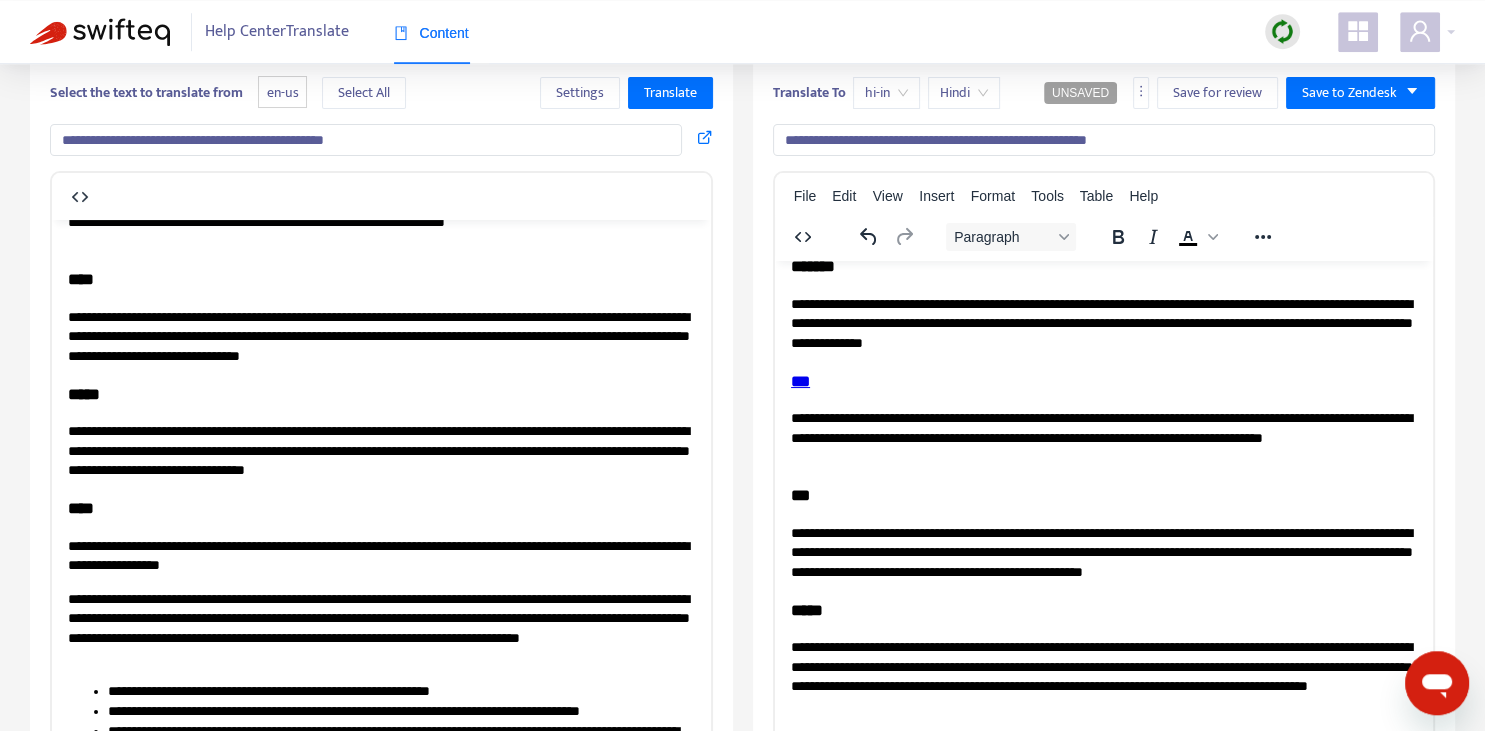 scroll, scrollTop: 70, scrollLeft: 0, axis: vertical 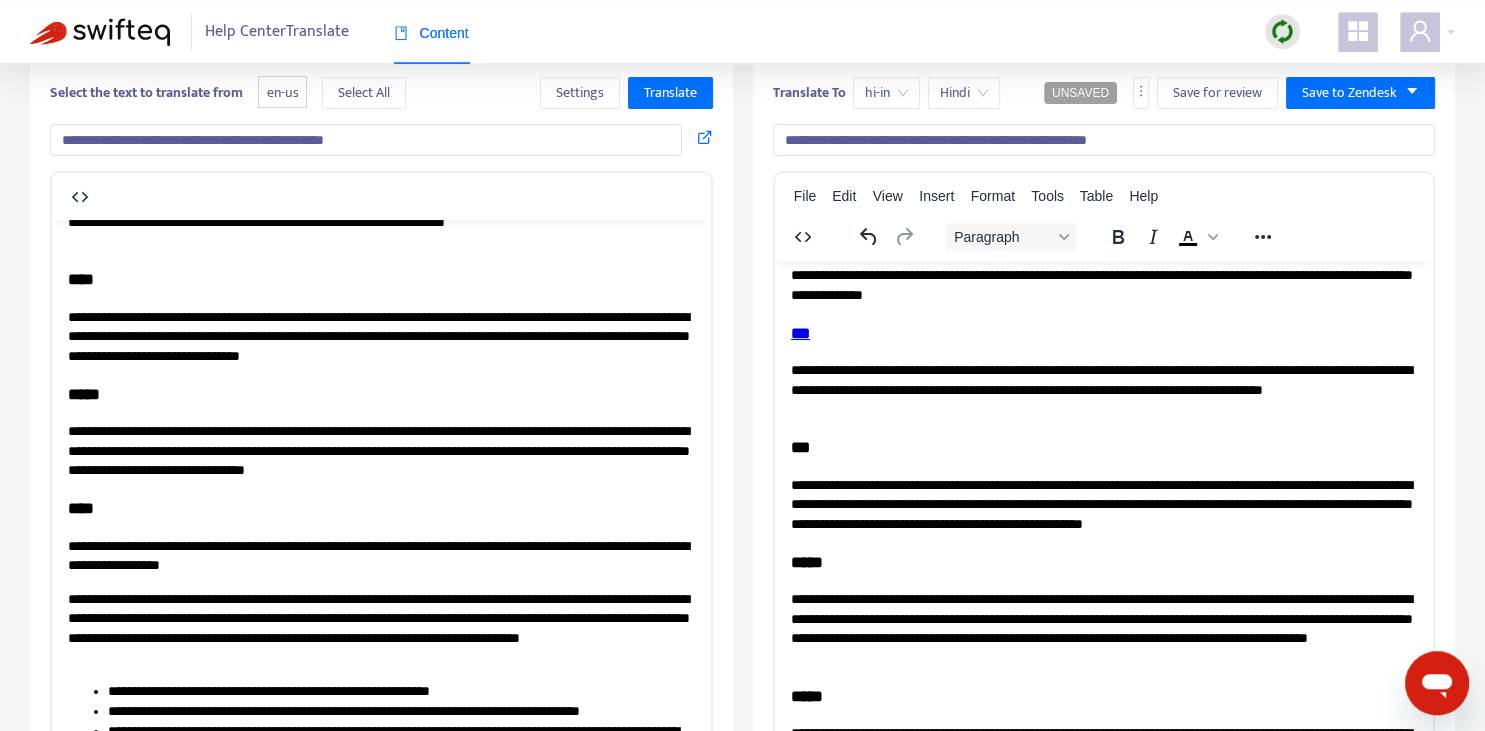 click on "**********" at bounding box center [1103, 389] 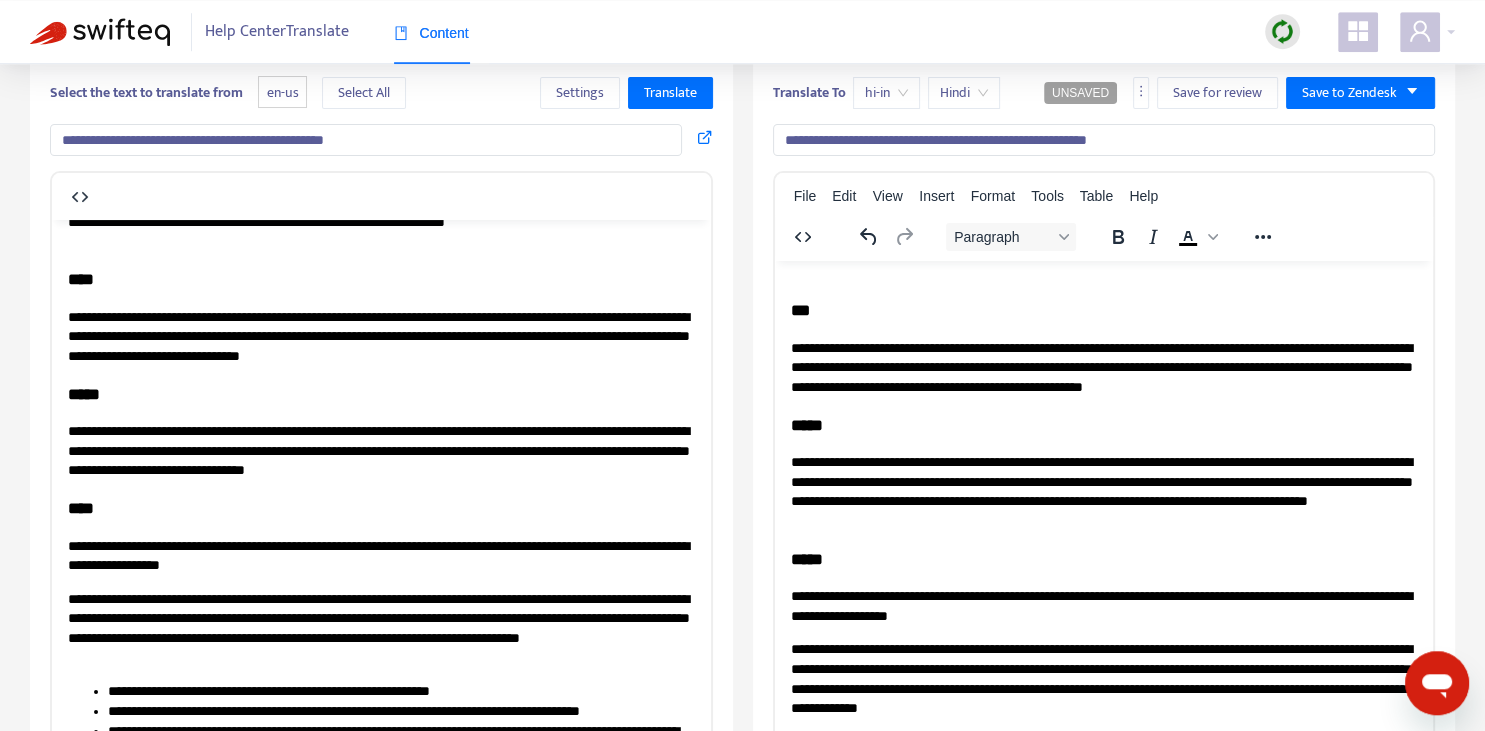 scroll, scrollTop: 211, scrollLeft: 0, axis: vertical 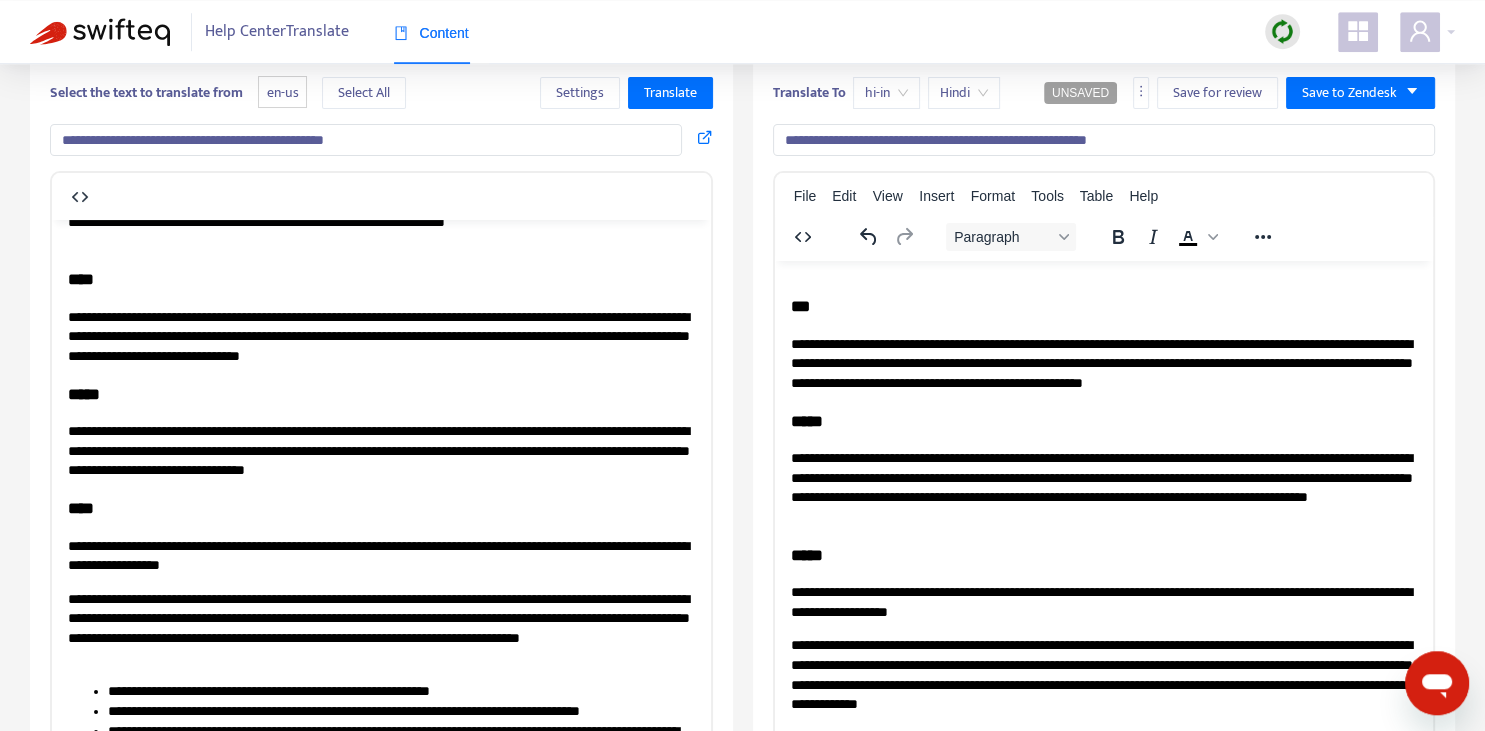 click on "**********" at bounding box center (1103, 363) 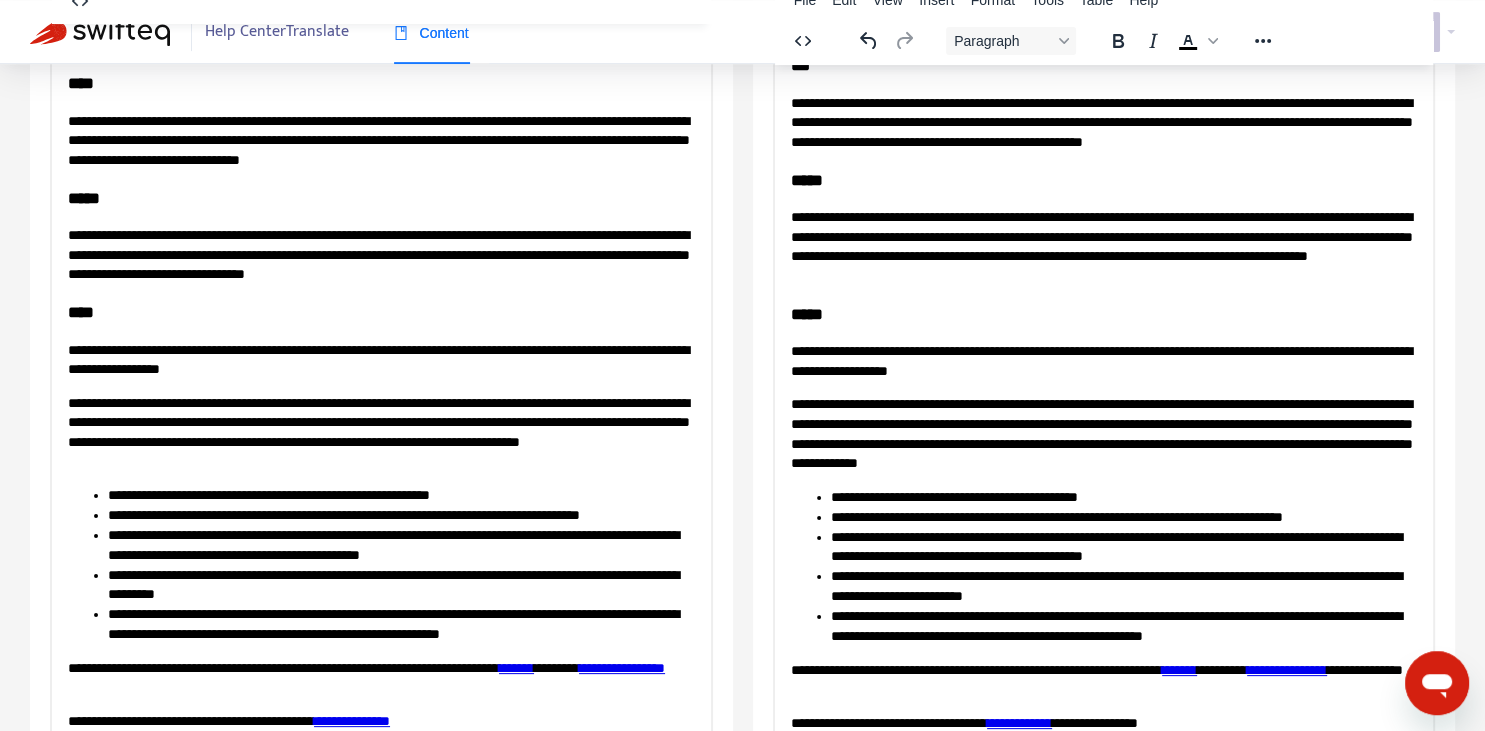scroll, scrollTop: 272, scrollLeft: 0, axis: vertical 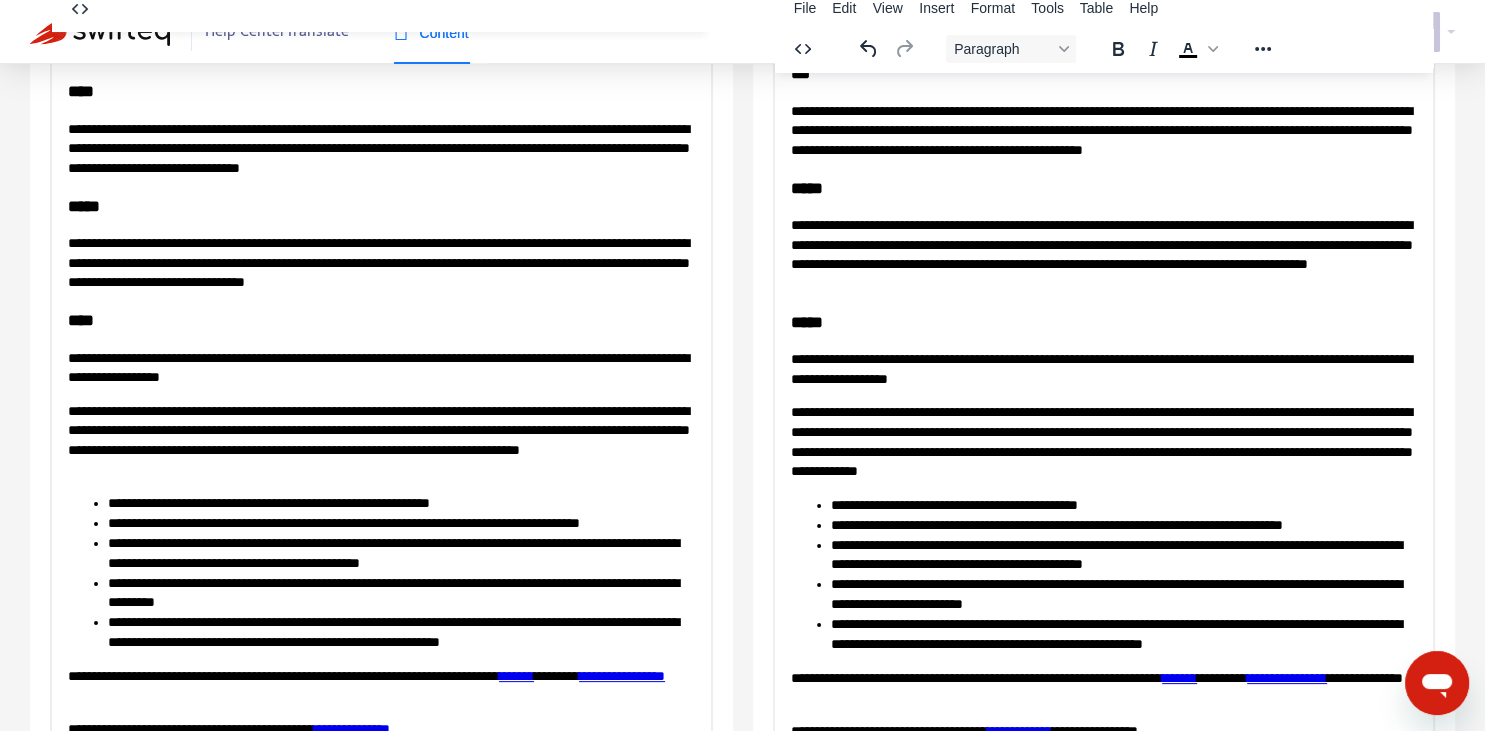 click on "**********" at bounding box center [1103, 254] 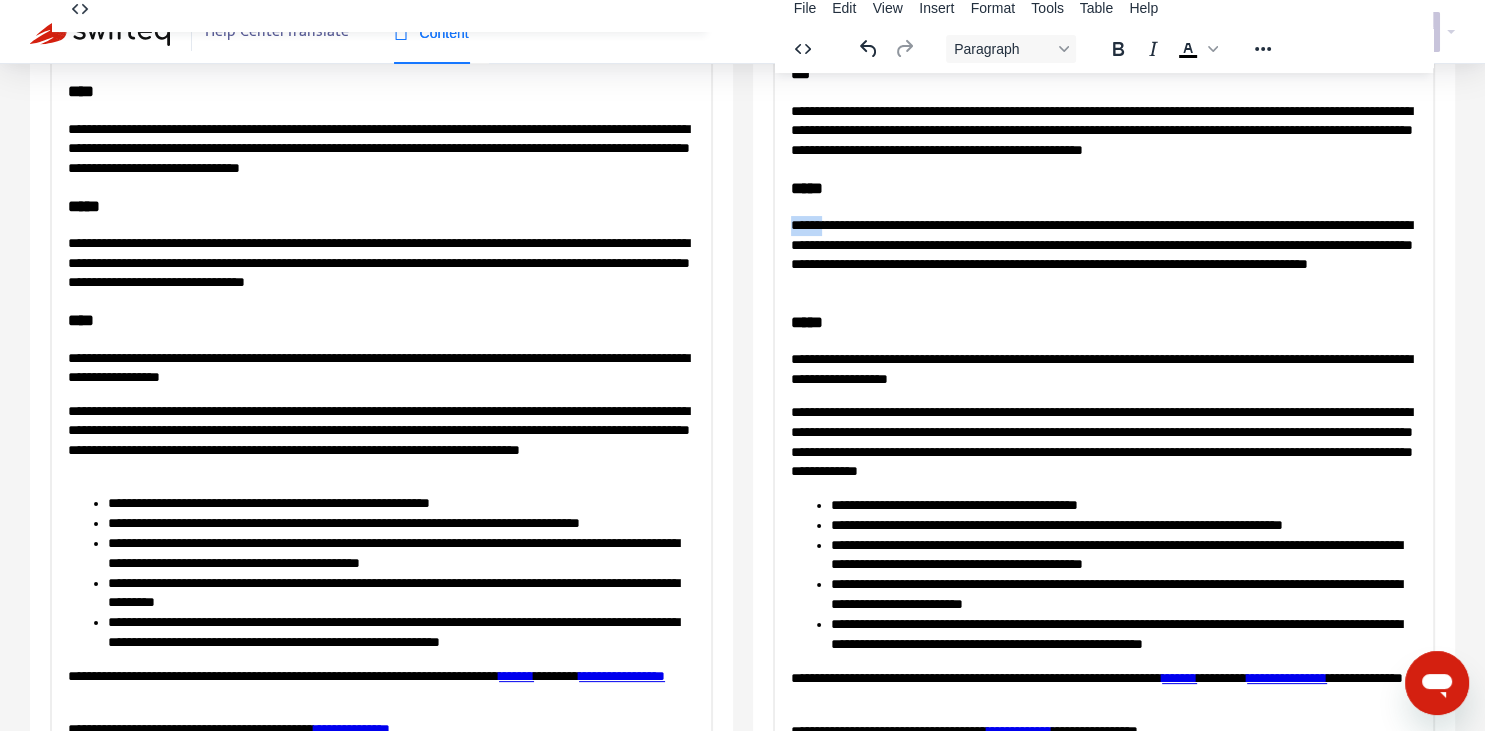 click on "**********" at bounding box center (1103, 254) 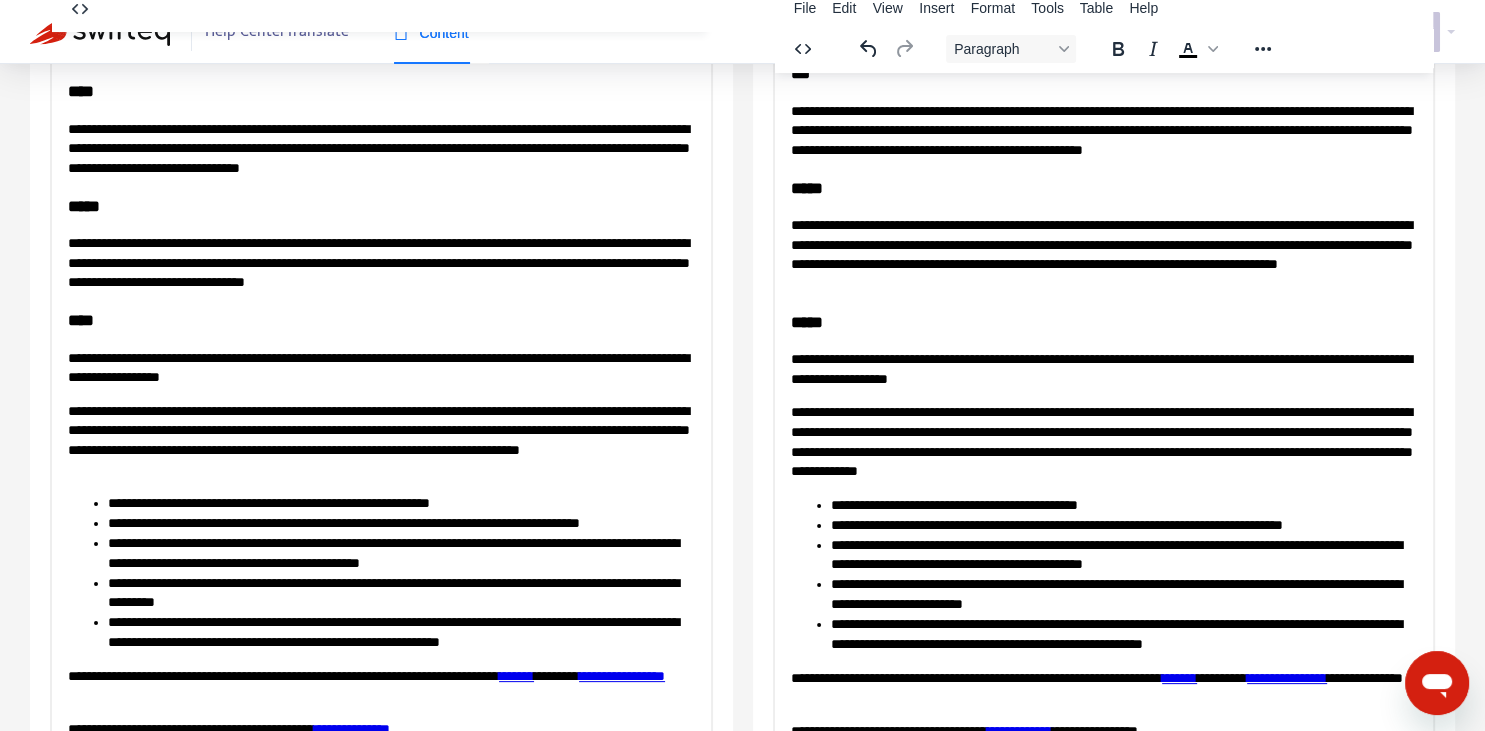 click on "**********" at bounding box center (1103, 254) 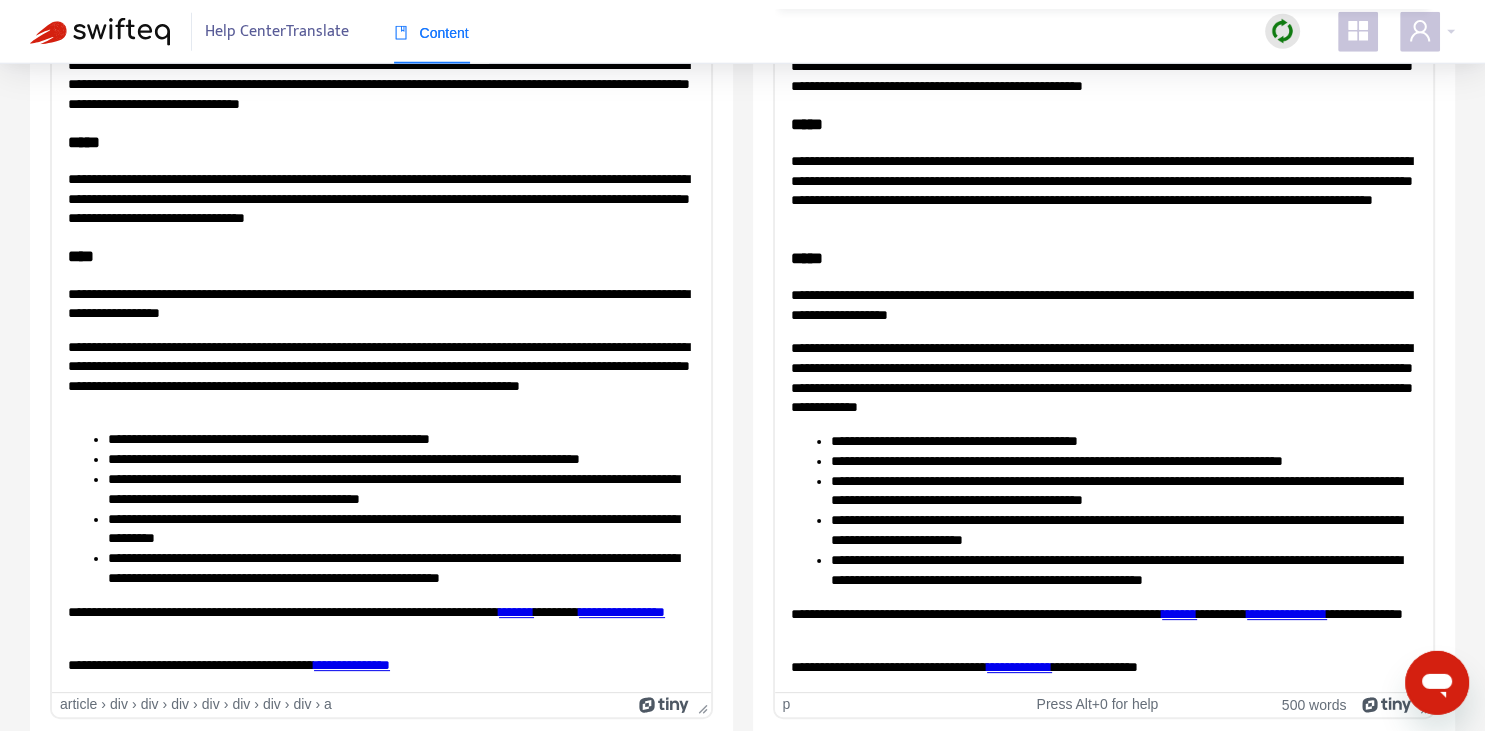 scroll, scrollTop: 343, scrollLeft: 0, axis: vertical 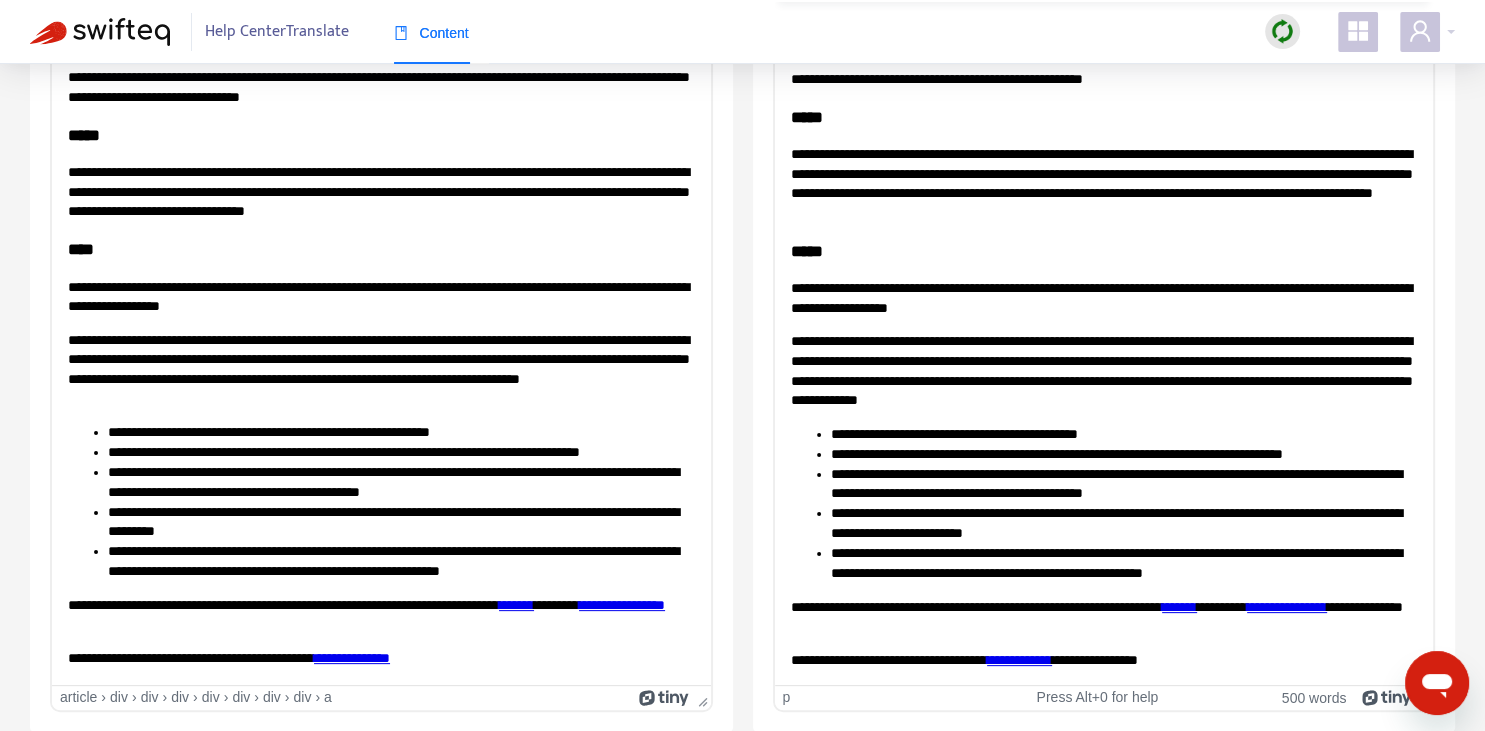 click on "**********" at bounding box center [1103, 370] 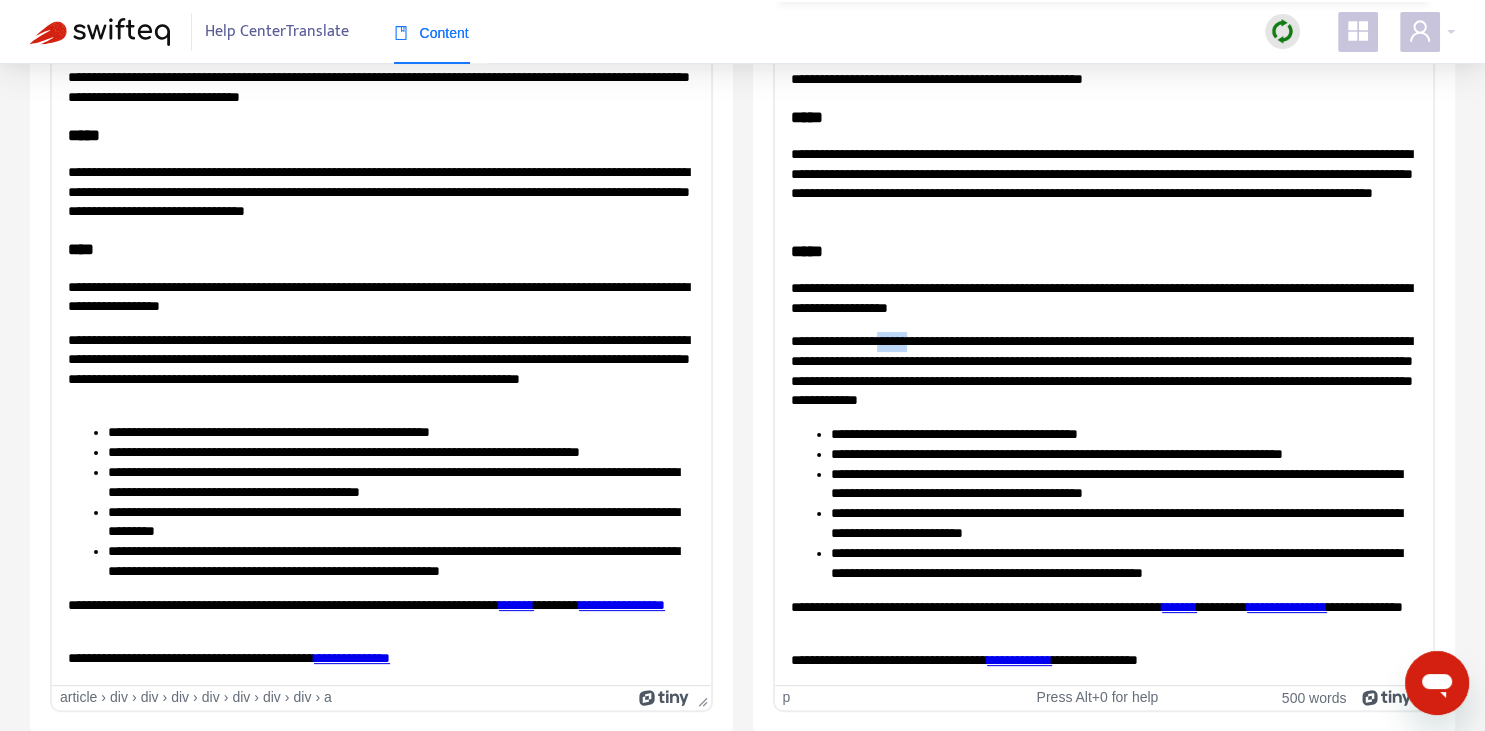 click on "**********" at bounding box center (1103, 370) 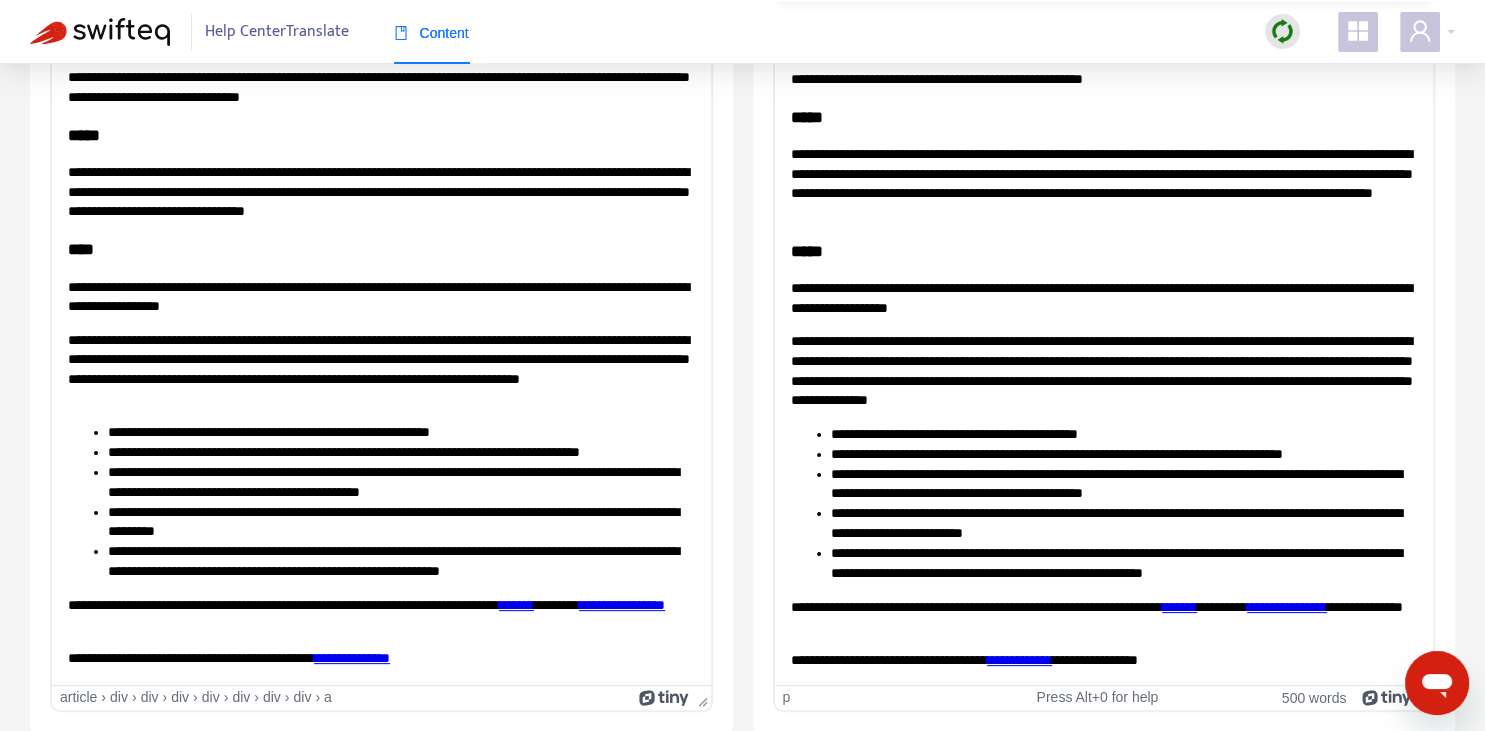 click on "**********" at bounding box center (1103, 370) 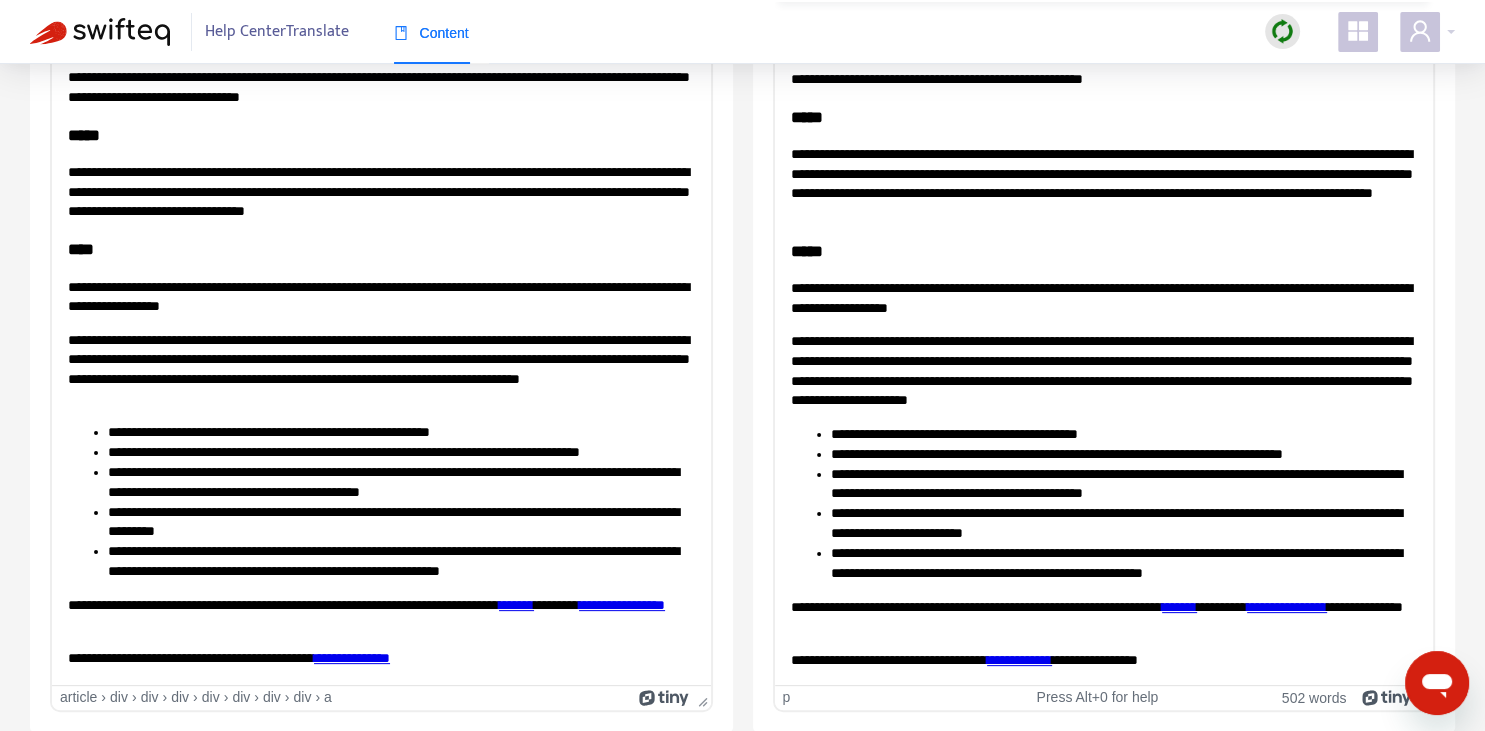 click on "**********" at bounding box center [1123, 523] 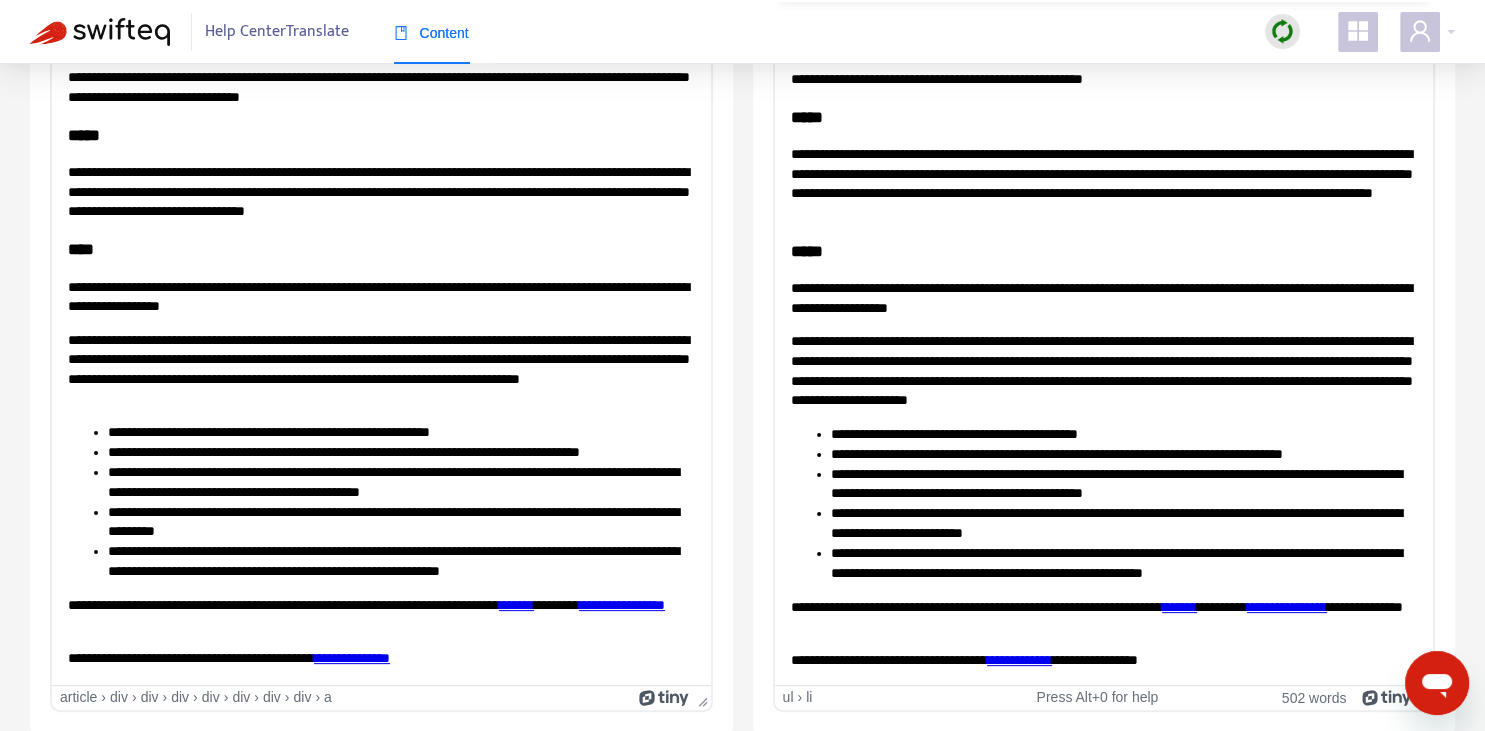 click on "**********" at bounding box center (1123, 523) 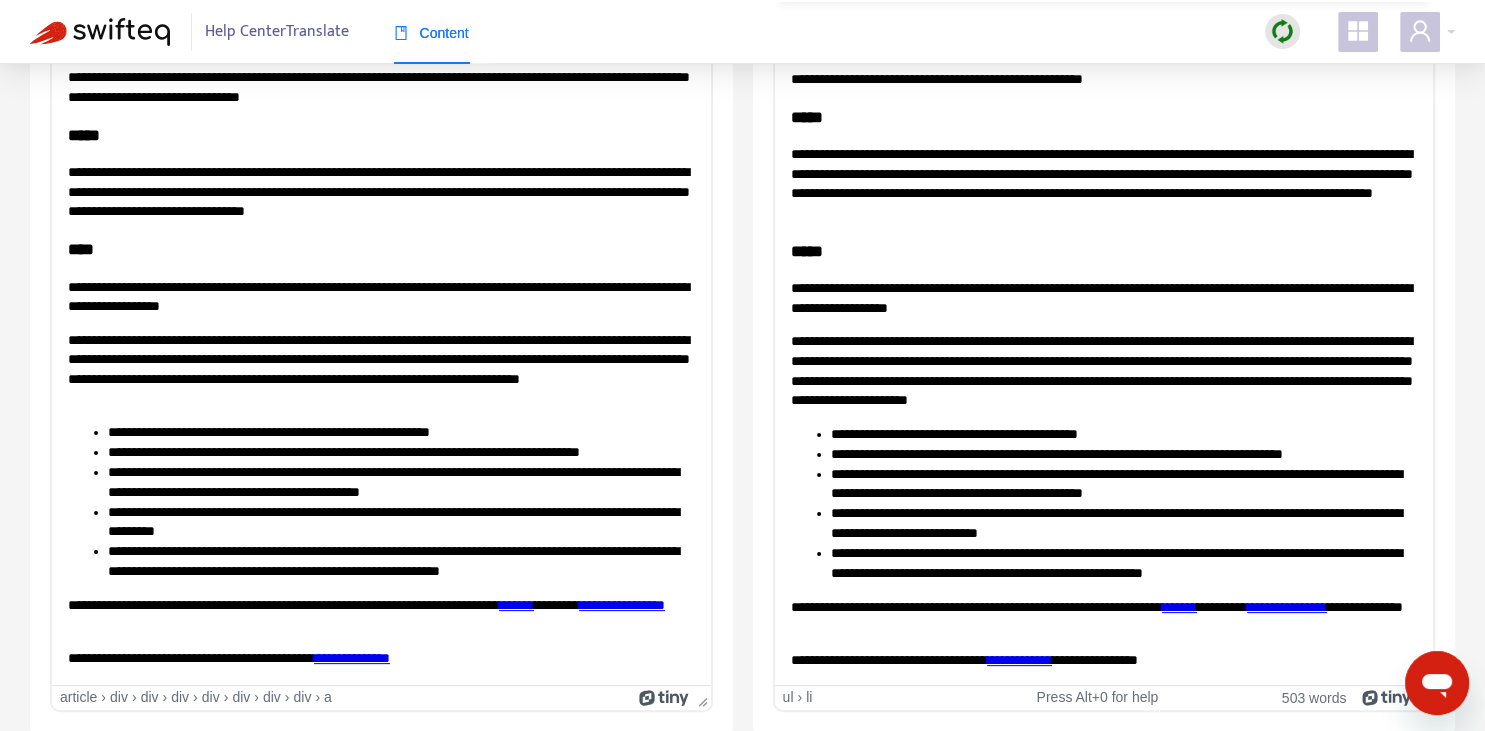 click on "**********" at bounding box center [1103, 215] 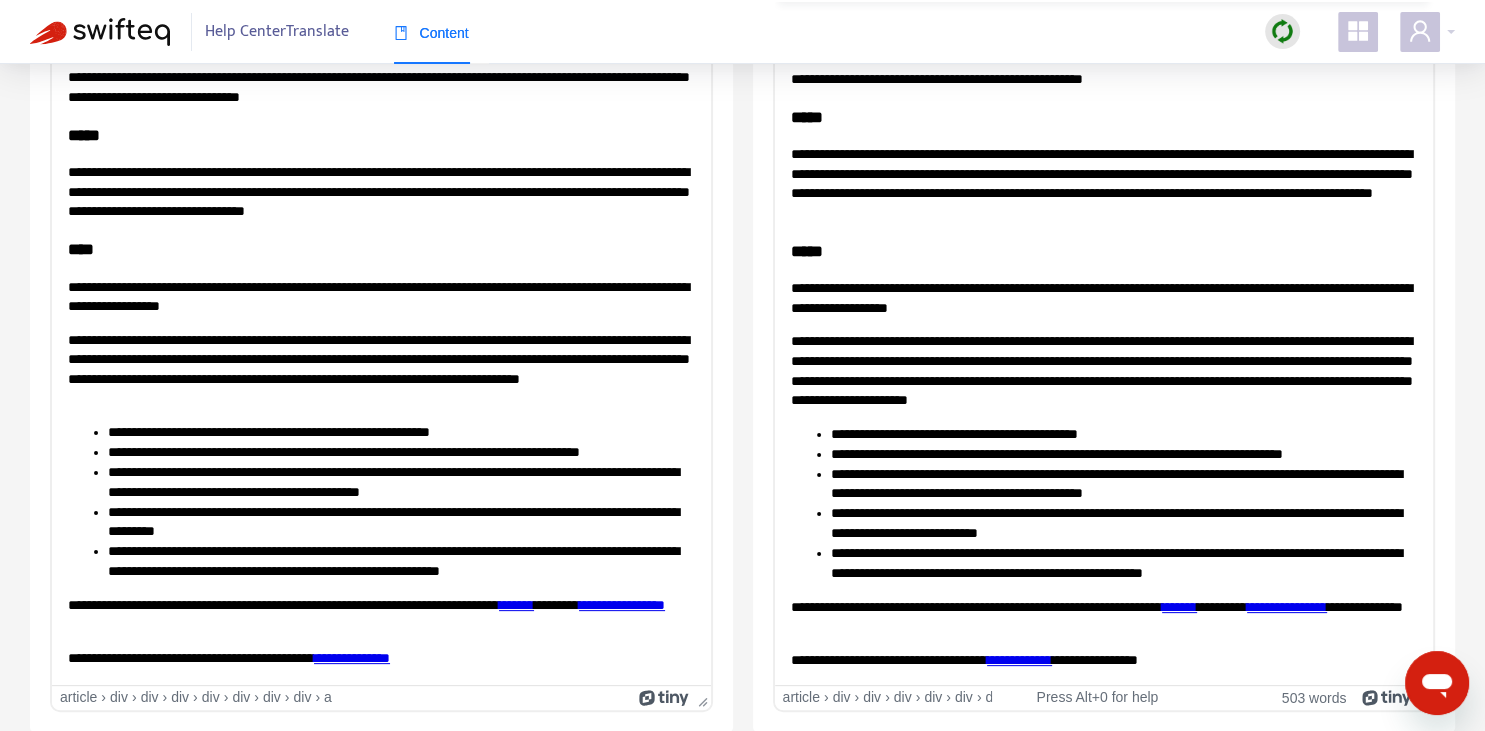 click on "**********" at bounding box center [1103, 215] 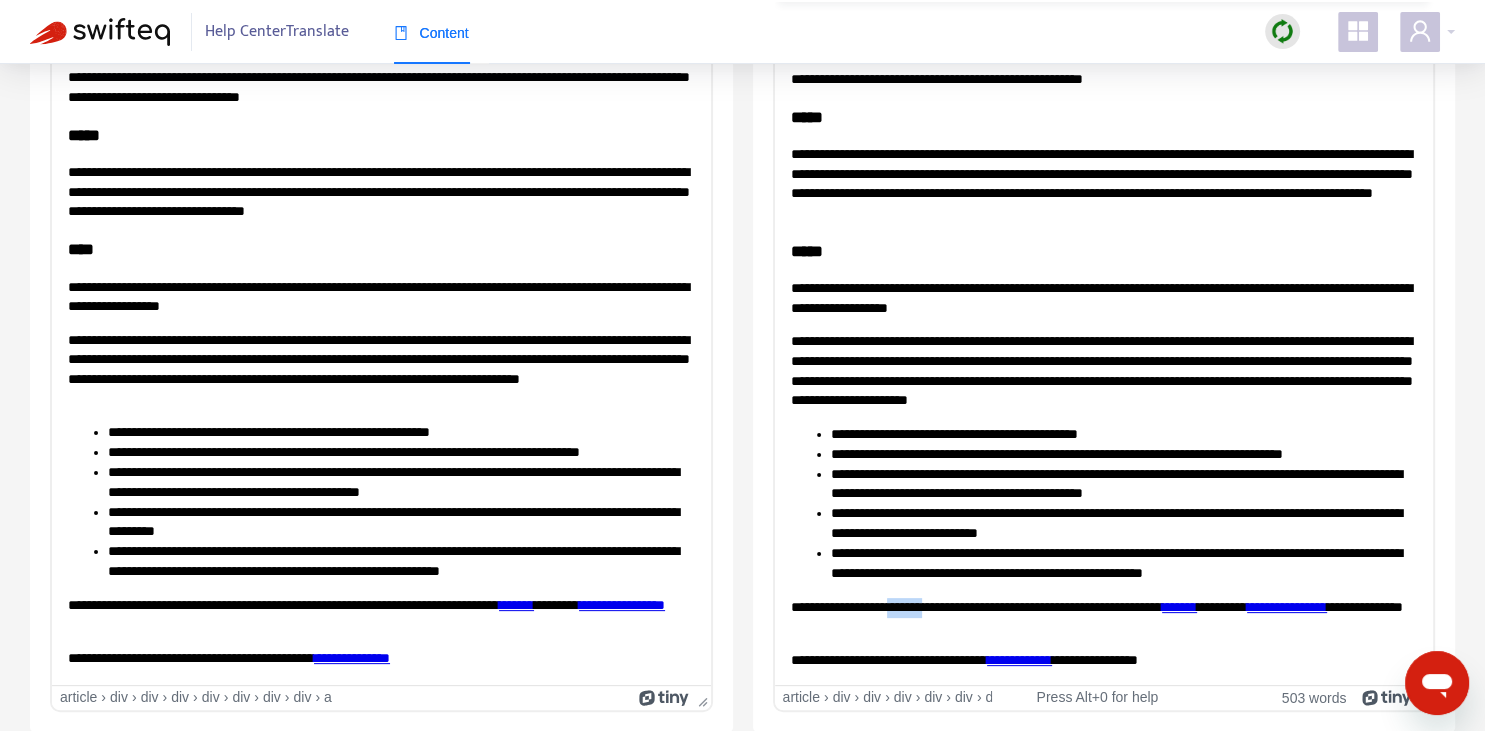 click on "**********" at bounding box center [1103, 616] 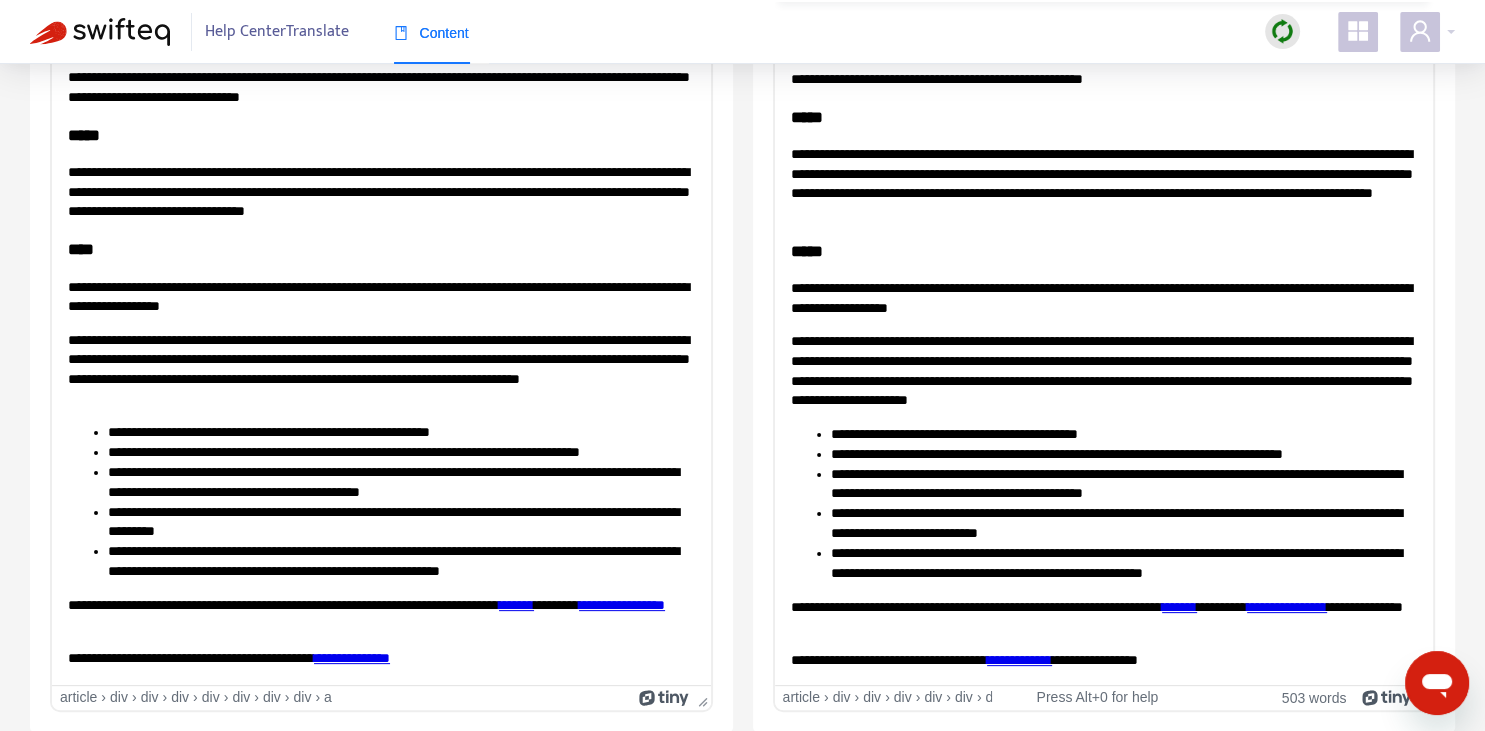 click on "**********" at bounding box center [1103, 660] 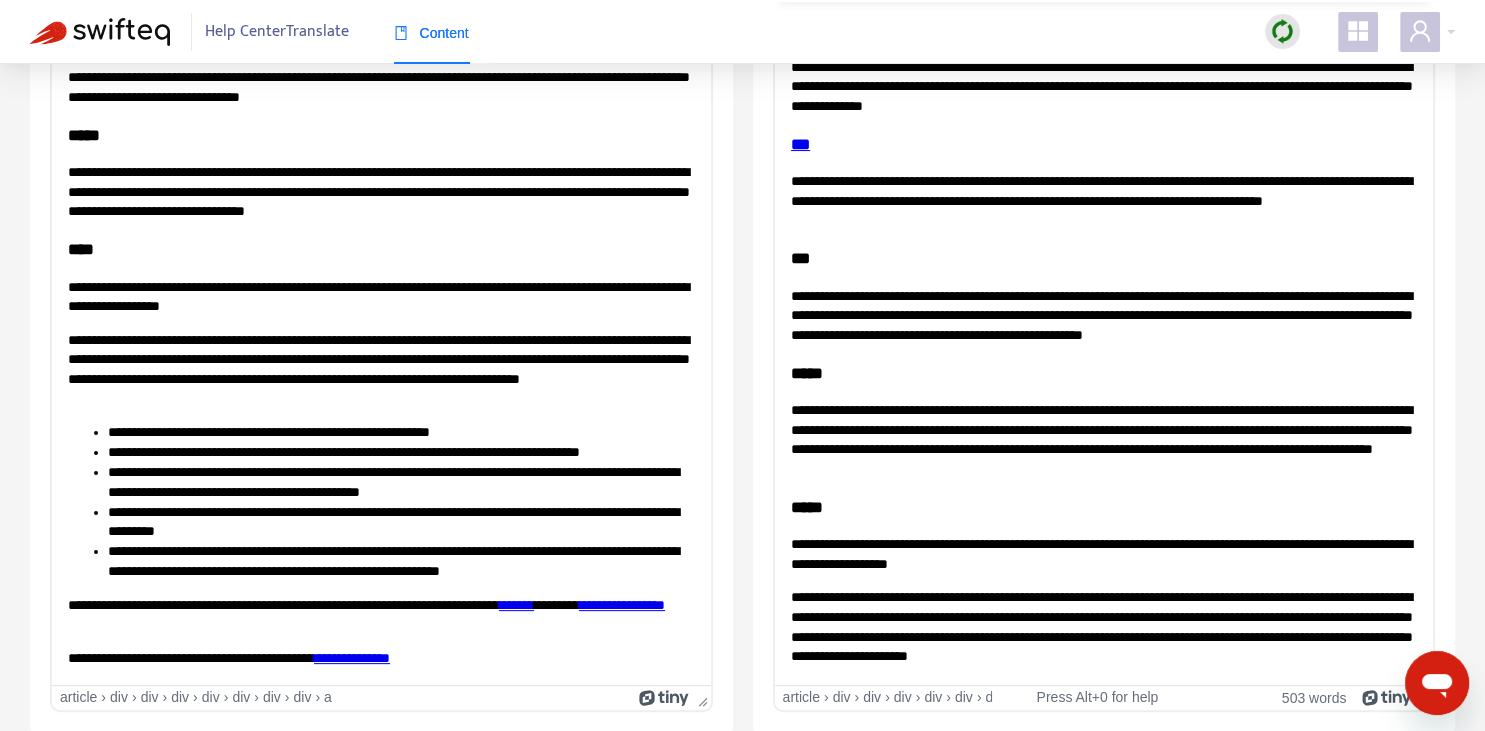 scroll, scrollTop: 0, scrollLeft: 0, axis: both 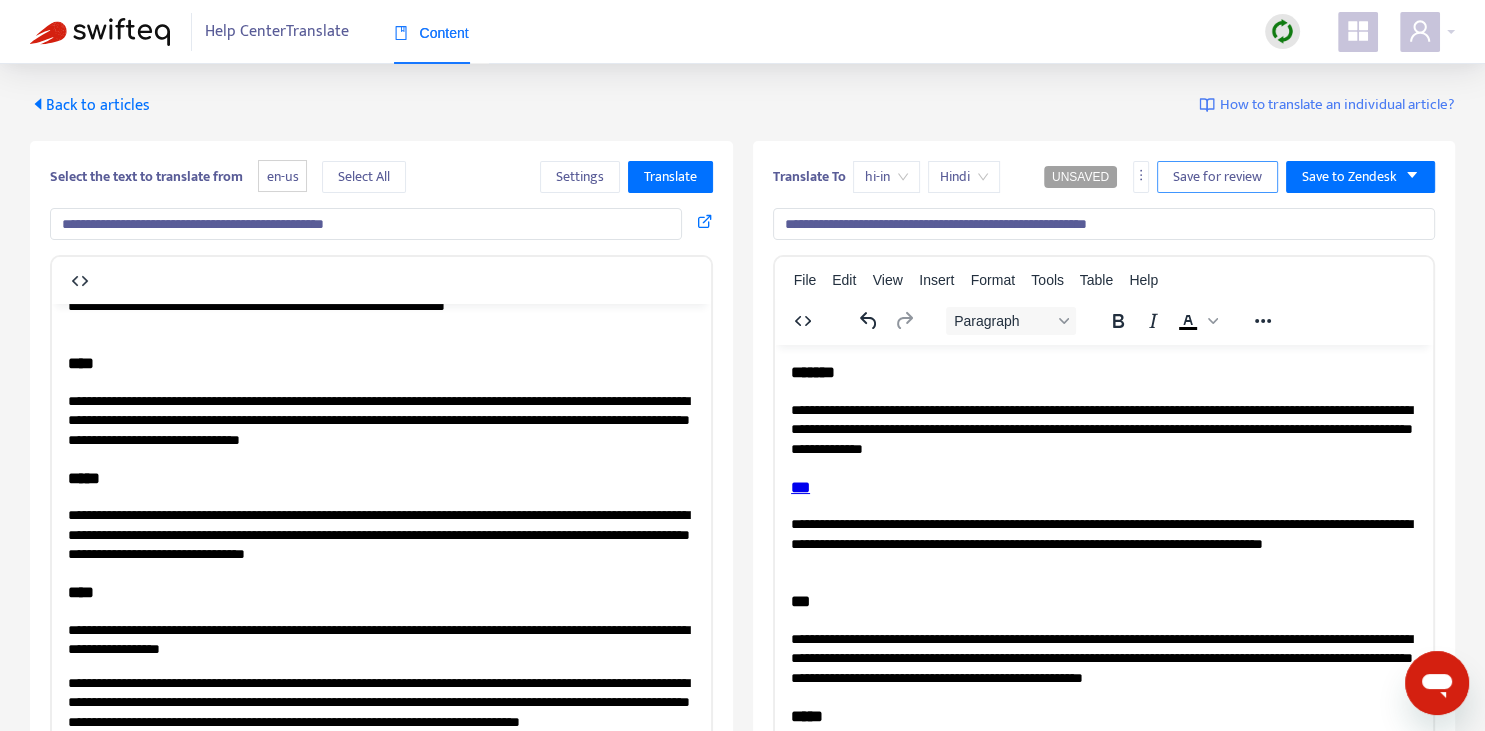 click on "Save for review" at bounding box center [1217, 177] 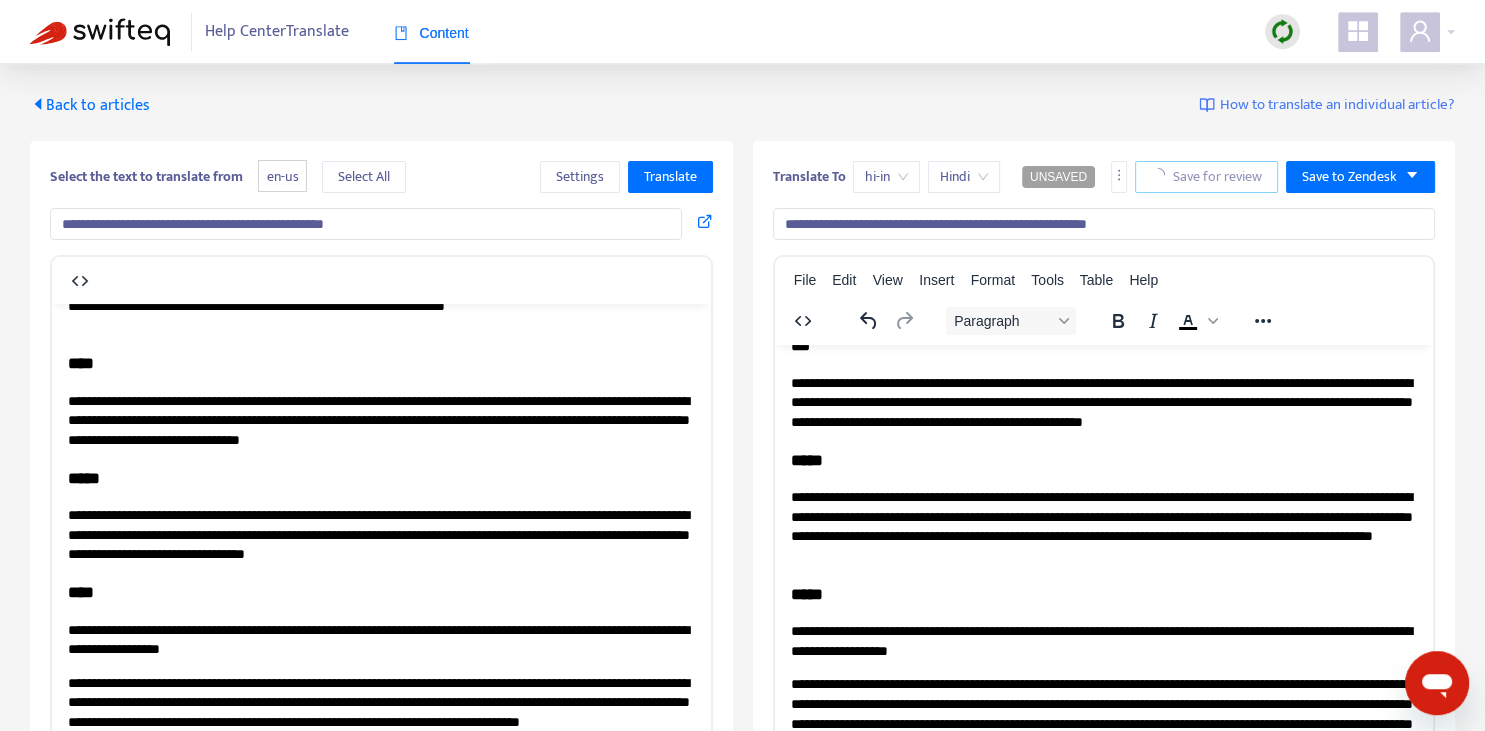 scroll, scrollTop: 343, scrollLeft: 0, axis: vertical 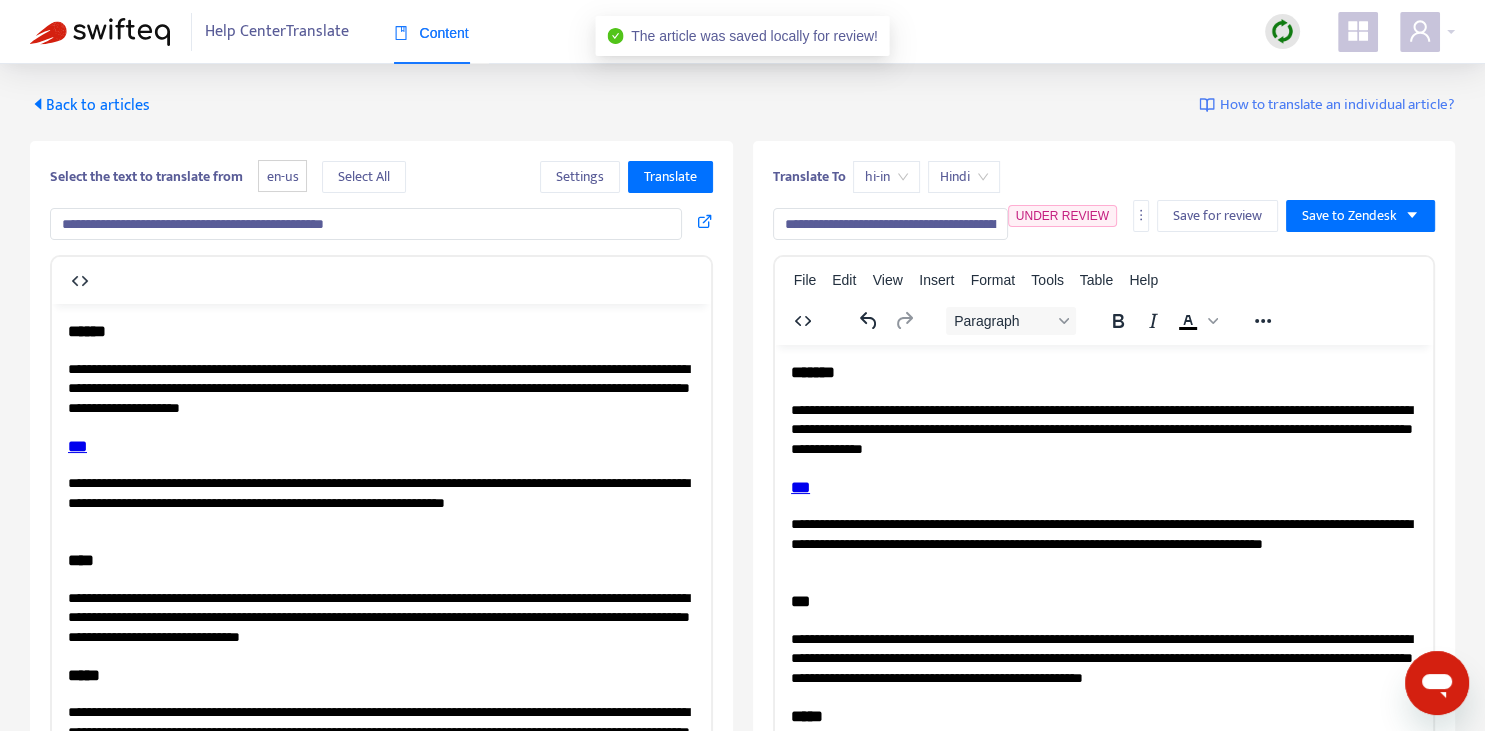 click on "Back to articles" at bounding box center [90, 105] 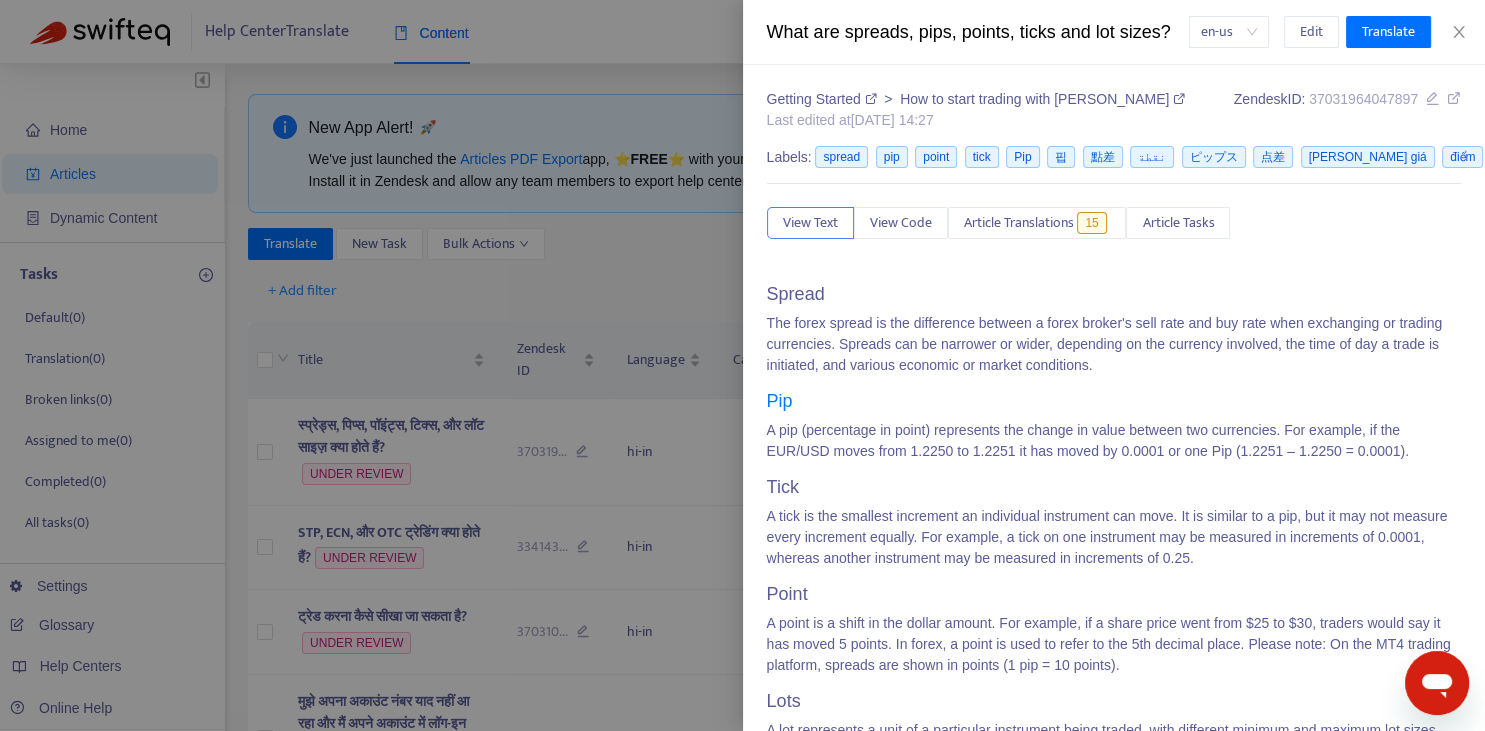 click at bounding box center (742, 365) 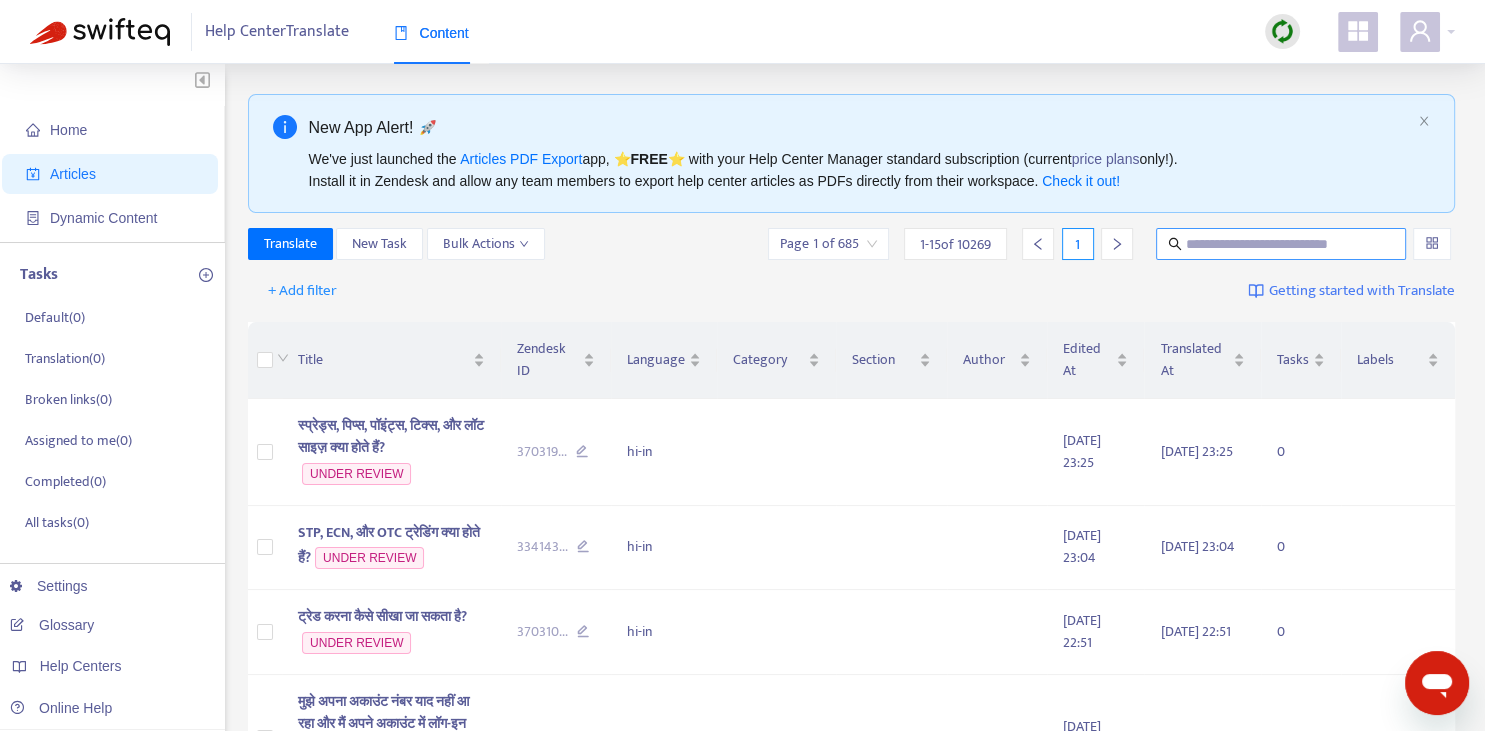 click at bounding box center [1282, 244] 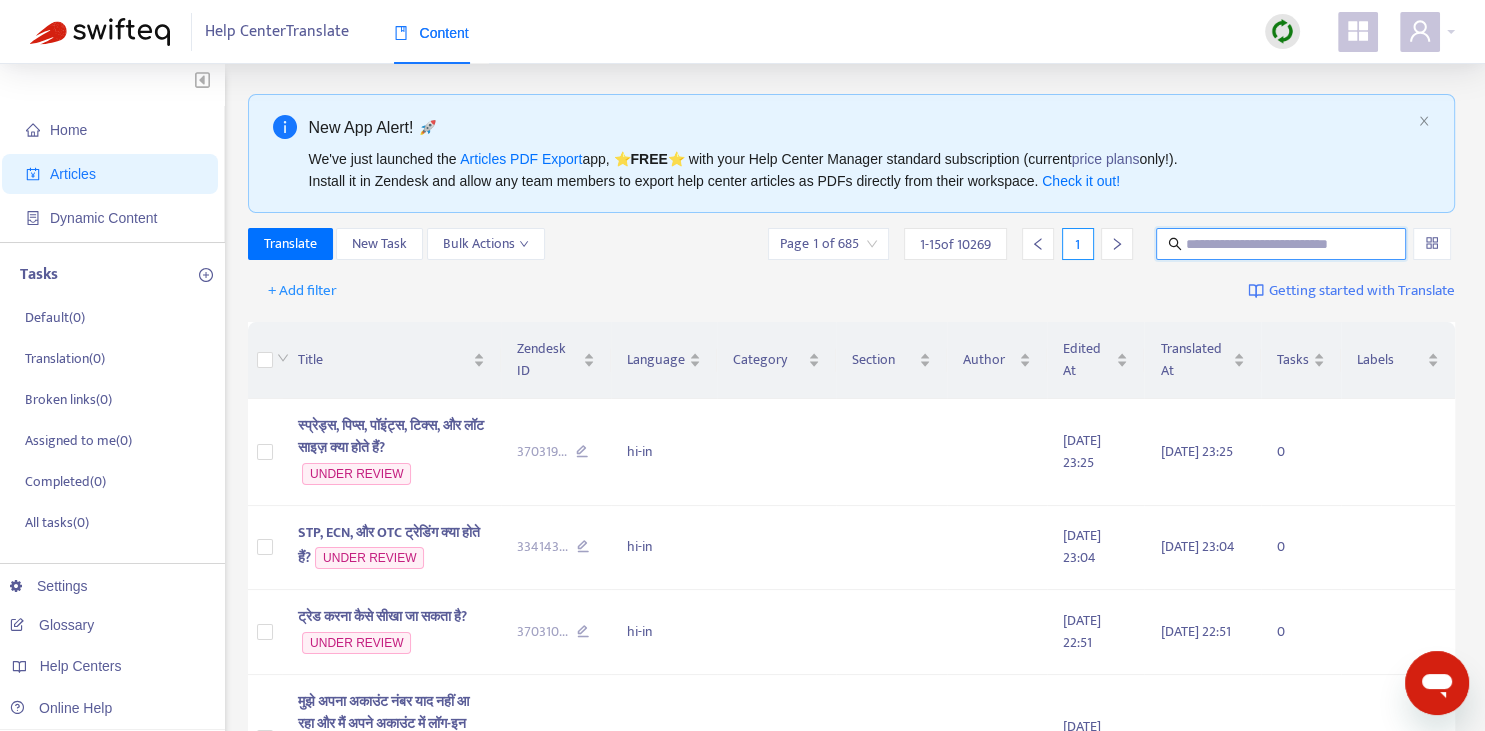 paste on "**********" 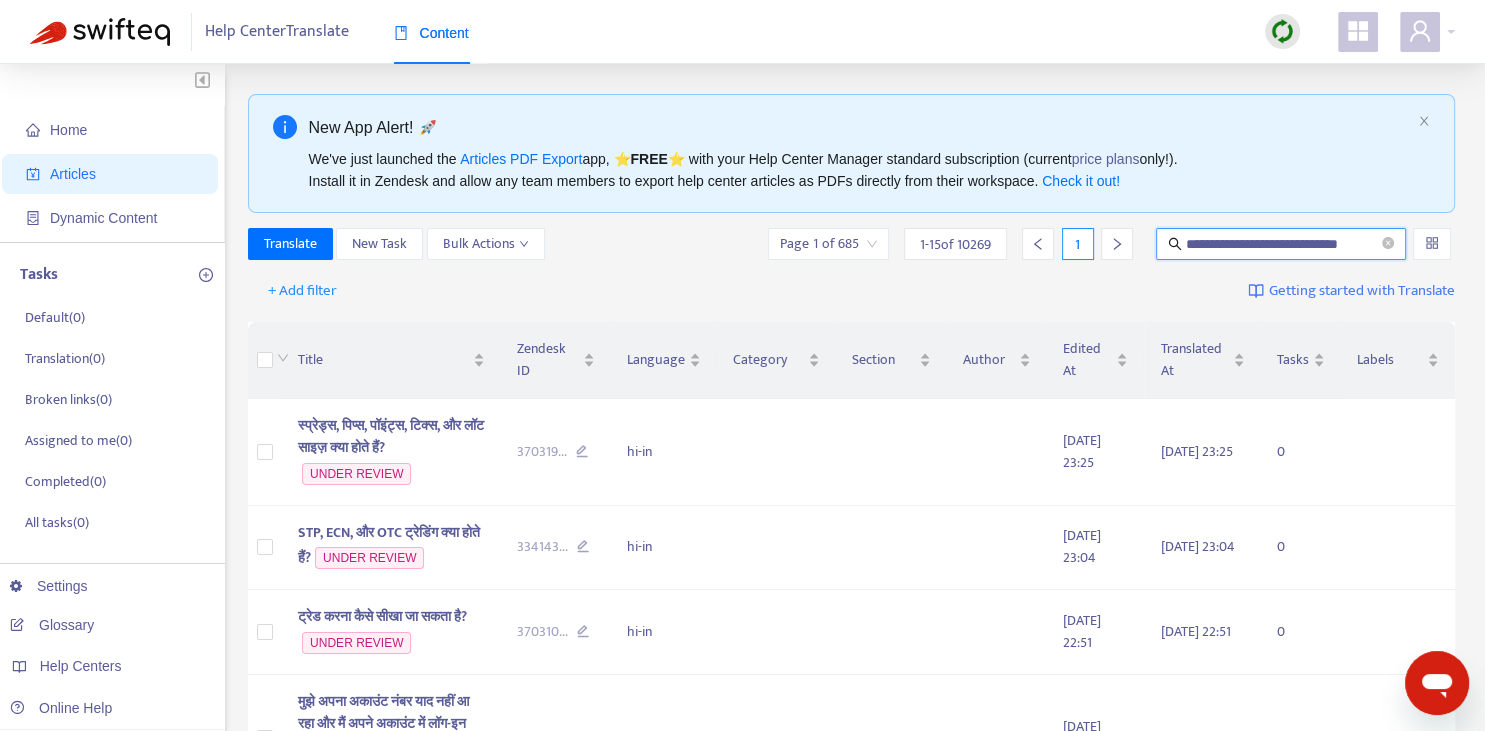 type on "**********" 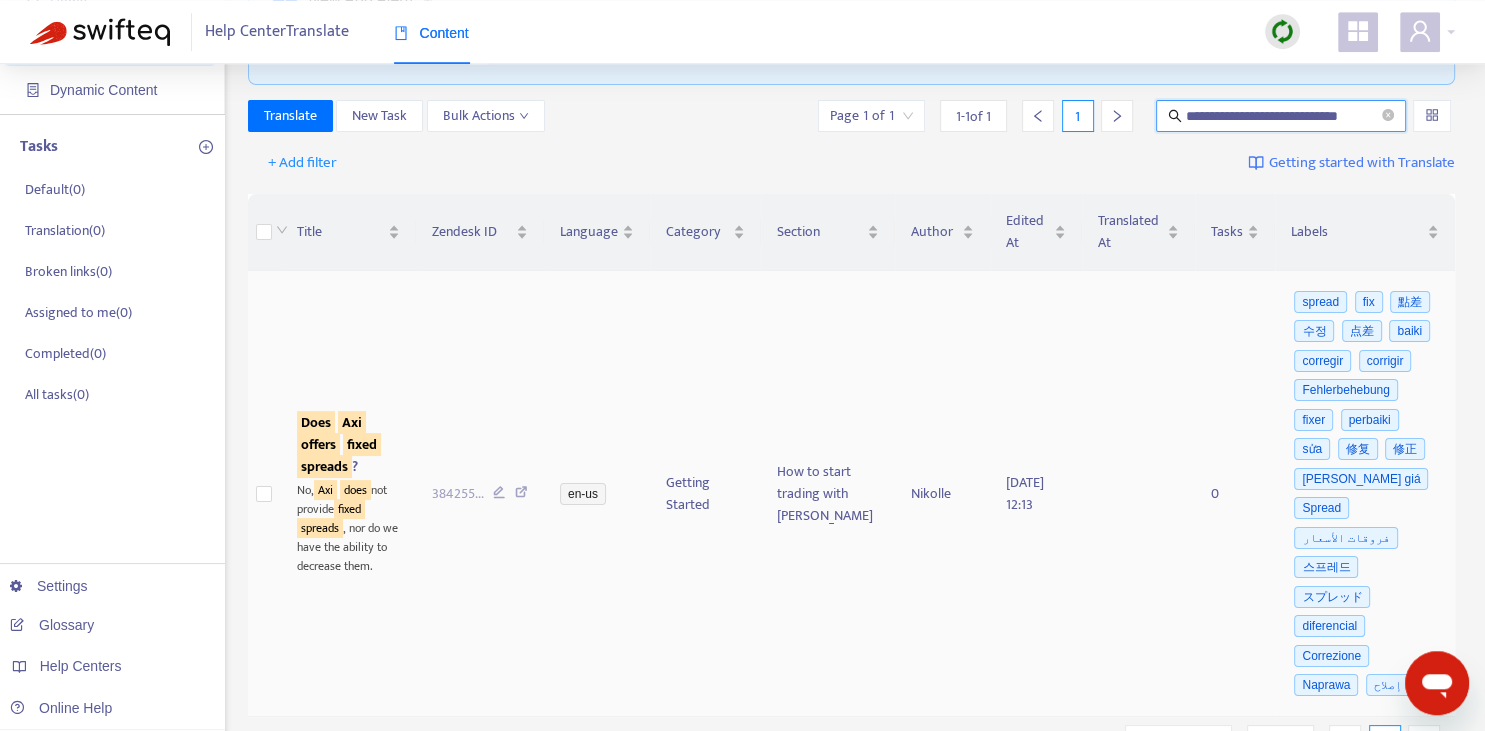 scroll, scrollTop: 140, scrollLeft: 0, axis: vertical 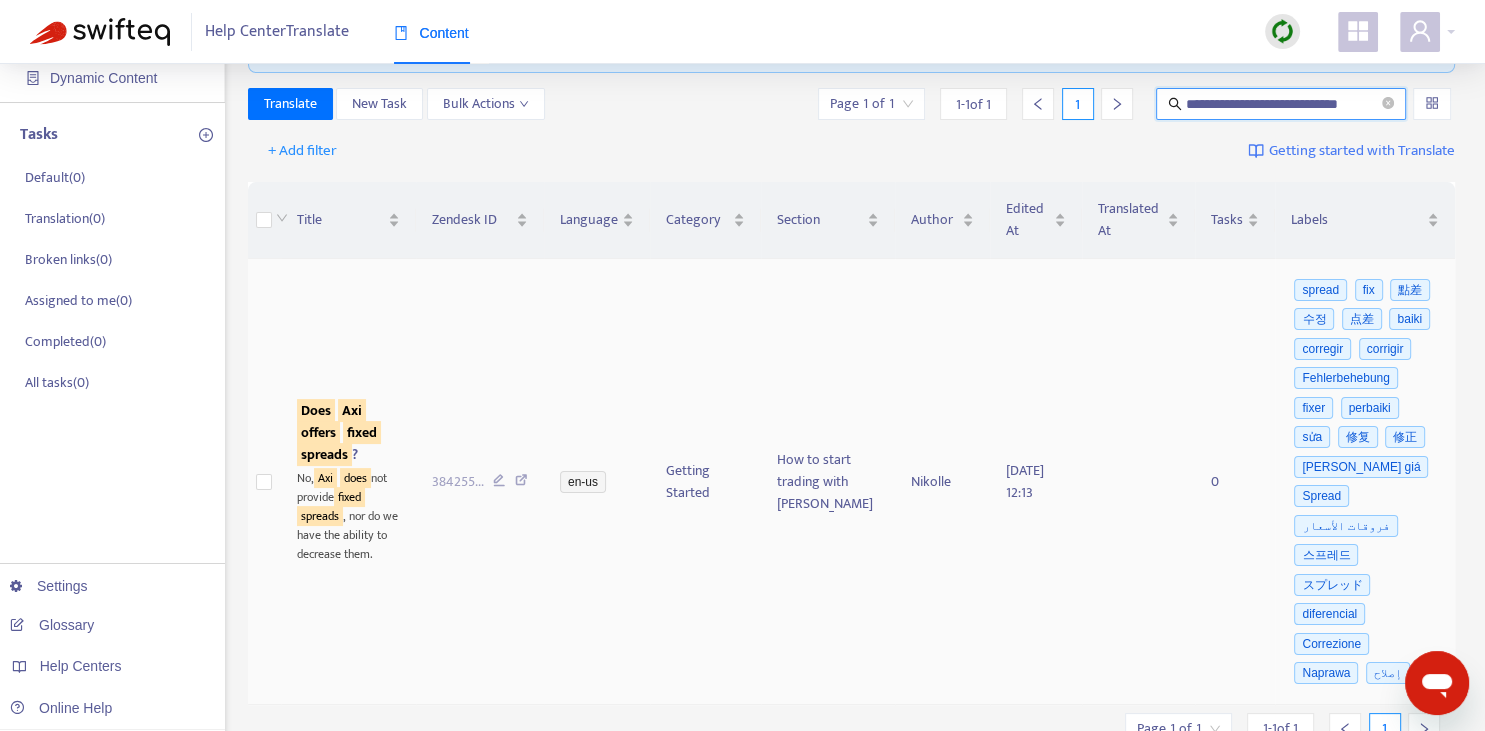 click on "spreads" at bounding box center (324, 454) 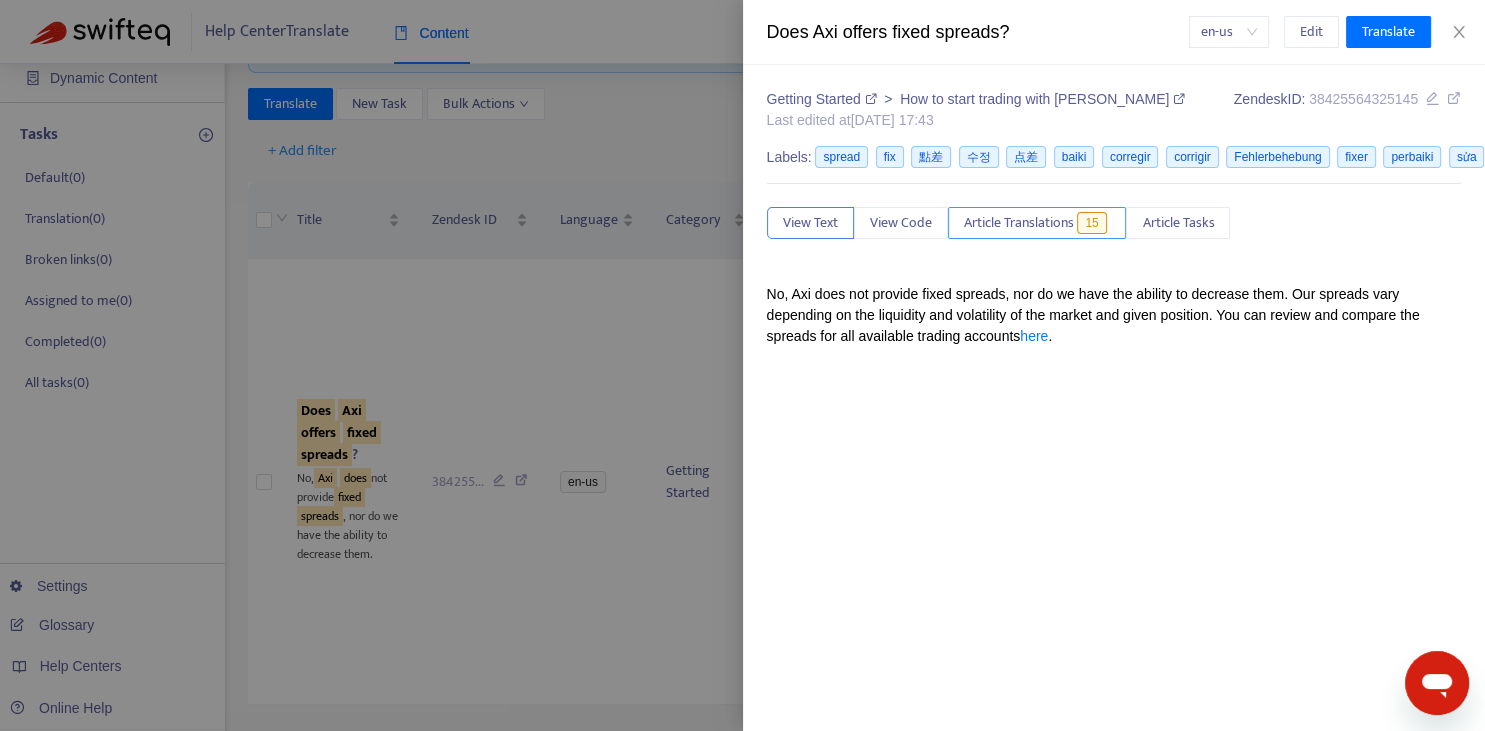 click on "Article Translations" at bounding box center [1019, 223] 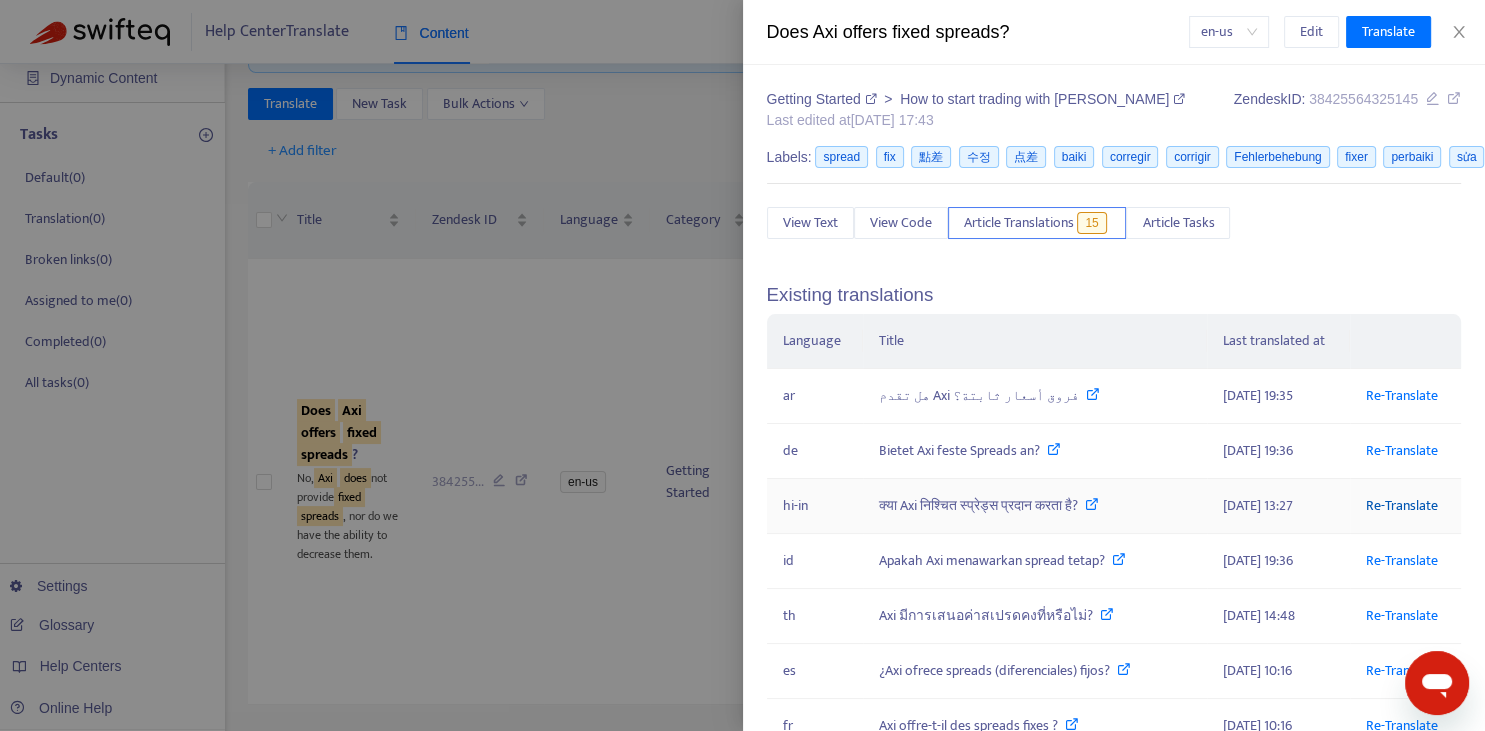 click on "Re-Translate" at bounding box center [1402, 505] 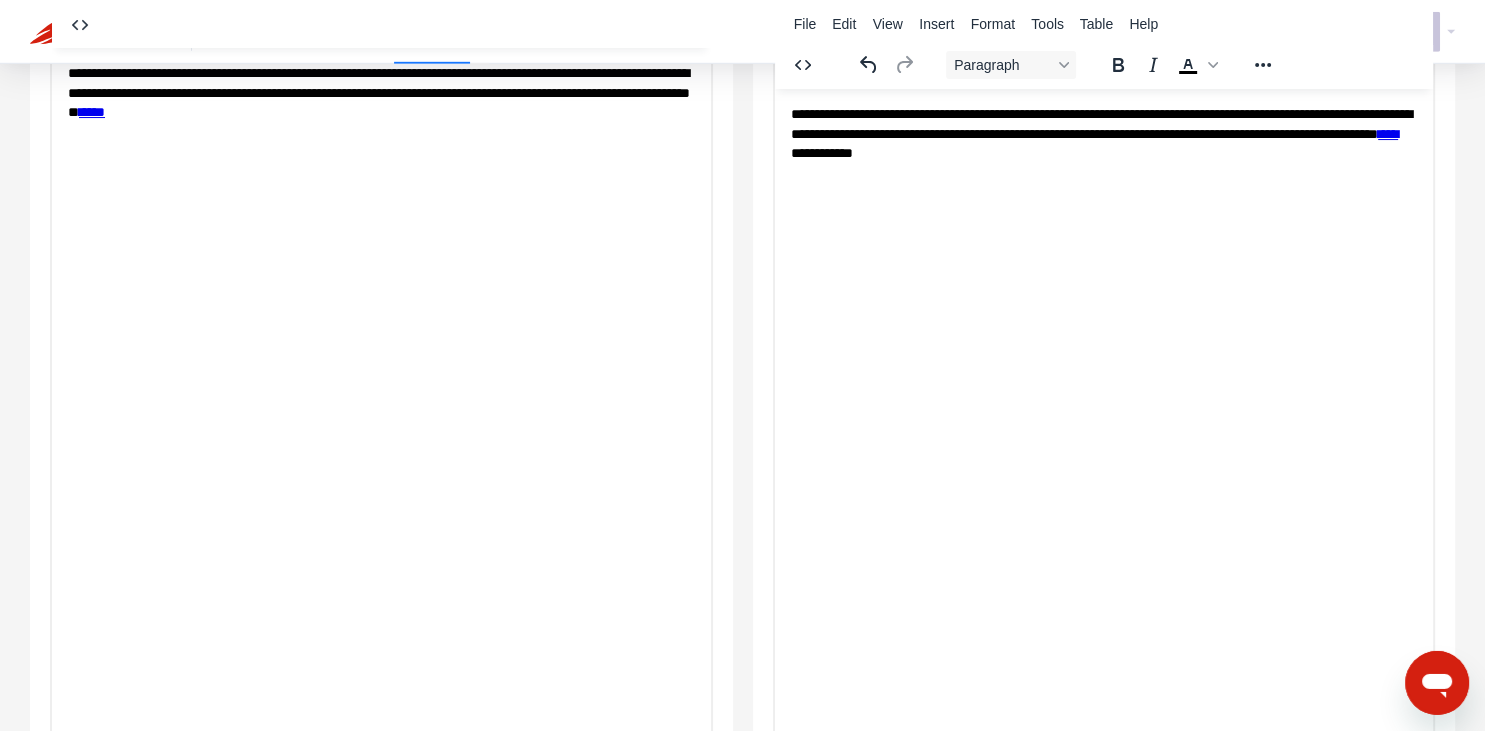 scroll, scrollTop: 343, scrollLeft: 0, axis: vertical 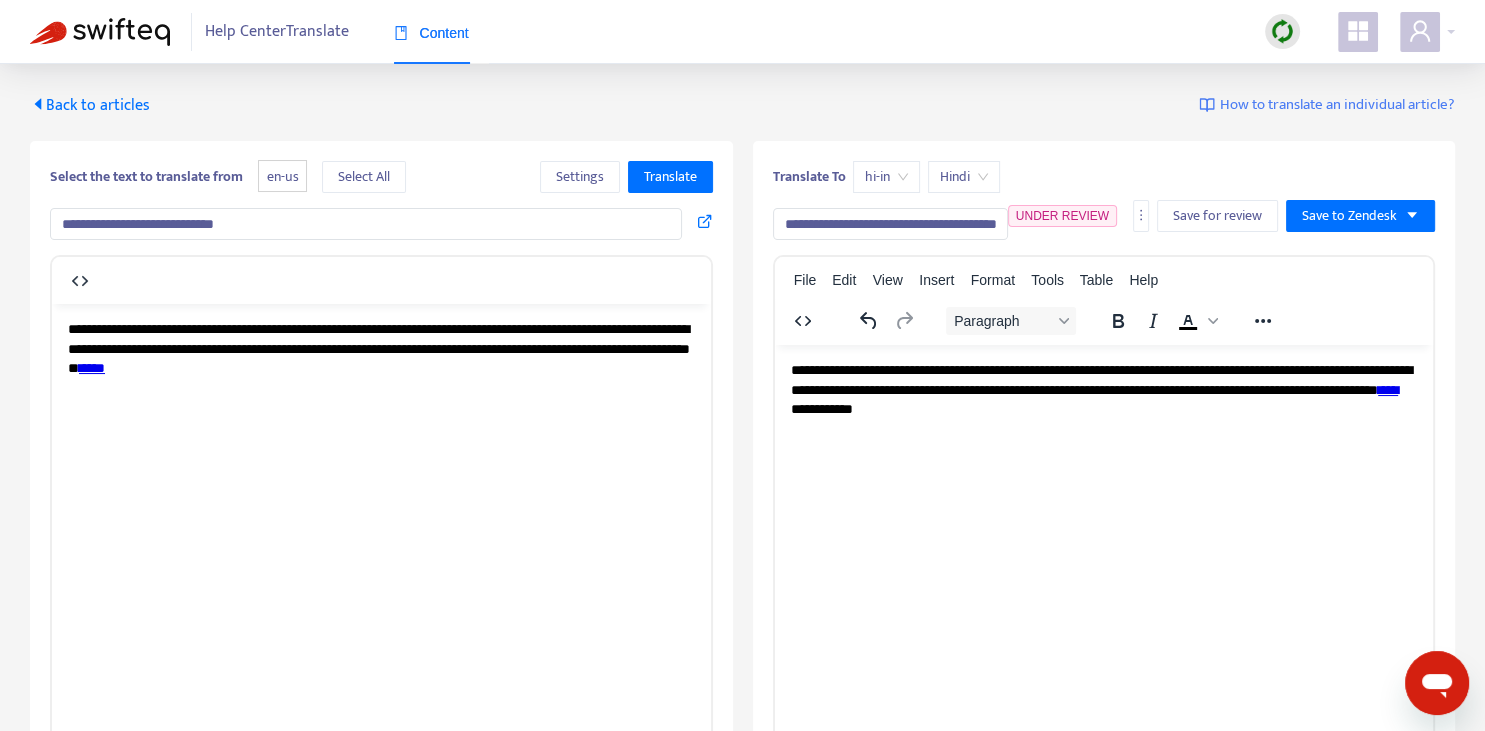 click on "**********" at bounding box center (890, 224) 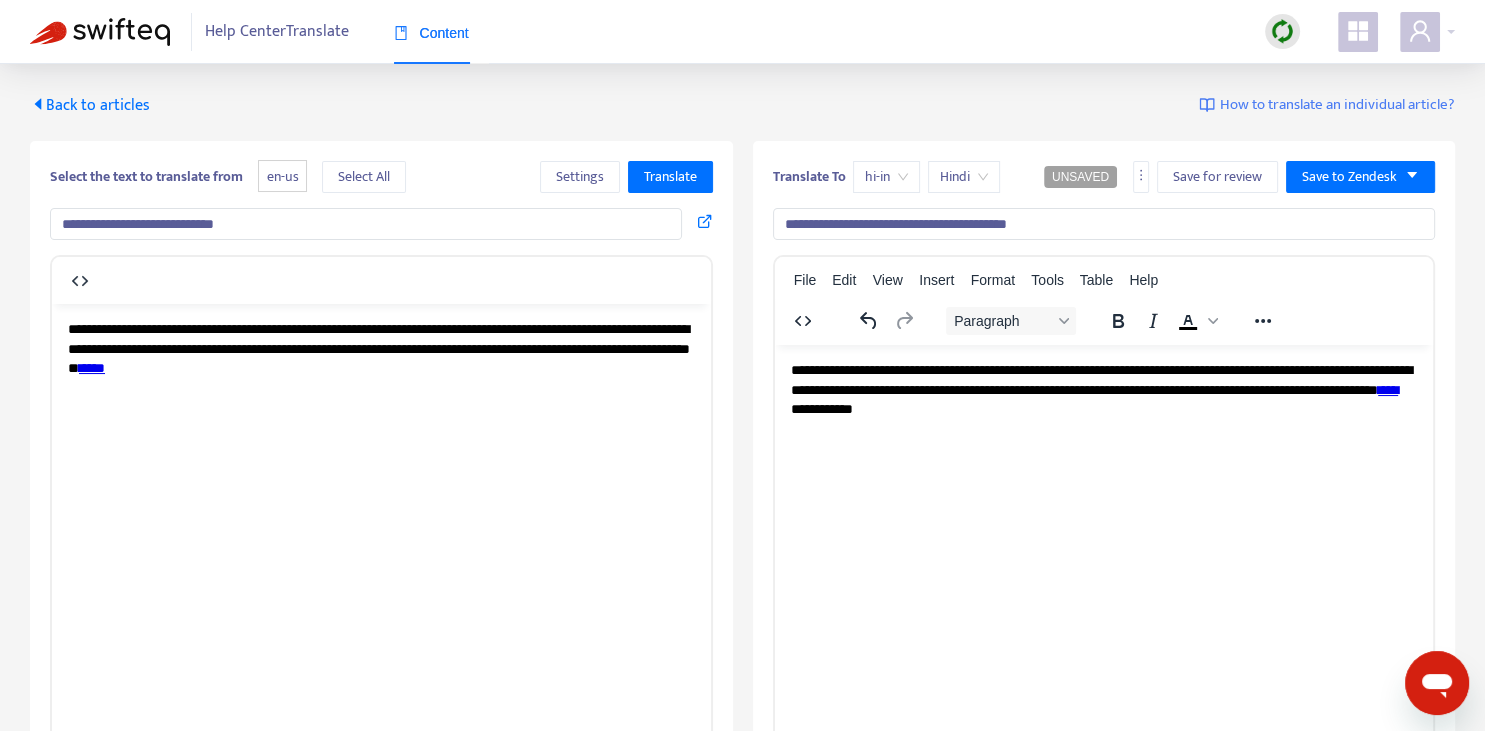 click on "**********" at bounding box center [1104, 224] 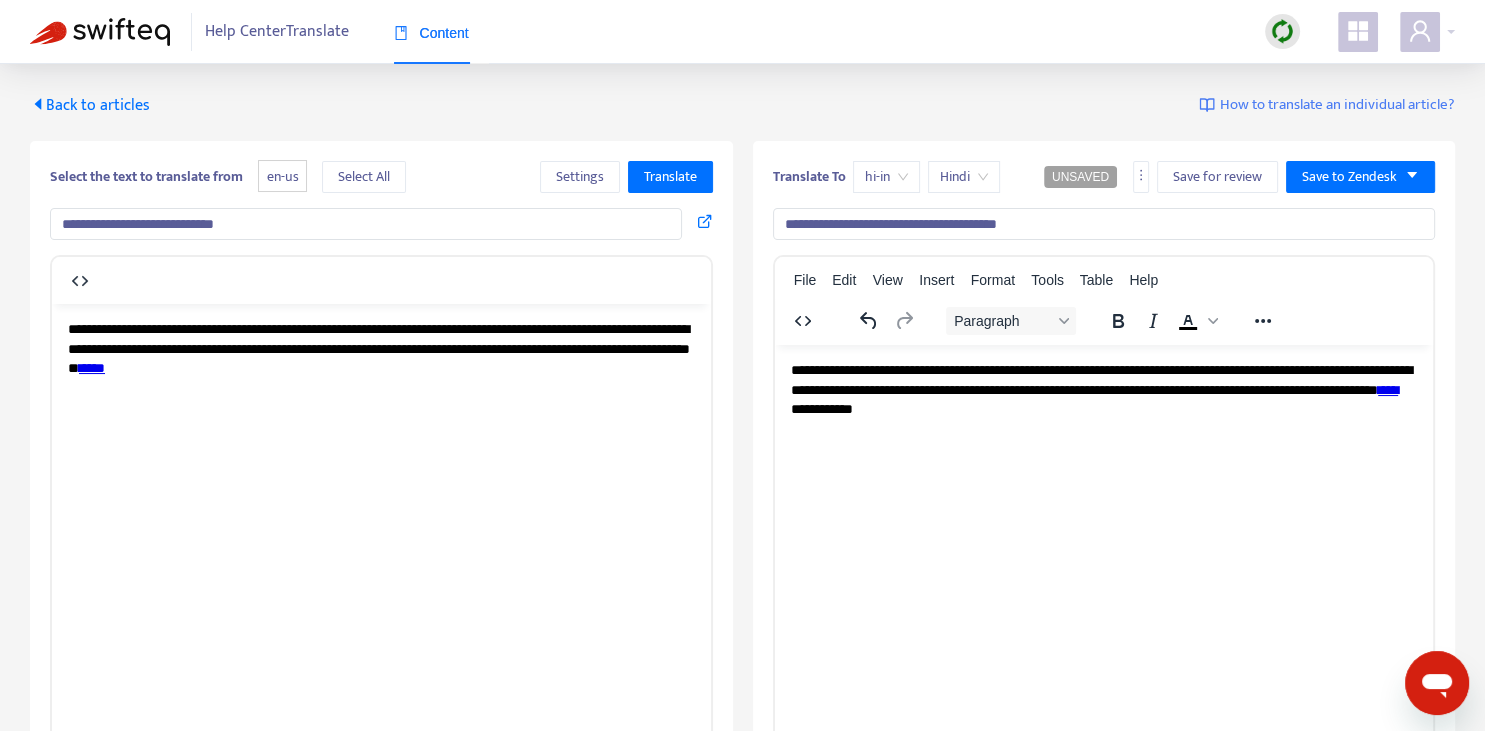 type on "**********" 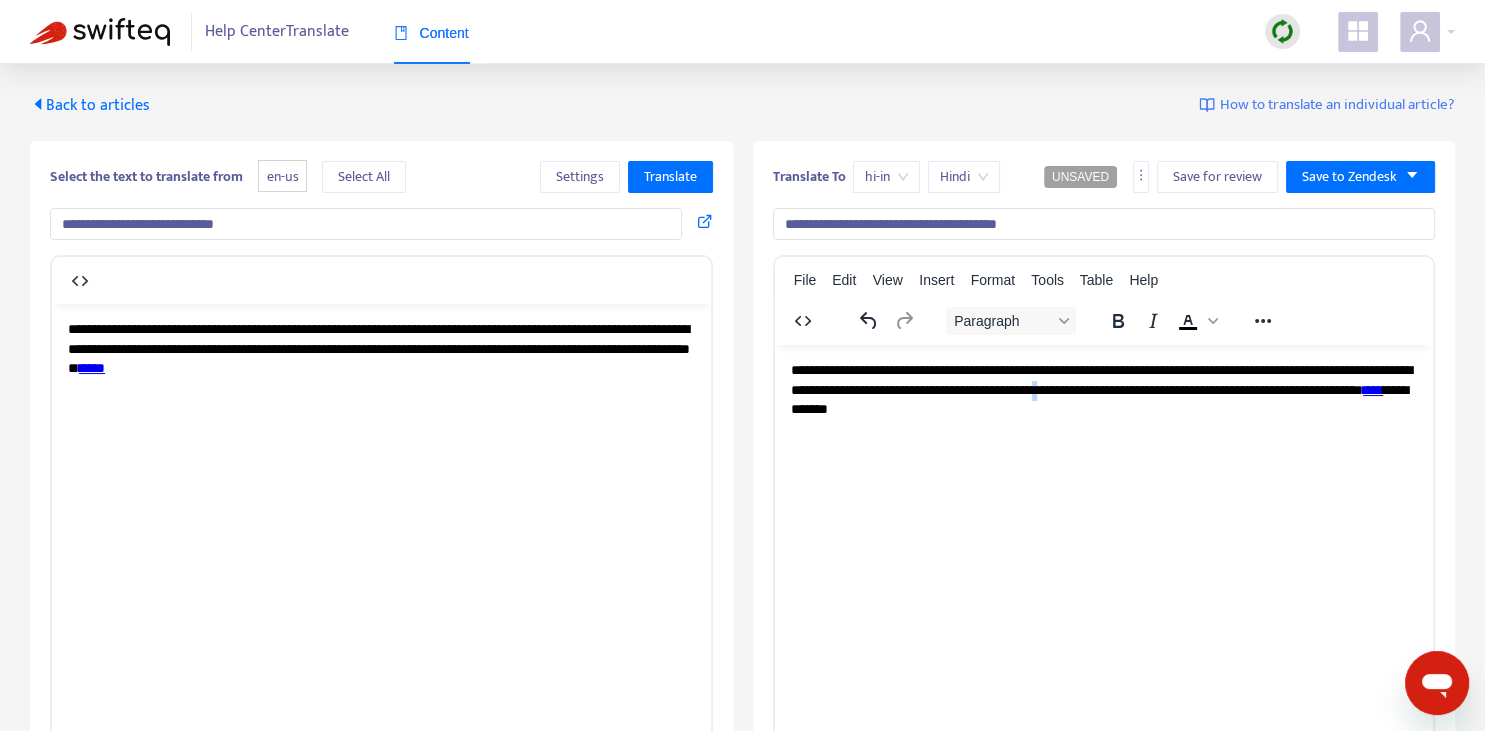 copy on "*" 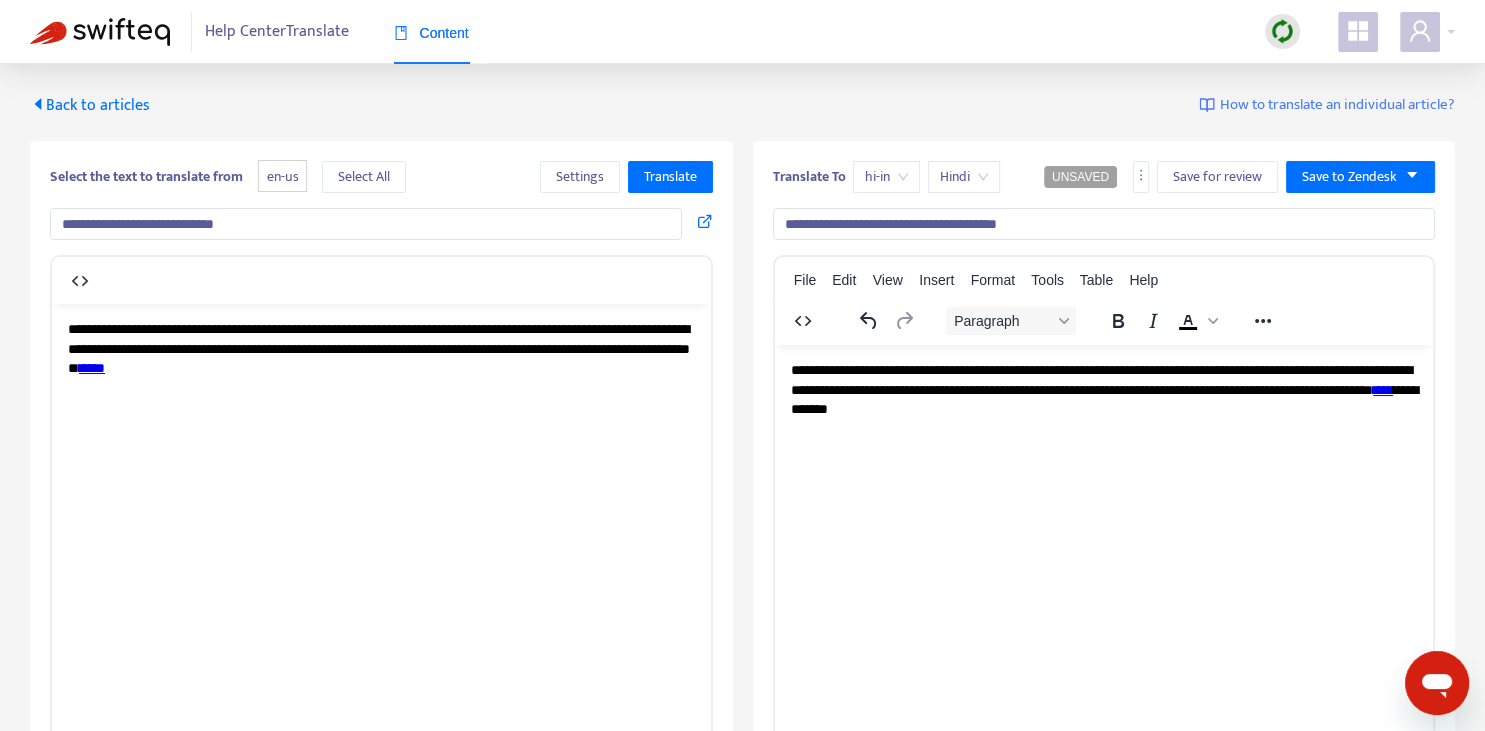 click on "****" at bounding box center (1382, 389) 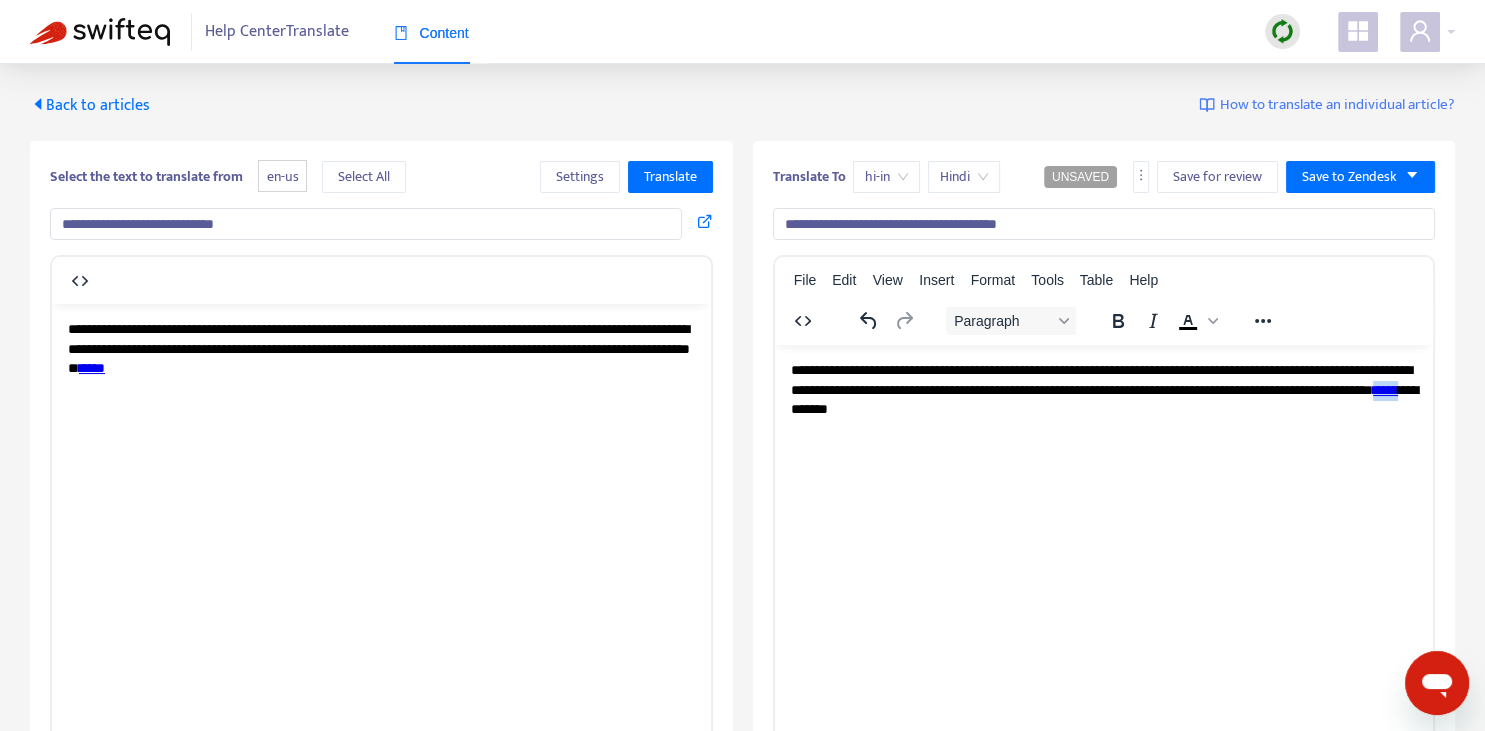 click on "****" at bounding box center (1384, 389) 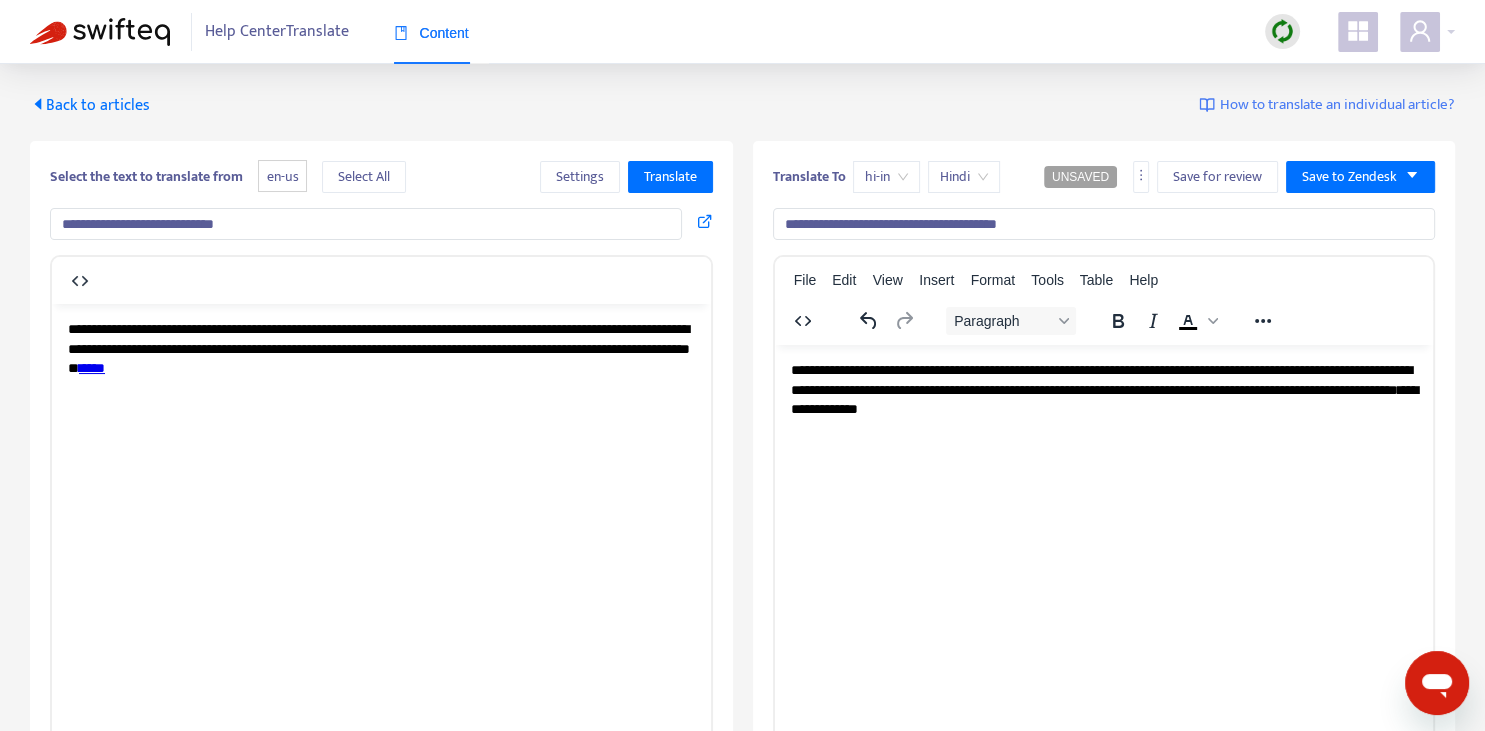 click on "**********" at bounding box center (1100, 379) 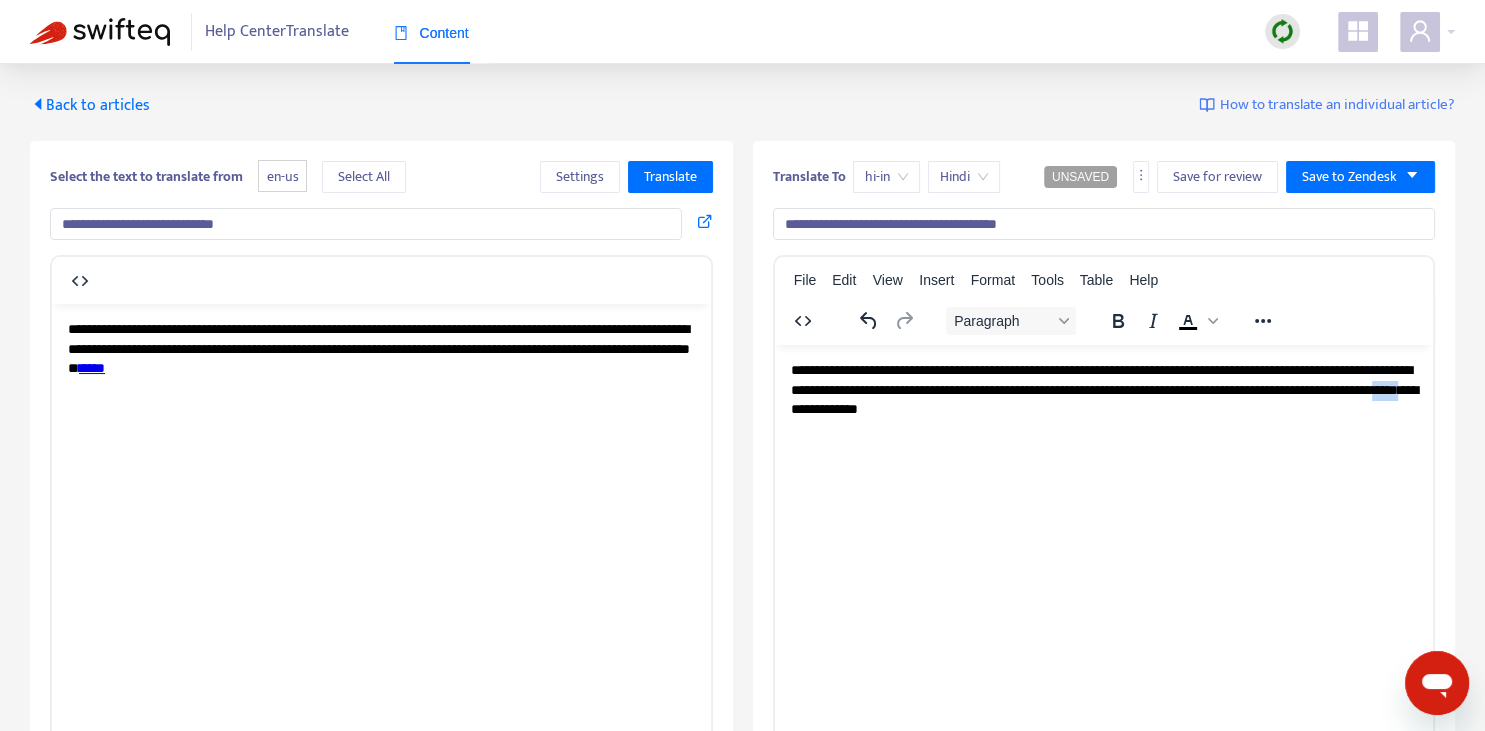 click on "**********" at bounding box center [1100, 379] 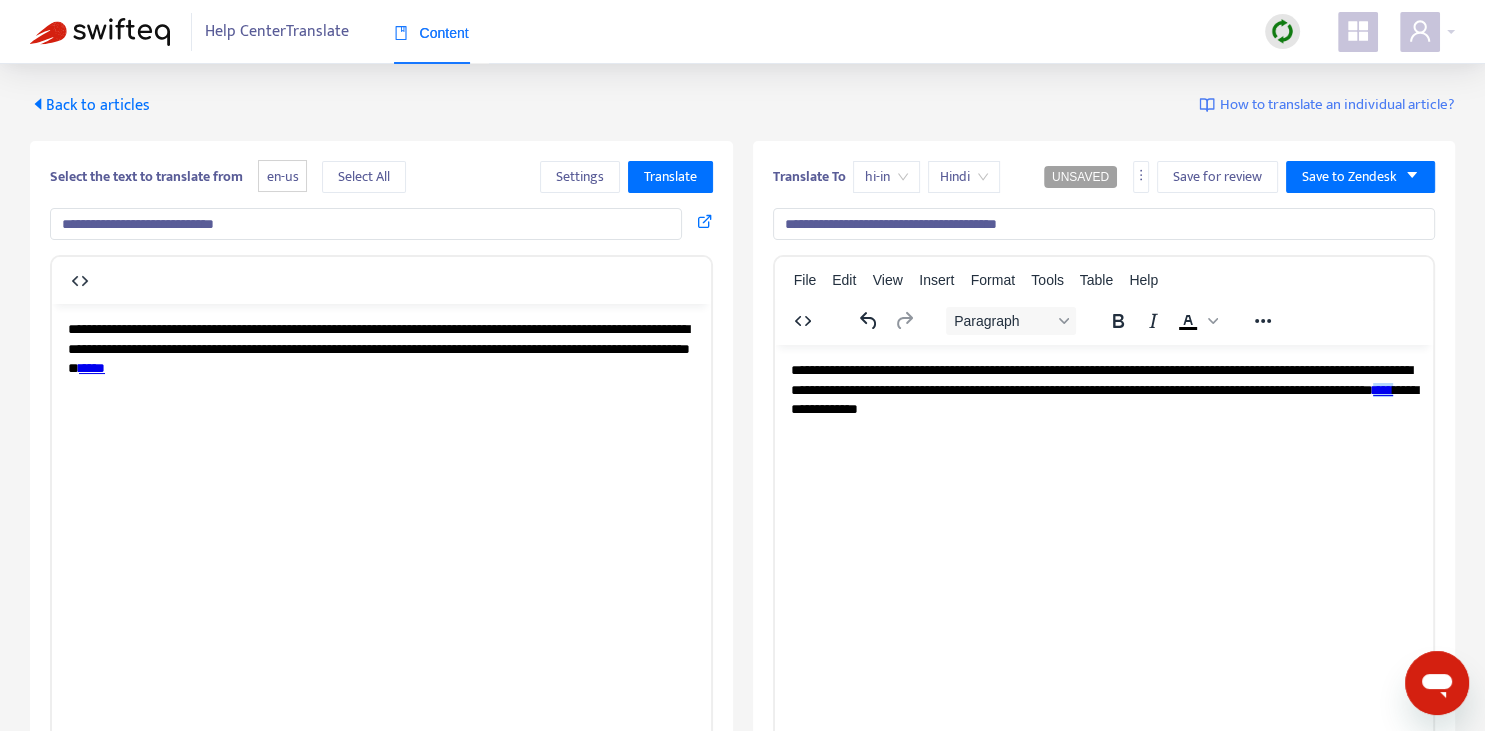 click on "**********" at bounding box center [1100, 379] 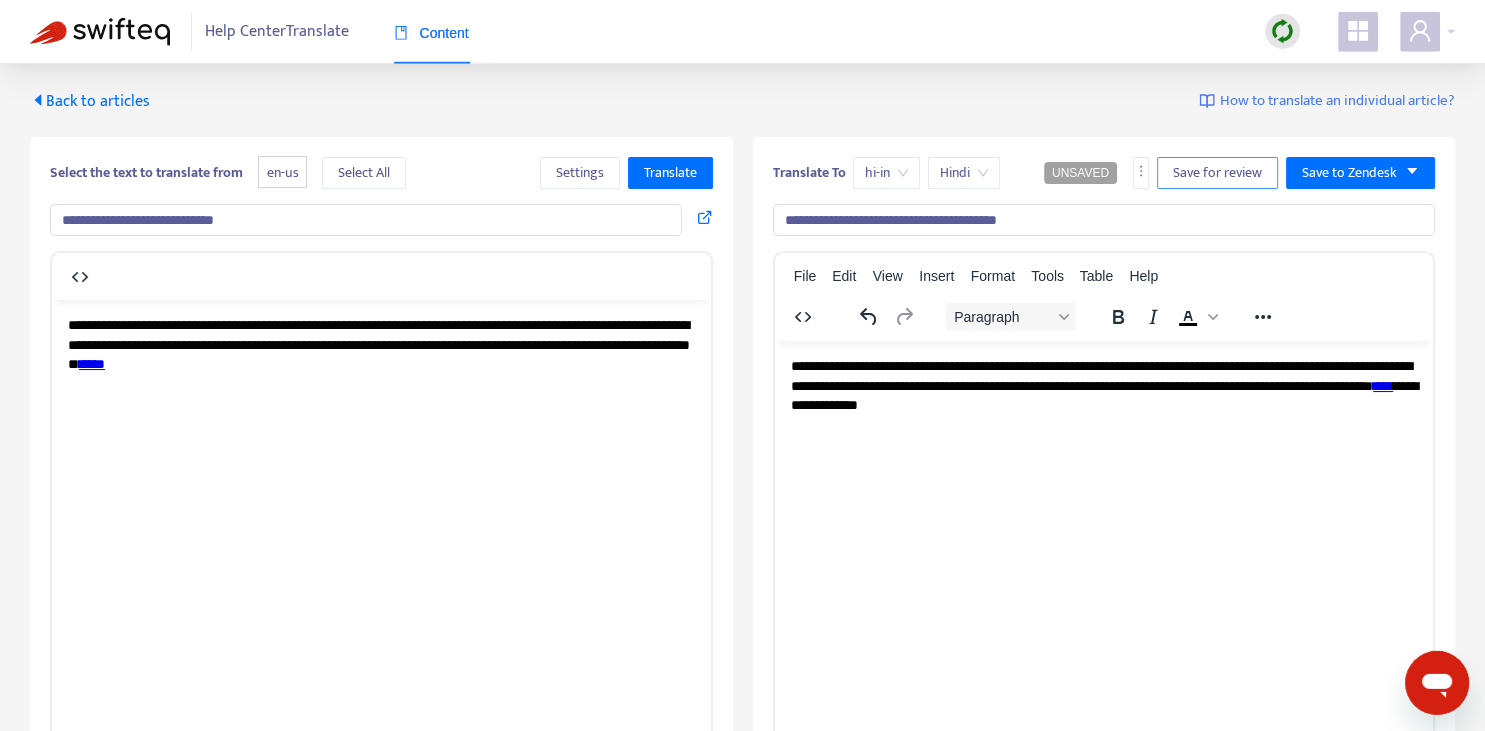 scroll, scrollTop: 0, scrollLeft: 0, axis: both 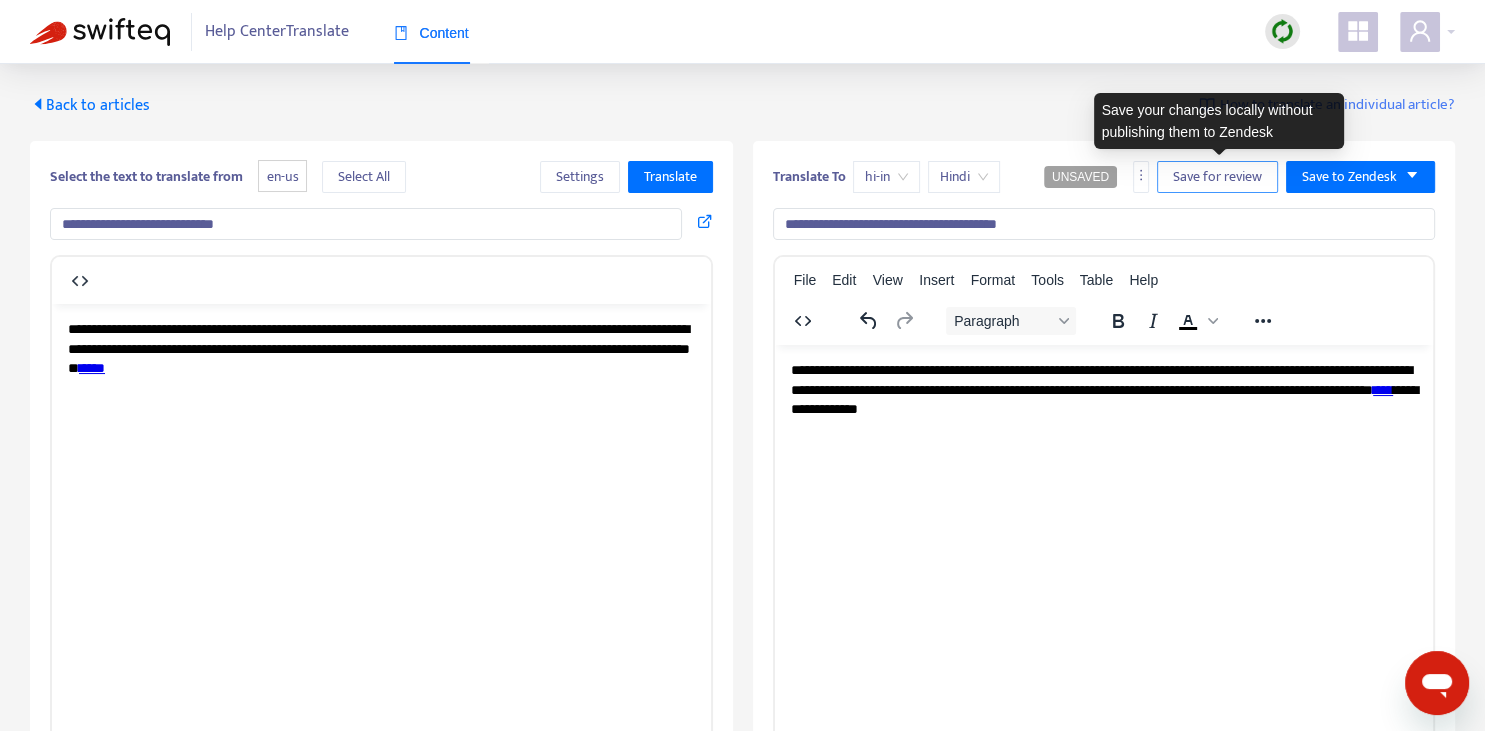 click on "Save for review" at bounding box center (1217, 177) 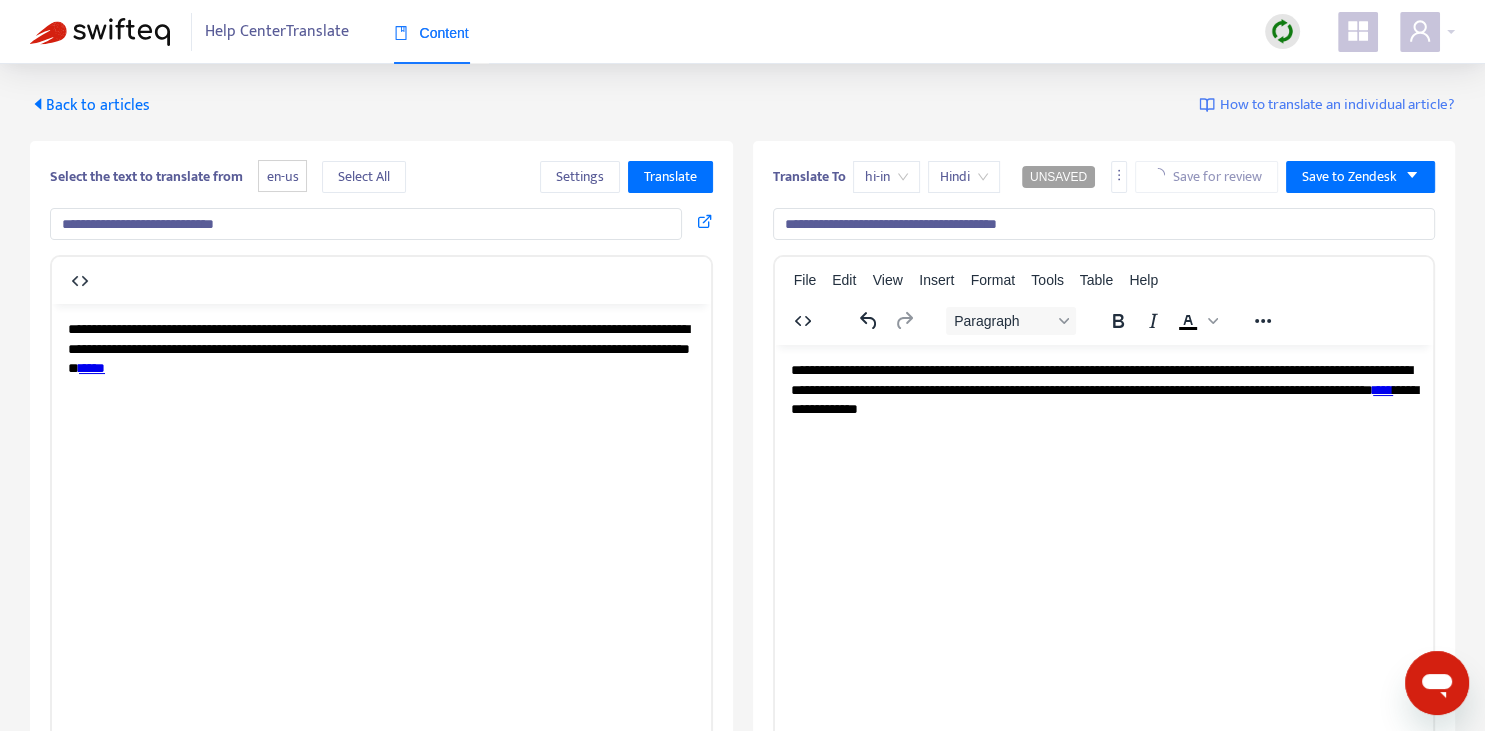 scroll, scrollTop: 343, scrollLeft: 0, axis: vertical 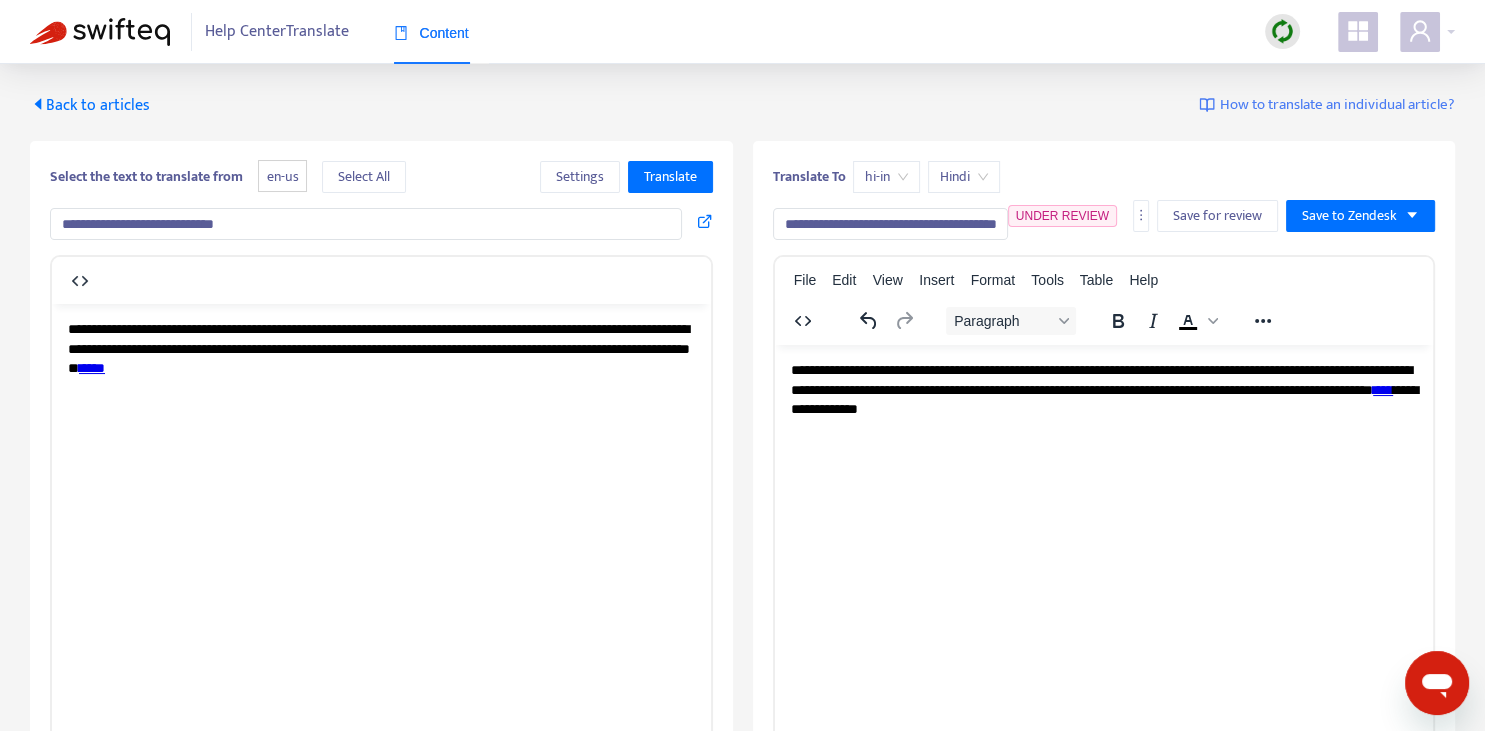 click on "Back to articles" at bounding box center (90, 105) 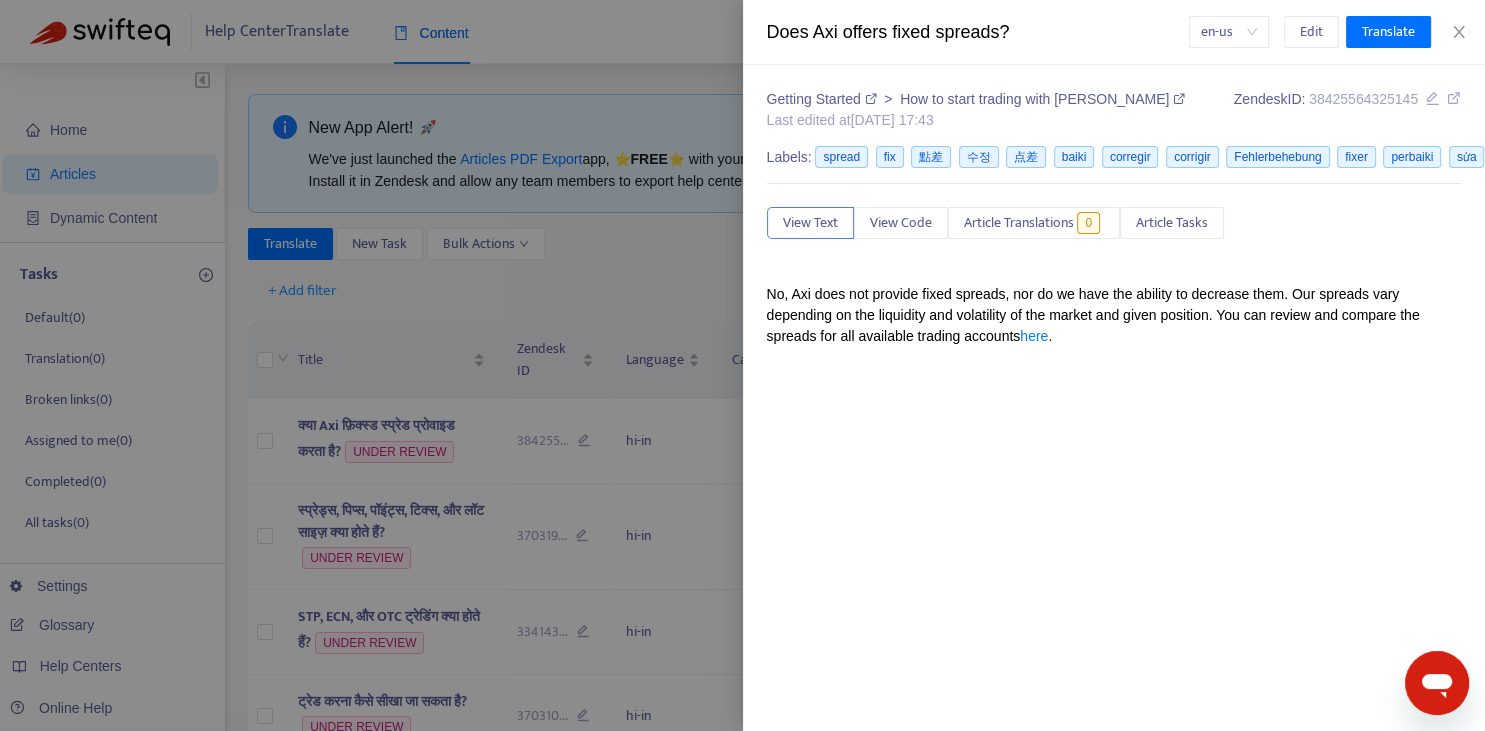 click at bounding box center (742, 365) 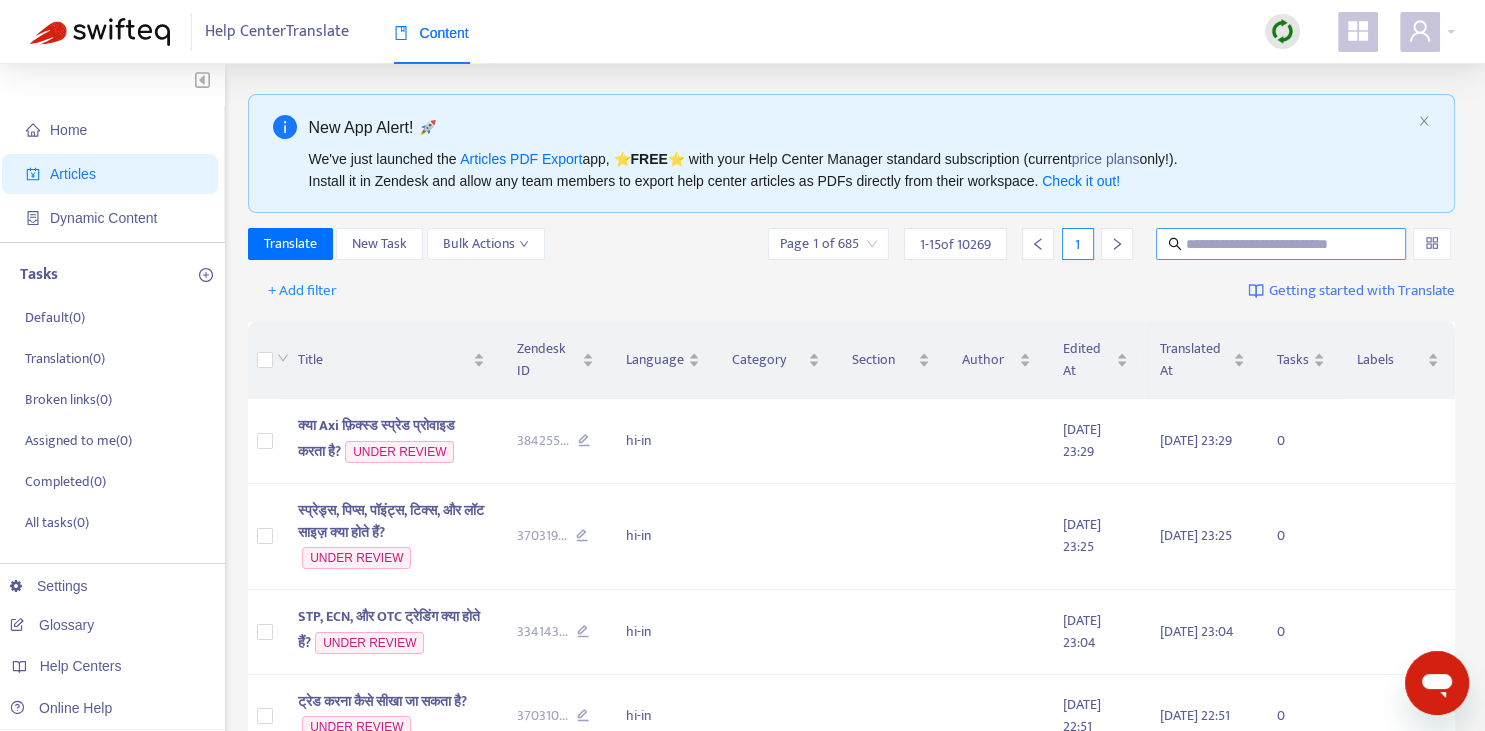 click at bounding box center (1282, 244) 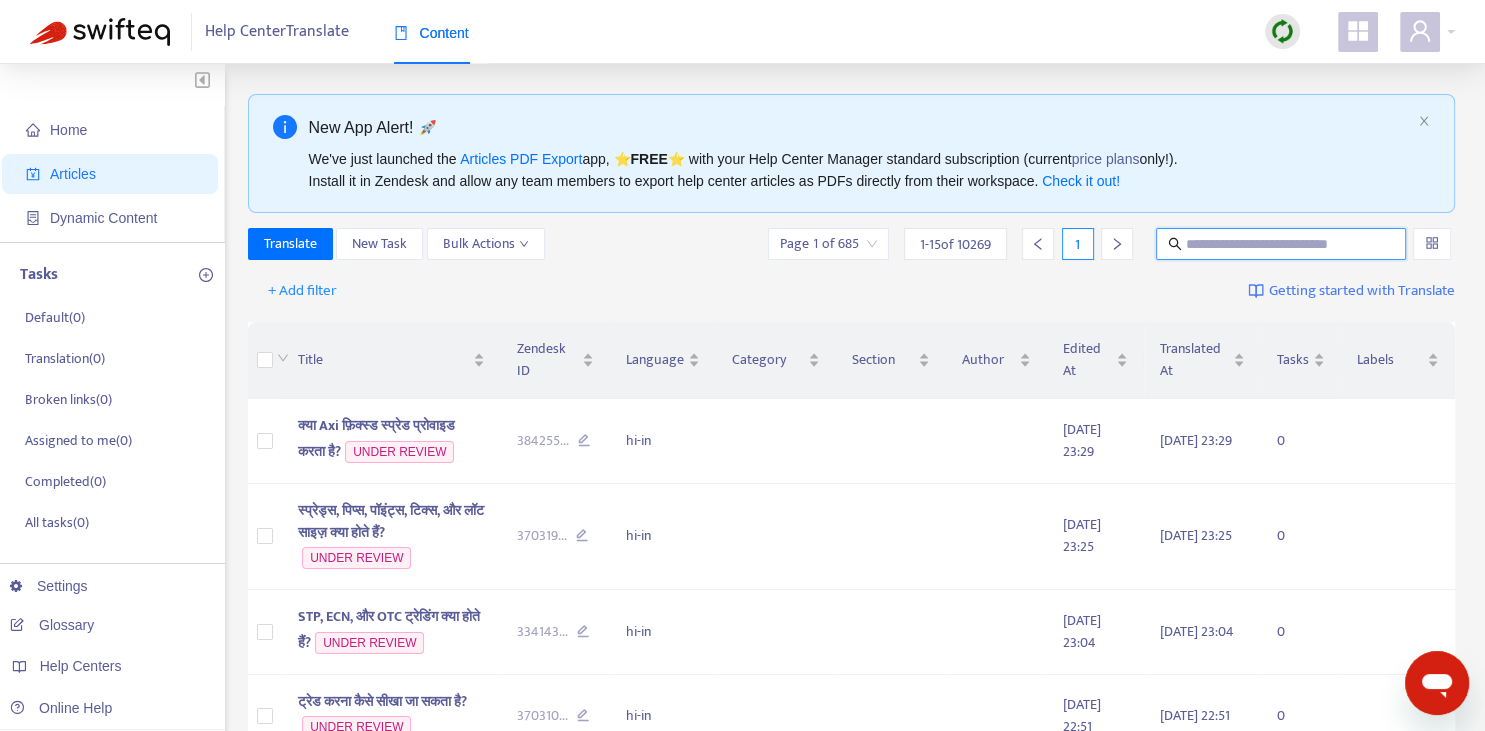 paste on "**********" 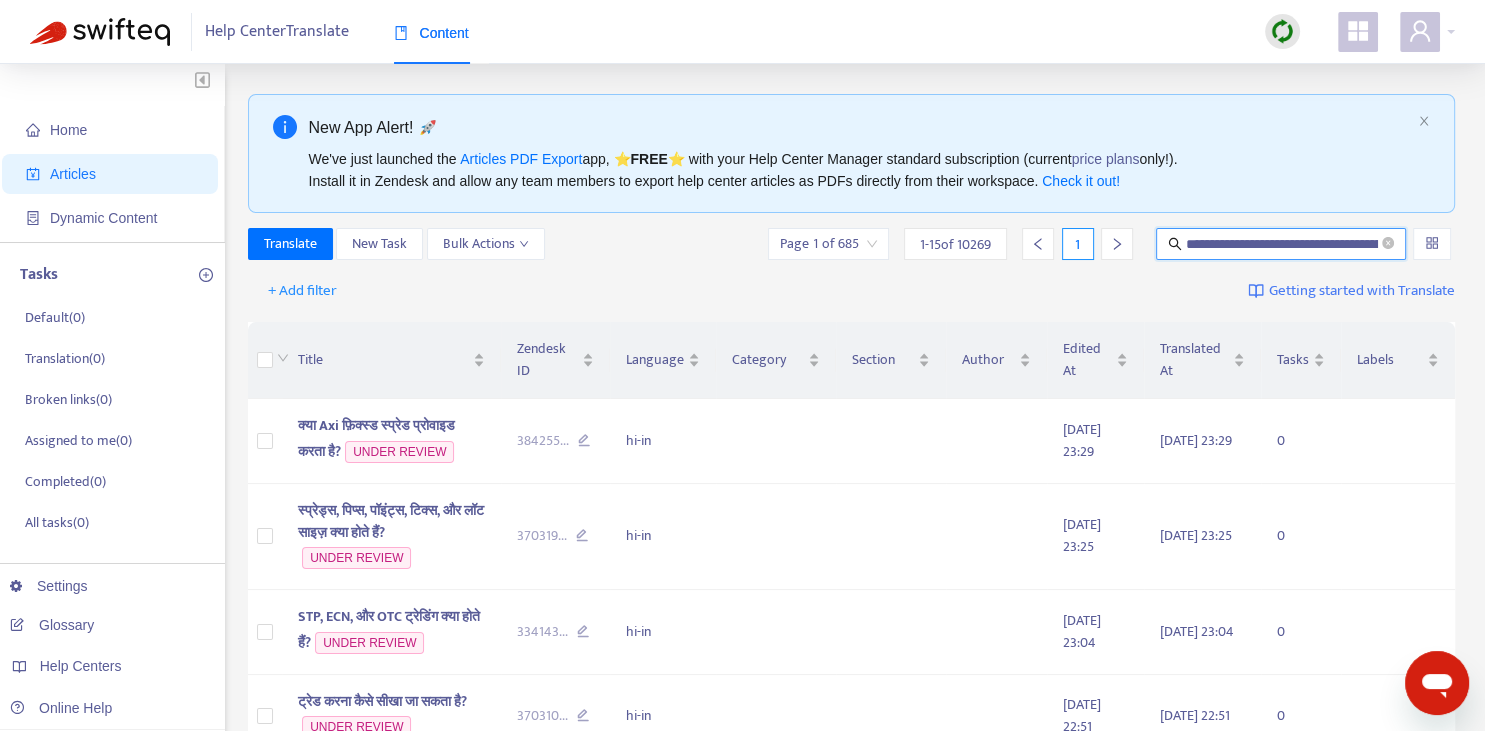 scroll, scrollTop: 0, scrollLeft: 146, axis: horizontal 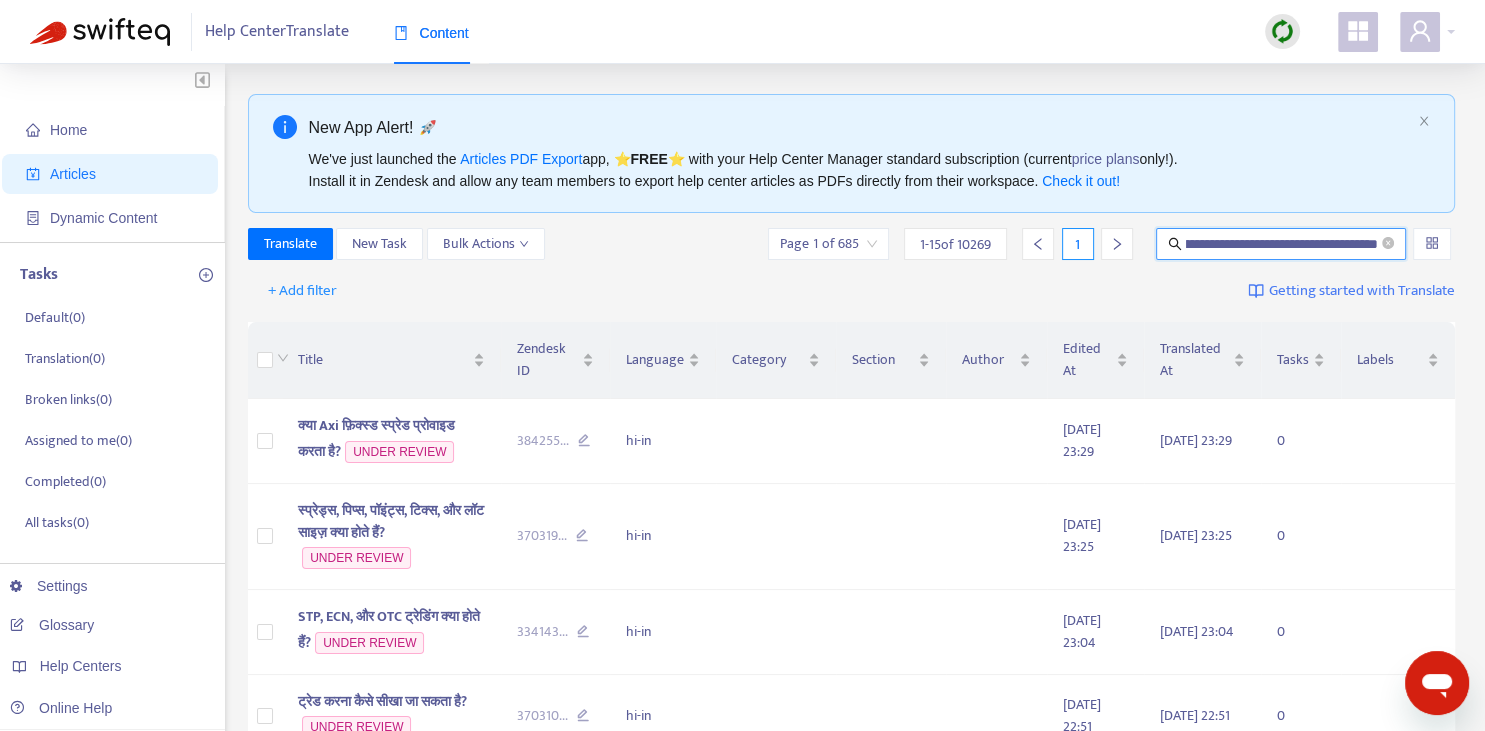 type on "**********" 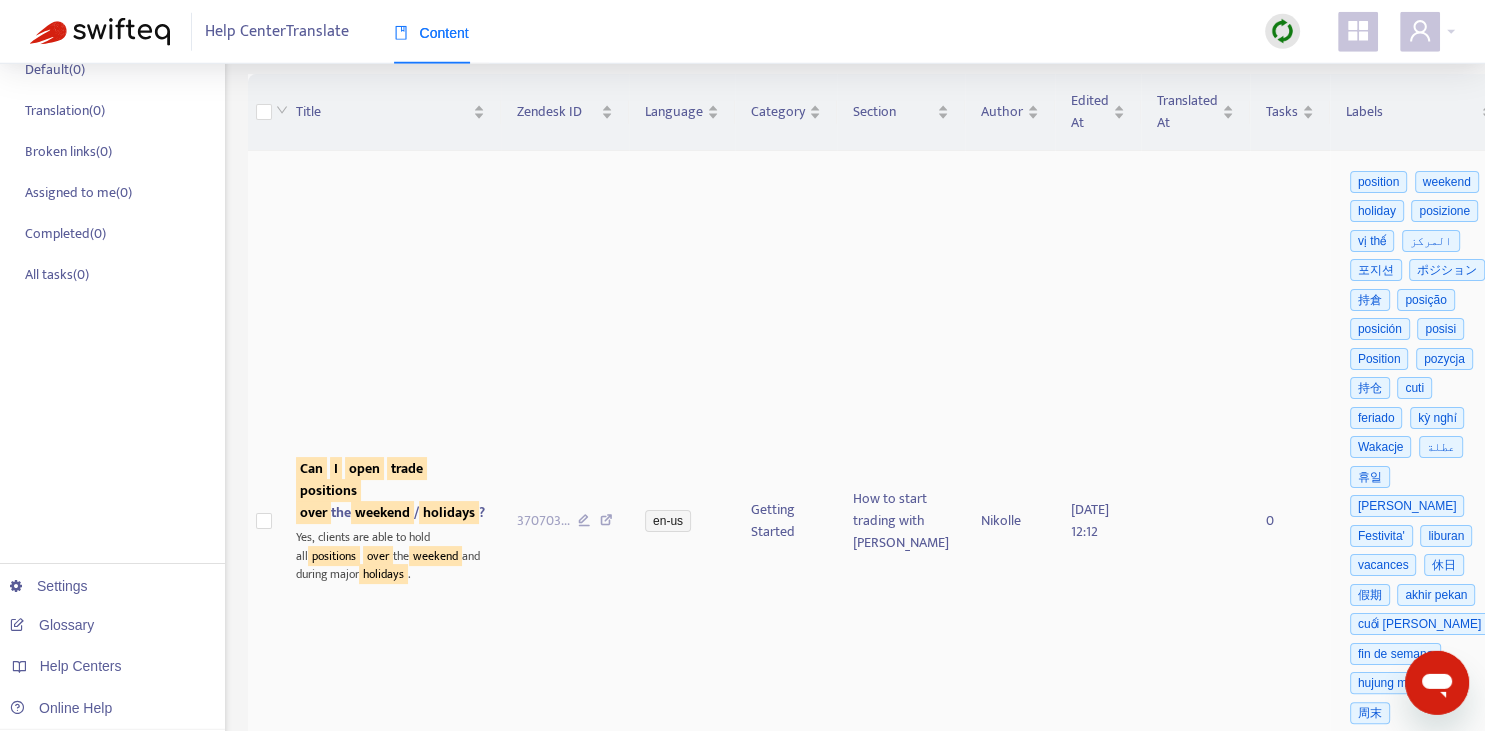 scroll, scrollTop: 281, scrollLeft: 0, axis: vertical 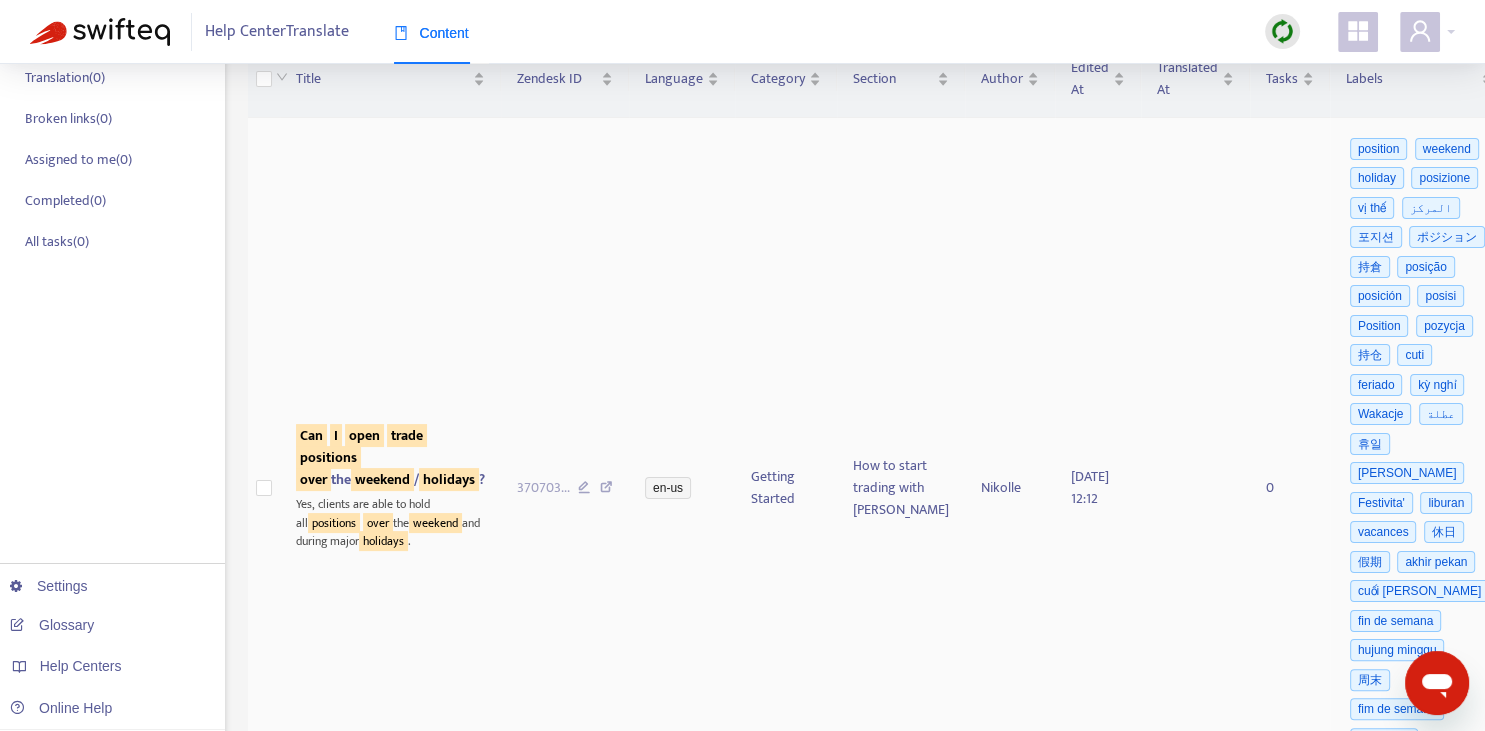 click on "positions" at bounding box center (328, 457) 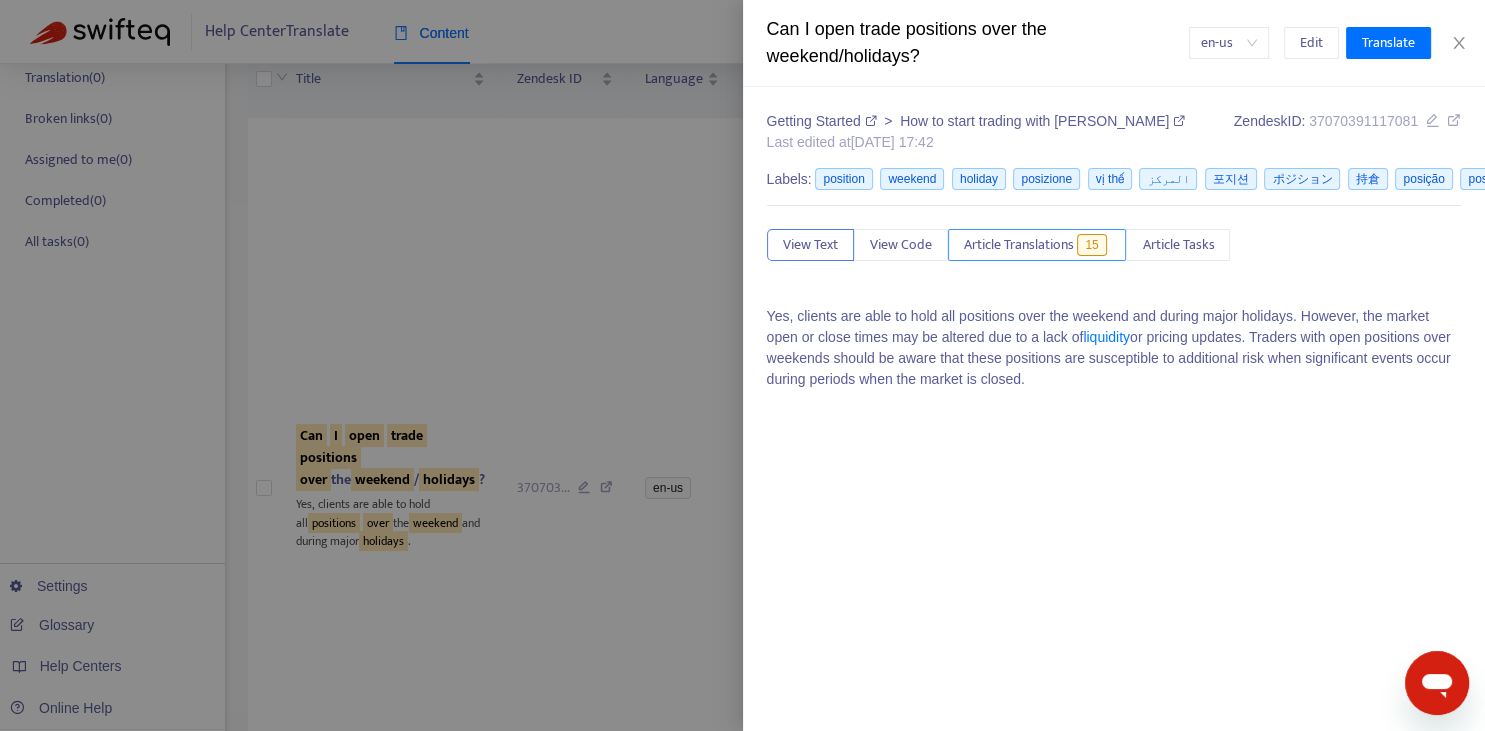 click on "Article Translations" at bounding box center (1019, 245) 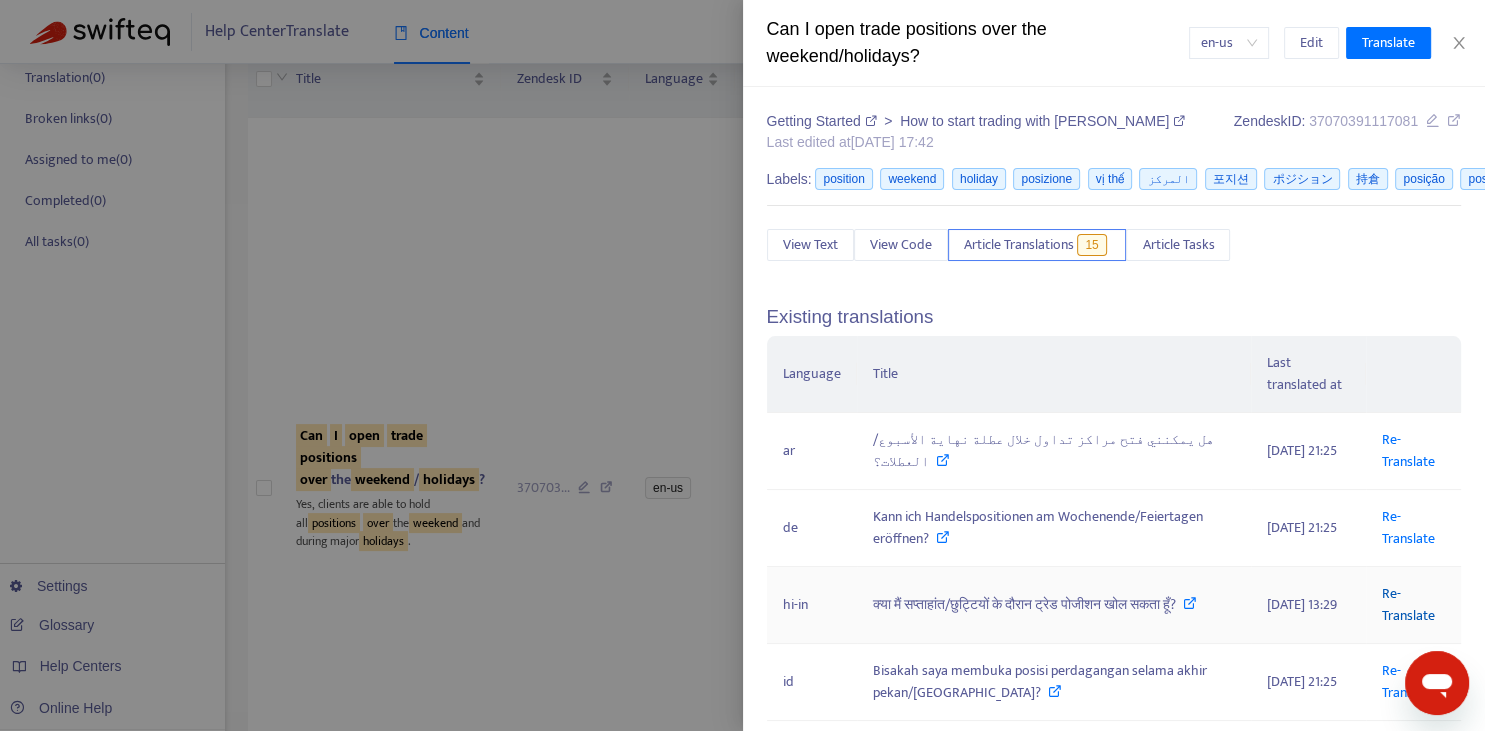 click on "Re-Translate" at bounding box center (1408, 604) 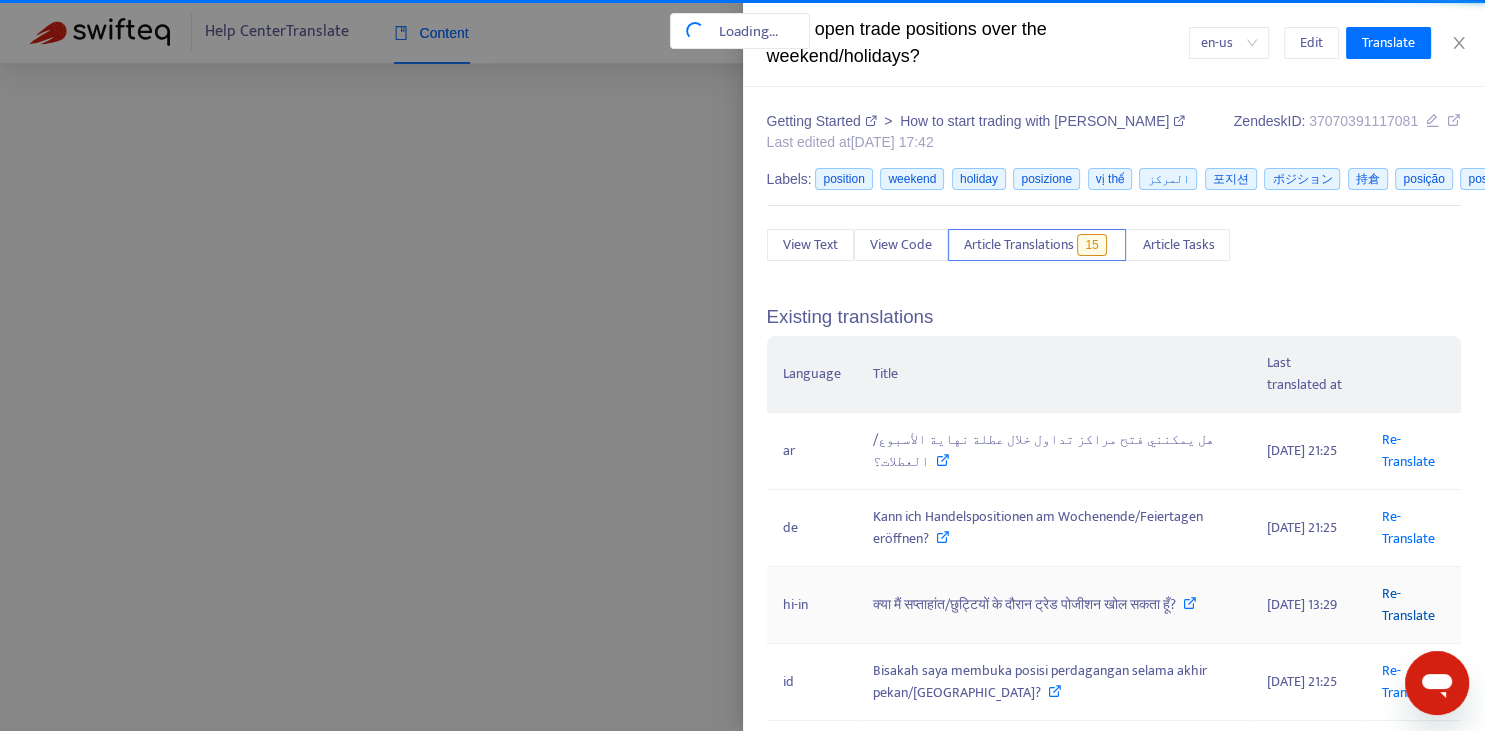 scroll, scrollTop: 37, scrollLeft: 0, axis: vertical 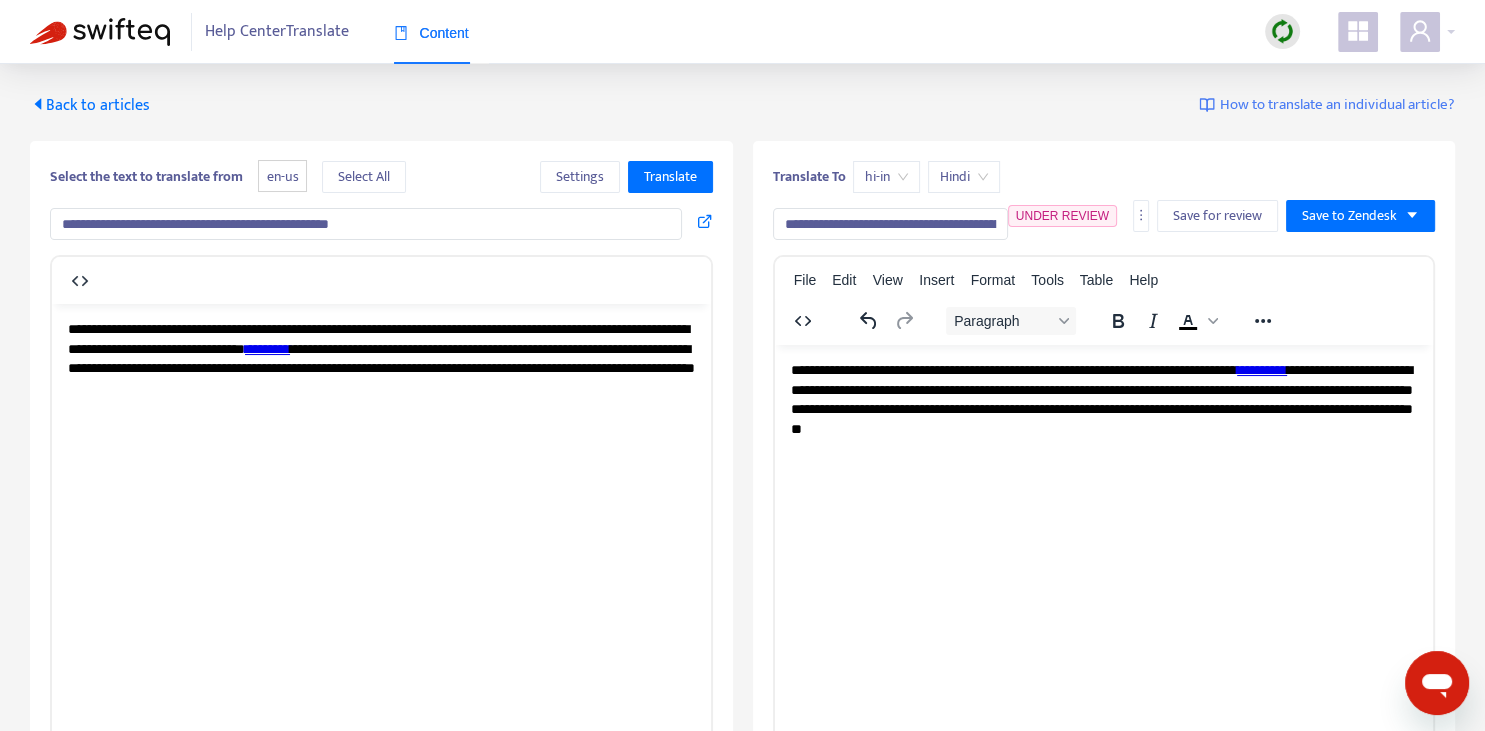 click on "**********" at bounding box center [890, 224] 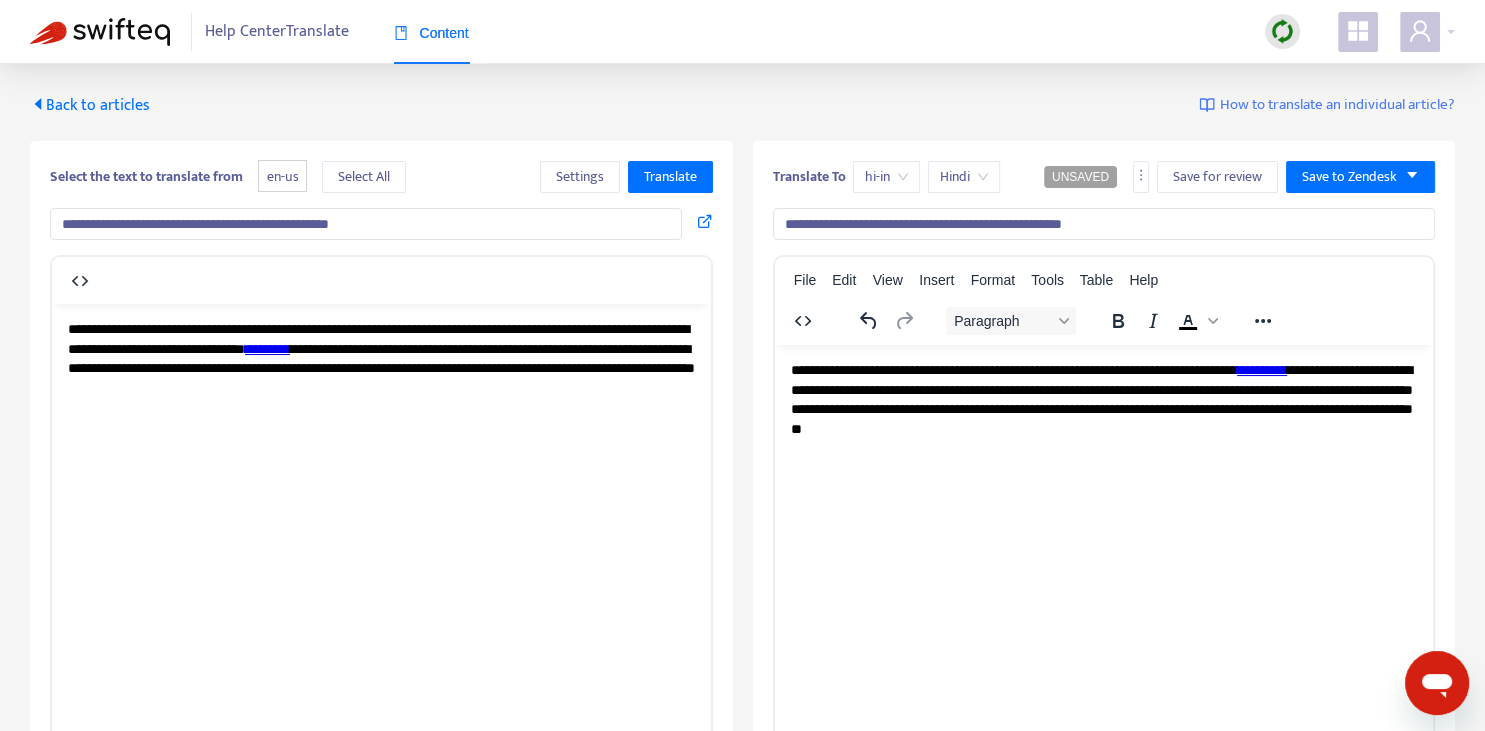 type on "**********" 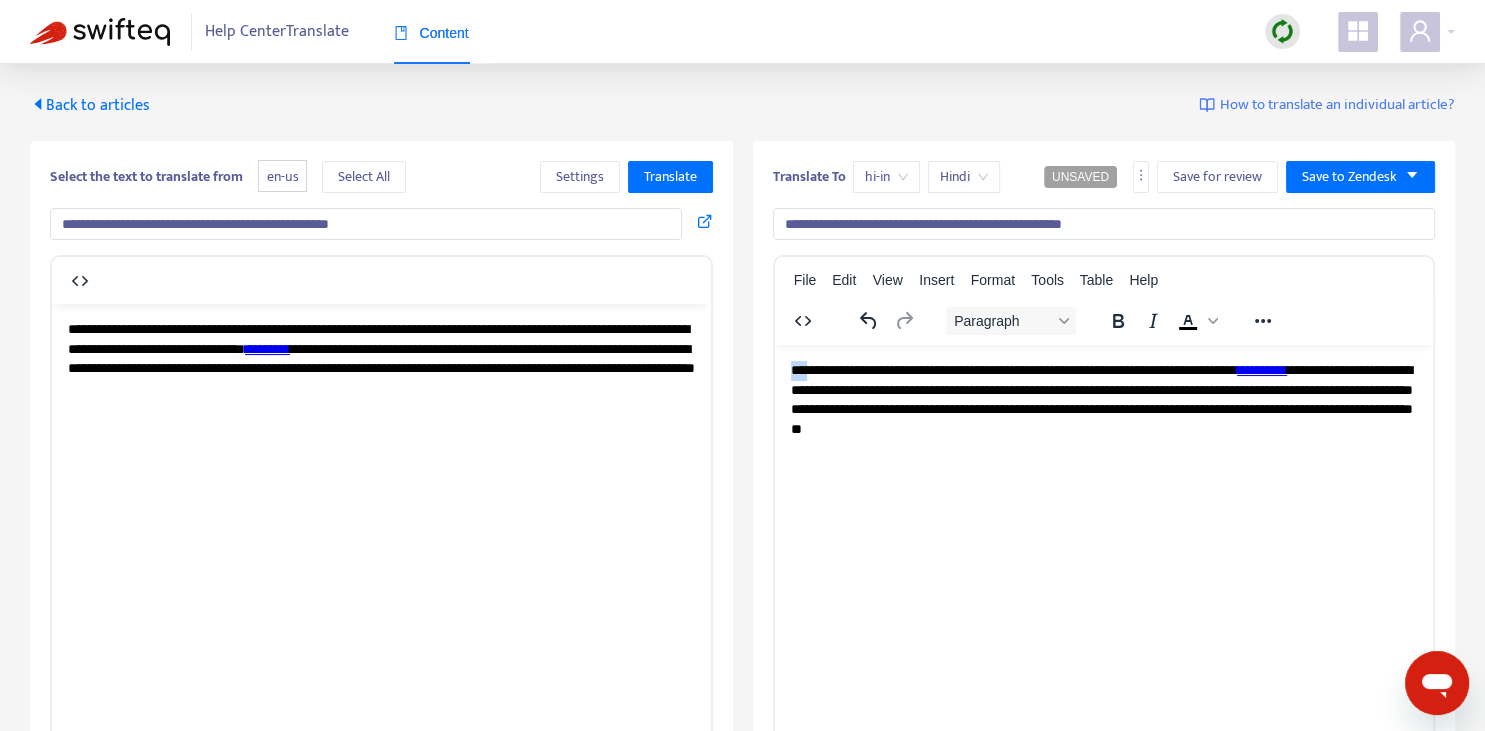 click on "**********" at bounding box center [1103, 399] 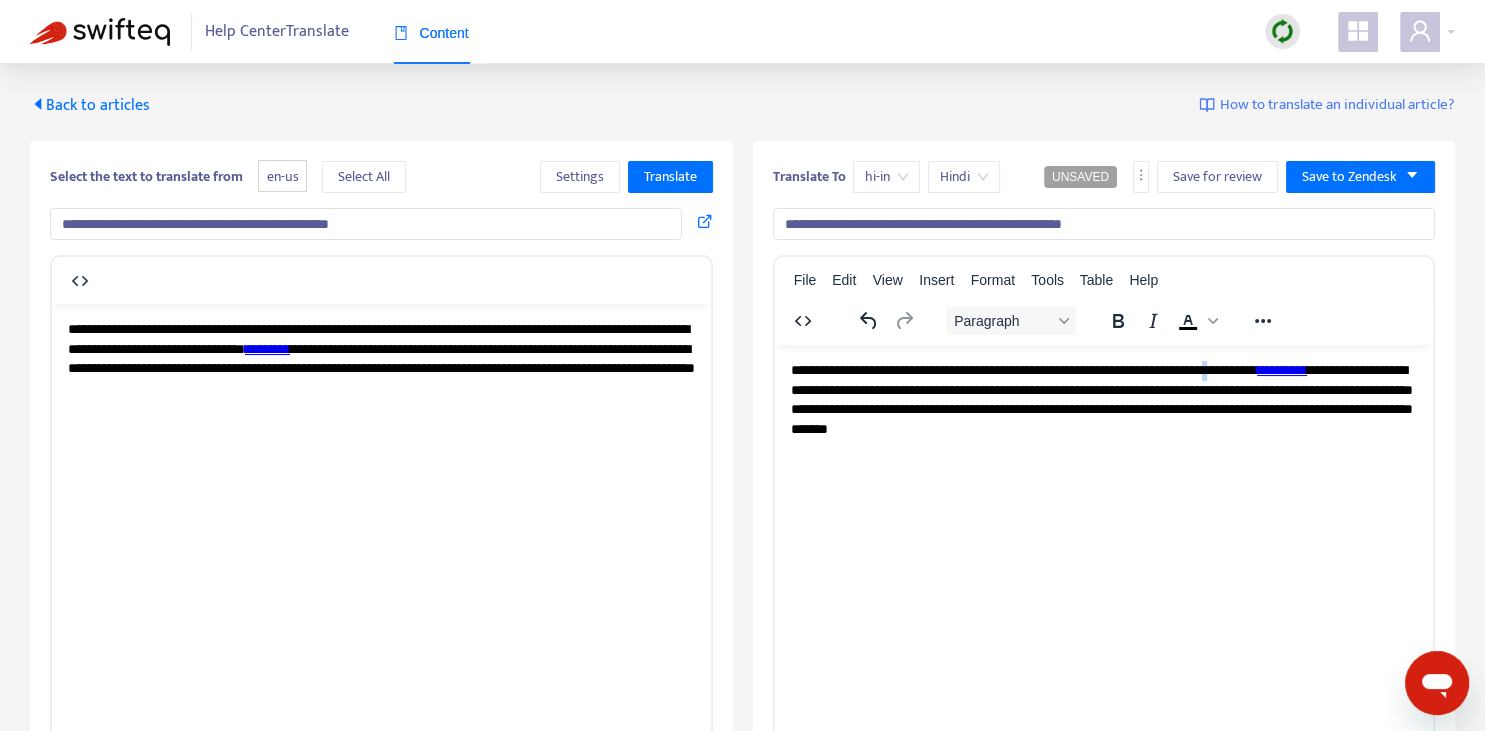 copy on "*" 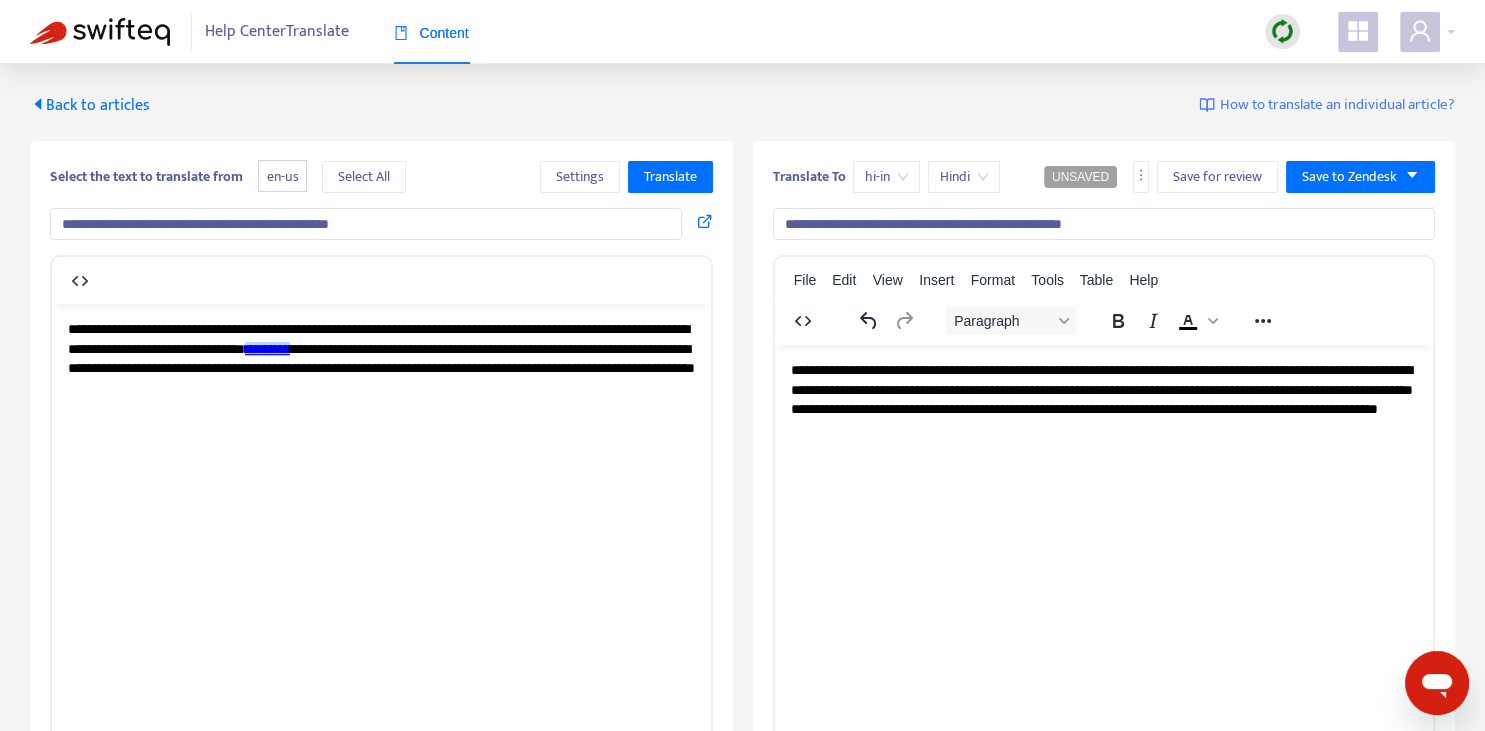 click on "*********" at bounding box center [267, 348] 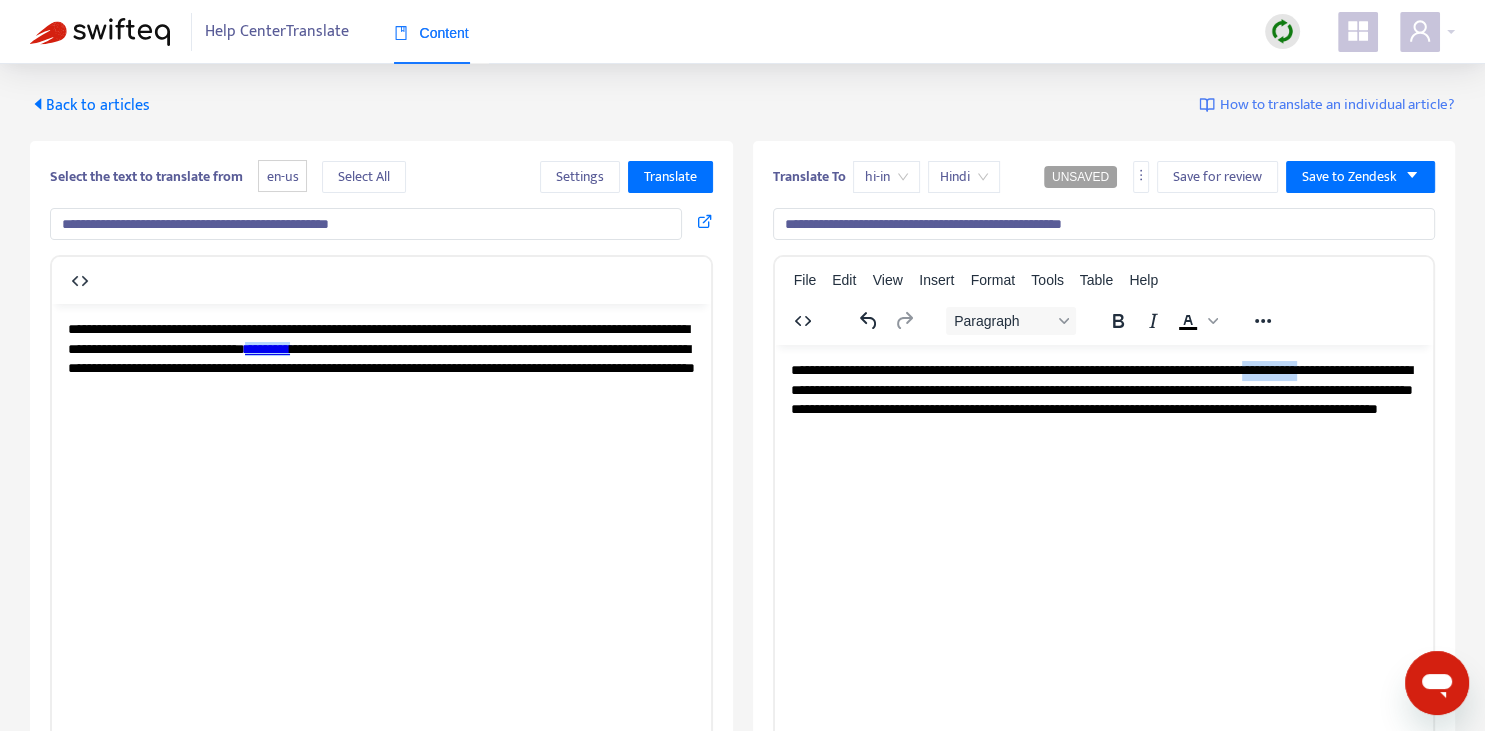 click on "**********" at bounding box center [1103, 399] 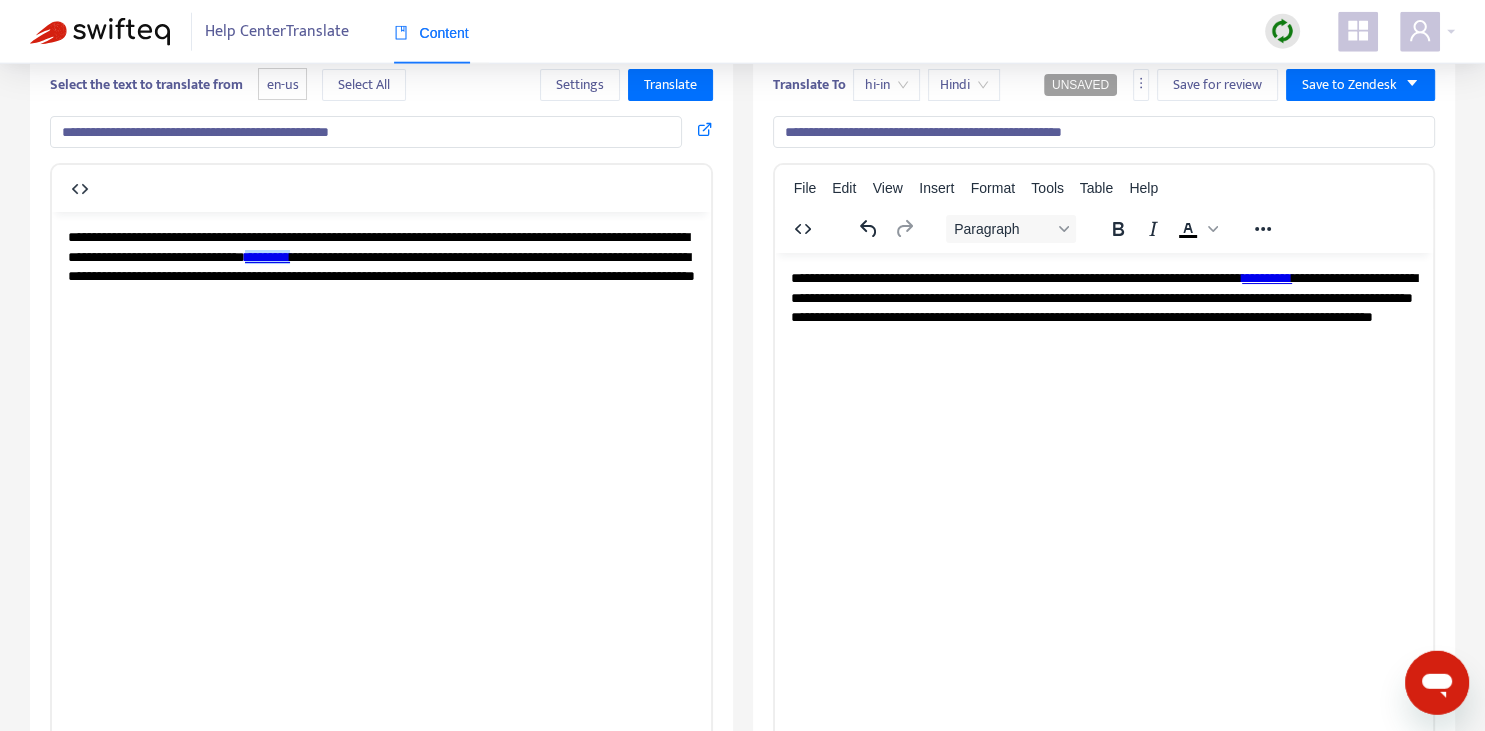 scroll, scrollTop: 140, scrollLeft: 0, axis: vertical 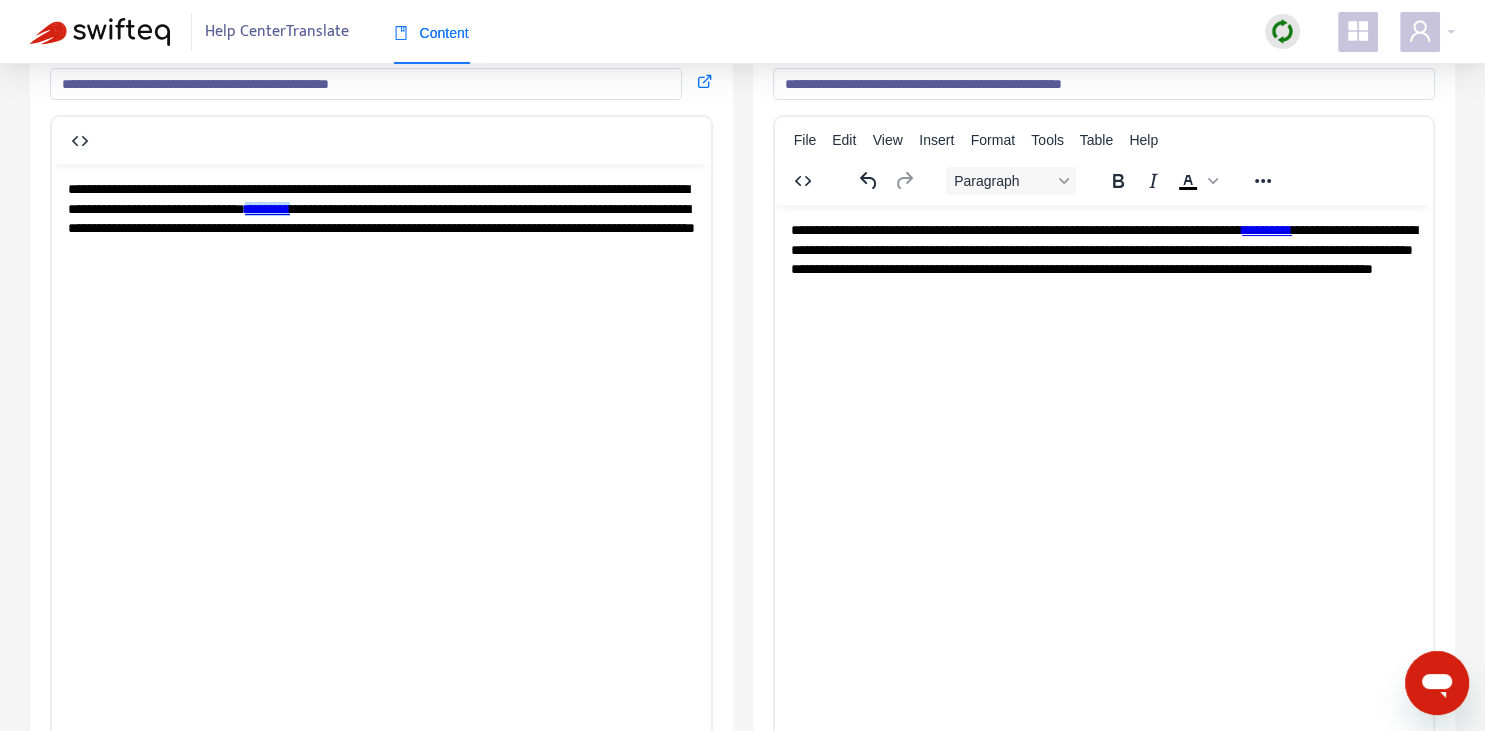click on "**********" at bounding box center (1103, 259) 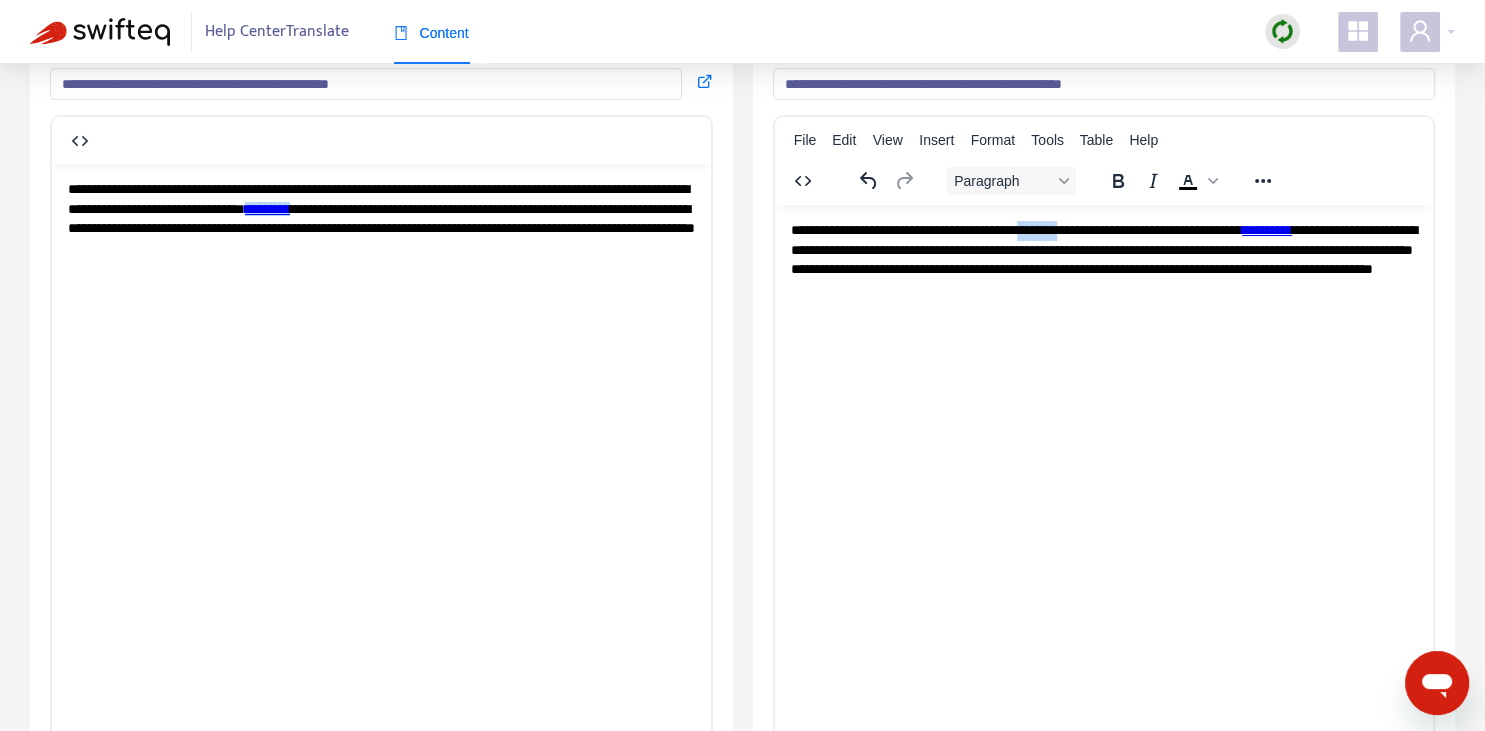 click on "**********" at bounding box center (1103, 259) 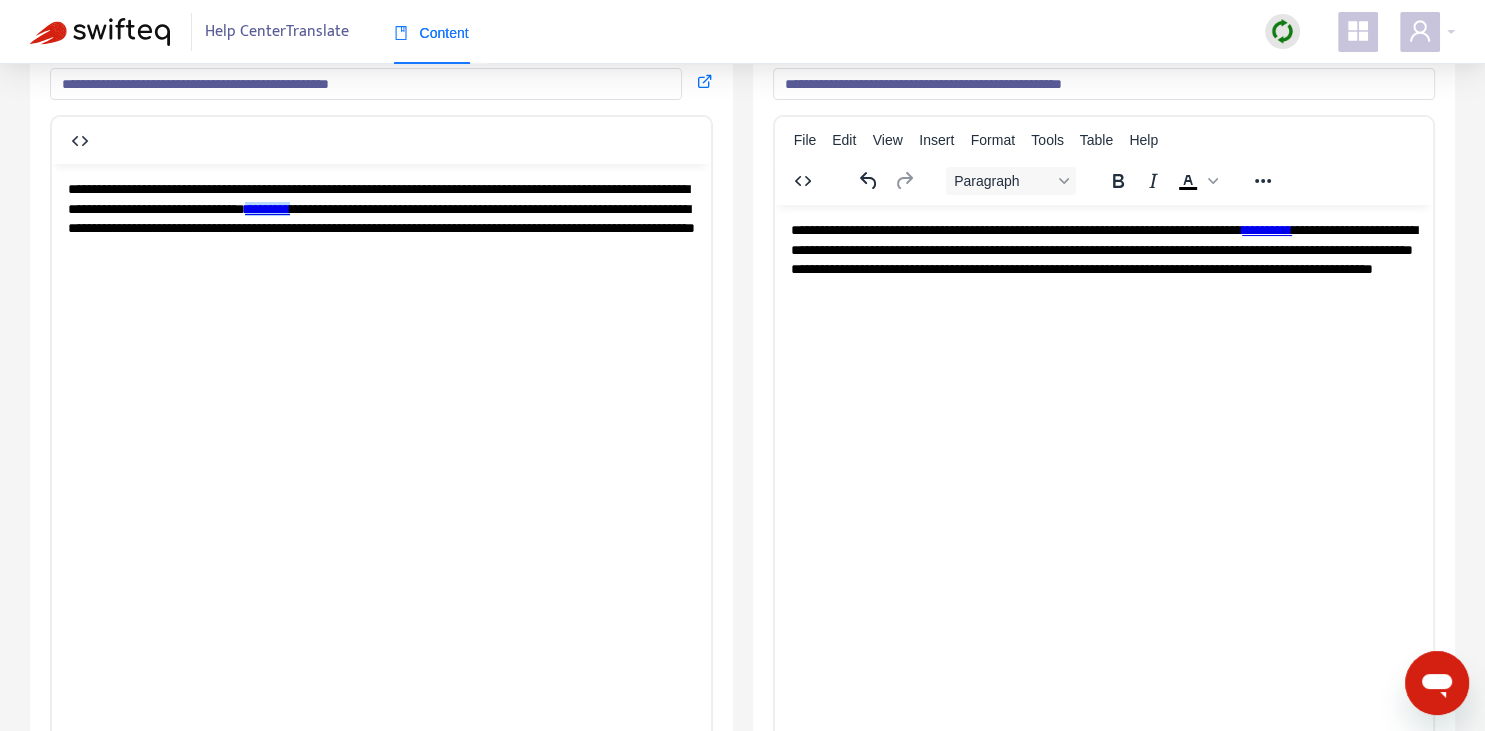 click on "**********" at bounding box center (1103, 259) 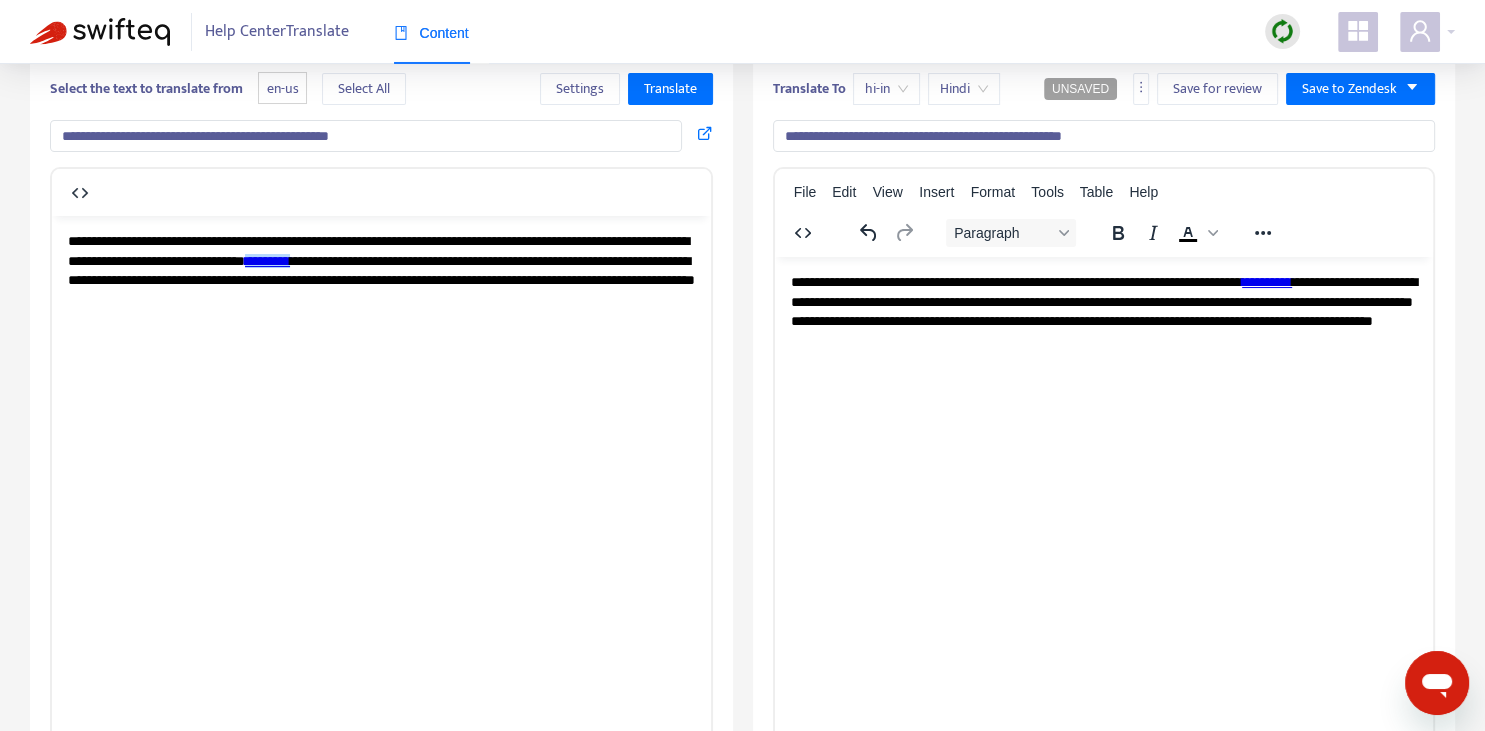 scroll, scrollTop: 0, scrollLeft: 0, axis: both 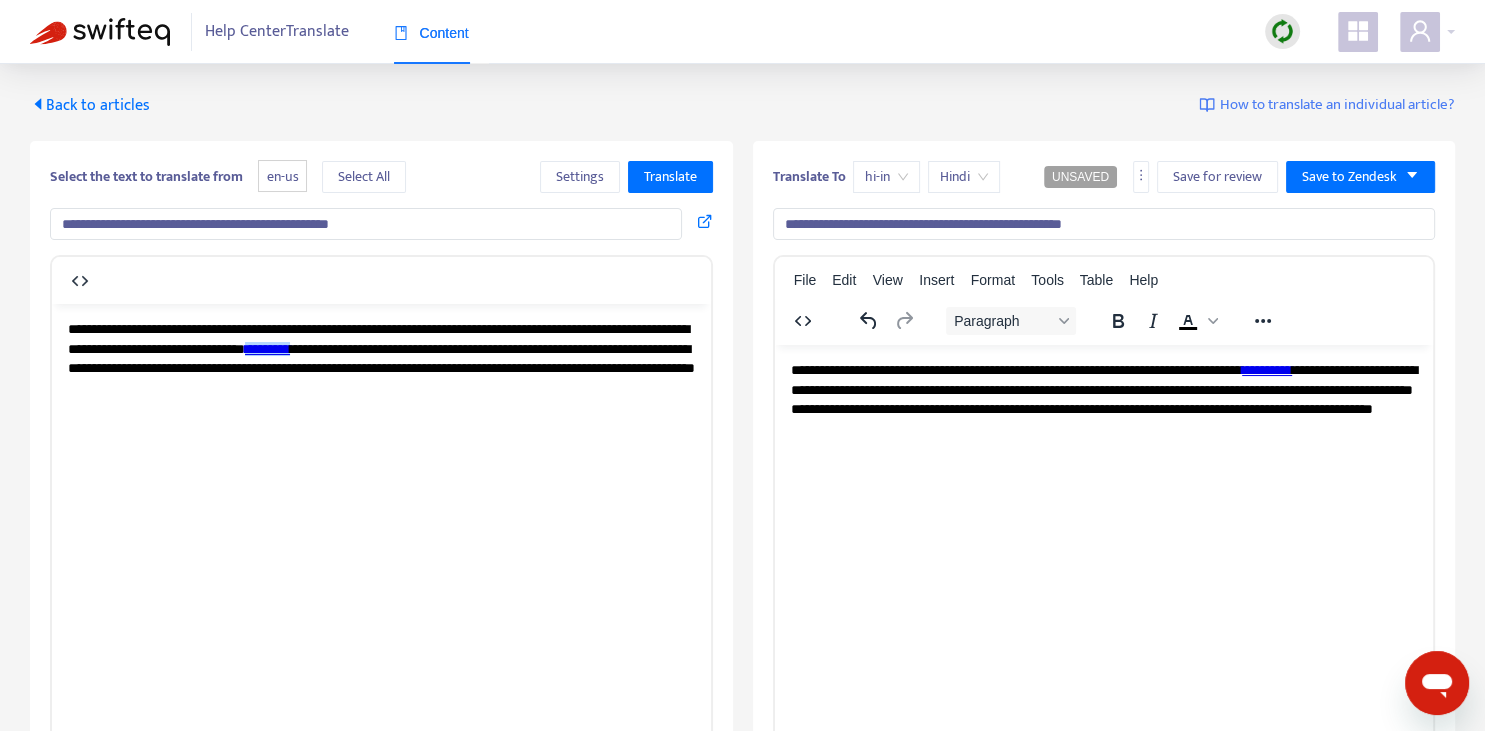 click on "**********" at bounding box center (1104, 608) 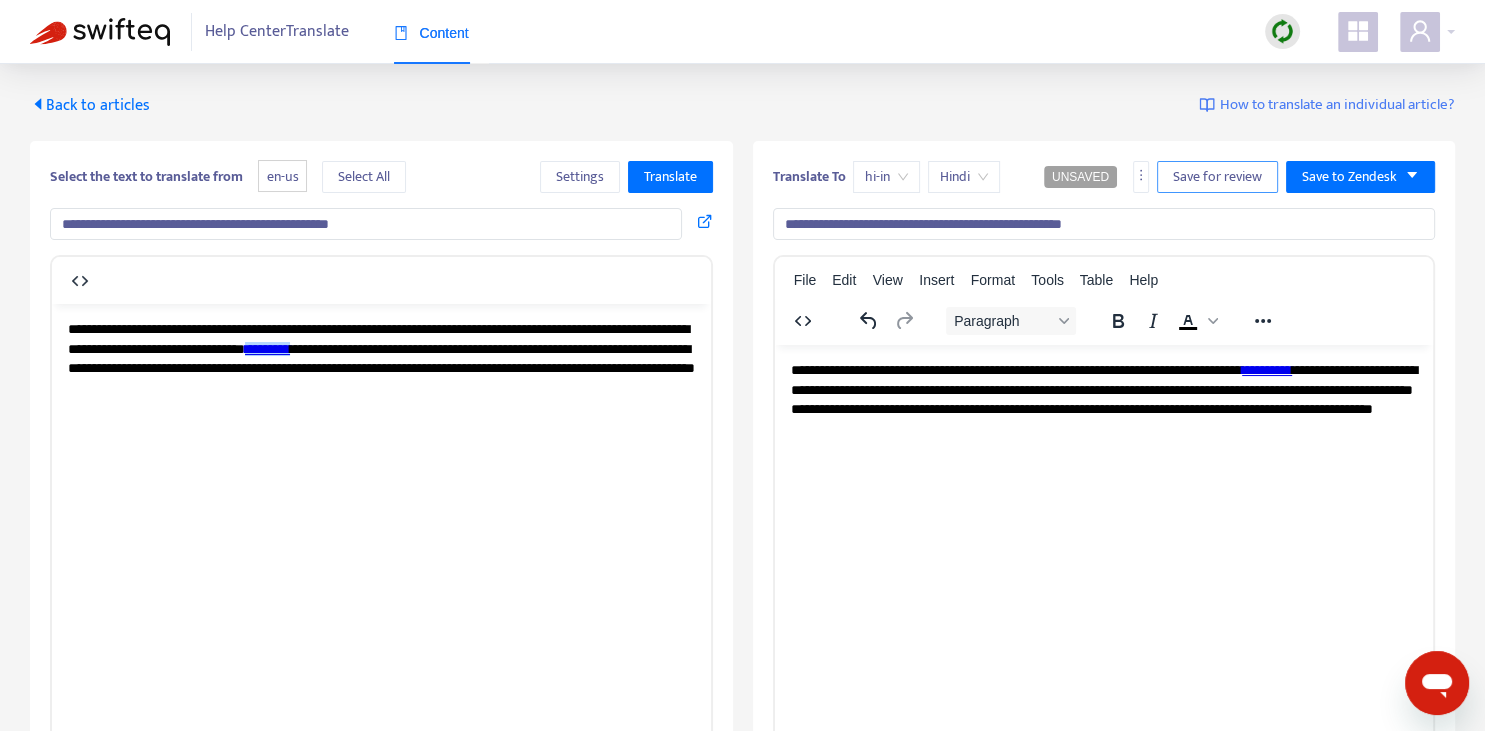click on "Save for review" at bounding box center [1217, 177] 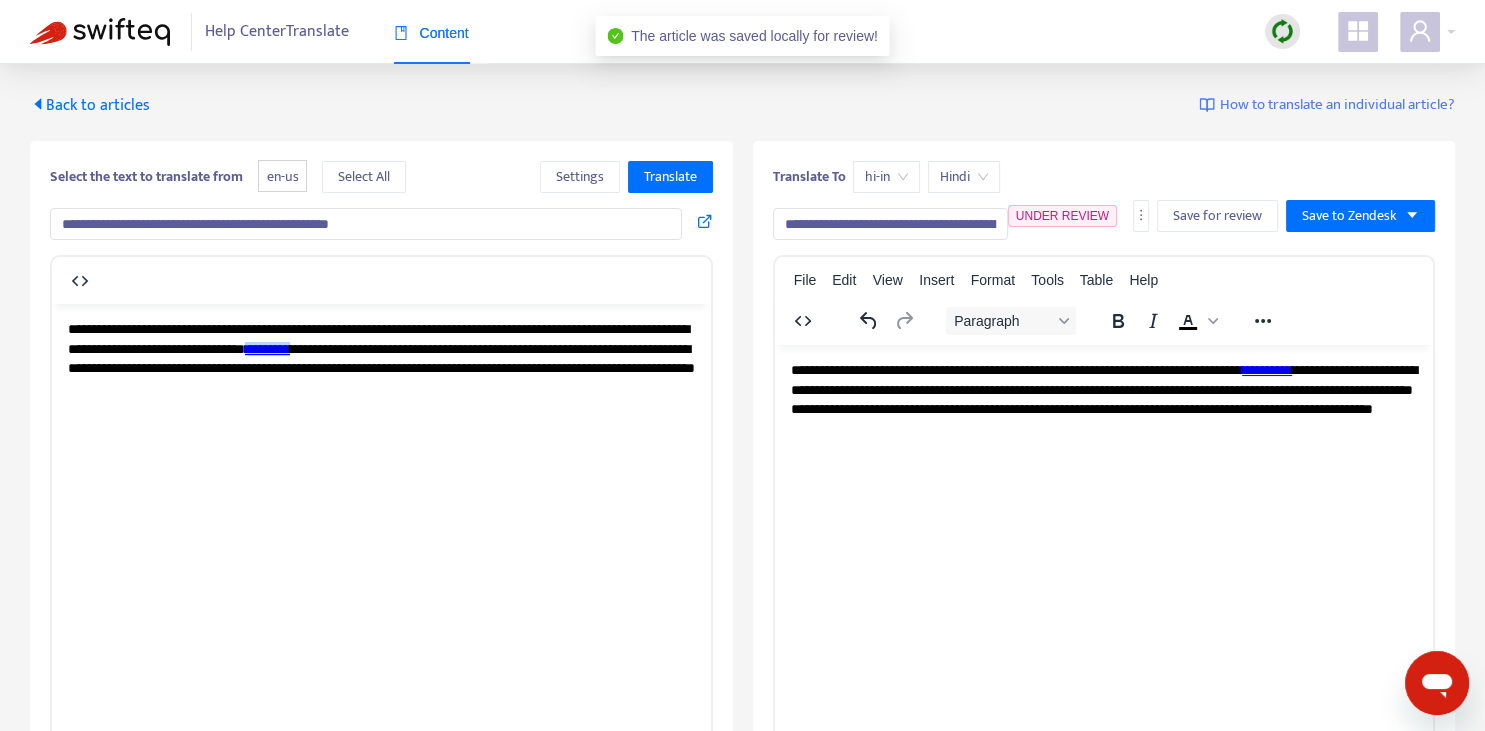 click on "Back to articles" at bounding box center (90, 105) 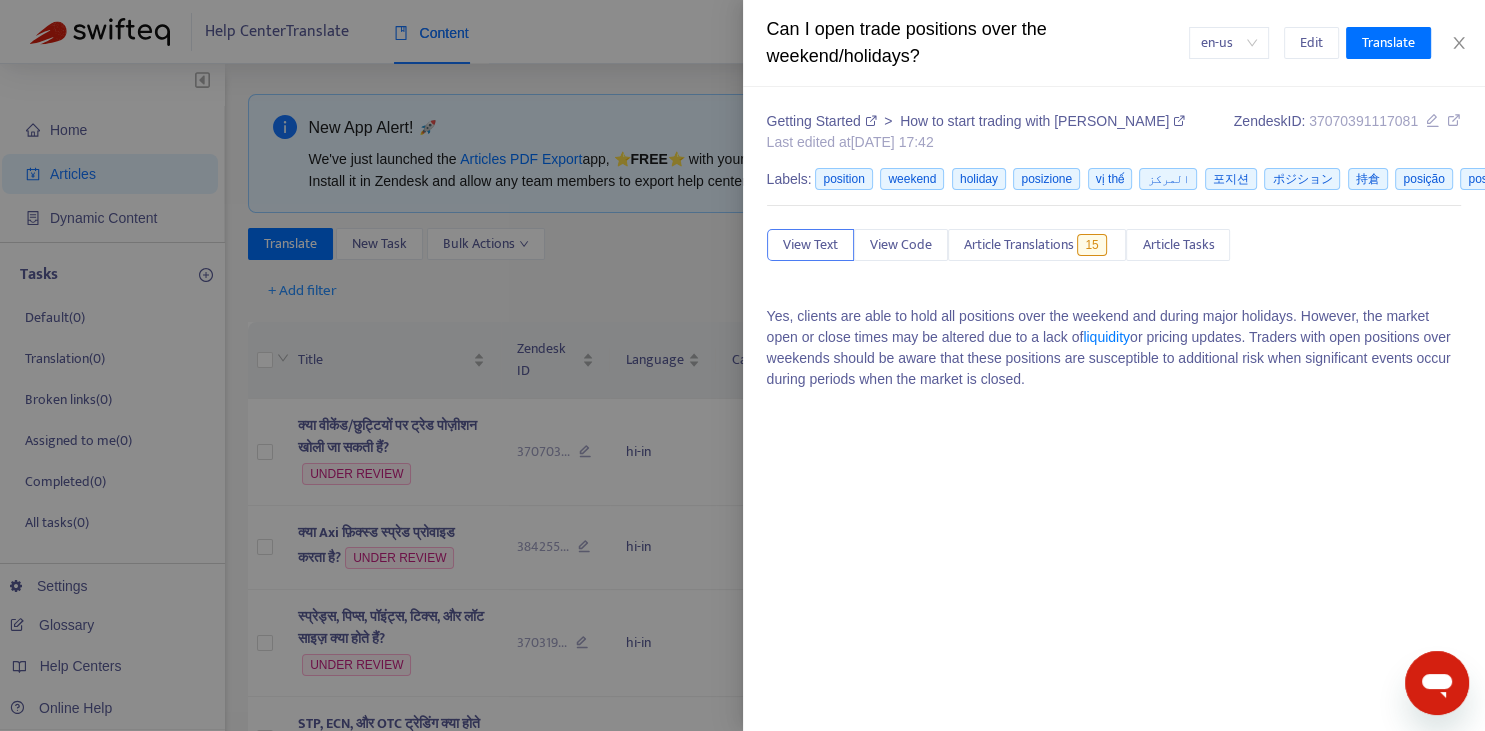 click at bounding box center [742, 365] 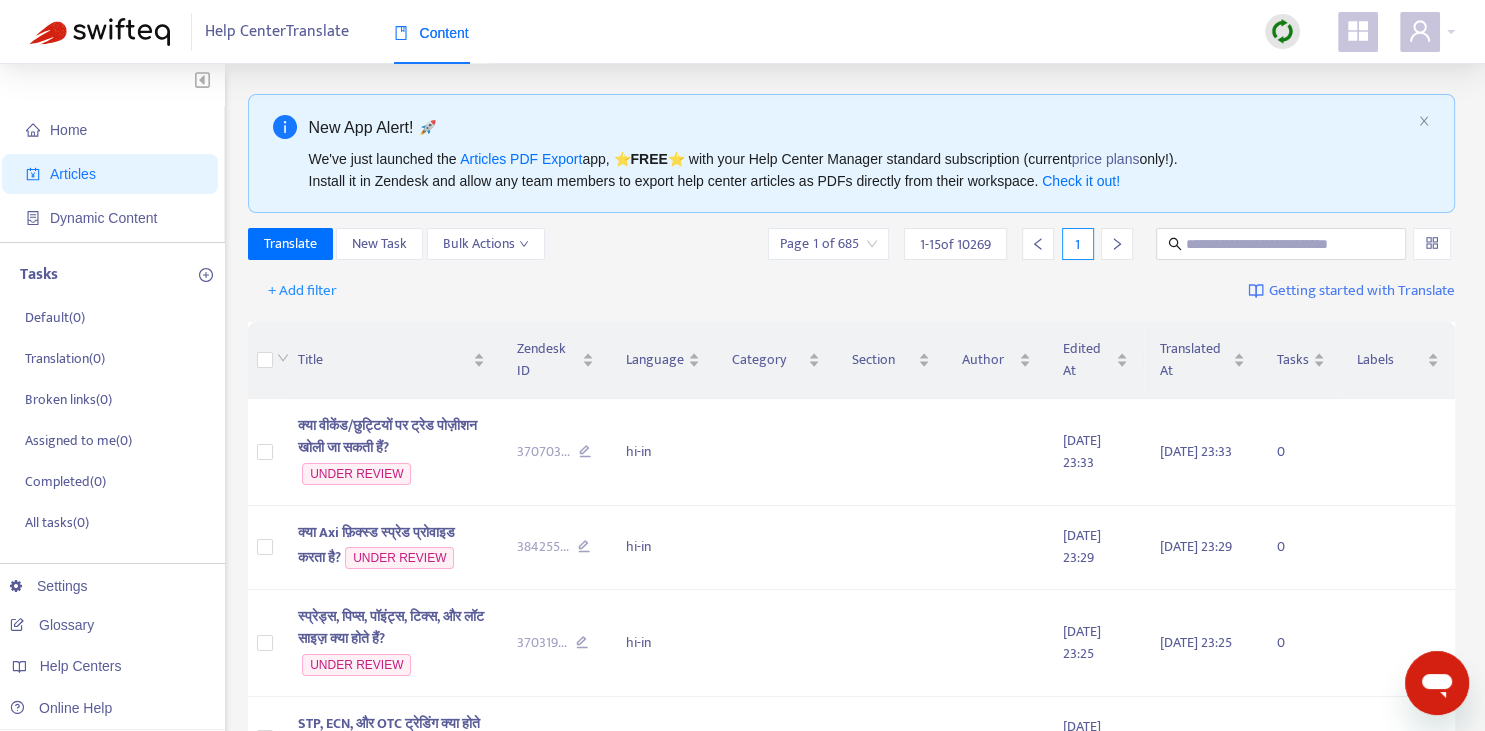 click on "Translate New Task Bulk Actions Page 1 of 685 1 - 15  of   10269 1" at bounding box center (852, 248) 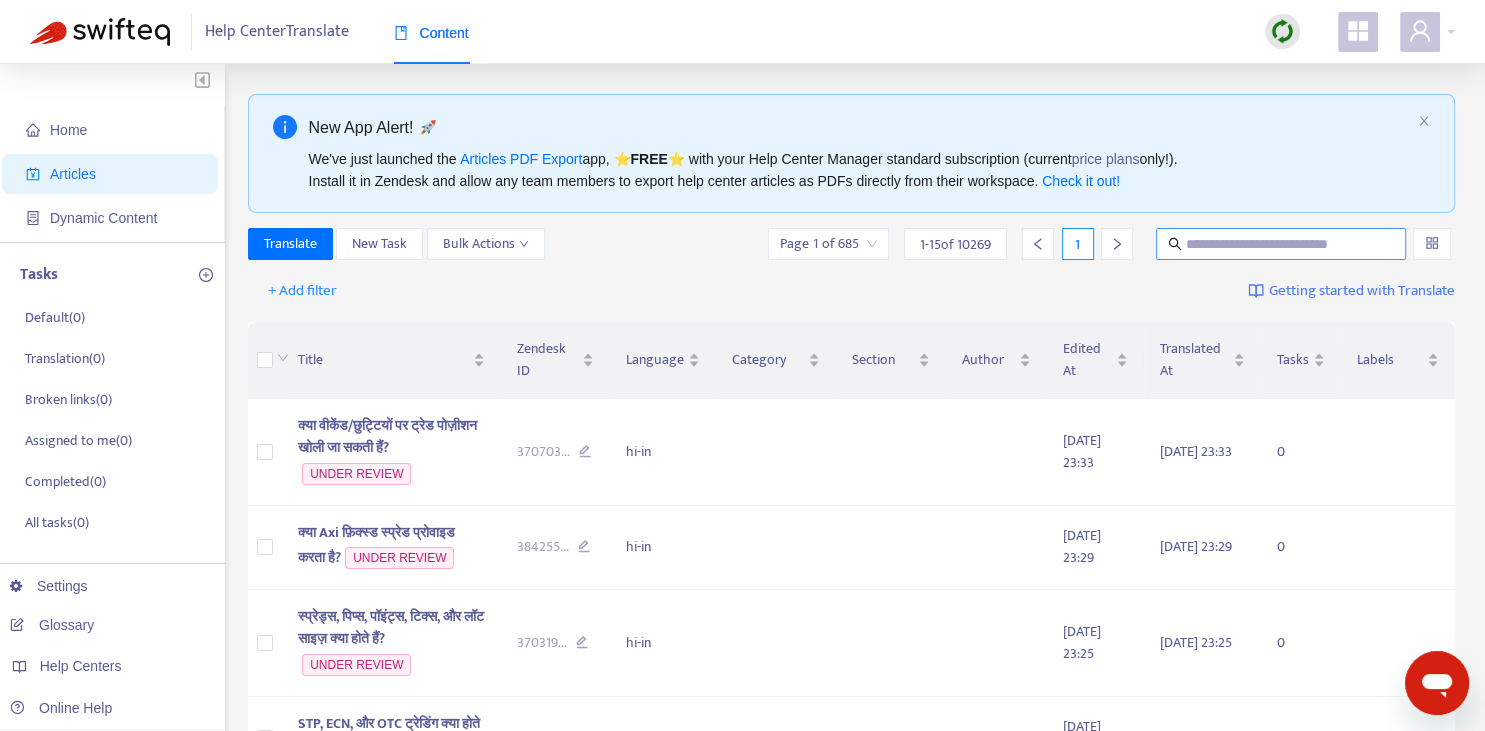 click at bounding box center (1281, 244) 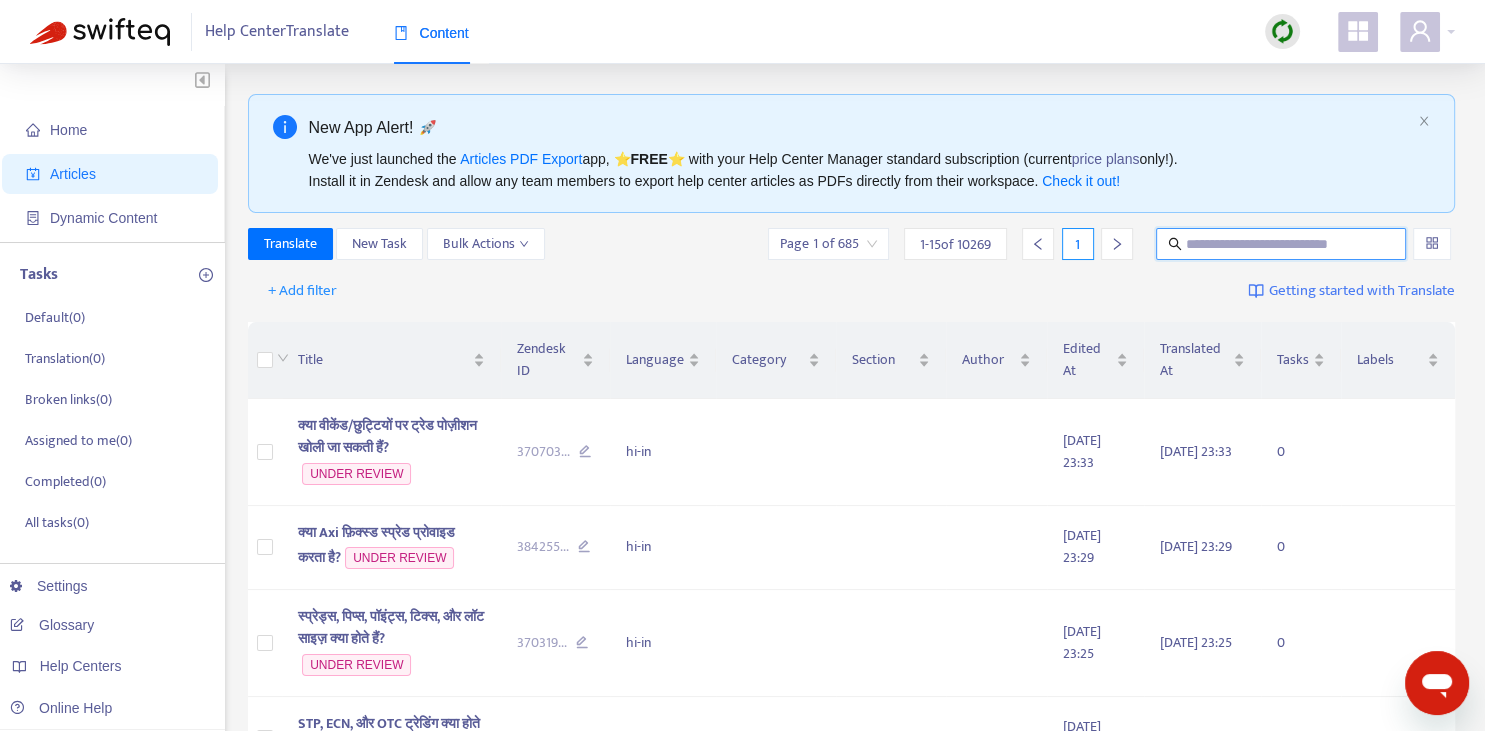 click at bounding box center [1282, 244] 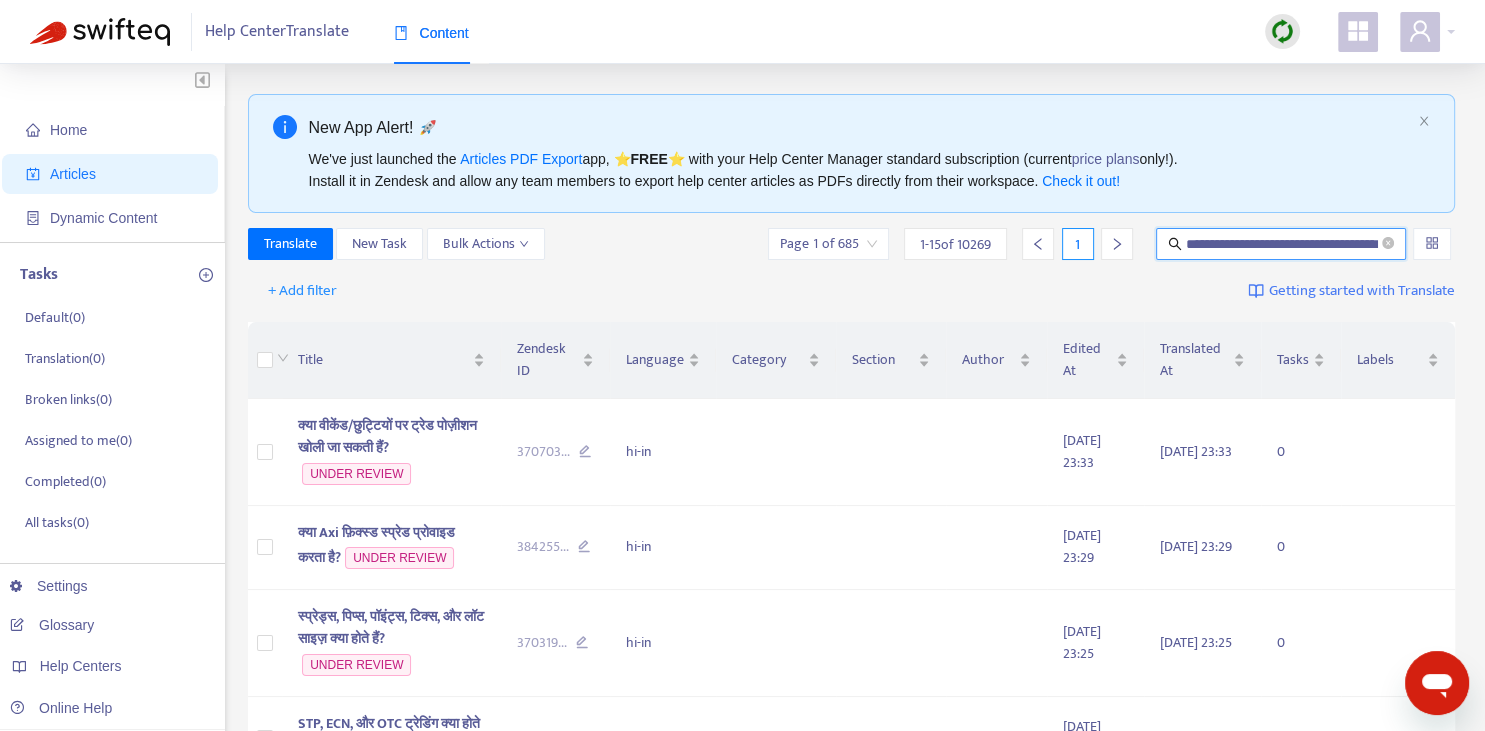 scroll, scrollTop: 0, scrollLeft: 47, axis: horizontal 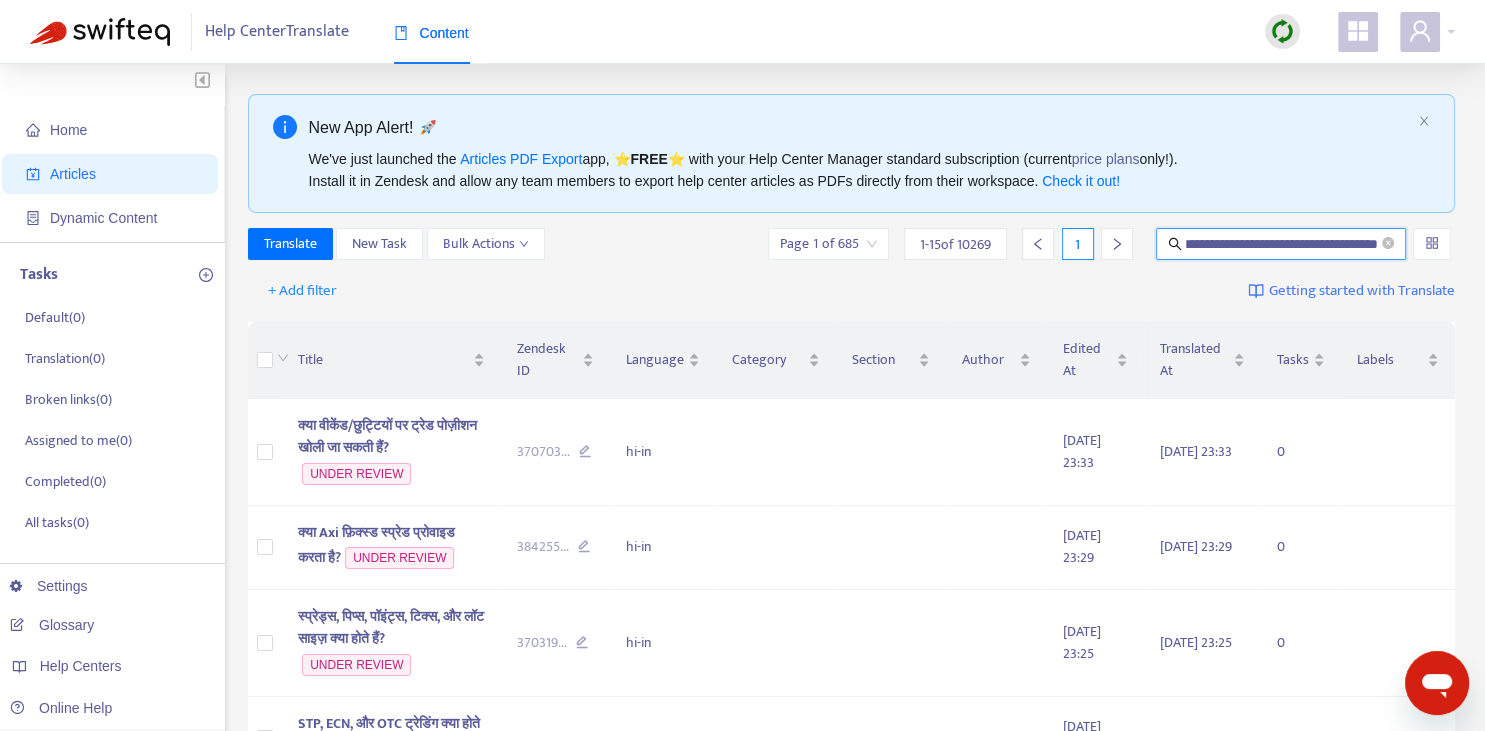 type on "**********" 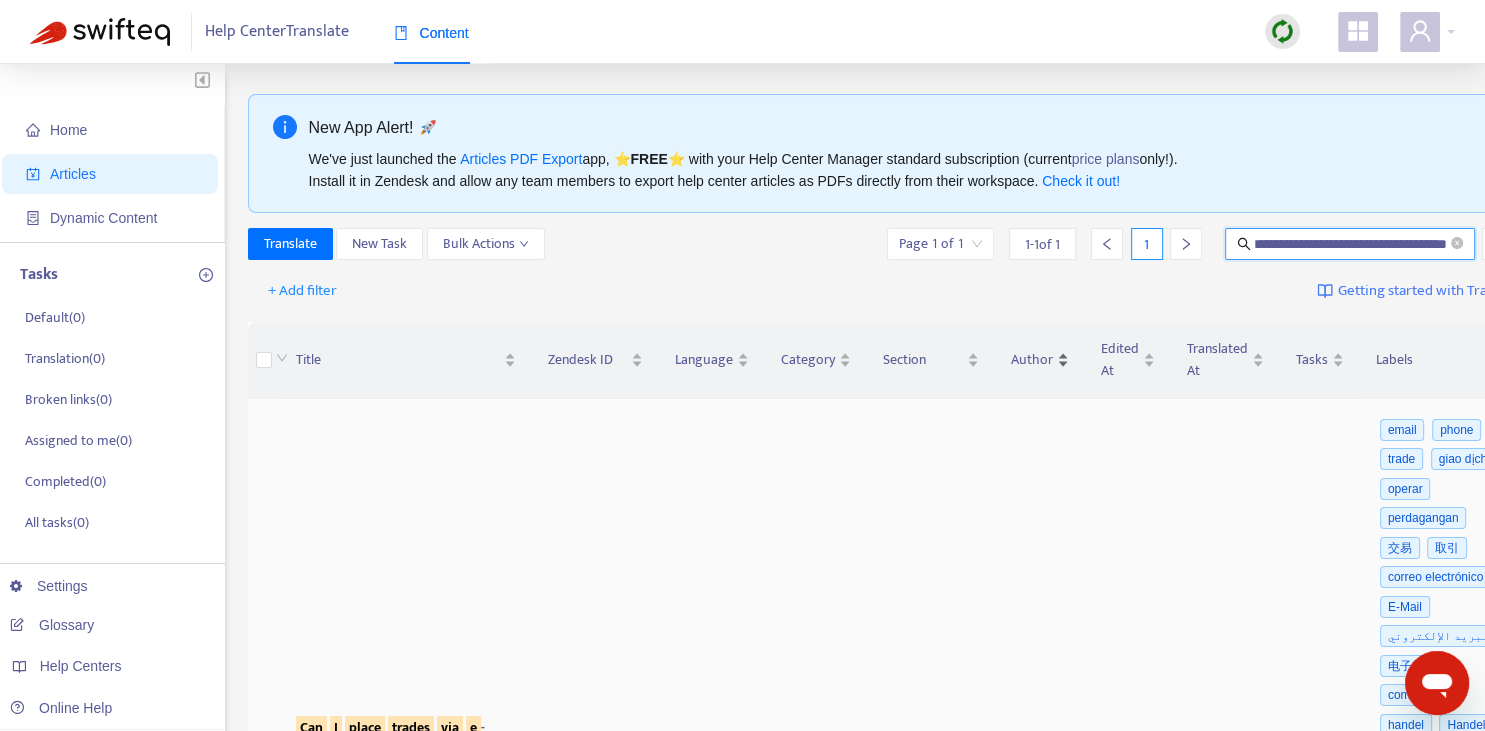 scroll, scrollTop: 281, scrollLeft: 0, axis: vertical 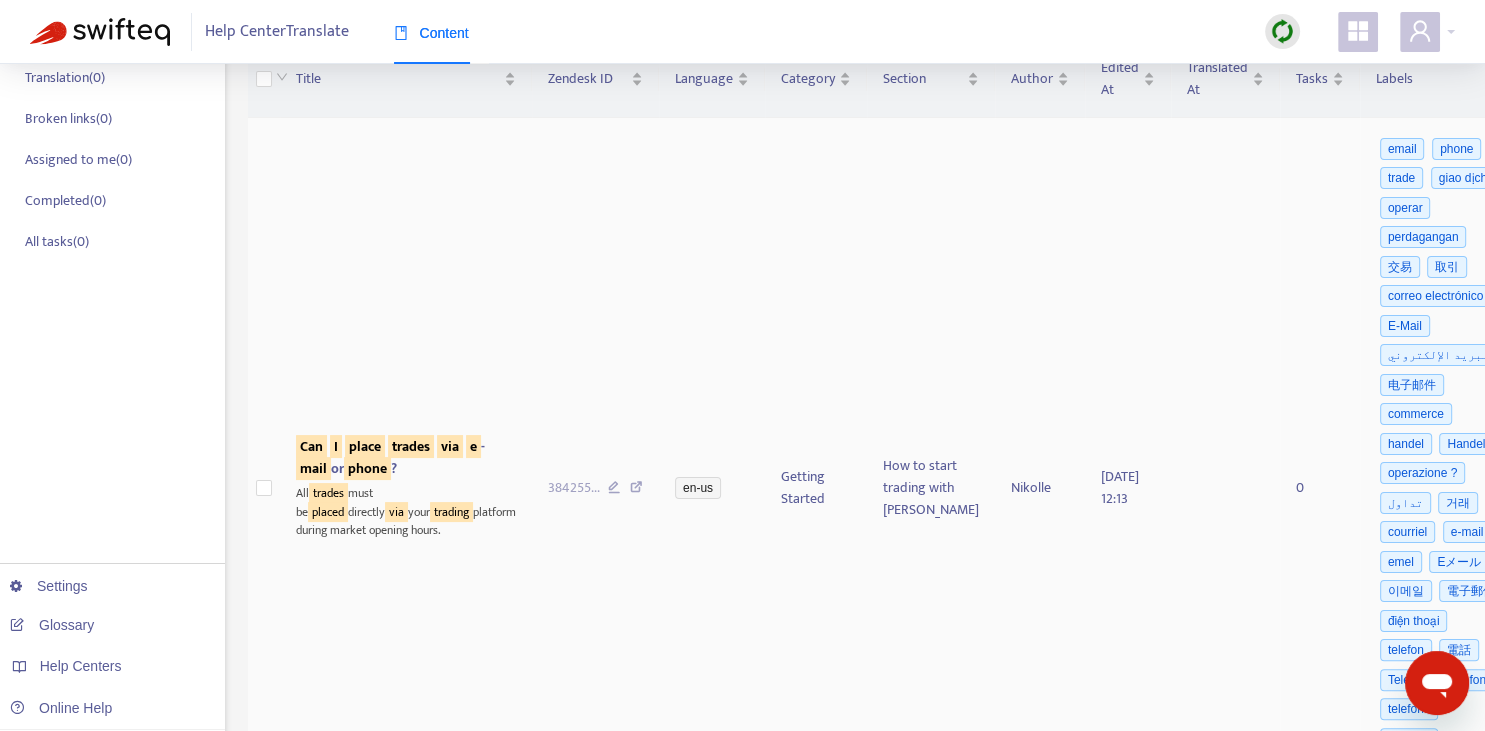 click on "Can   I   place   trades   via   e - mail  or  phone ?" at bounding box center [390, 457] 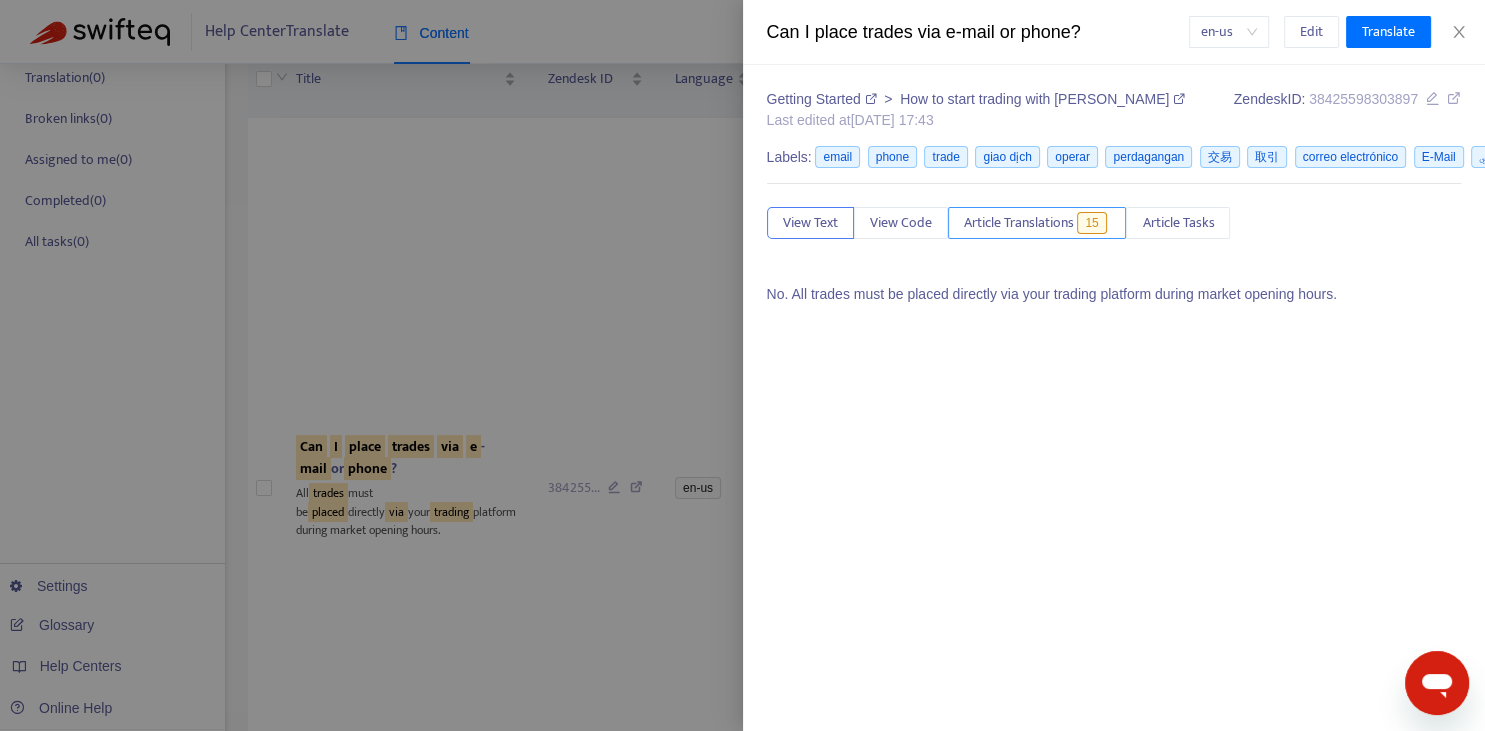 click on "Article Translations" at bounding box center (1019, 223) 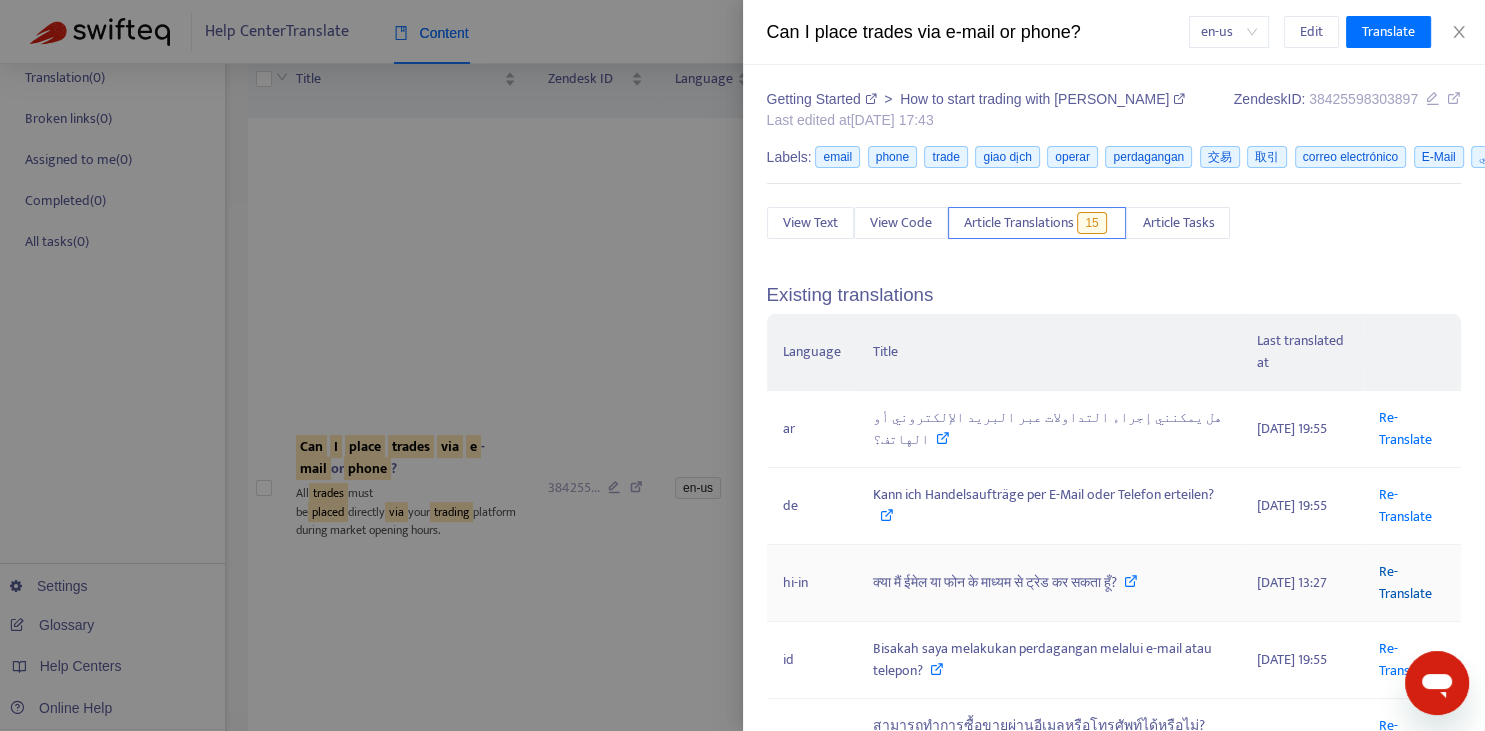 click on "Re-Translate" at bounding box center [1405, 582] 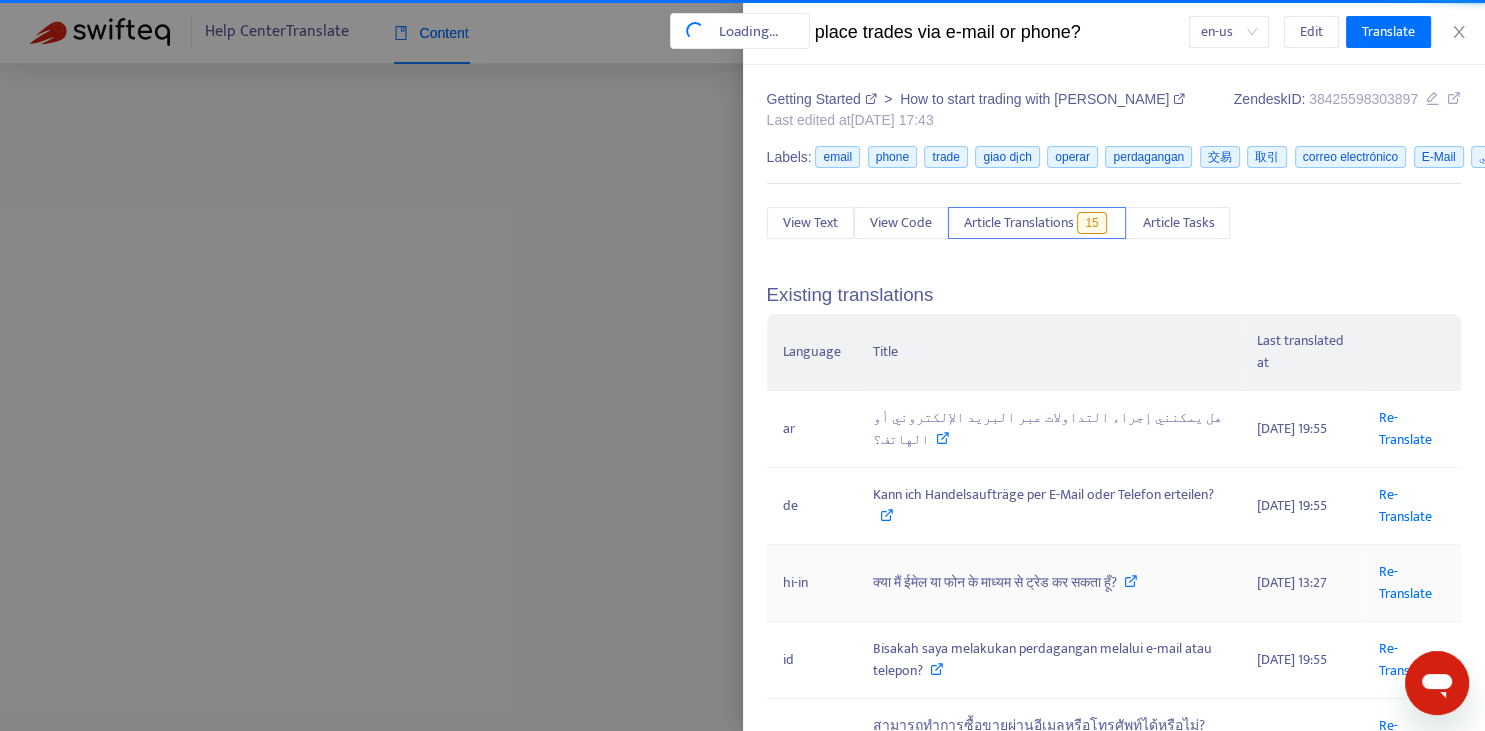 scroll, scrollTop: 0, scrollLeft: 47, axis: horizontal 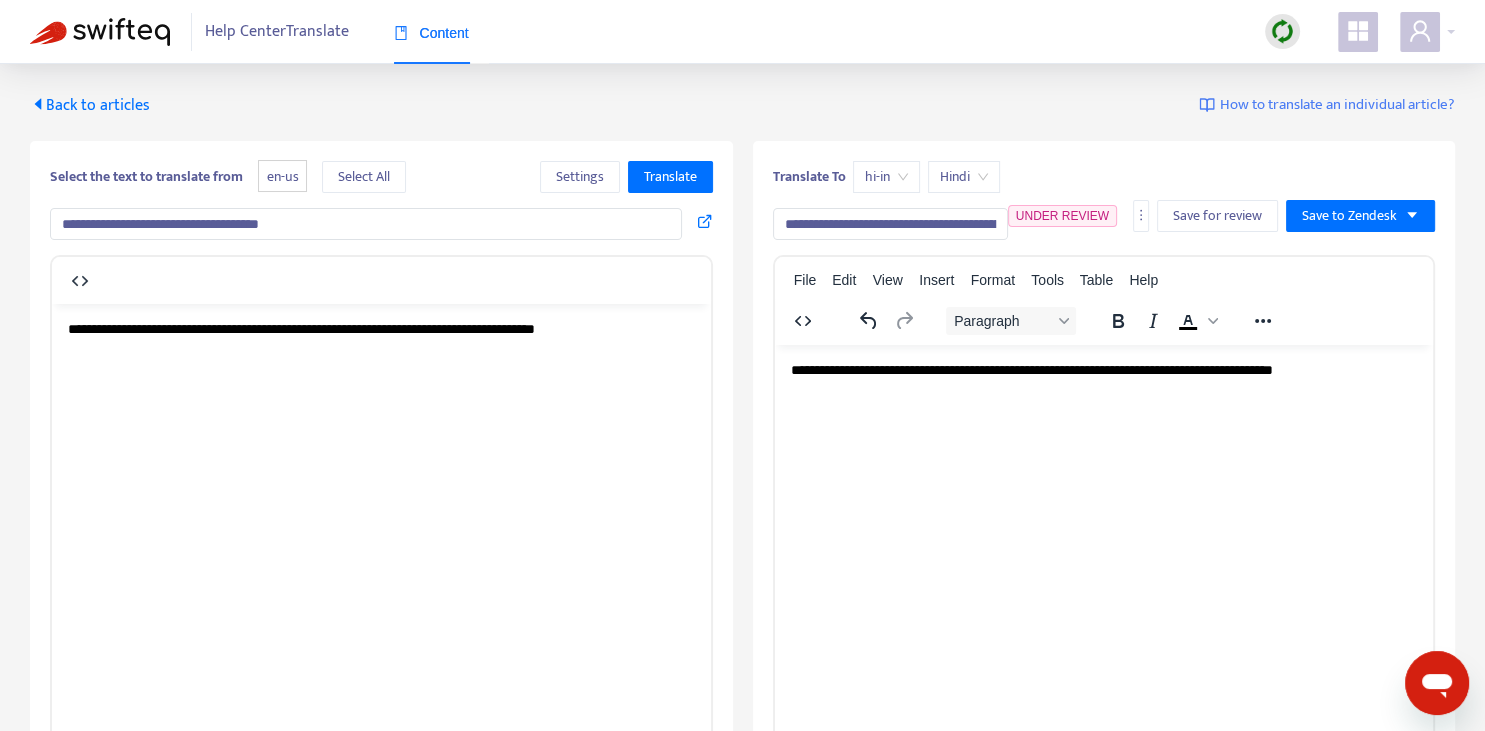 click on "**********" at bounding box center [890, 224] 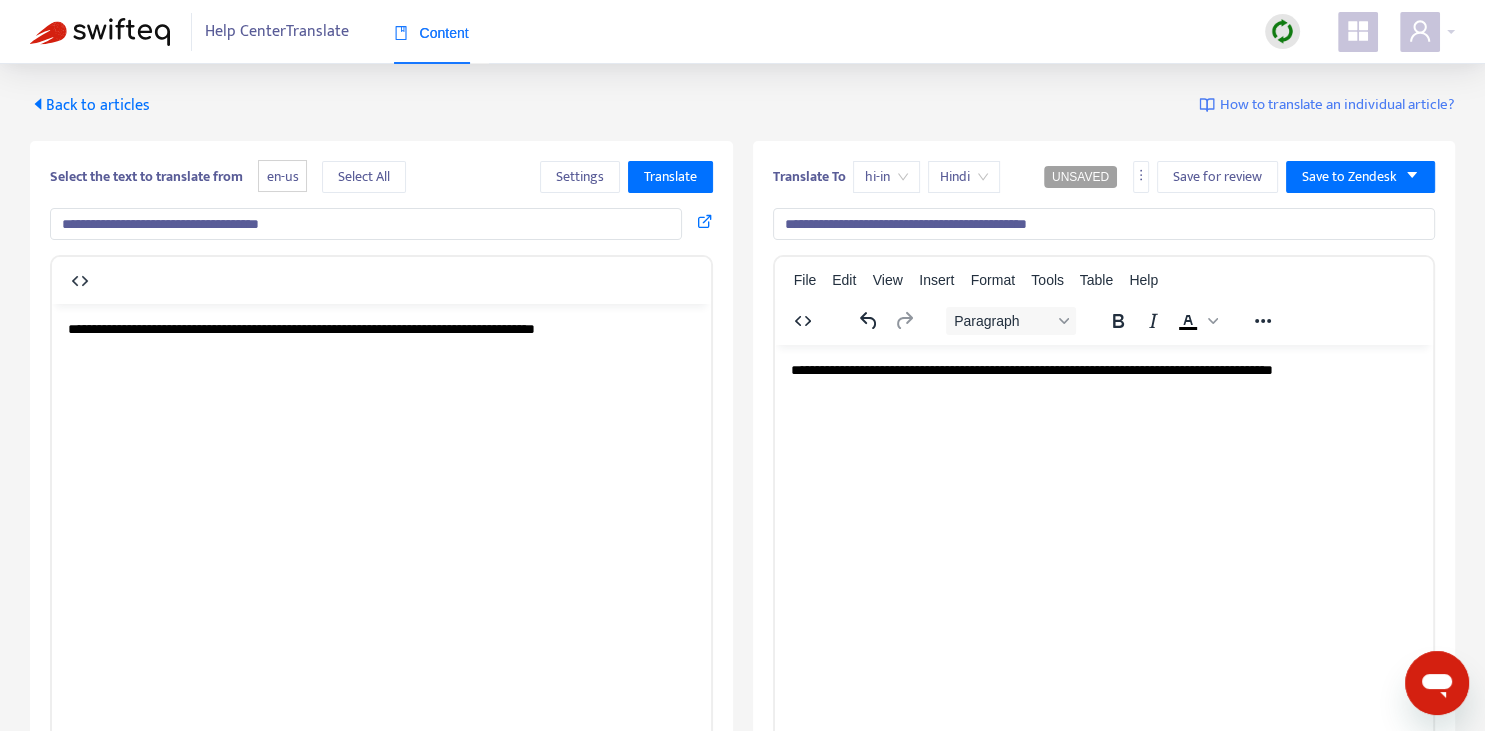 type on "**********" 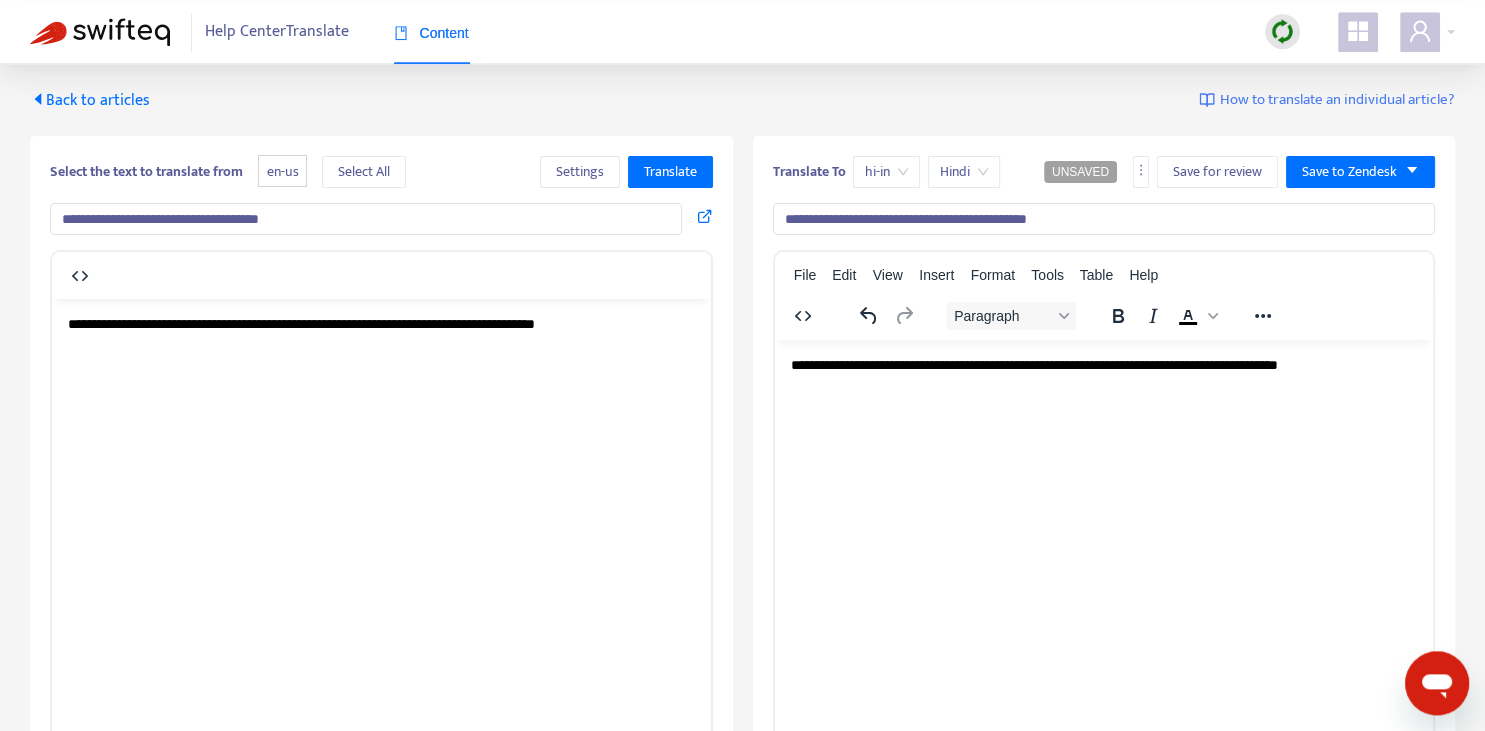 scroll, scrollTop: 0, scrollLeft: 0, axis: both 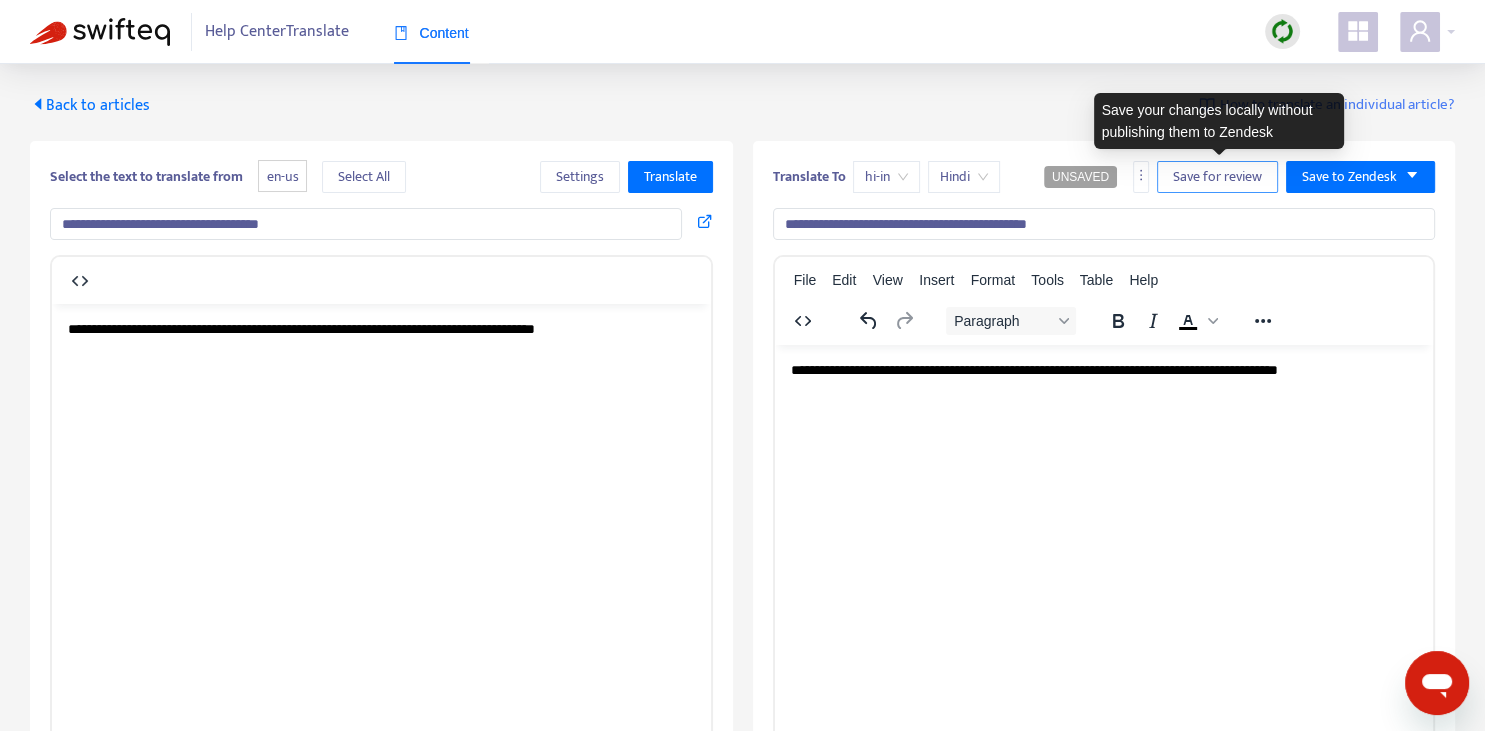 click on "Save for review" at bounding box center [1217, 177] 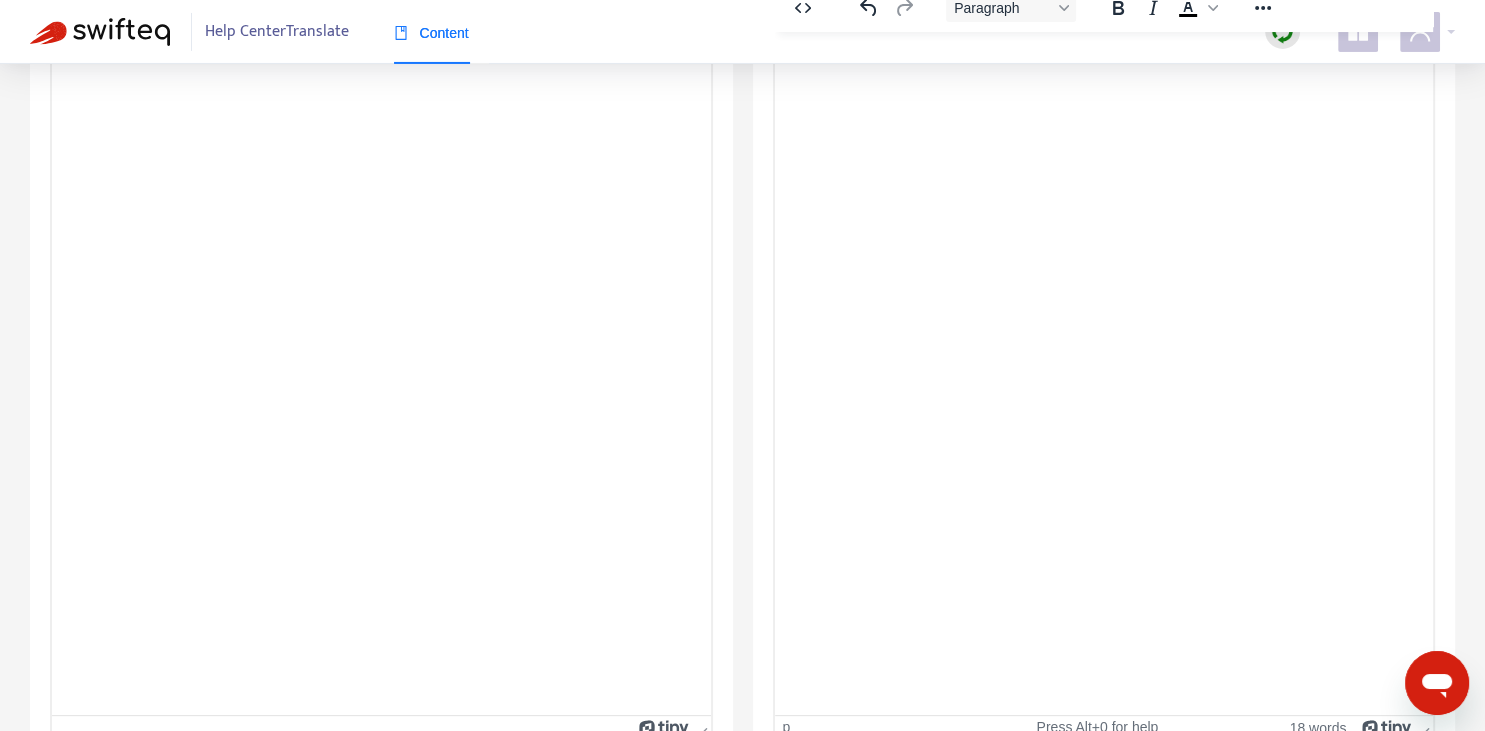 scroll, scrollTop: 343, scrollLeft: 0, axis: vertical 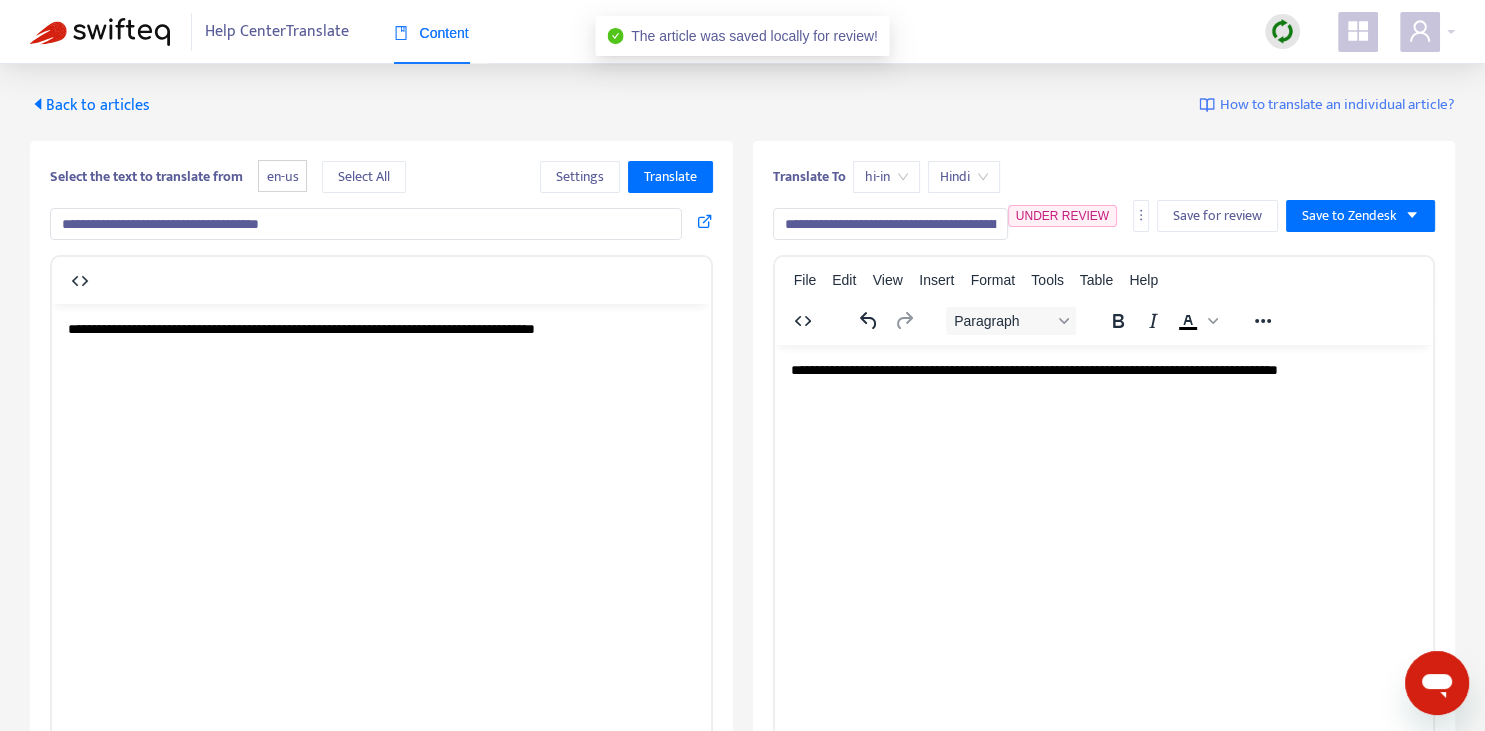 click on "Back to articles" at bounding box center (90, 105) 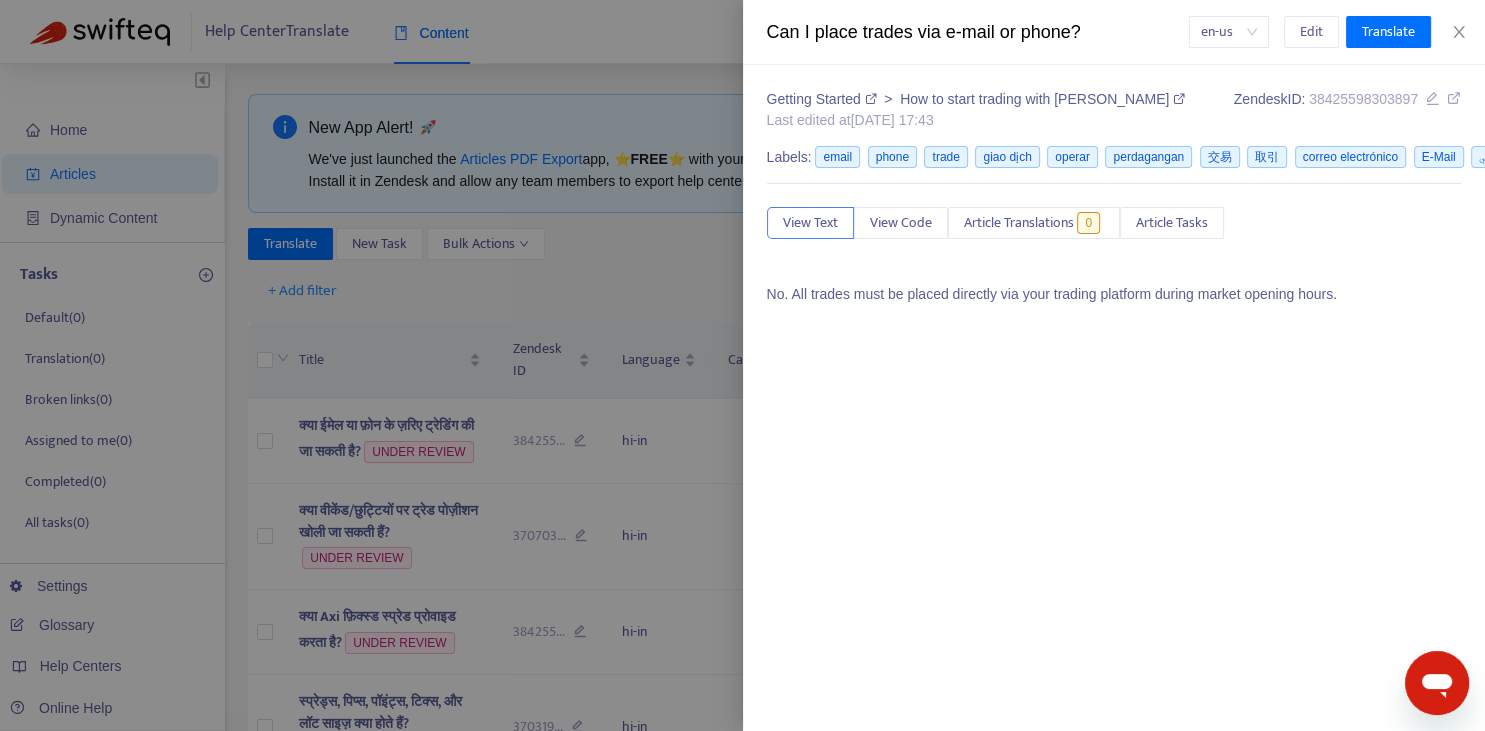 click at bounding box center [742, 365] 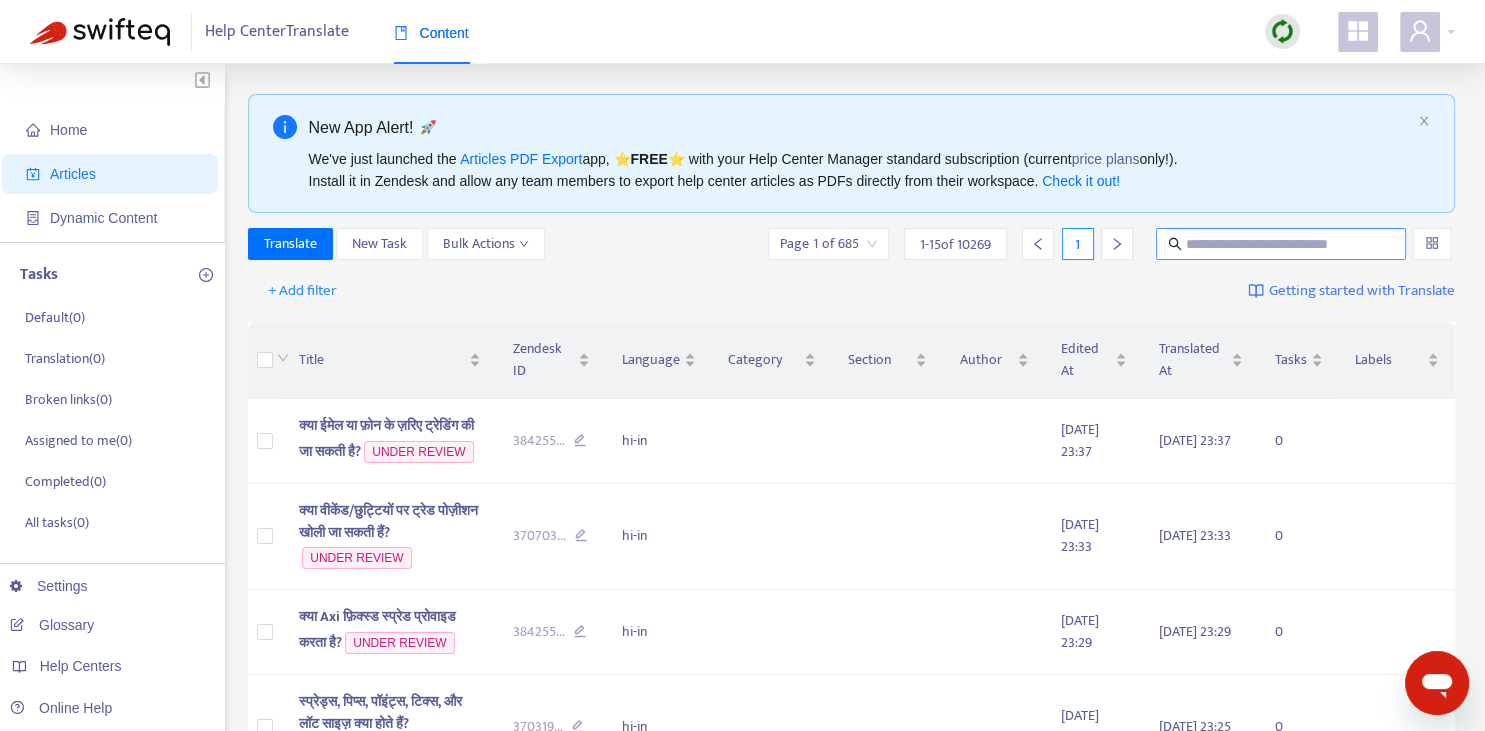 click at bounding box center (1281, 244) 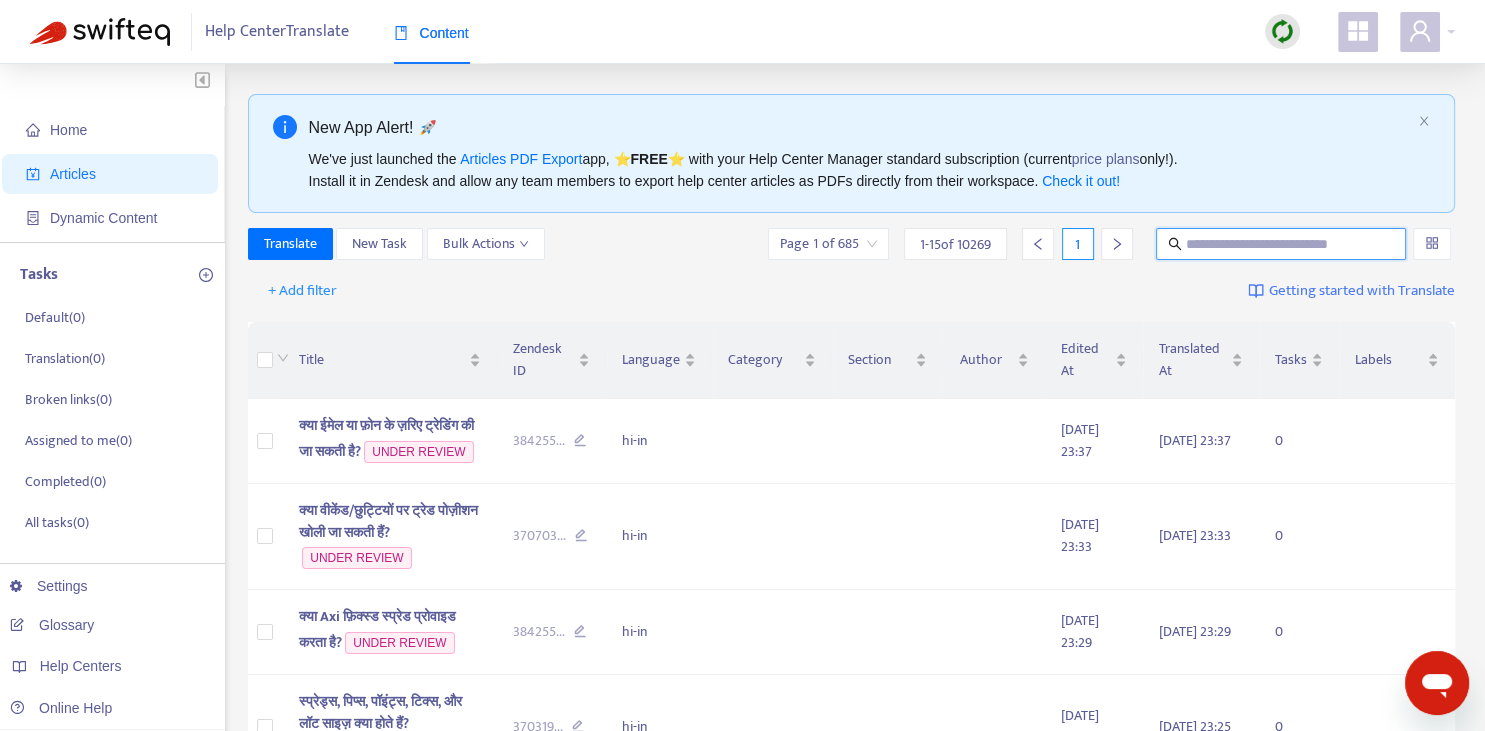 click at bounding box center [1282, 244] 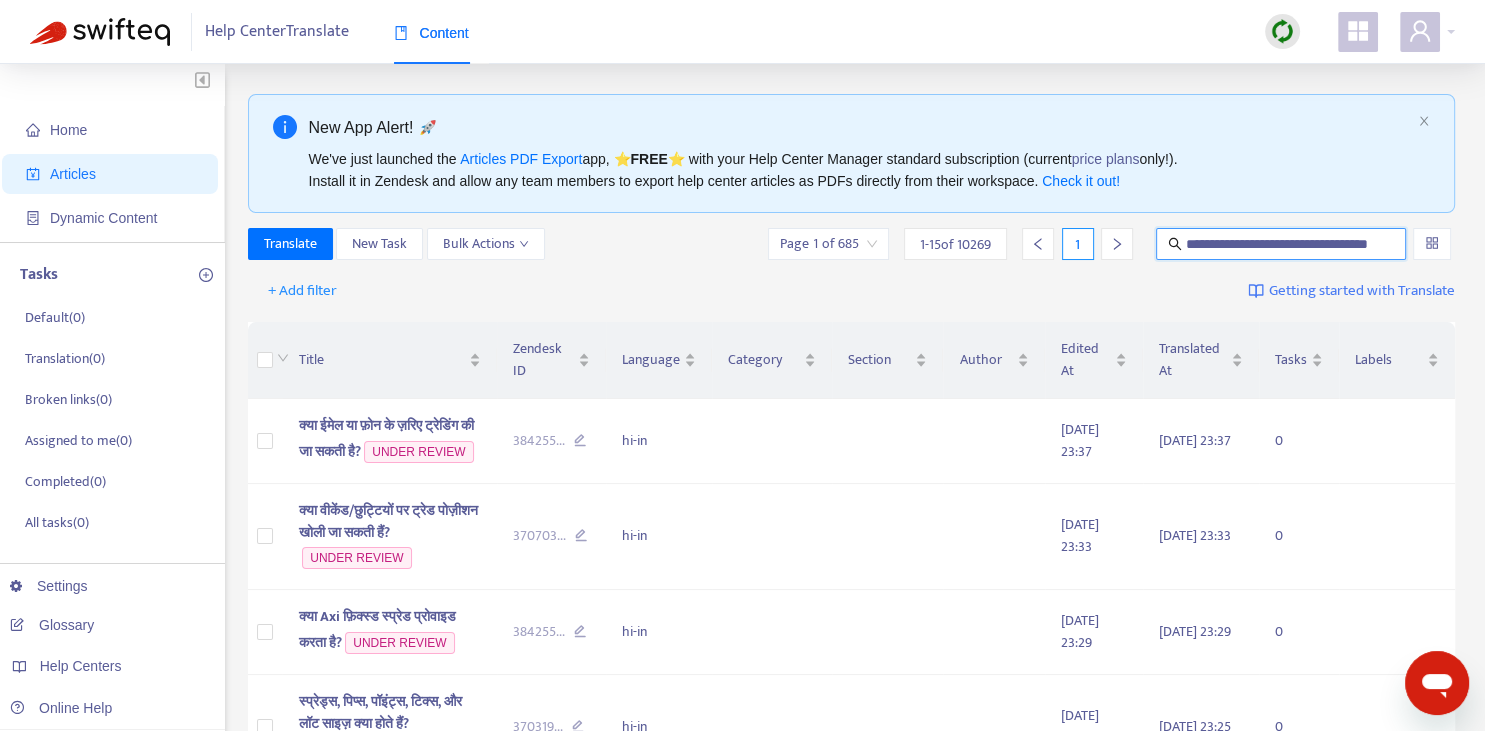 scroll, scrollTop: 0, scrollLeft: 33, axis: horizontal 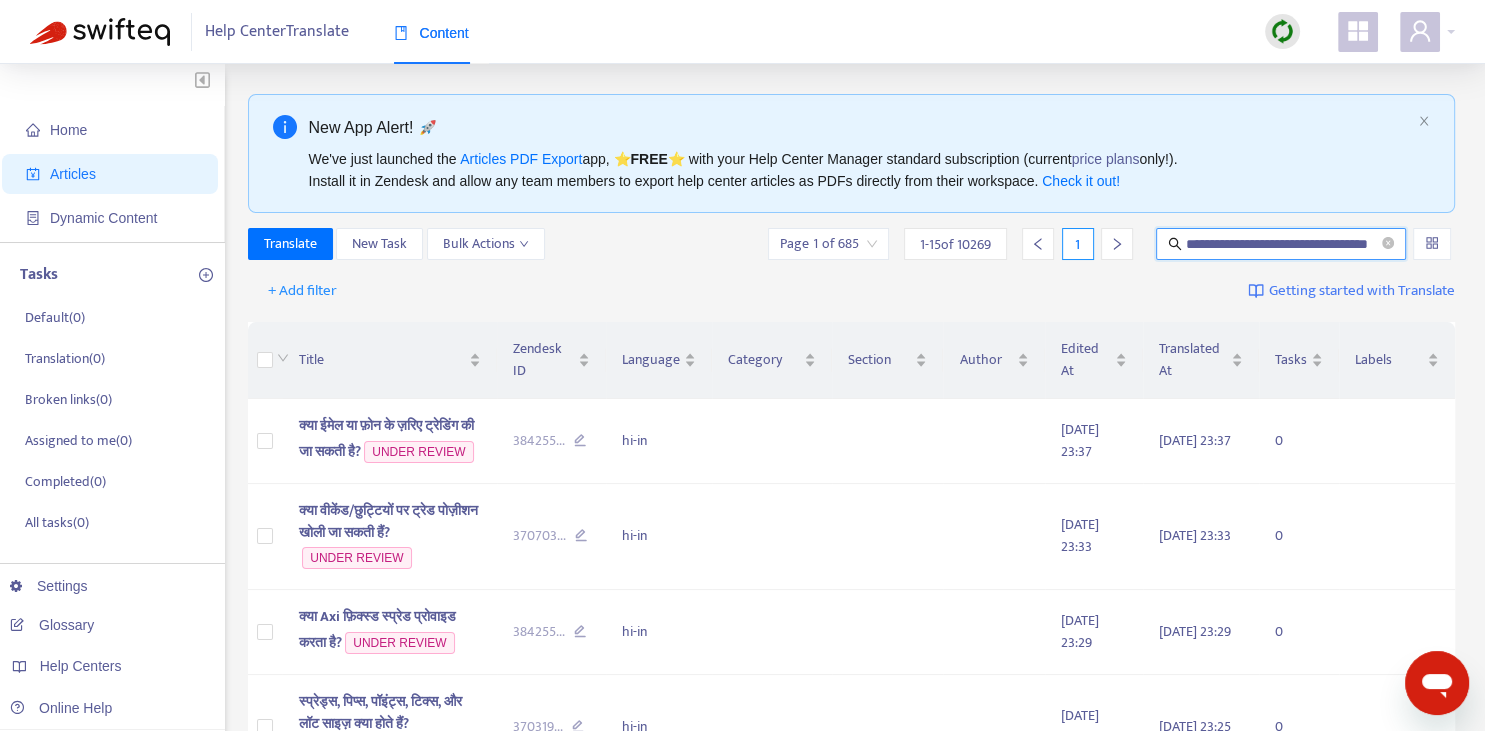 type on "**********" 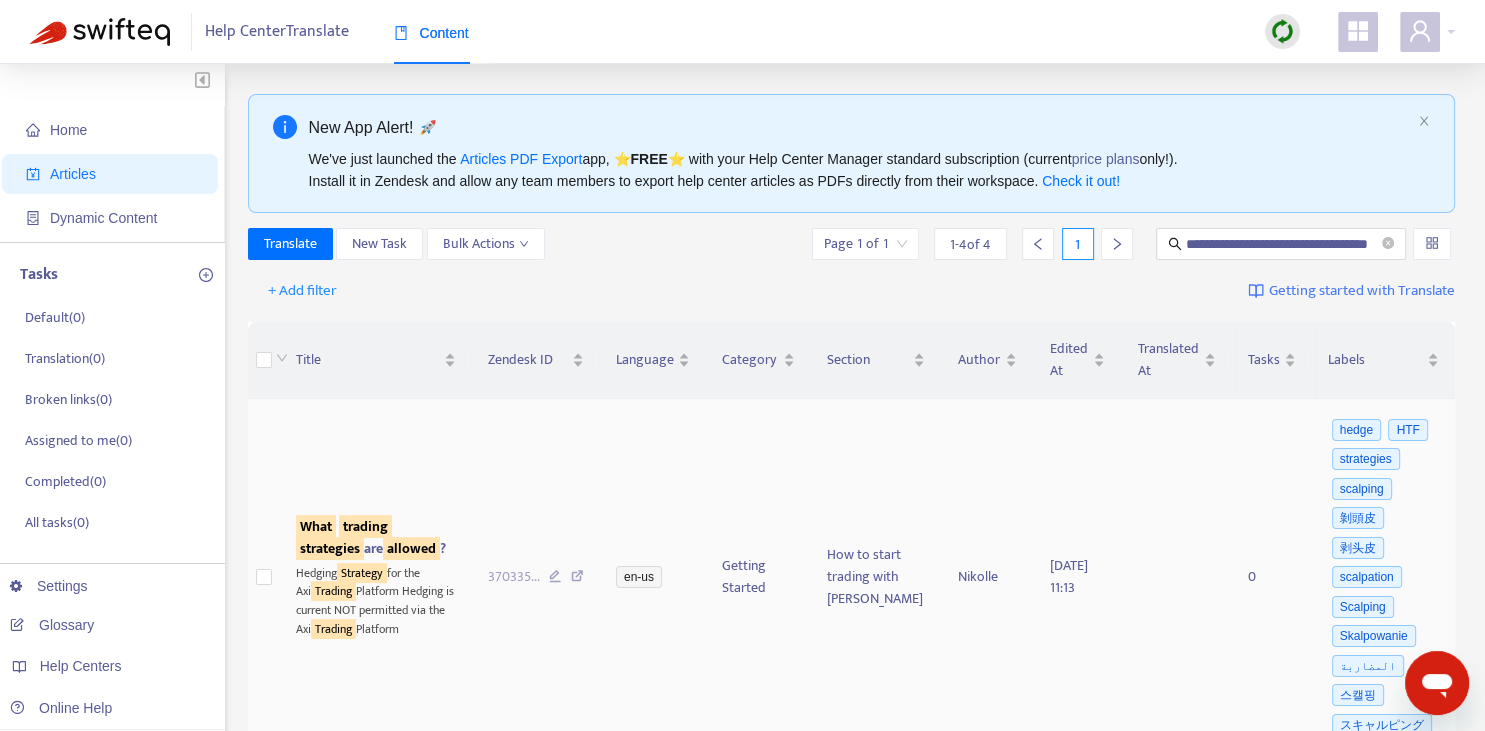 click on "strategies" at bounding box center [330, 548] 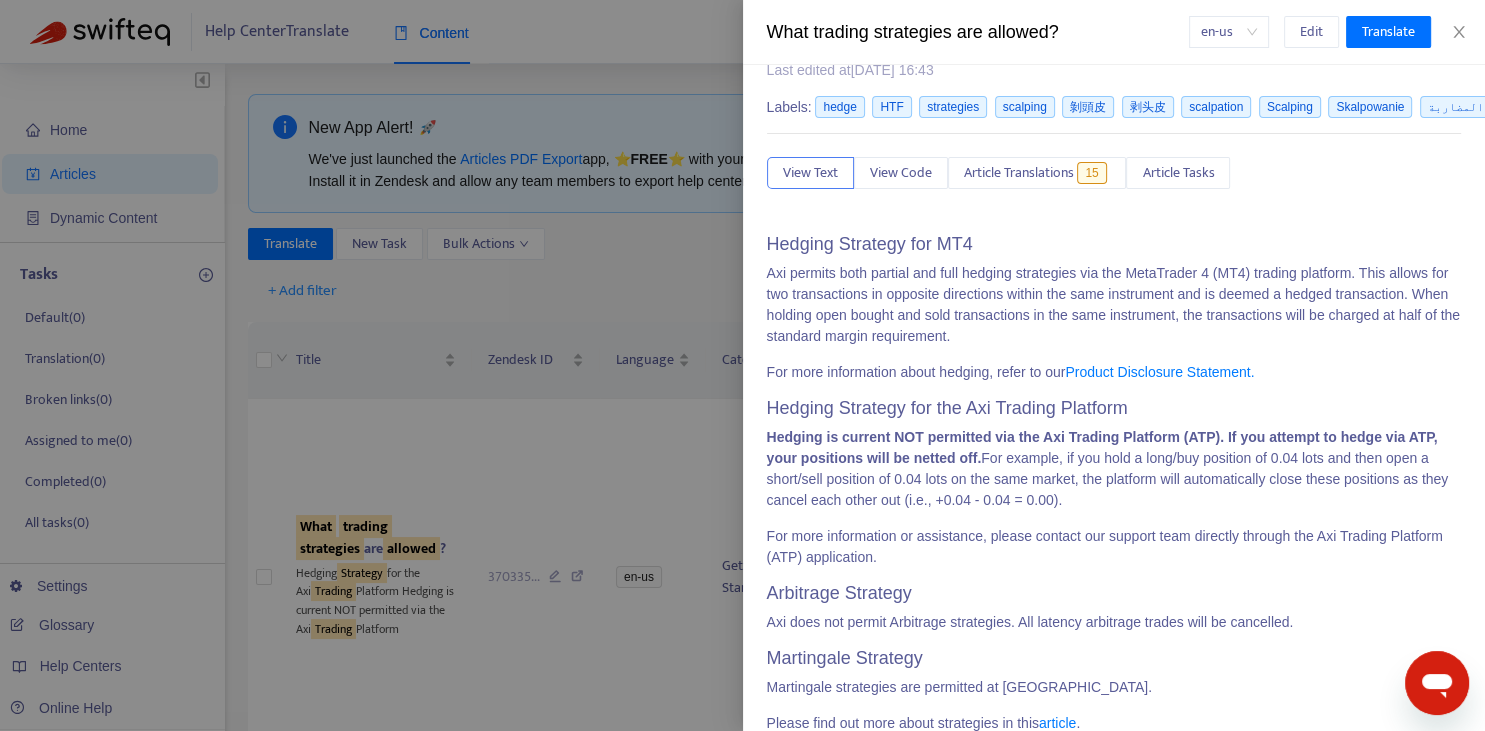 scroll, scrollTop: 92, scrollLeft: 0, axis: vertical 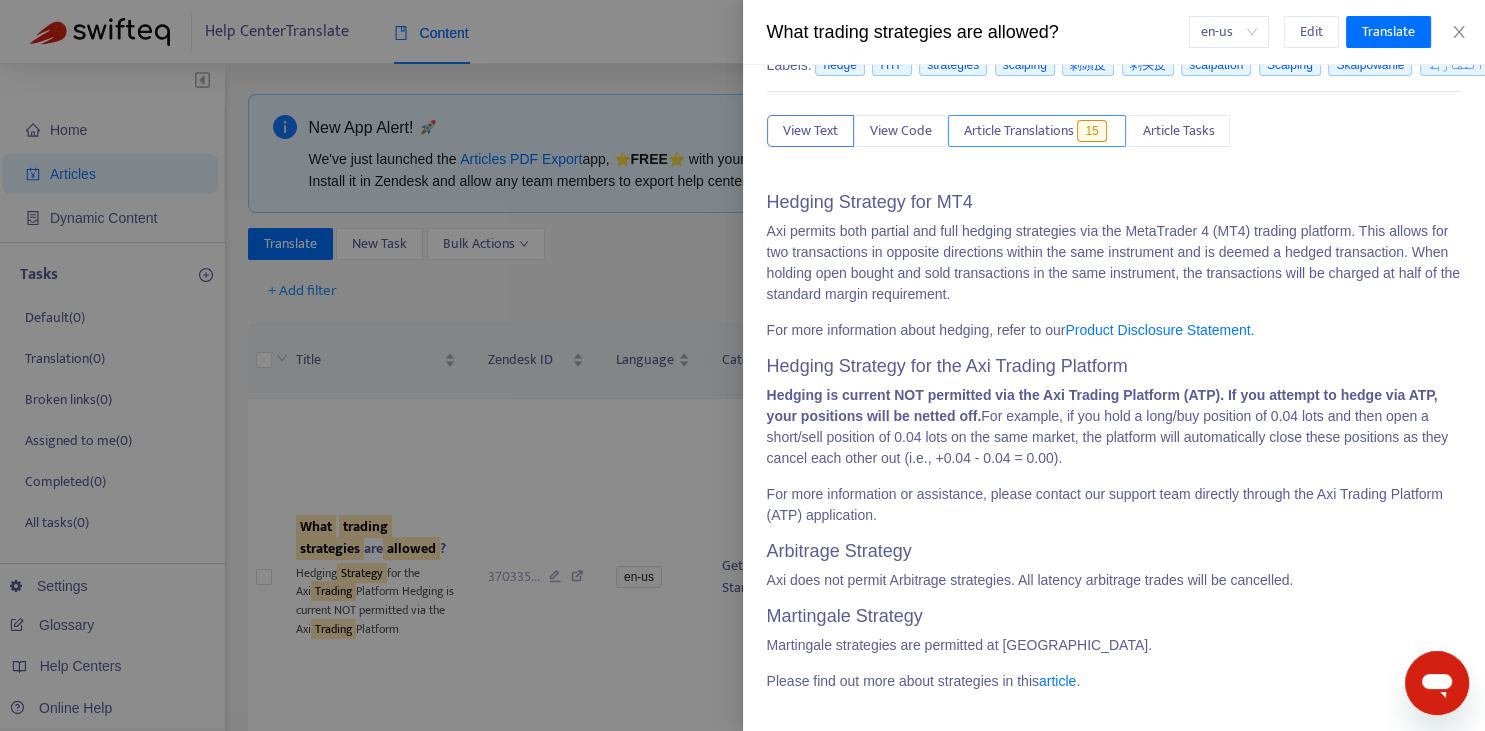 click on "Article Translations" at bounding box center (1019, 131) 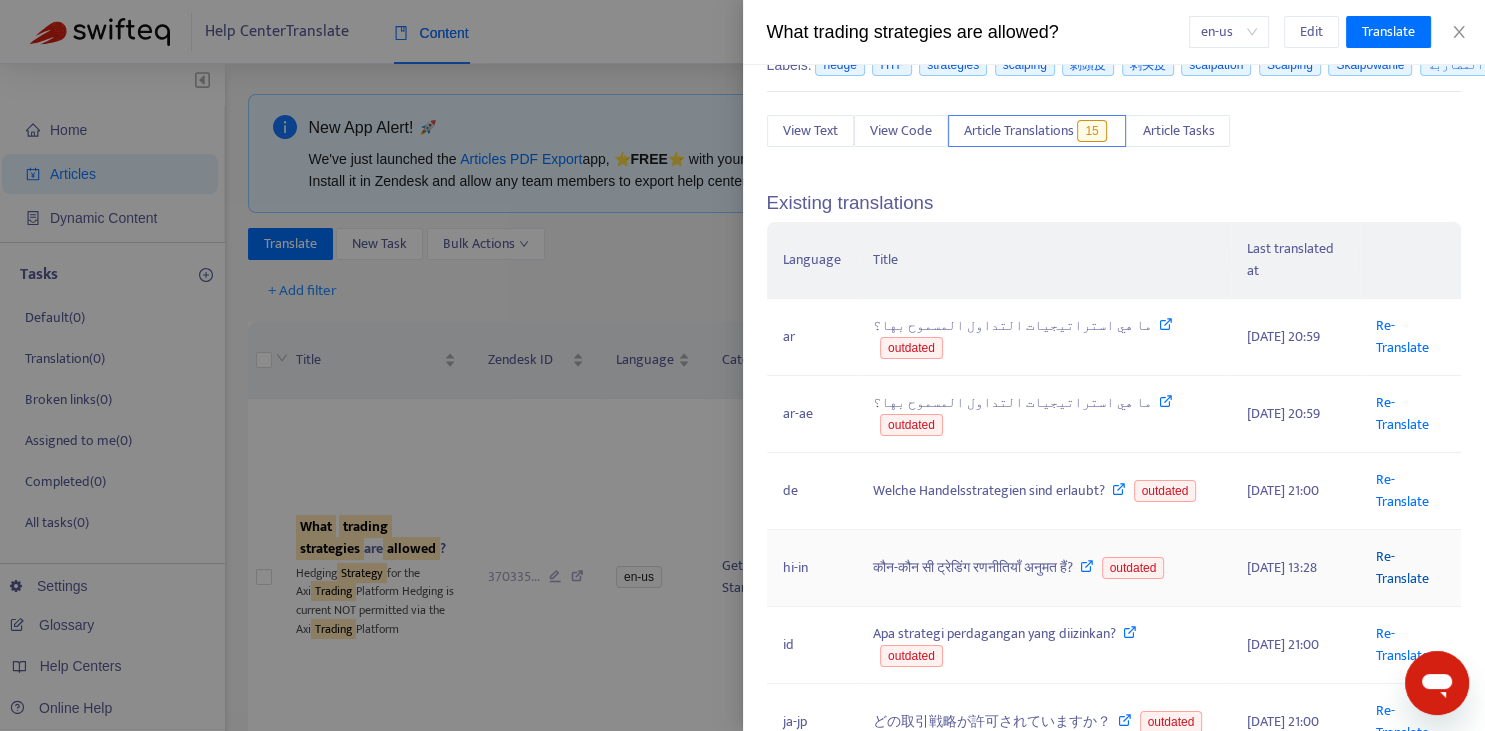 click on "Re-Translate" at bounding box center (1402, 567) 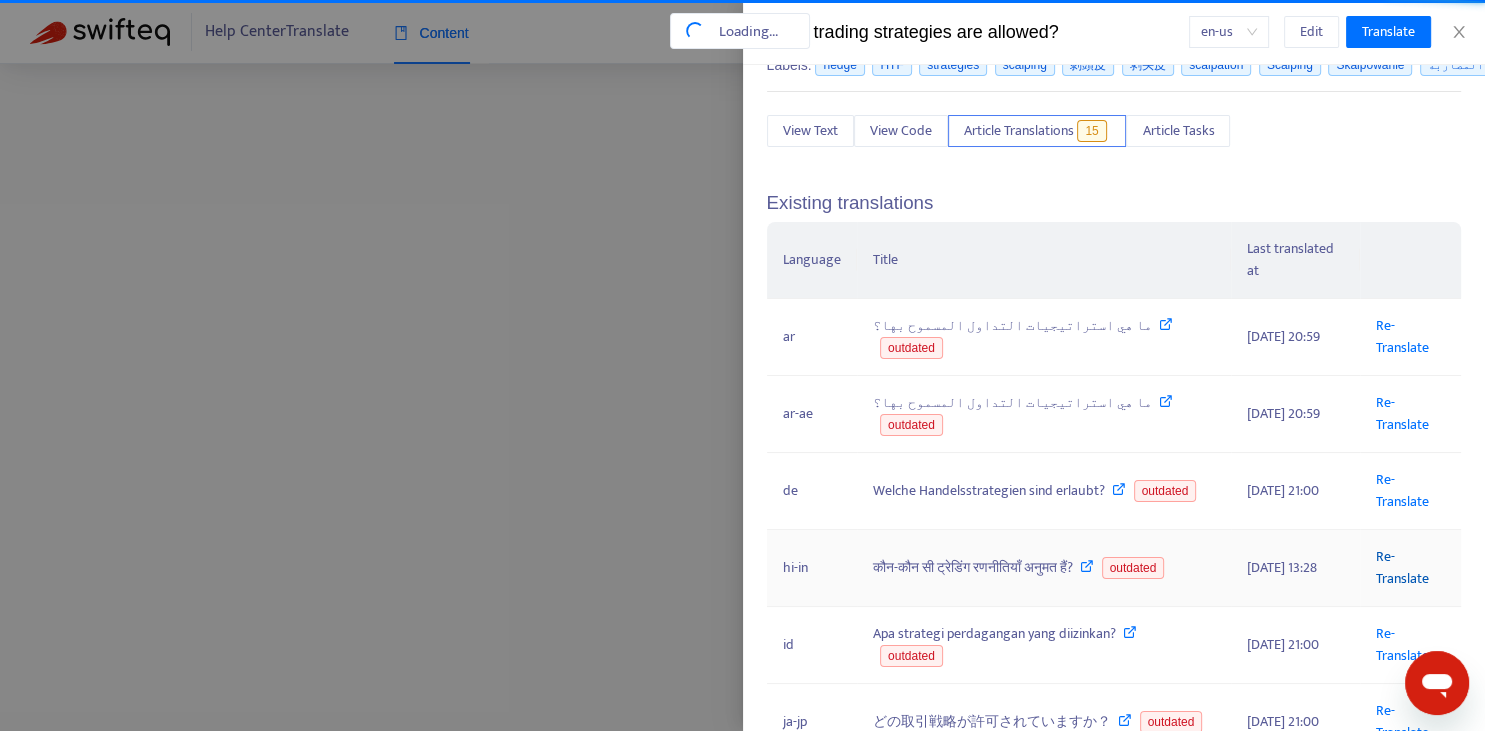 scroll, scrollTop: 0, scrollLeft: 33, axis: horizontal 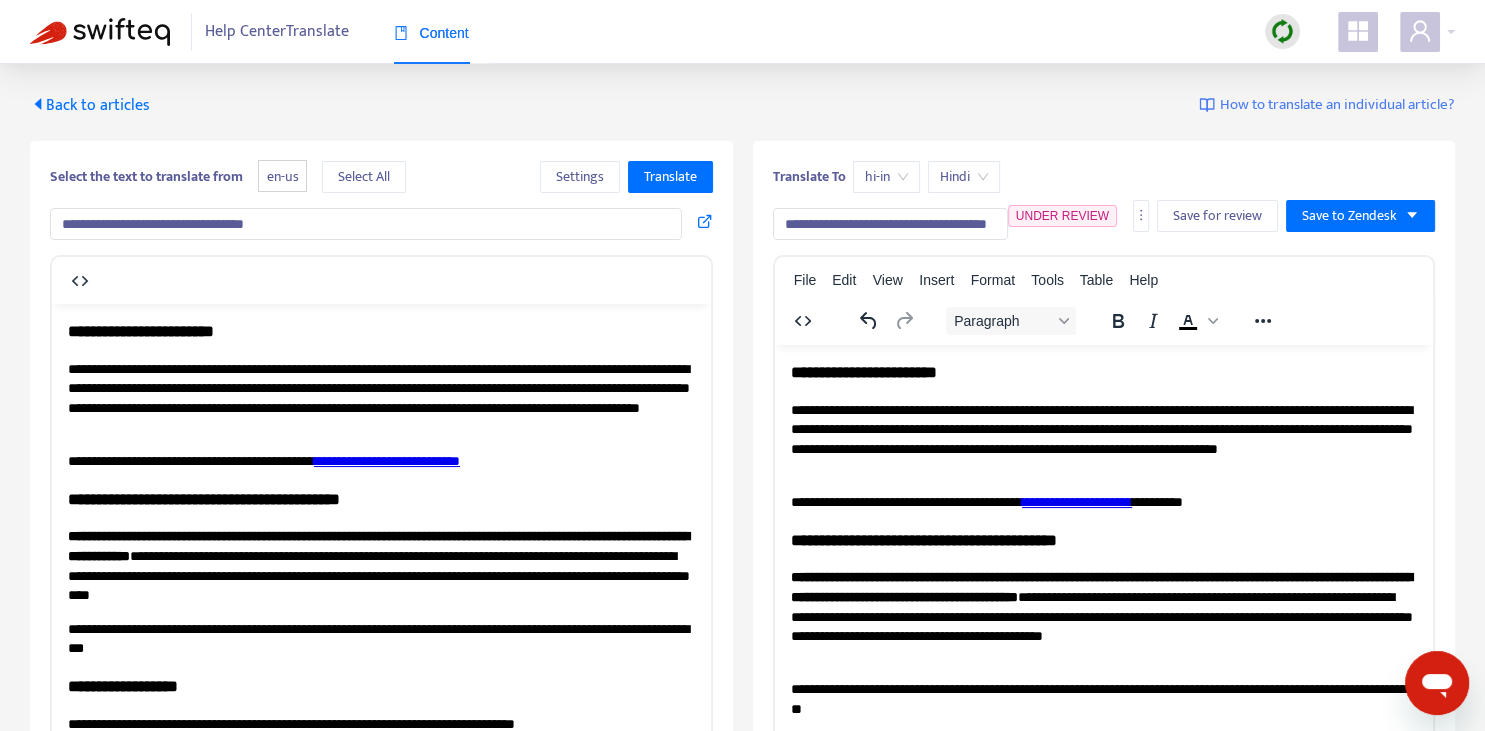 click on "**********" at bounding box center (890, 224) 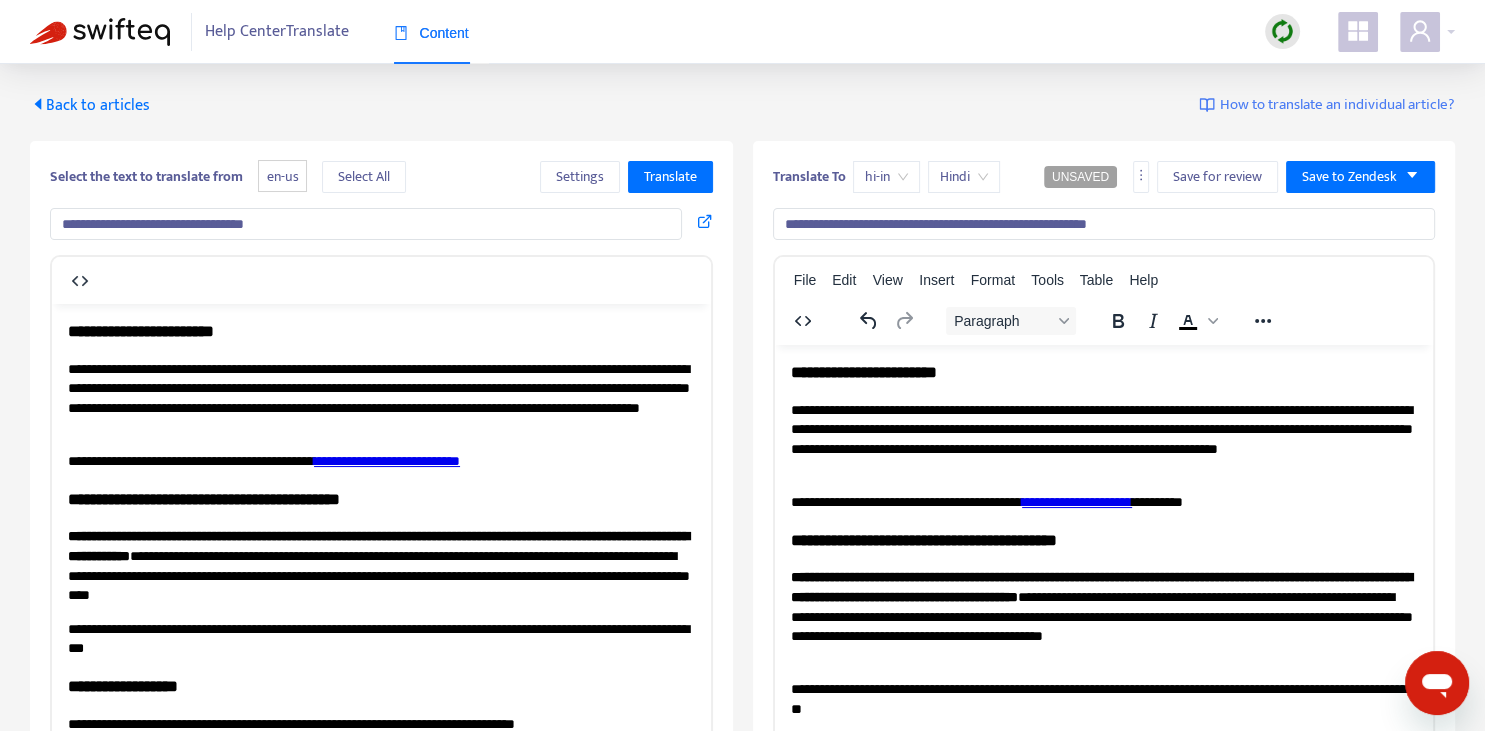 type on "**********" 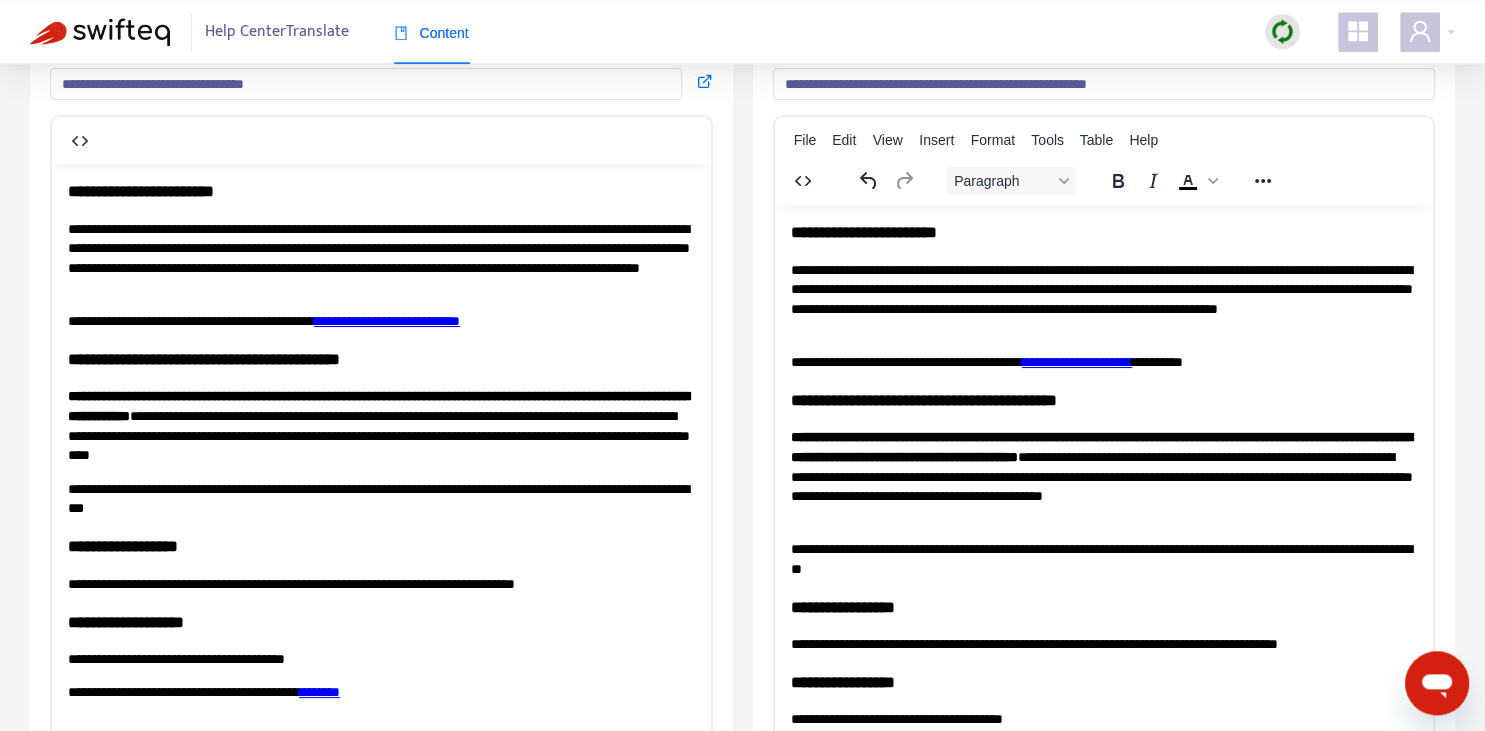 scroll, scrollTop: 140, scrollLeft: 0, axis: vertical 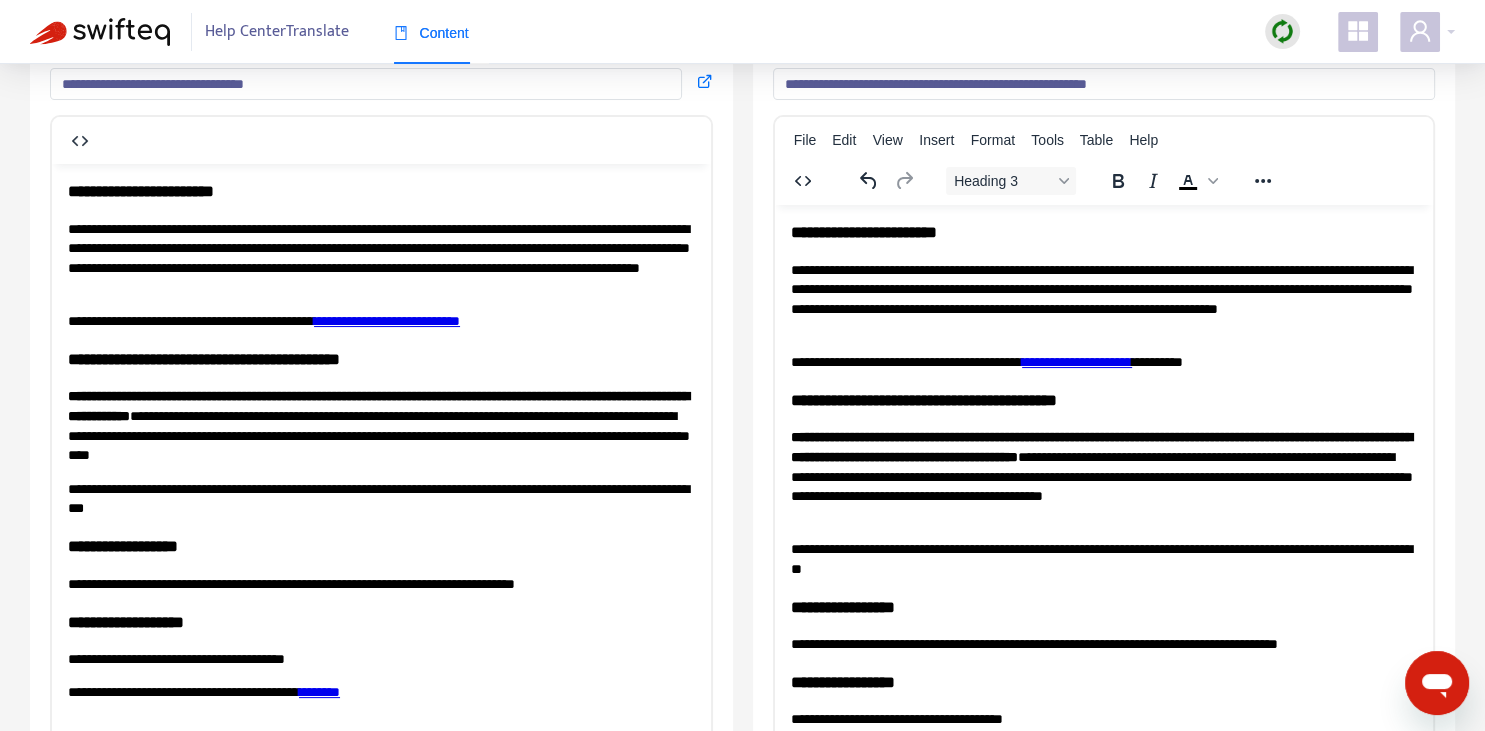 click on "**********" at bounding box center (1103, 231) 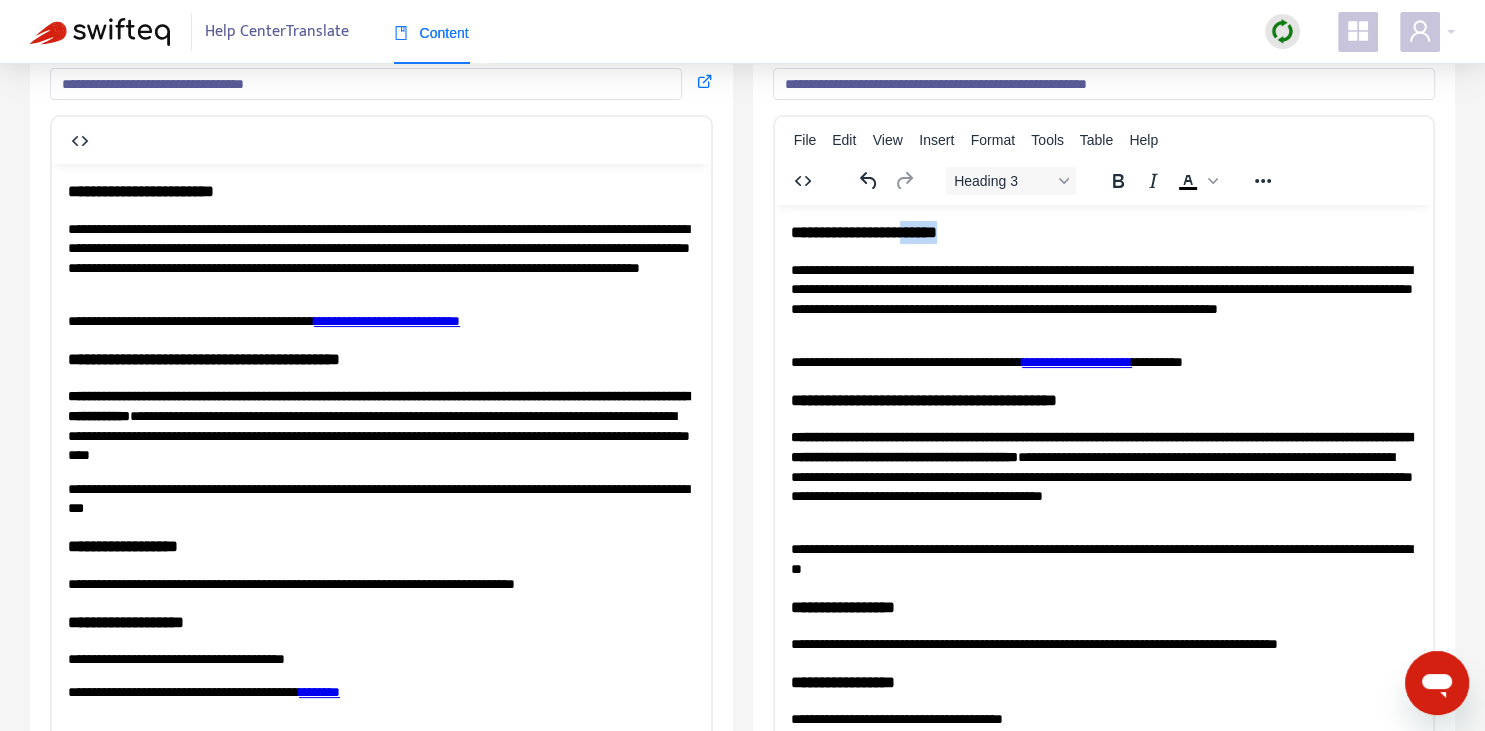 click on "**********" at bounding box center (1103, 231) 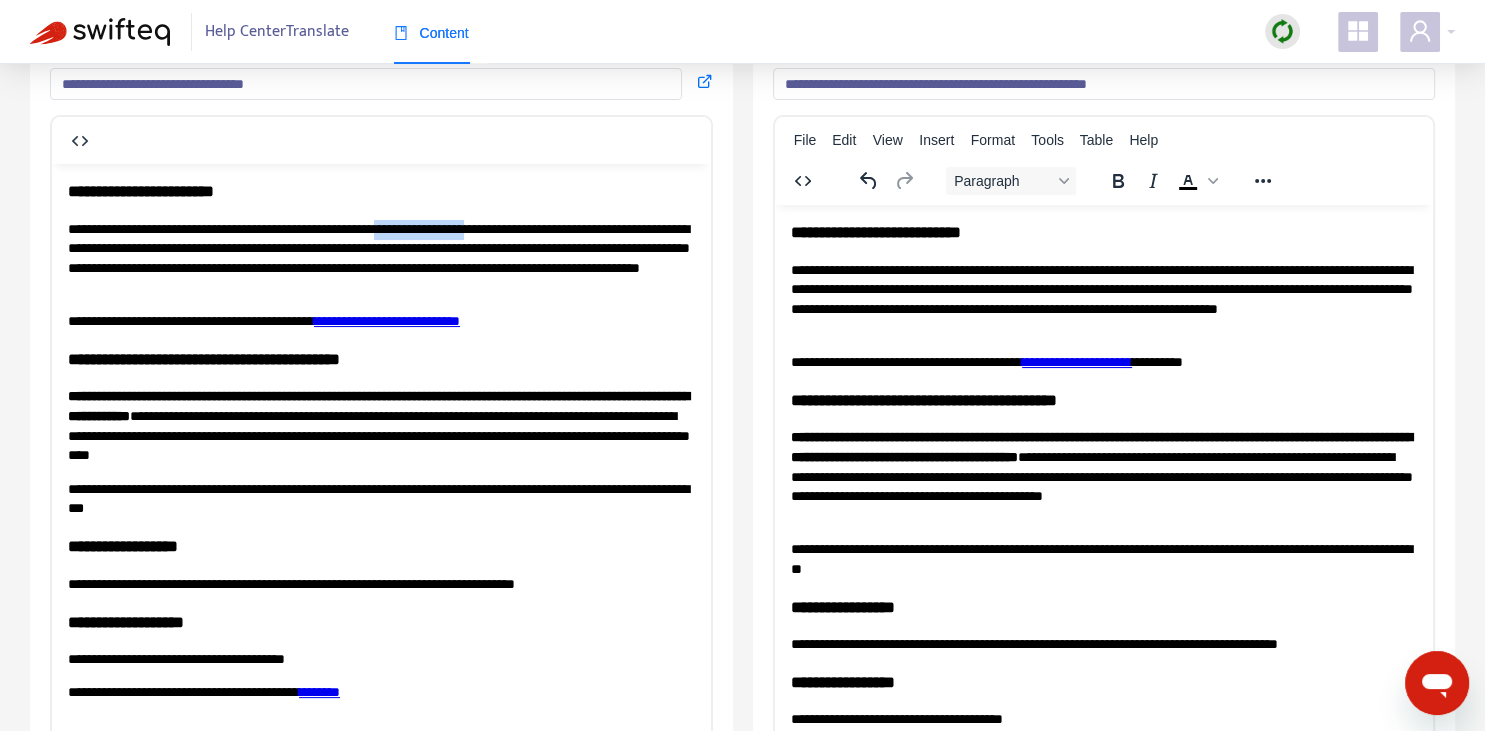 drag, startPoint x: 427, startPoint y: 228, endPoint x: 552, endPoint y: 220, distance: 125.25574 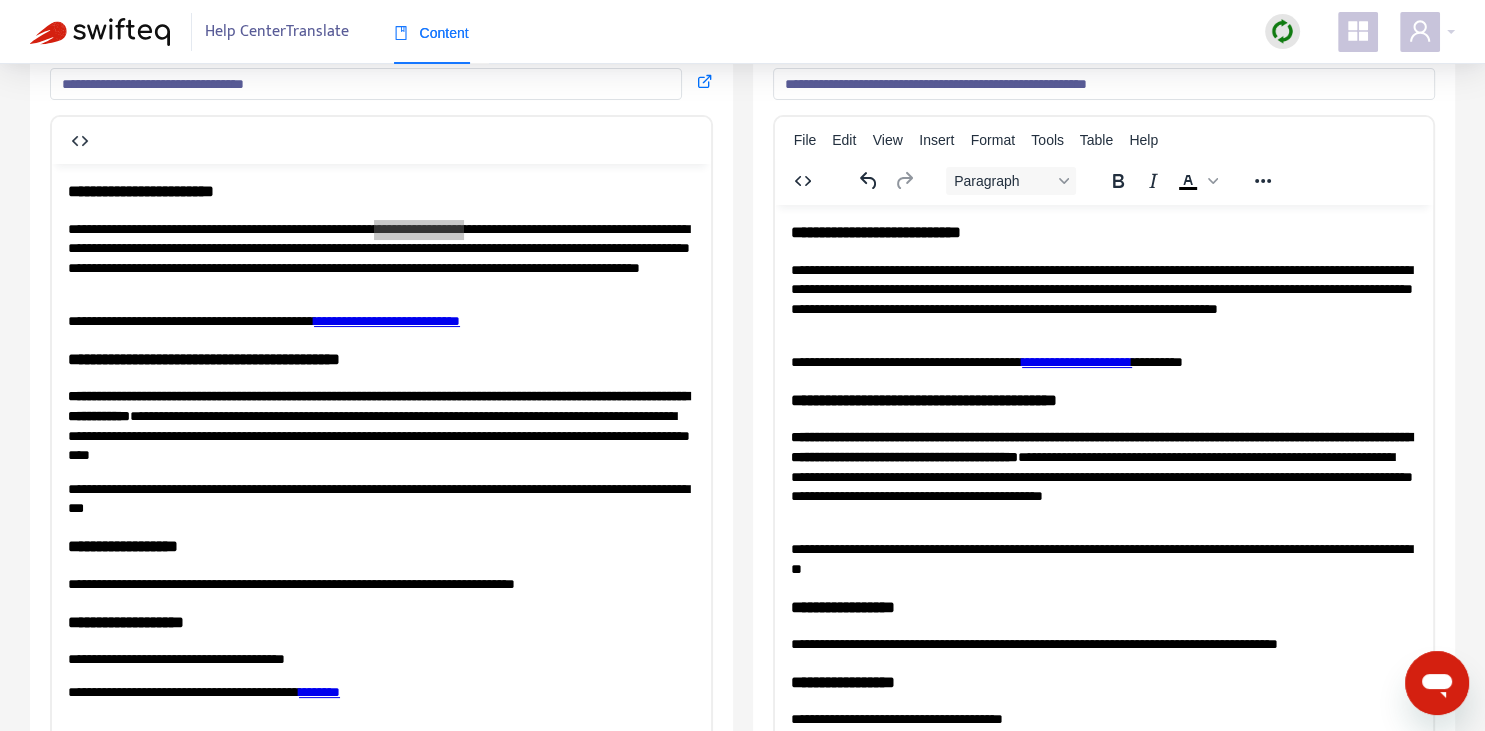 click on "**********" at bounding box center [1103, 491] 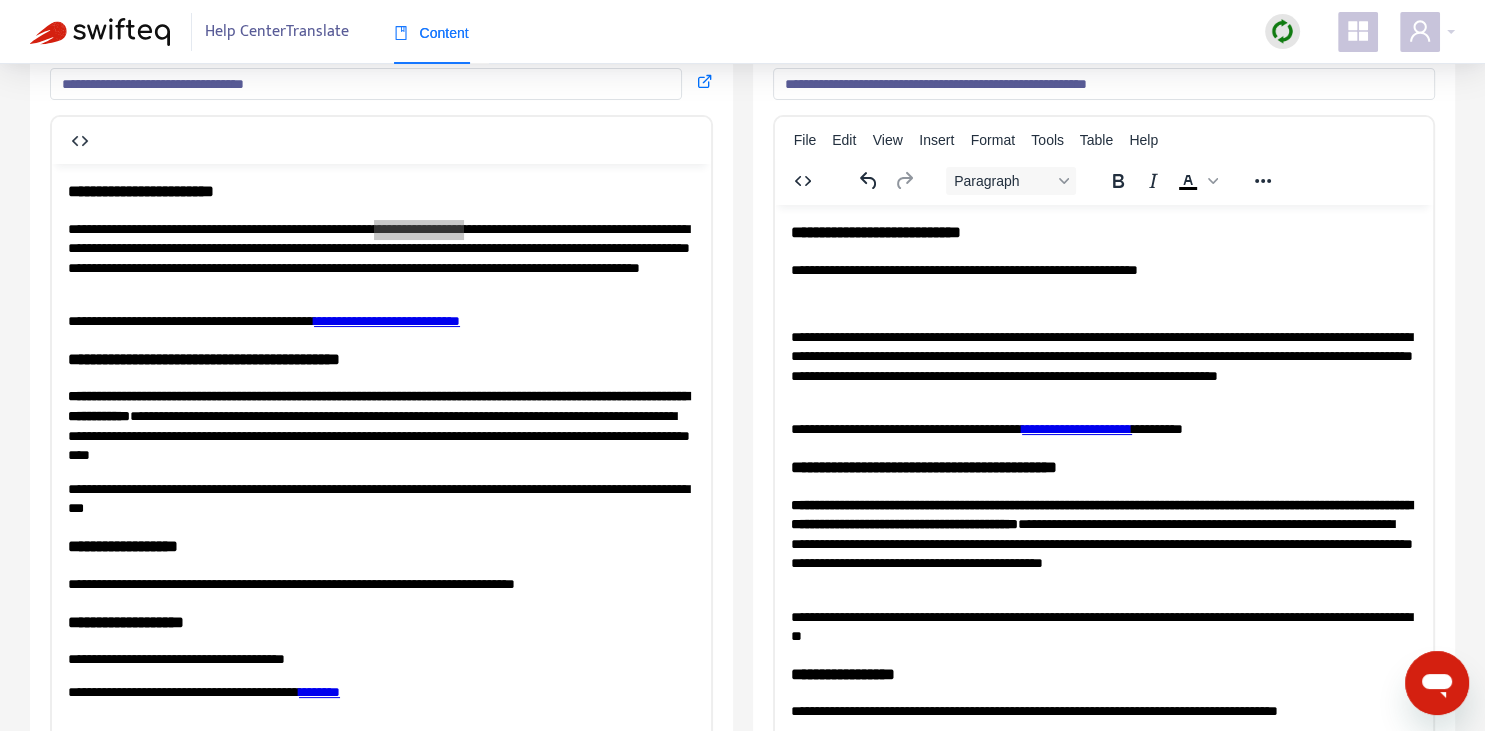 click on "**********" at bounding box center [1103, 270] 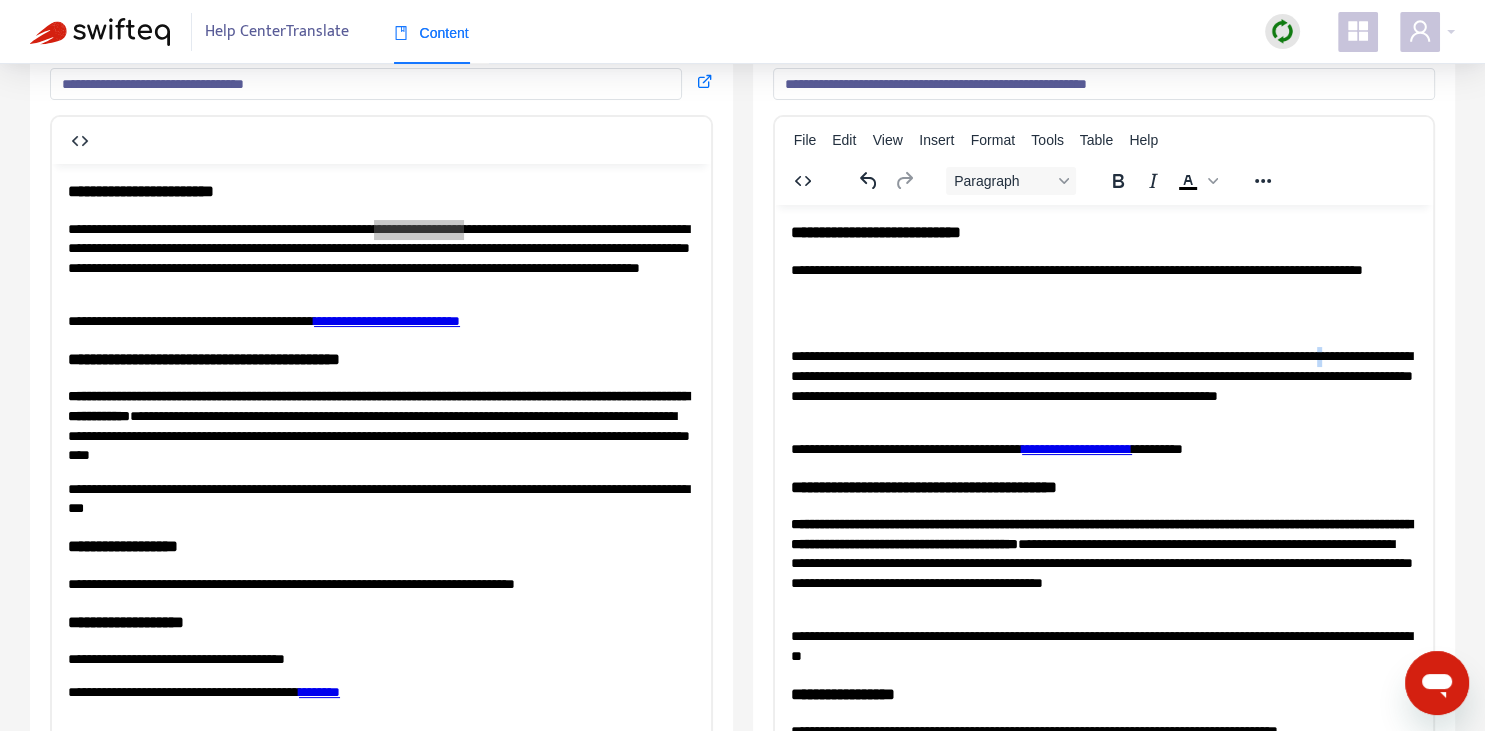 copy on "*" 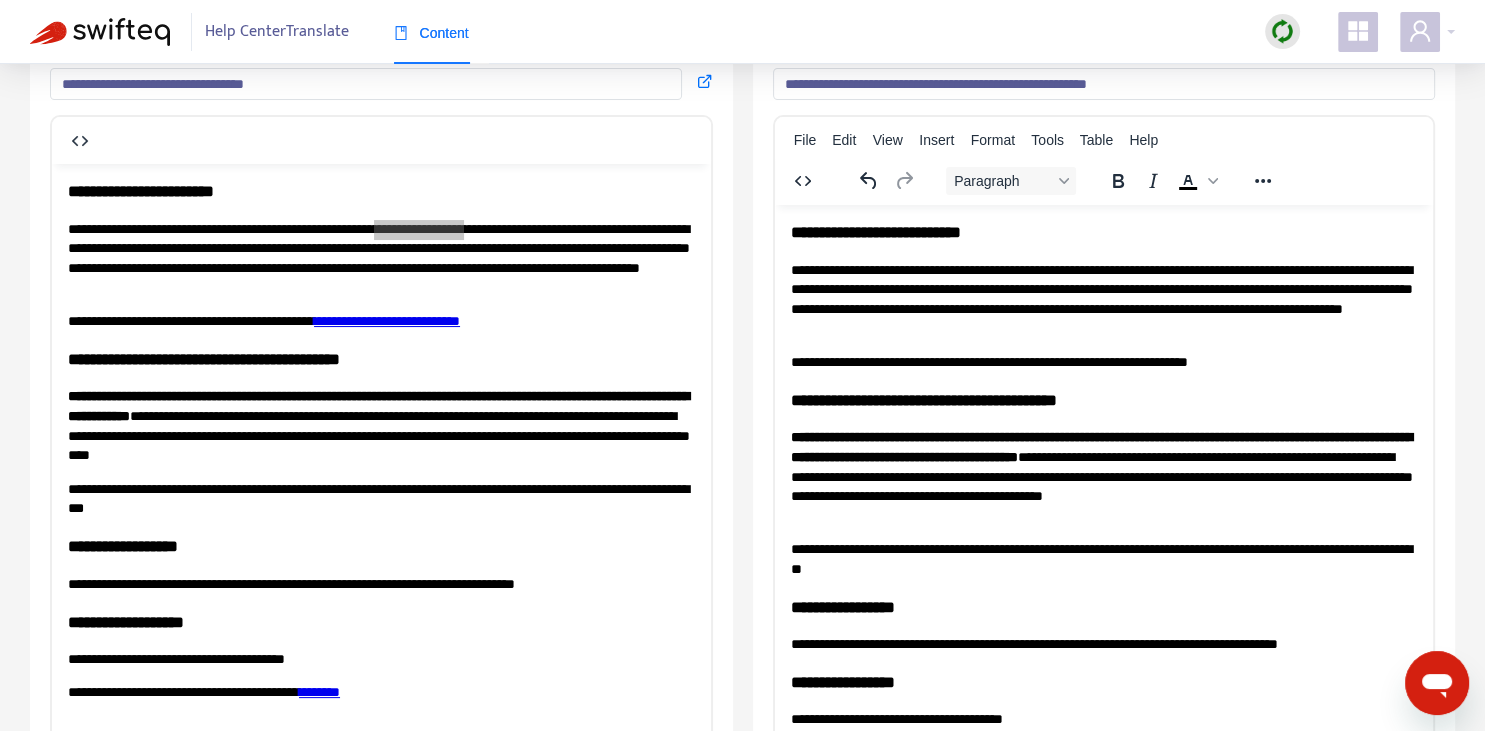 click on "**********" at bounding box center (1103, 362) 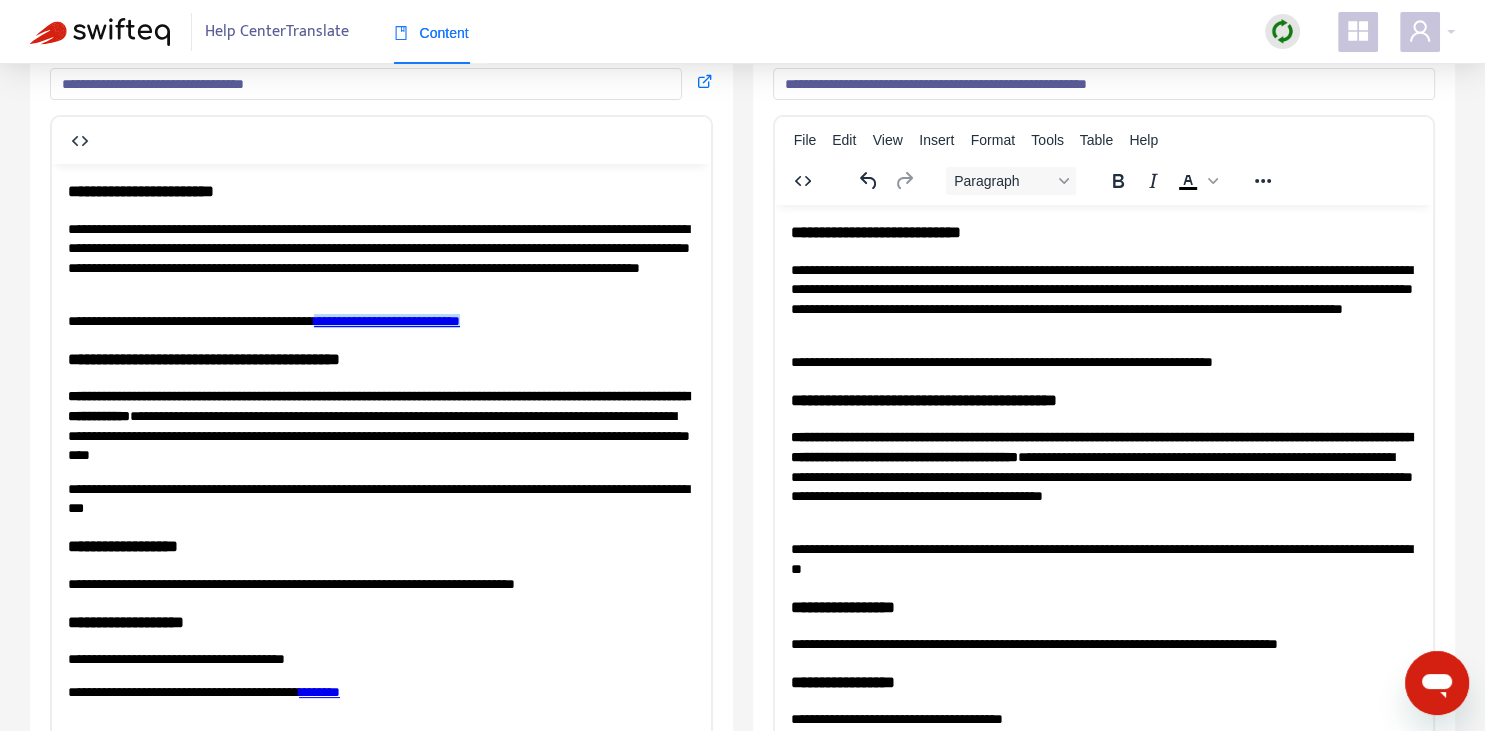click on "**********" at bounding box center (1103, 362) 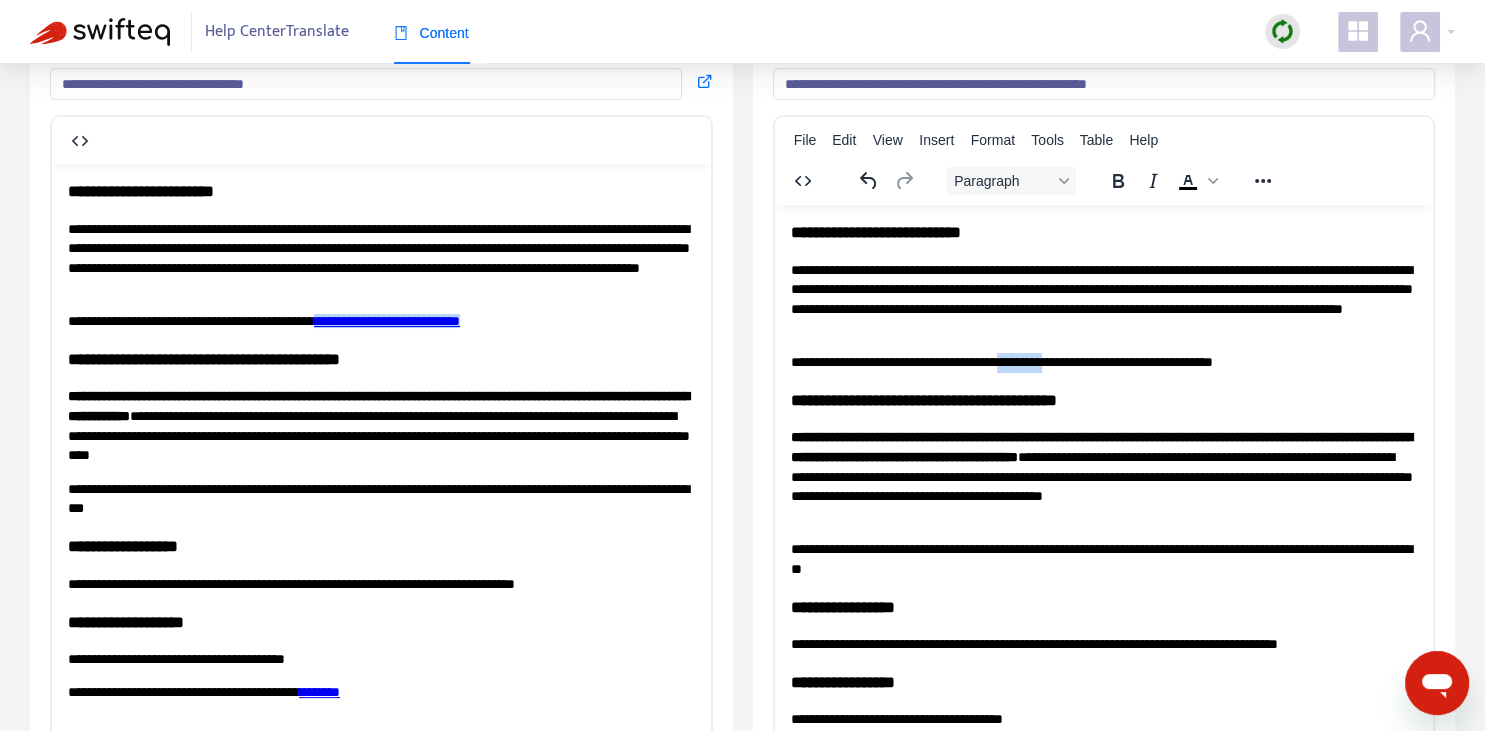 click on "**********" at bounding box center (1103, 362) 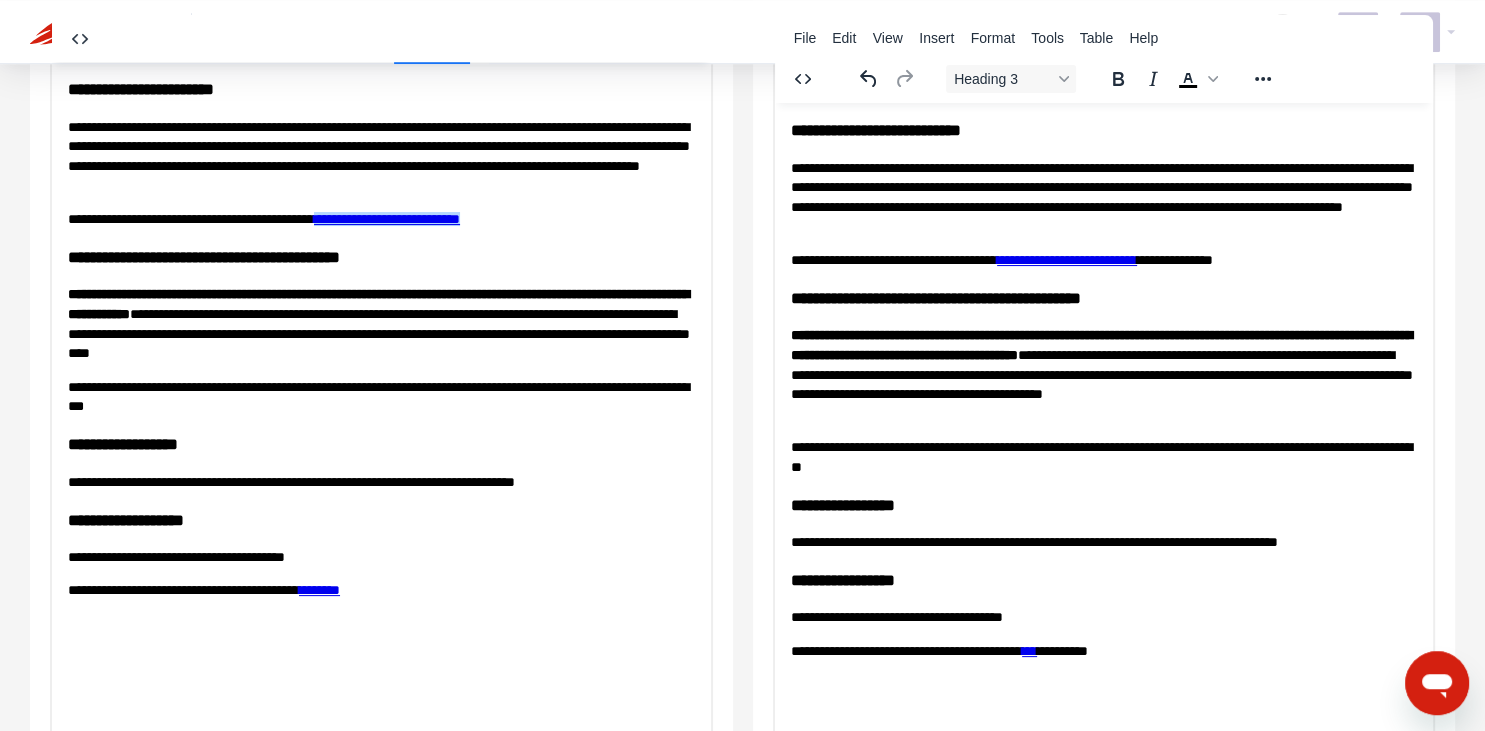 scroll, scrollTop: 281, scrollLeft: 0, axis: vertical 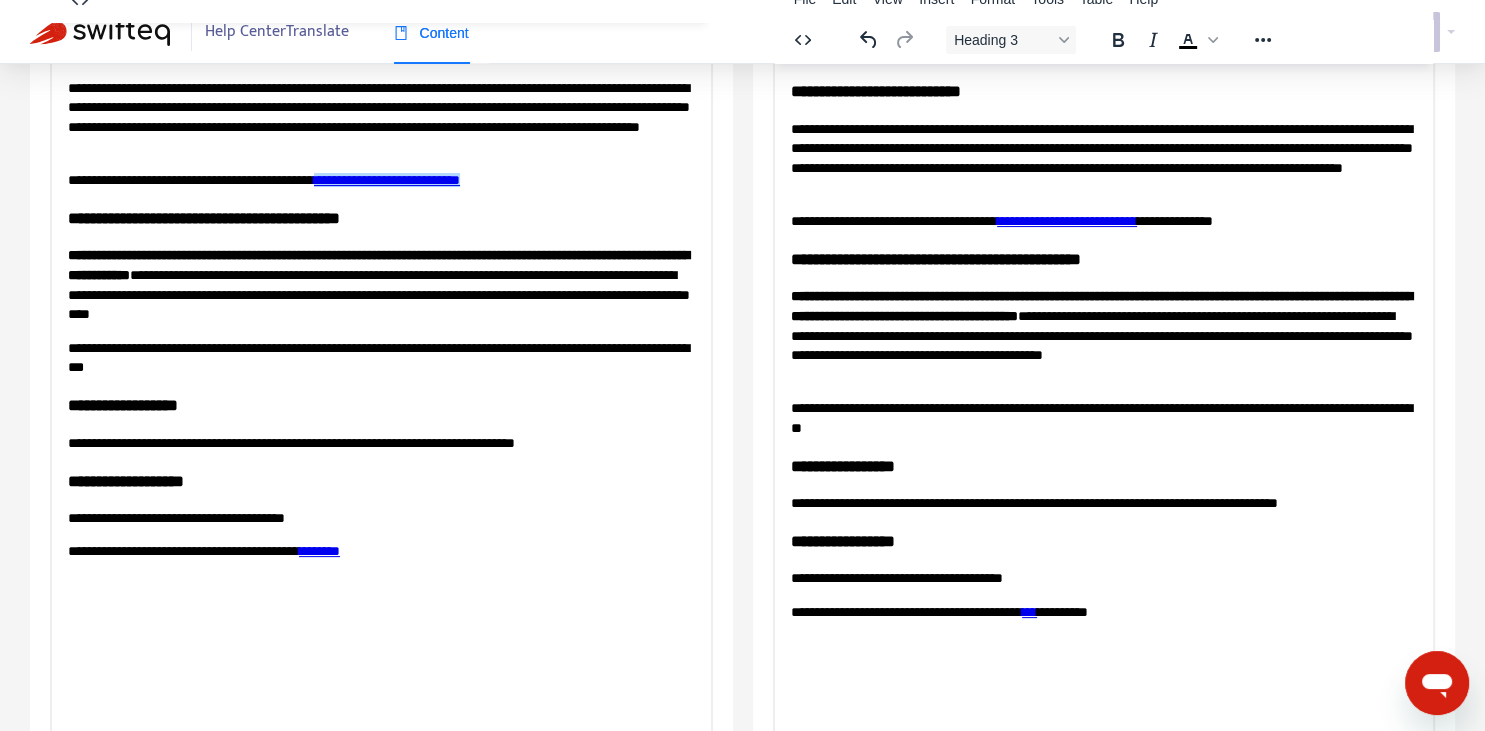 click on "**********" at bounding box center (1100, 305) 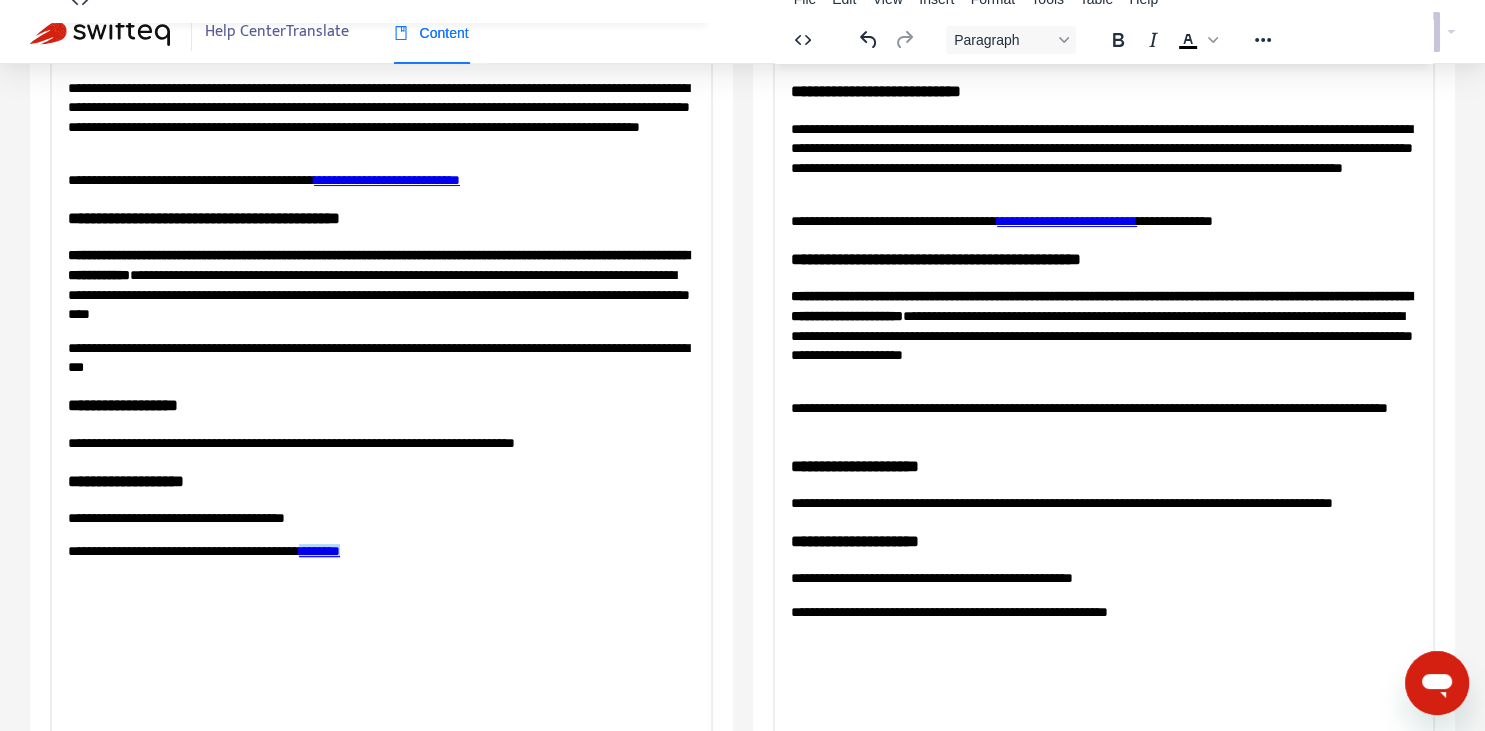 click on "*******" at bounding box center (319, 550) 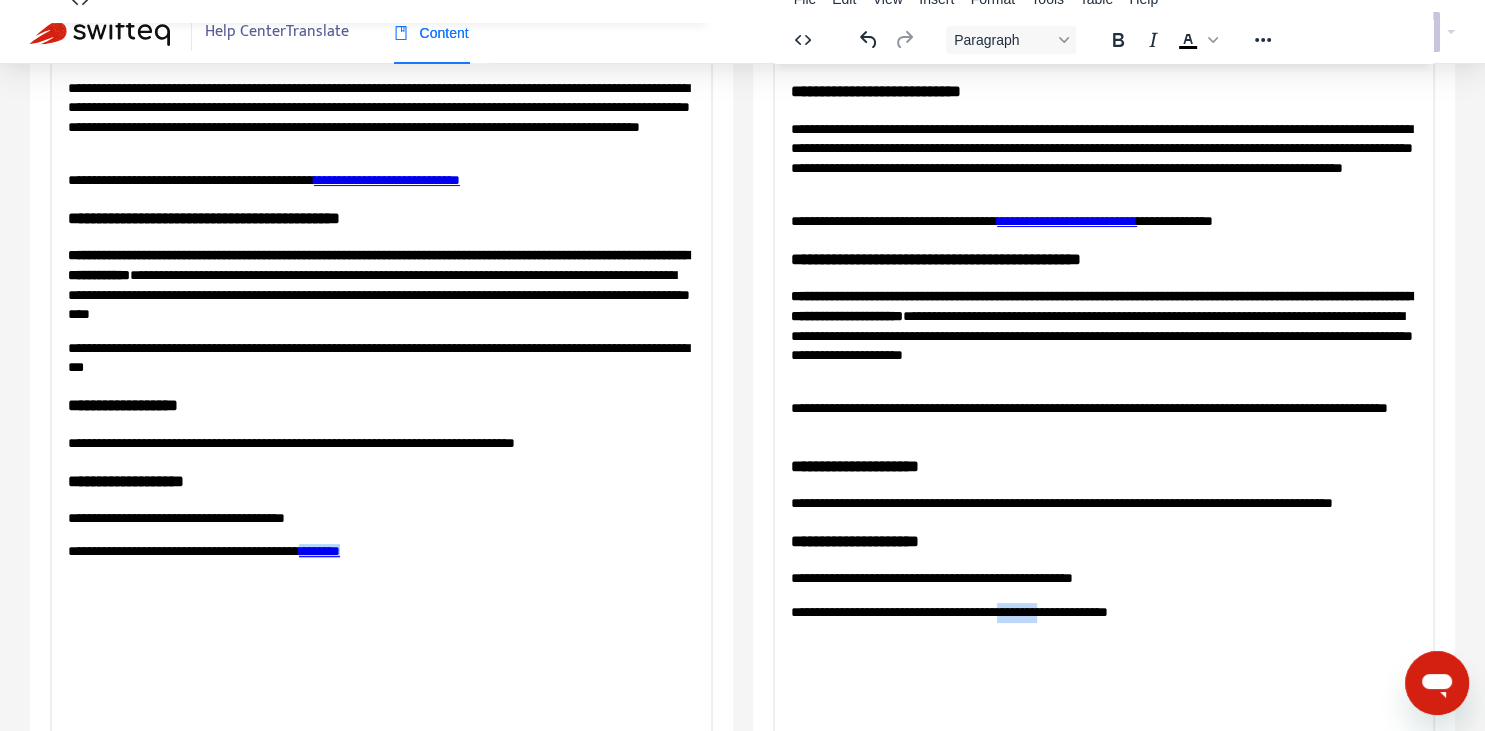 click on "**********" at bounding box center [1103, 612] 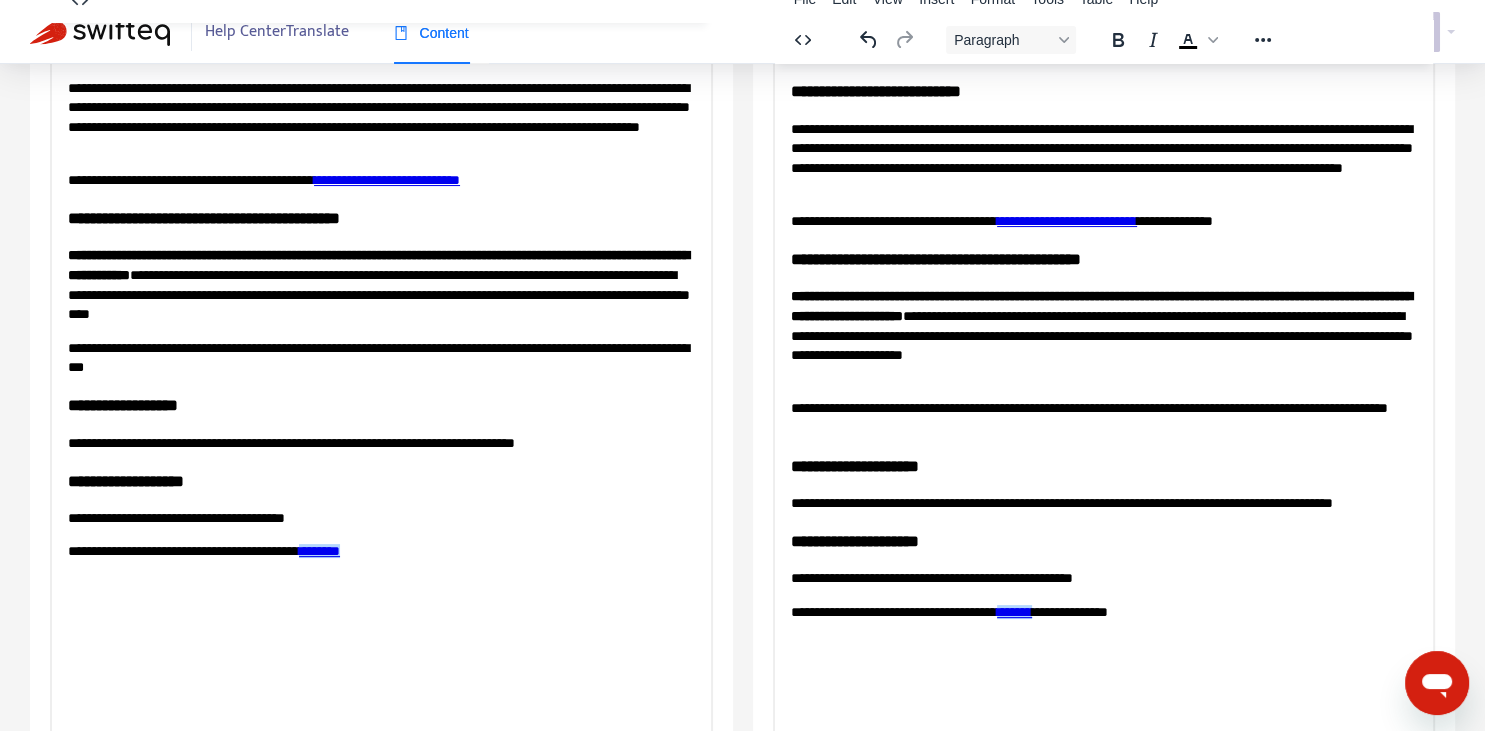 click on "**********" at bounding box center (1103, 578) 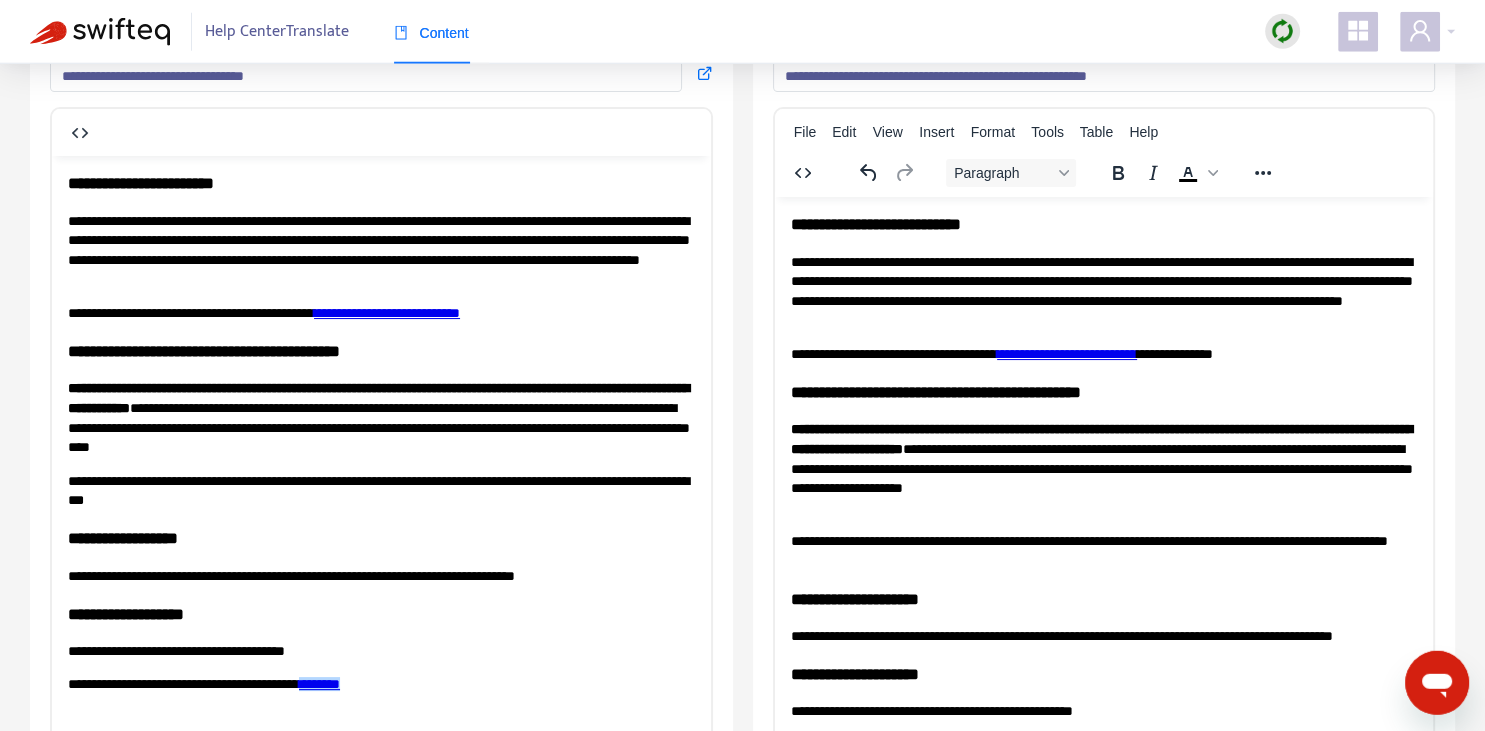 scroll, scrollTop: 140, scrollLeft: 0, axis: vertical 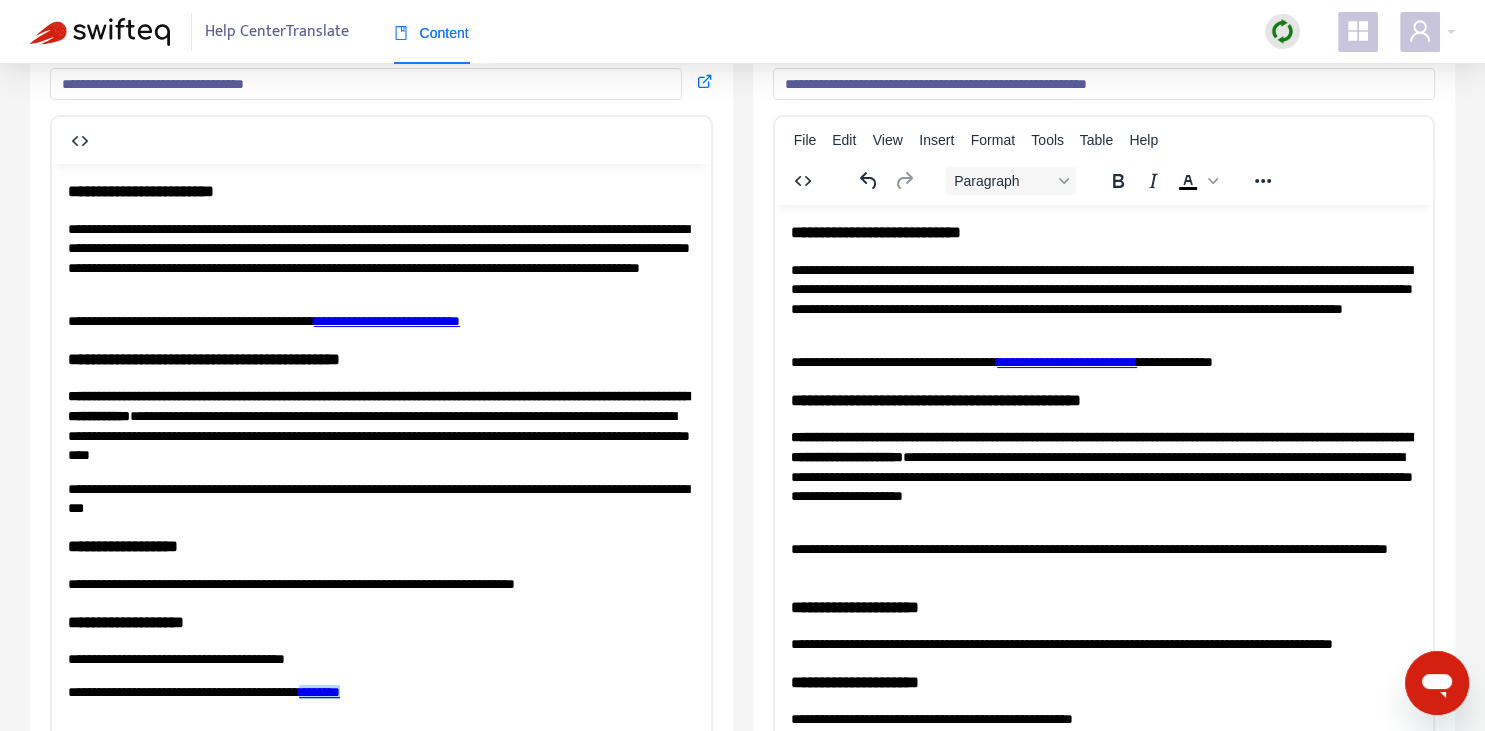 click on "**********" at bounding box center [1103, 299] 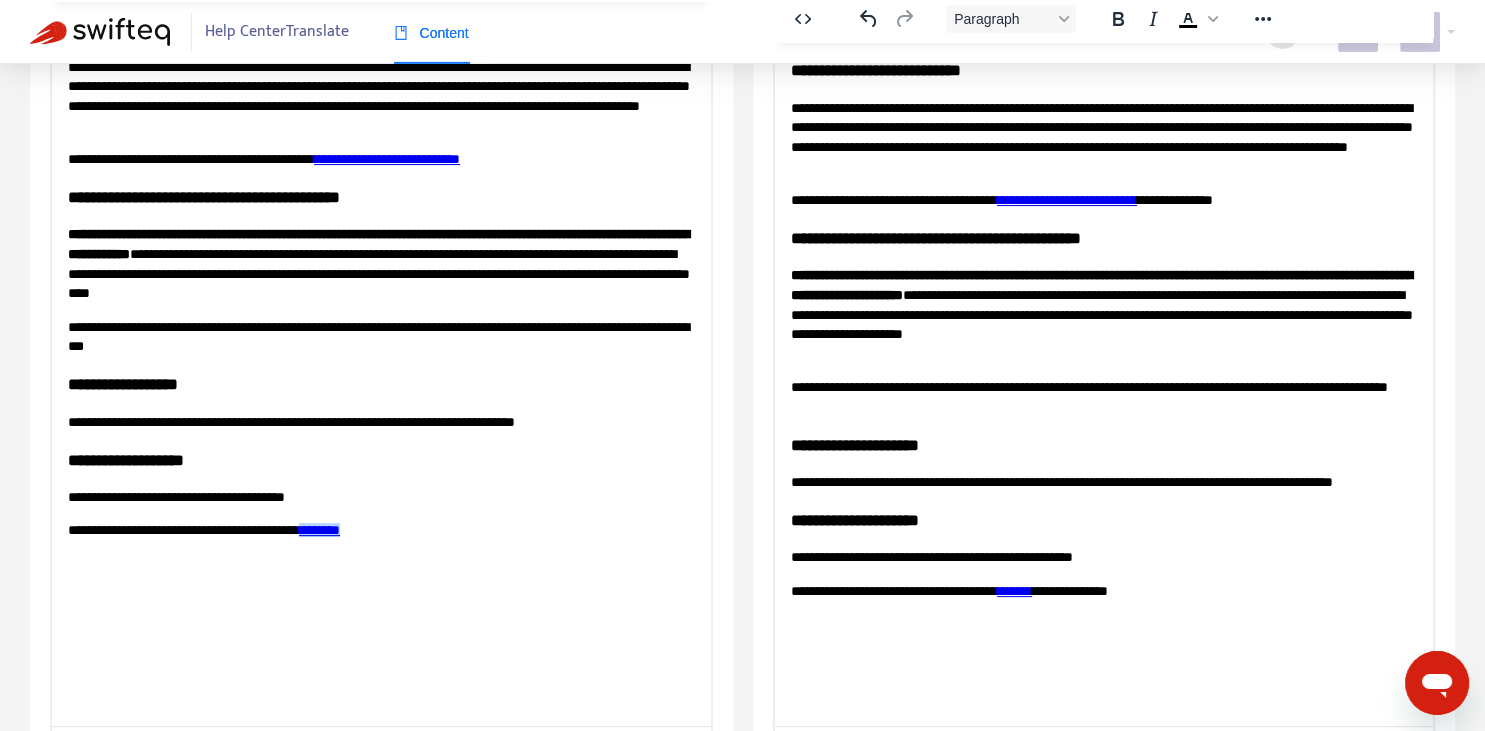 scroll, scrollTop: 343, scrollLeft: 0, axis: vertical 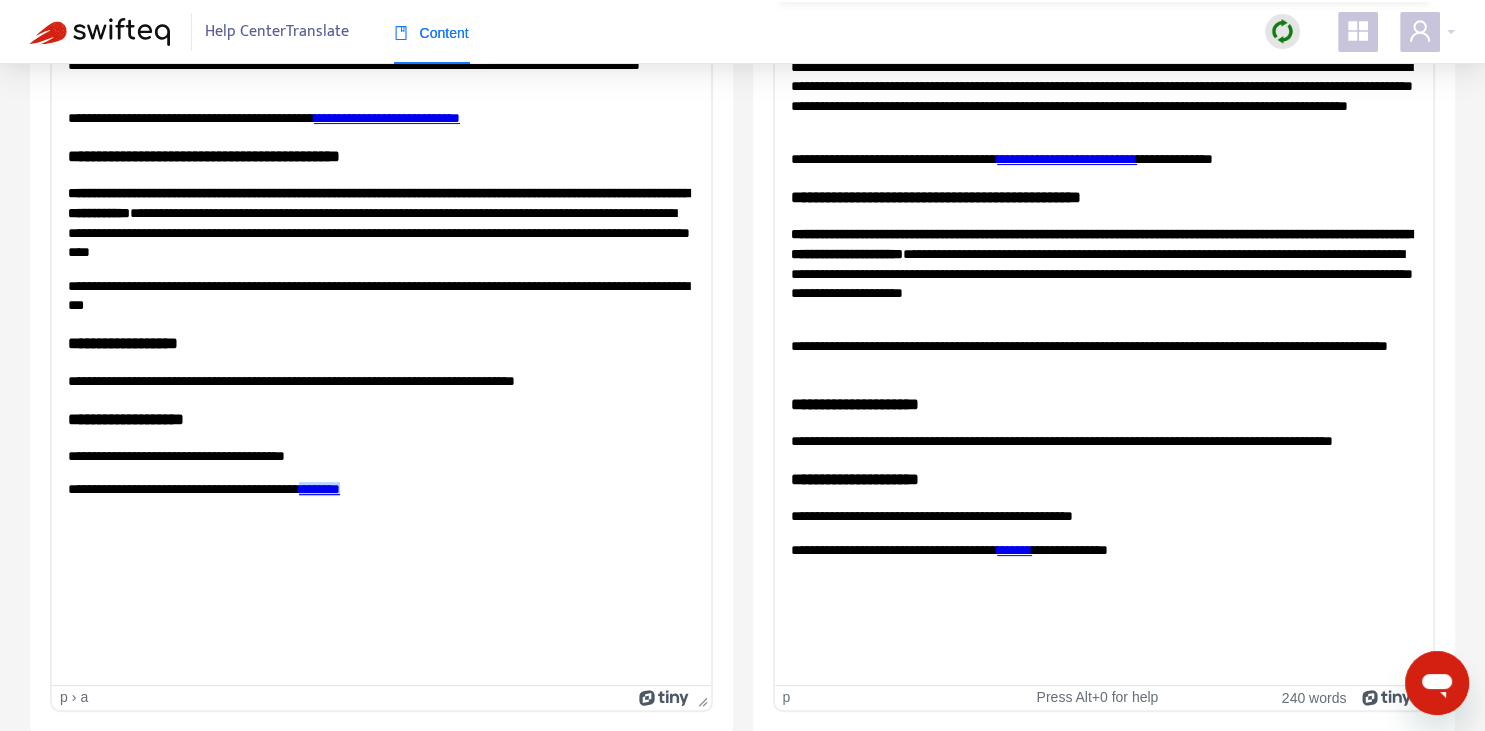 click on "**********" at bounding box center (1103, 273) 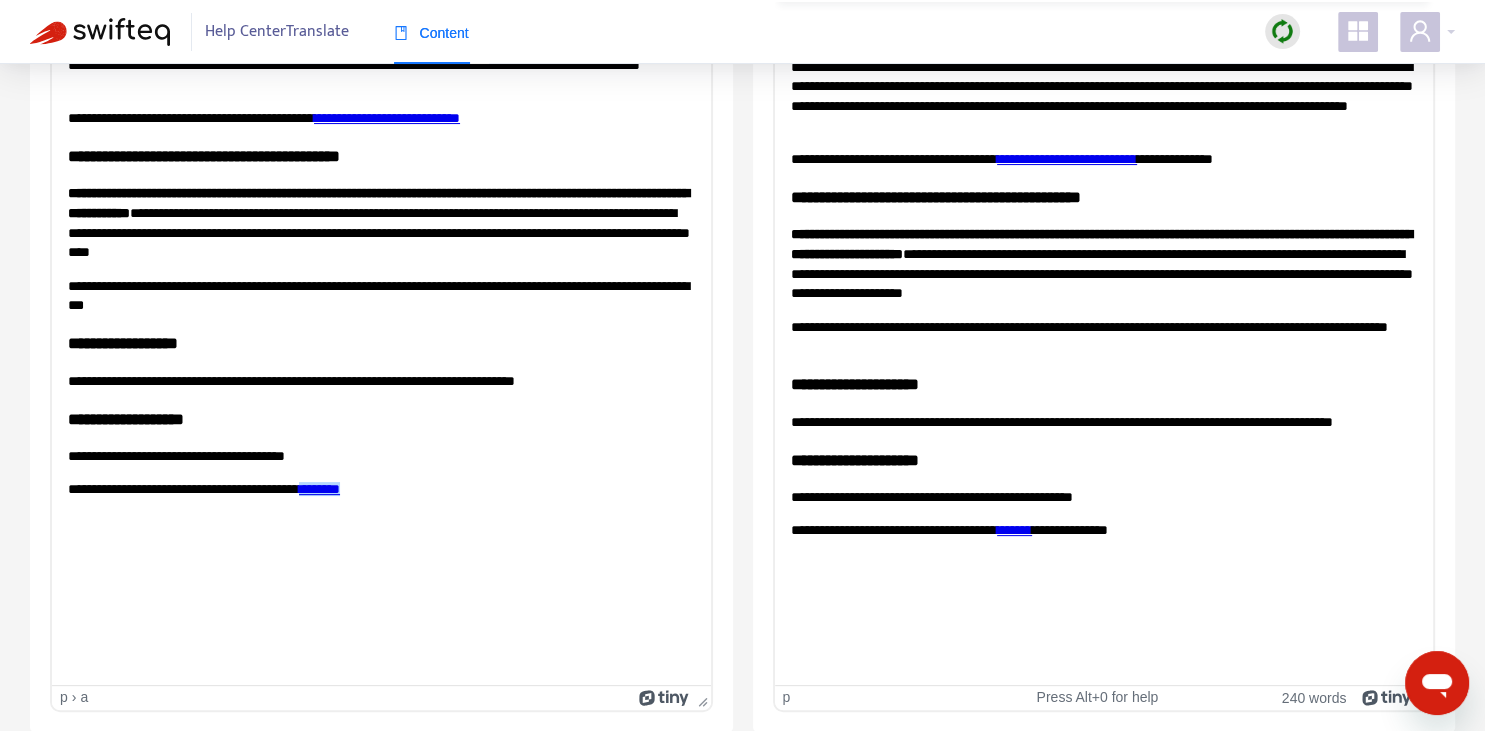 click on "**********" at bounding box center [1103, 422] 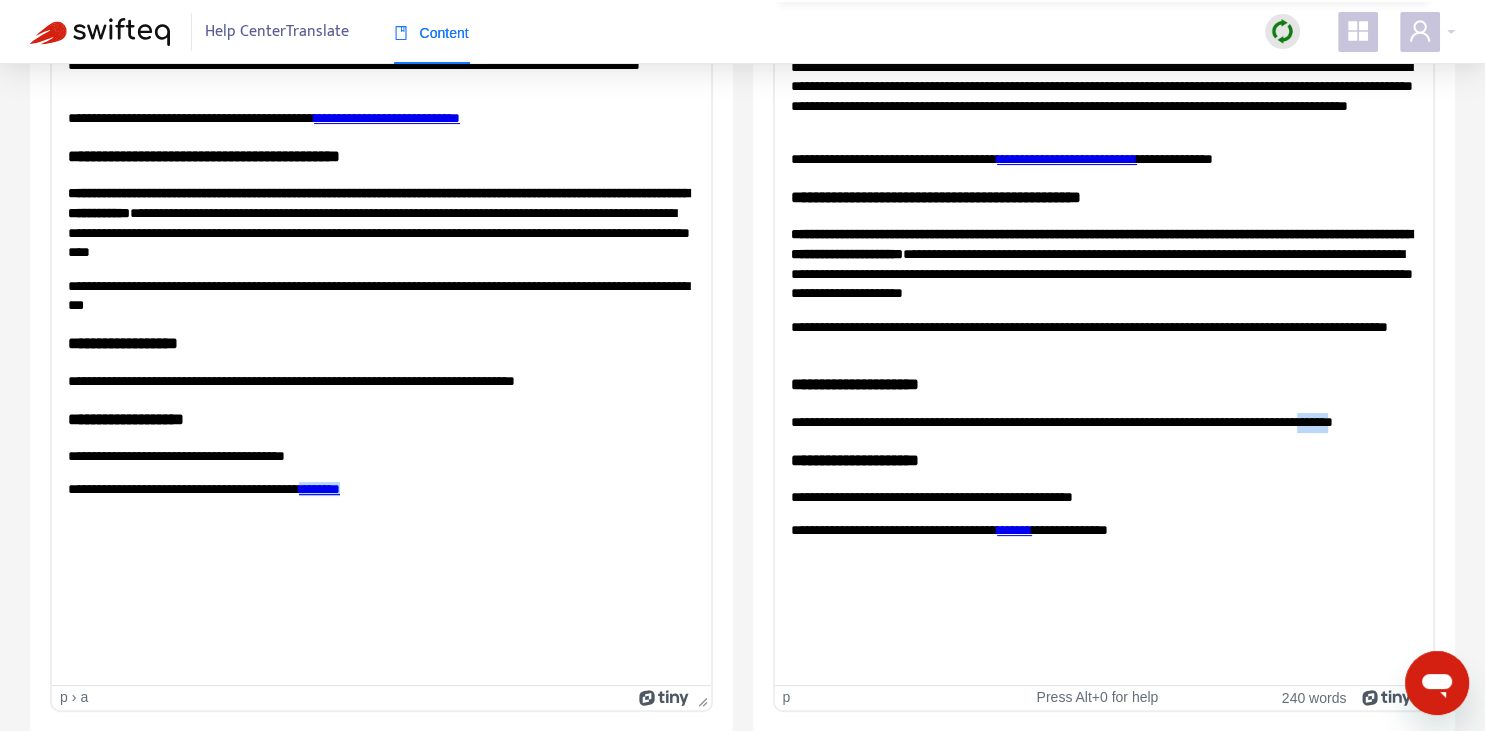 click on "**********" at bounding box center [1103, 422] 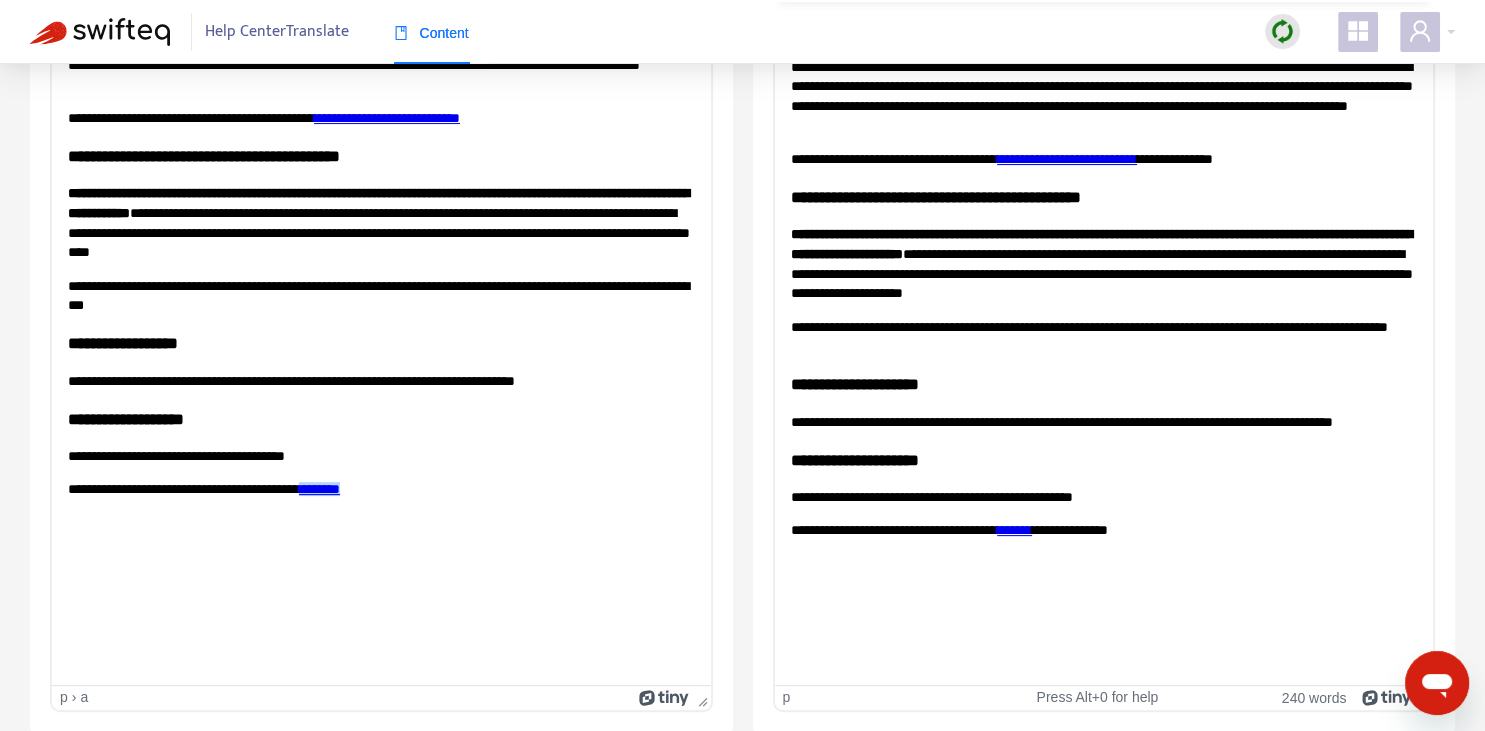 click on "**********" at bounding box center [1103, 278] 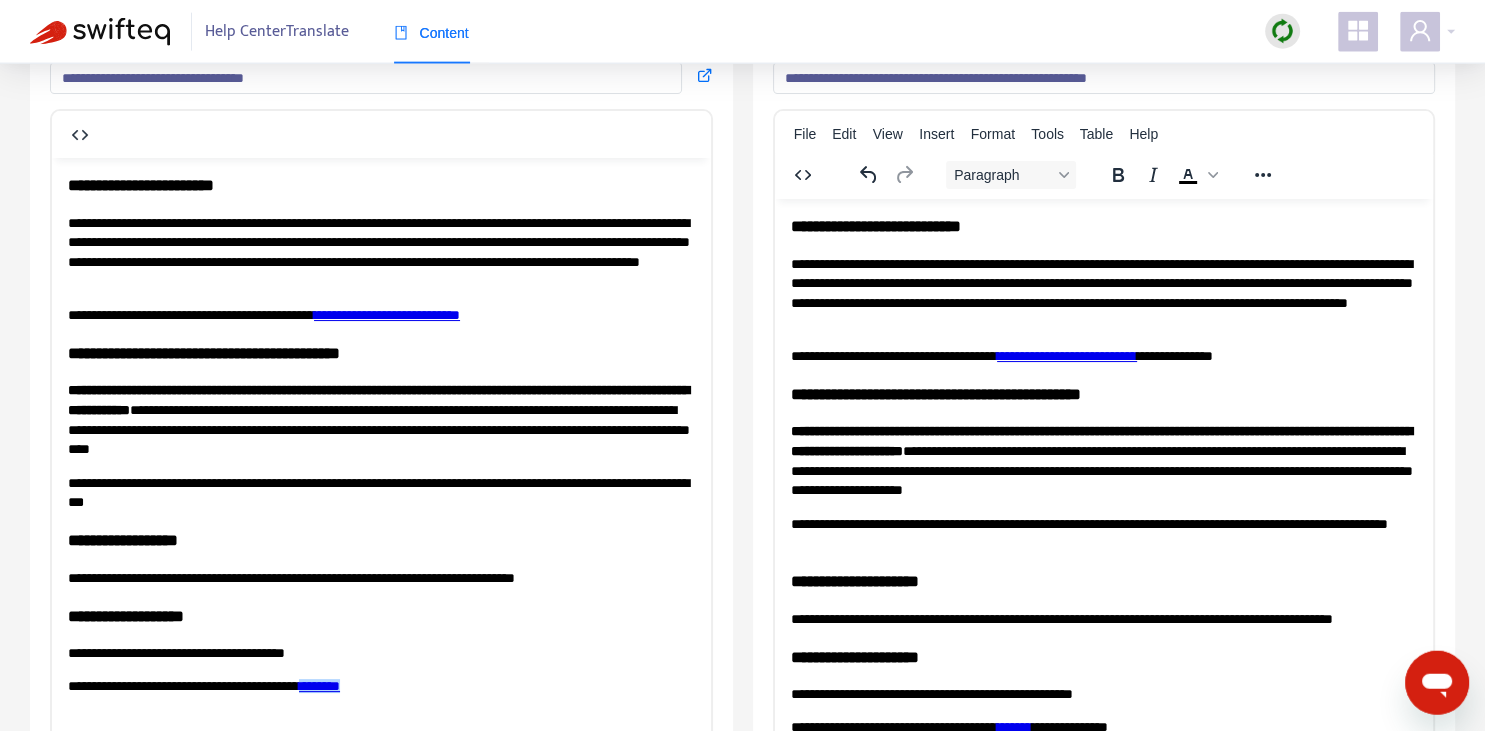scroll, scrollTop: 0, scrollLeft: 0, axis: both 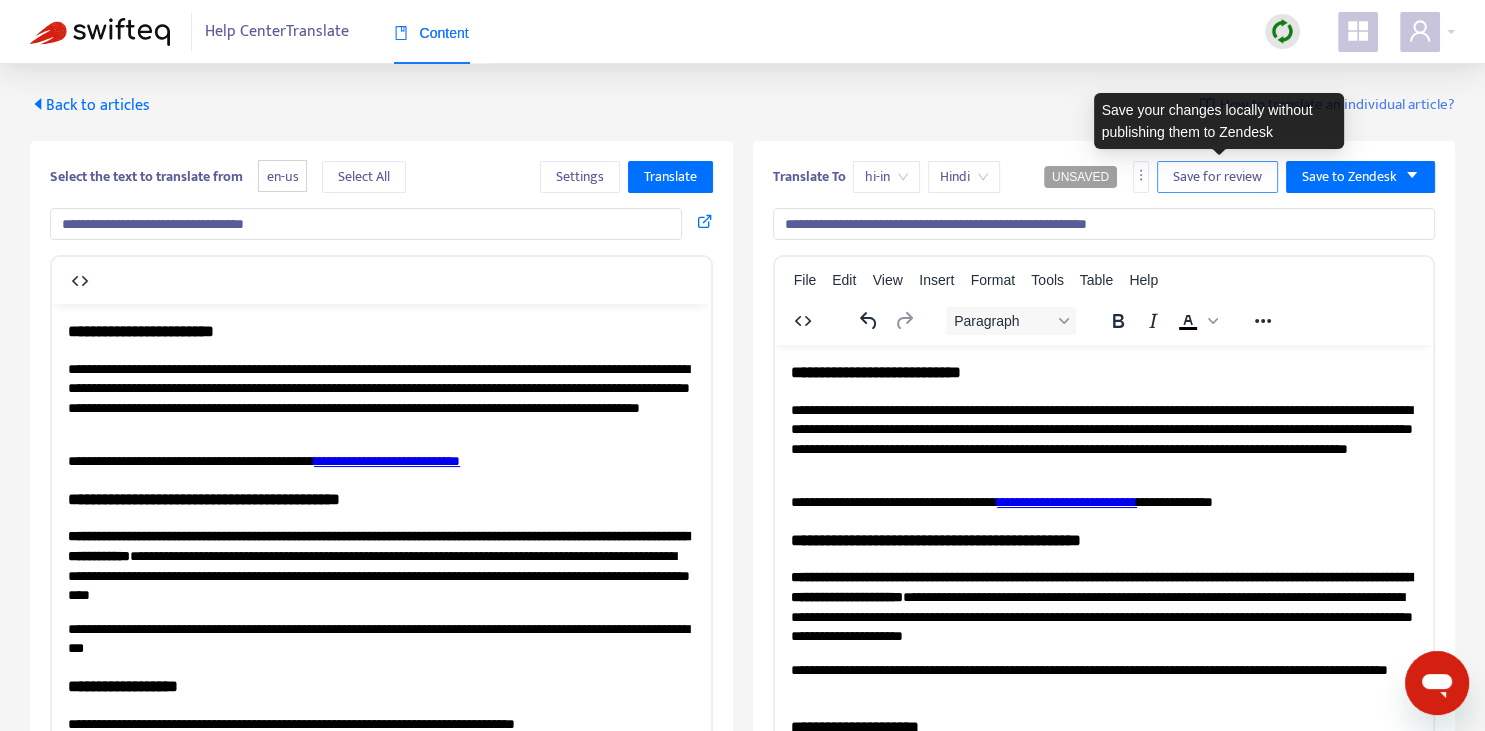 click on "Save for review" at bounding box center (1217, 177) 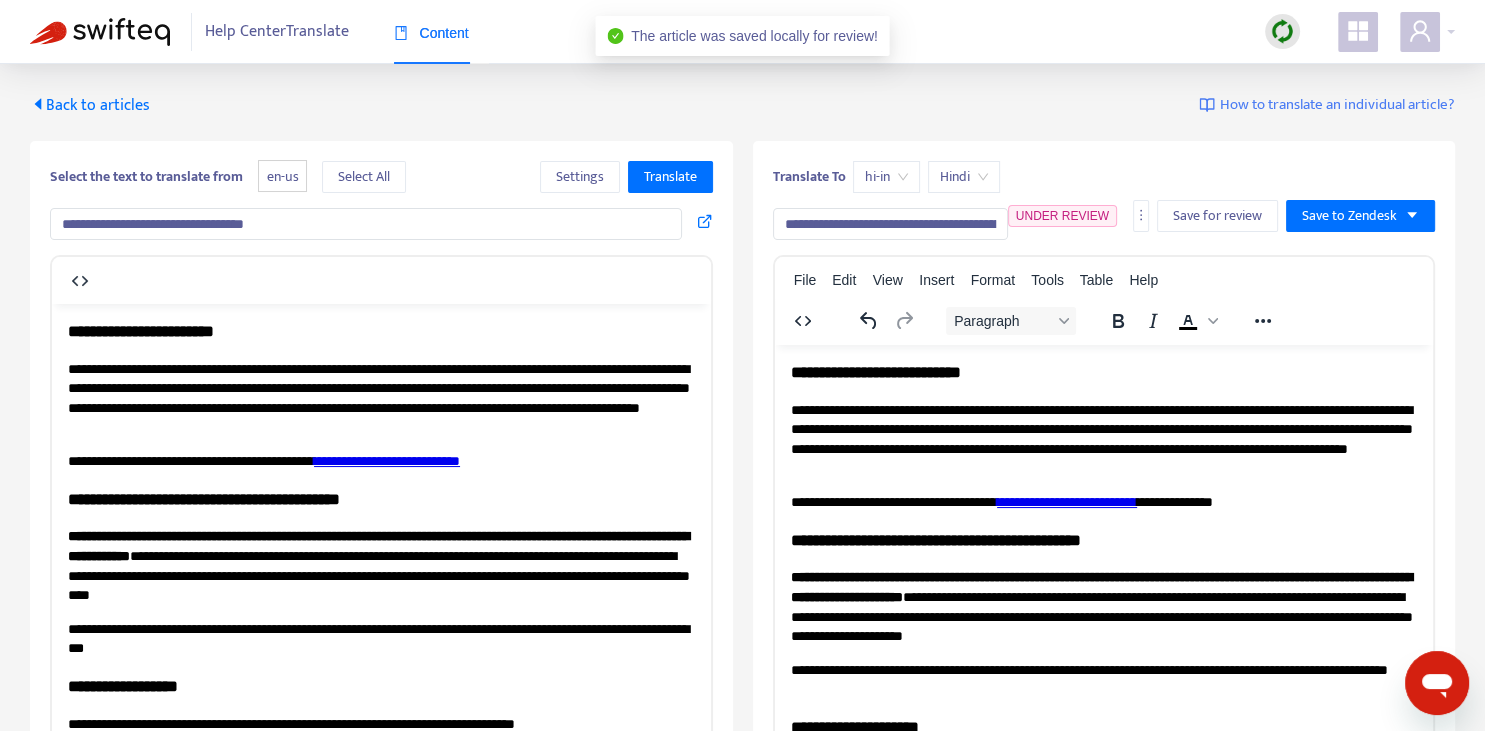 click on "Back to articles" at bounding box center (90, 105) 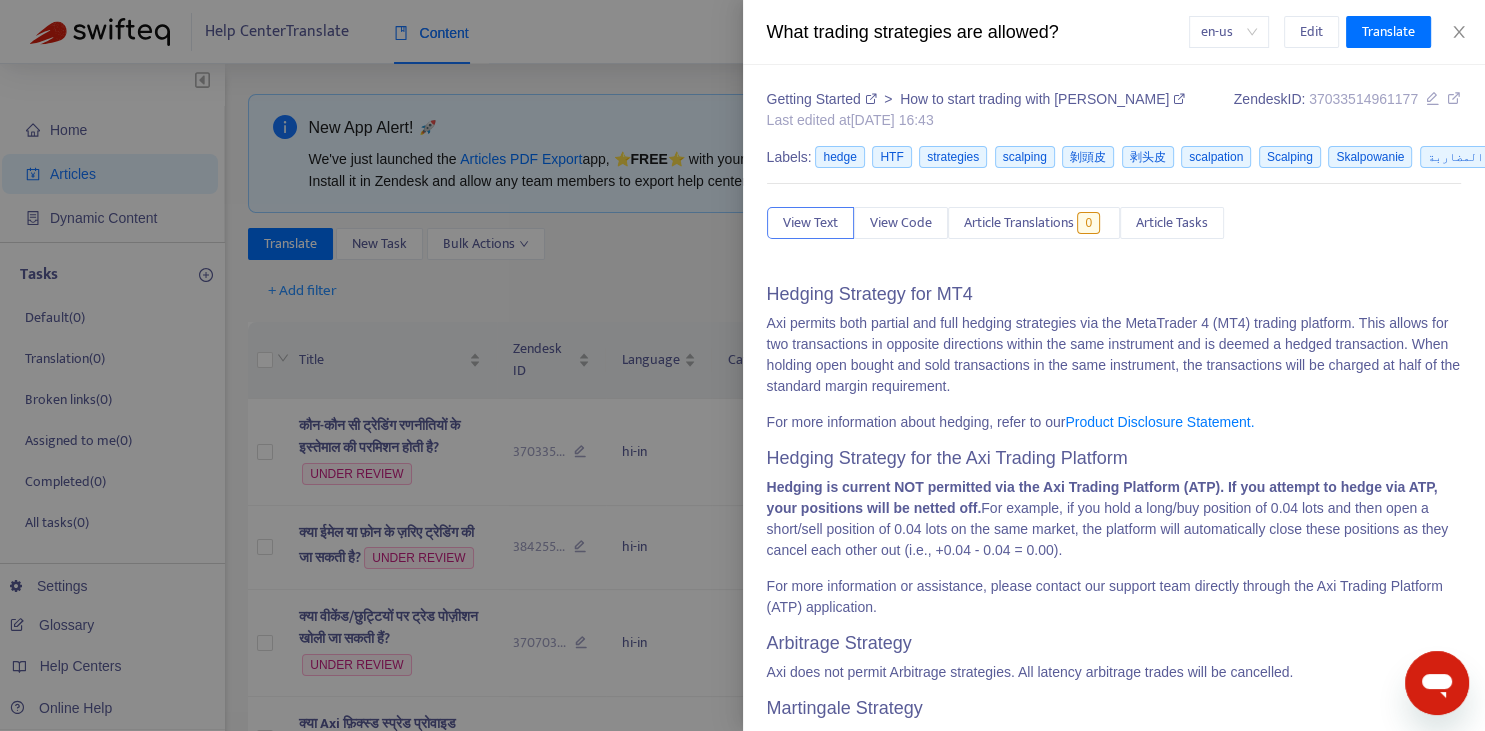 click at bounding box center (742, 365) 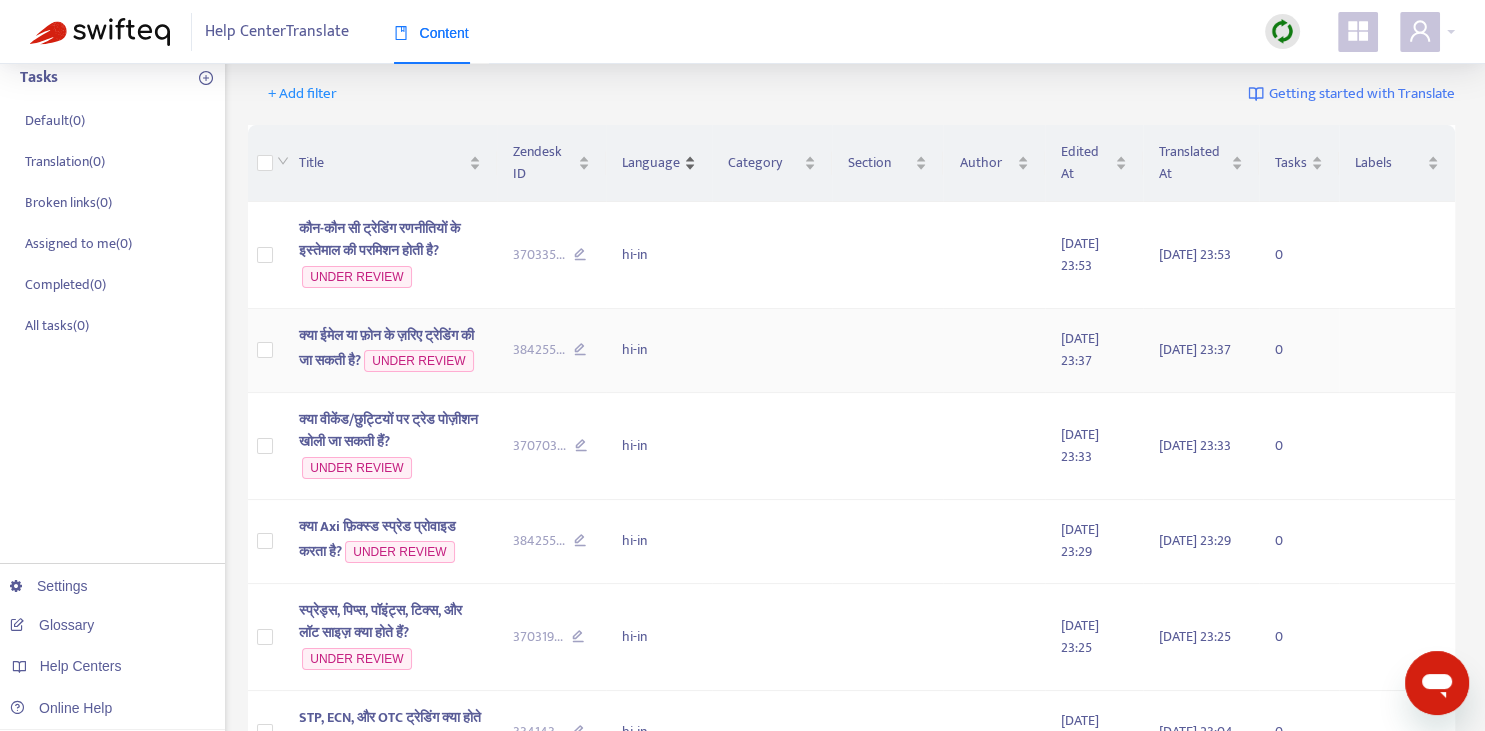scroll, scrollTop: 0, scrollLeft: 0, axis: both 